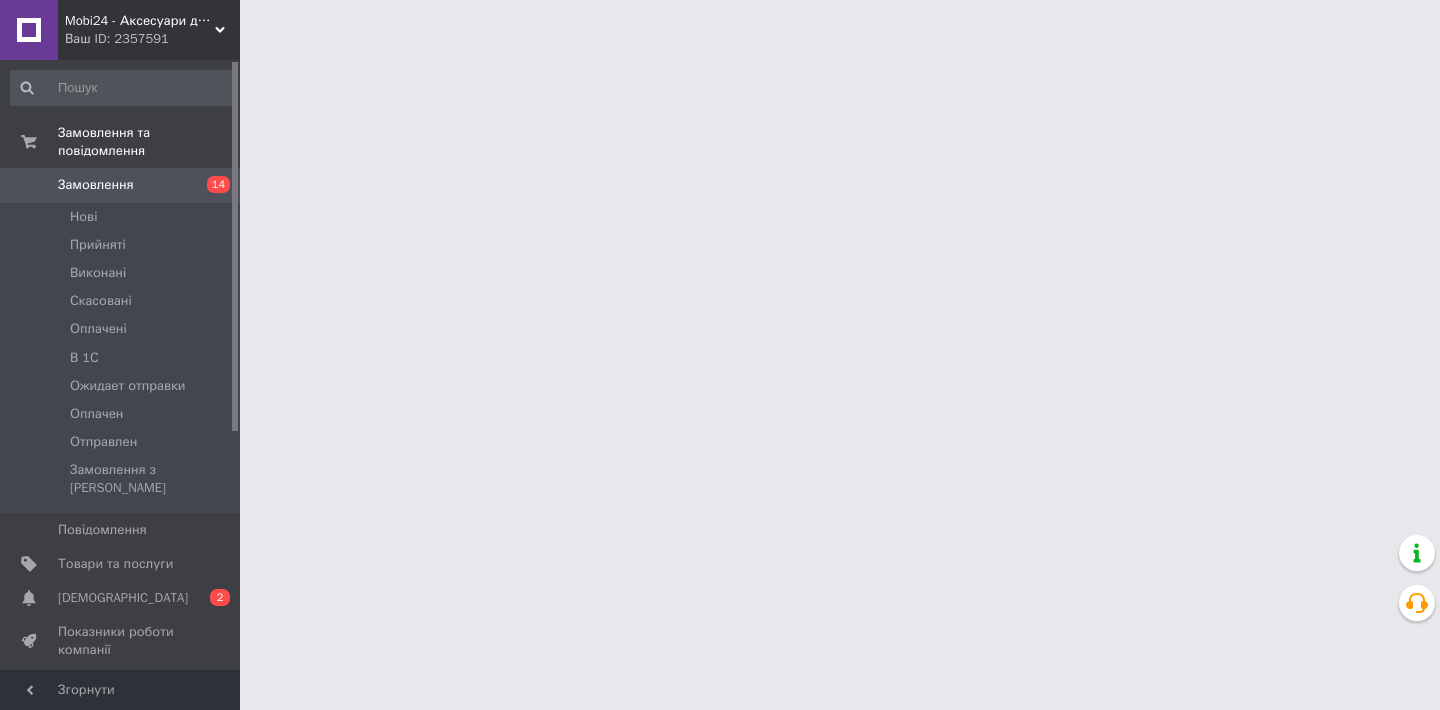 scroll, scrollTop: 0, scrollLeft: 0, axis: both 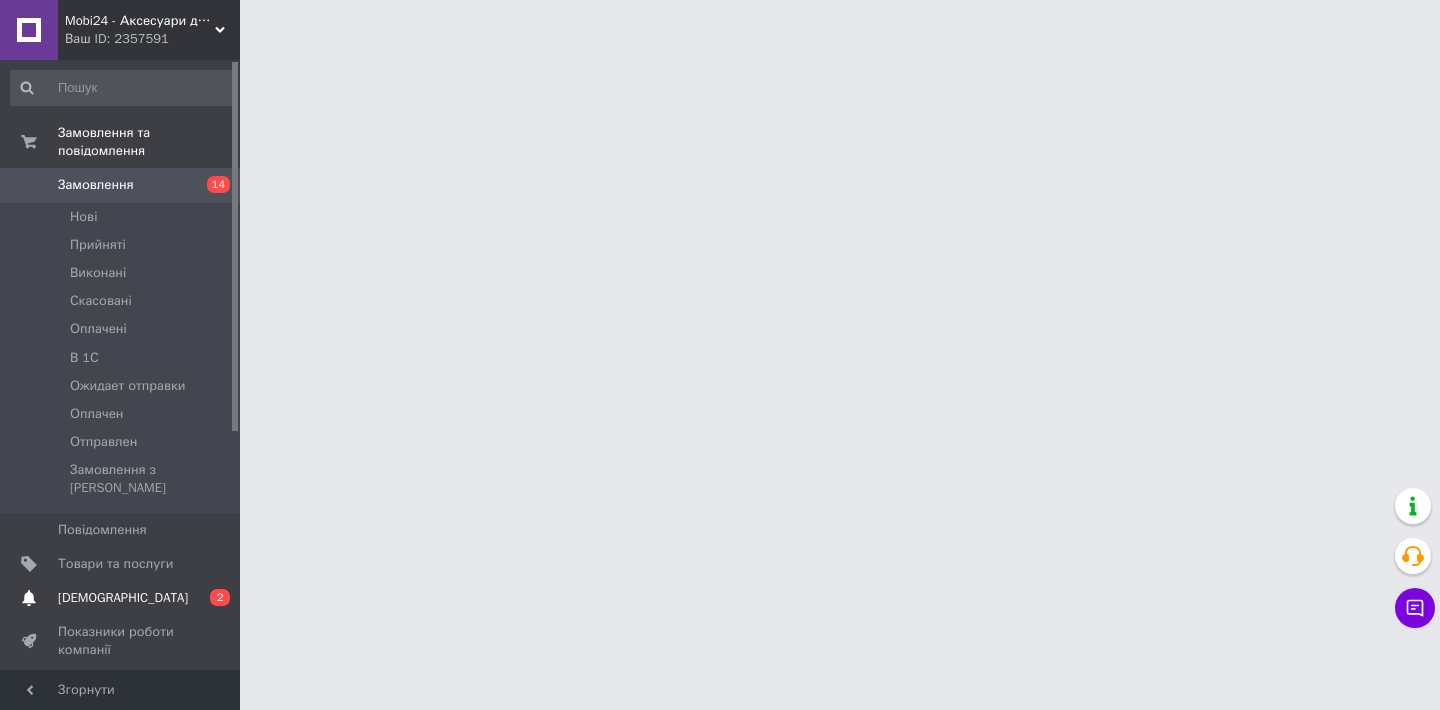click on "[DEMOGRAPHIC_DATA]" at bounding box center [123, 598] 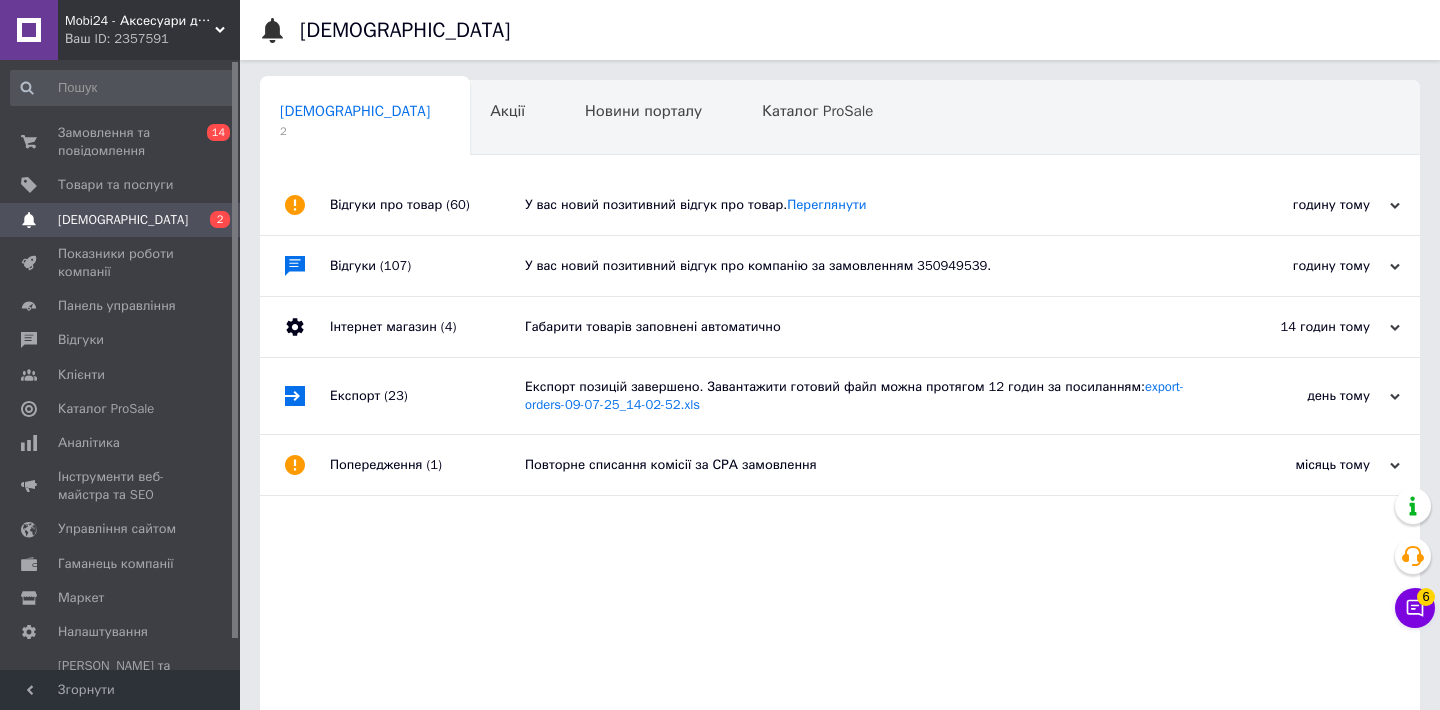 click on "годину тому" at bounding box center [1300, 266] 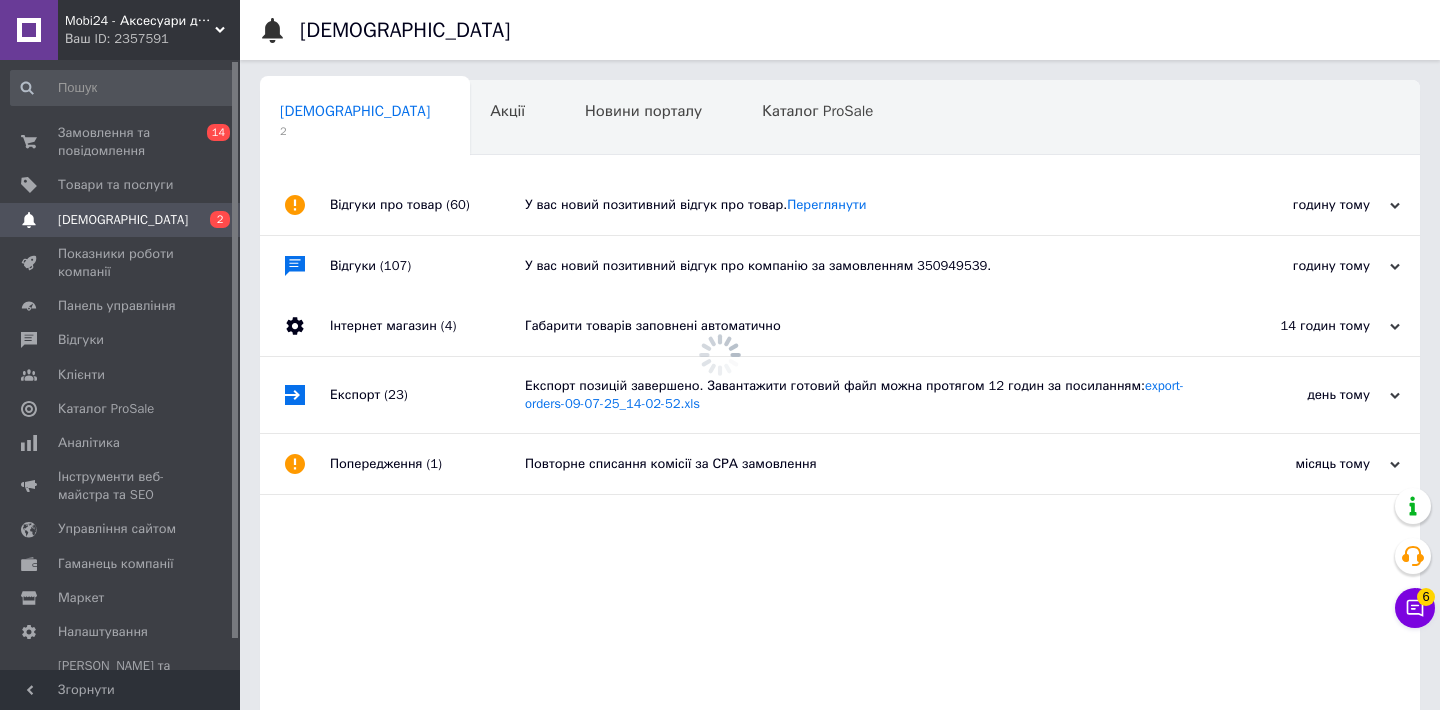click on "годину тому" at bounding box center [1300, 205] 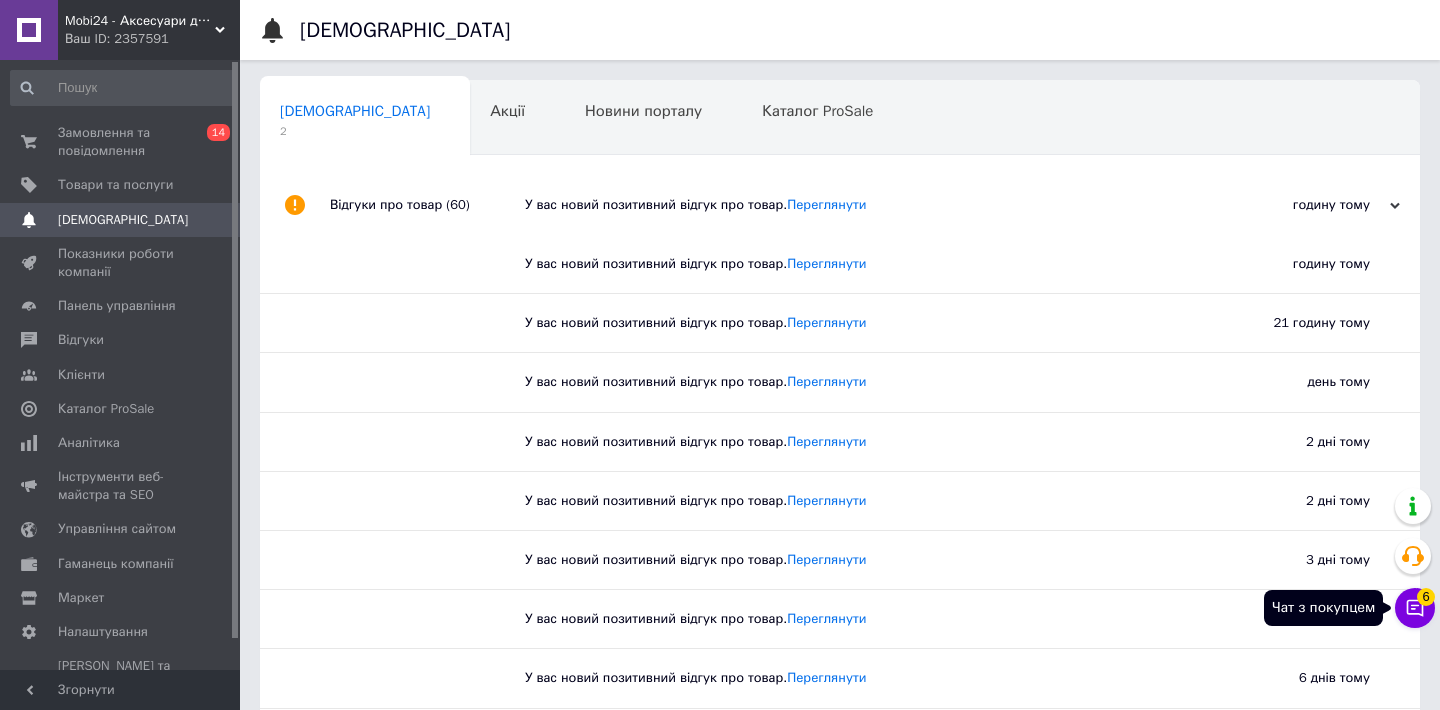 click 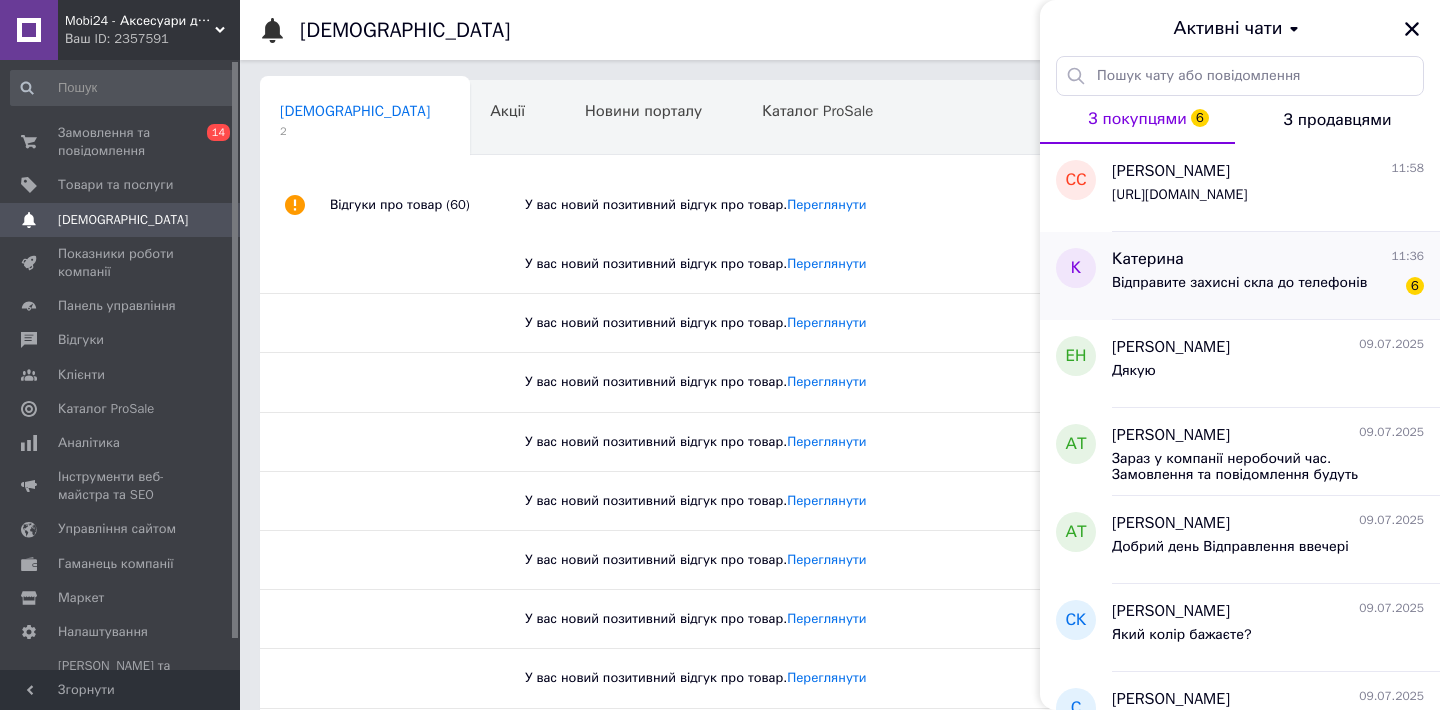 click on "Відправите захисні скла до телефонів" at bounding box center (1239, 289) 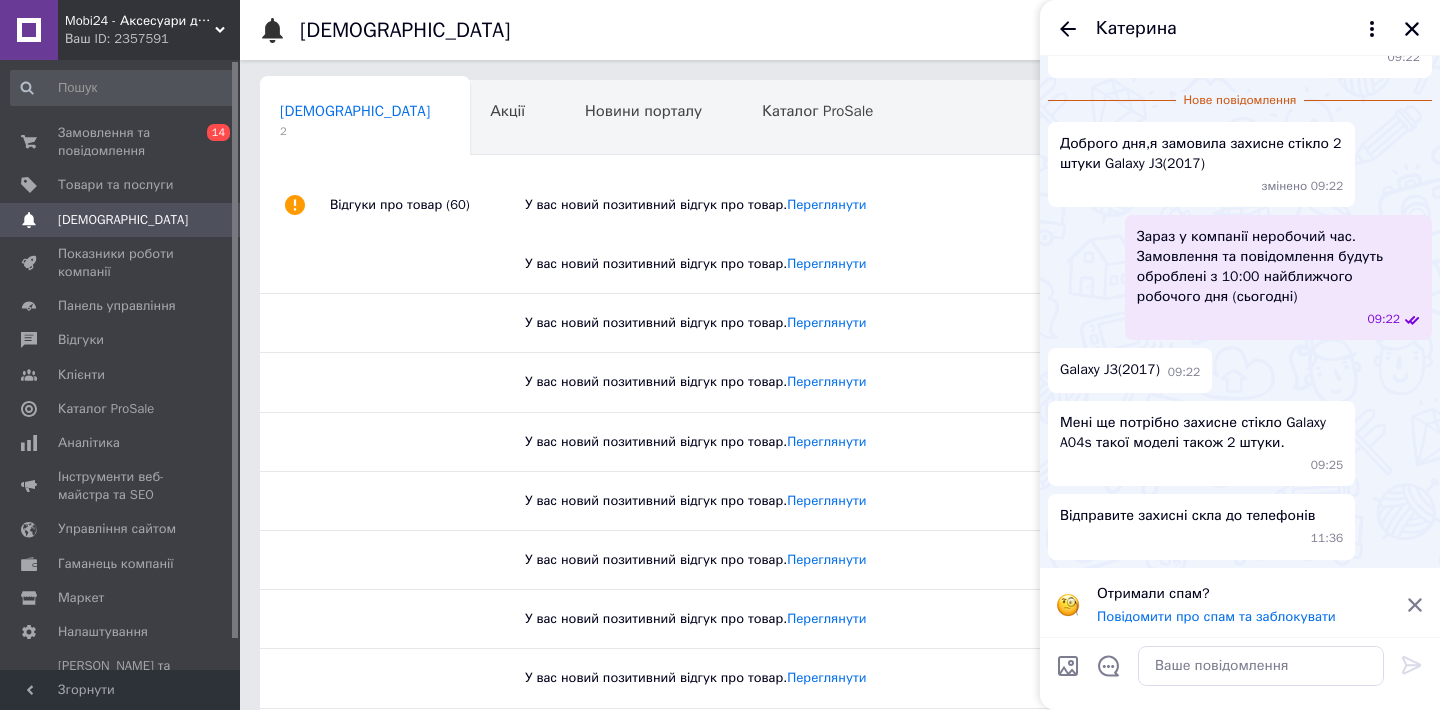 scroll, scrollTop: 327, scrollLeft: 0, axis: vertical 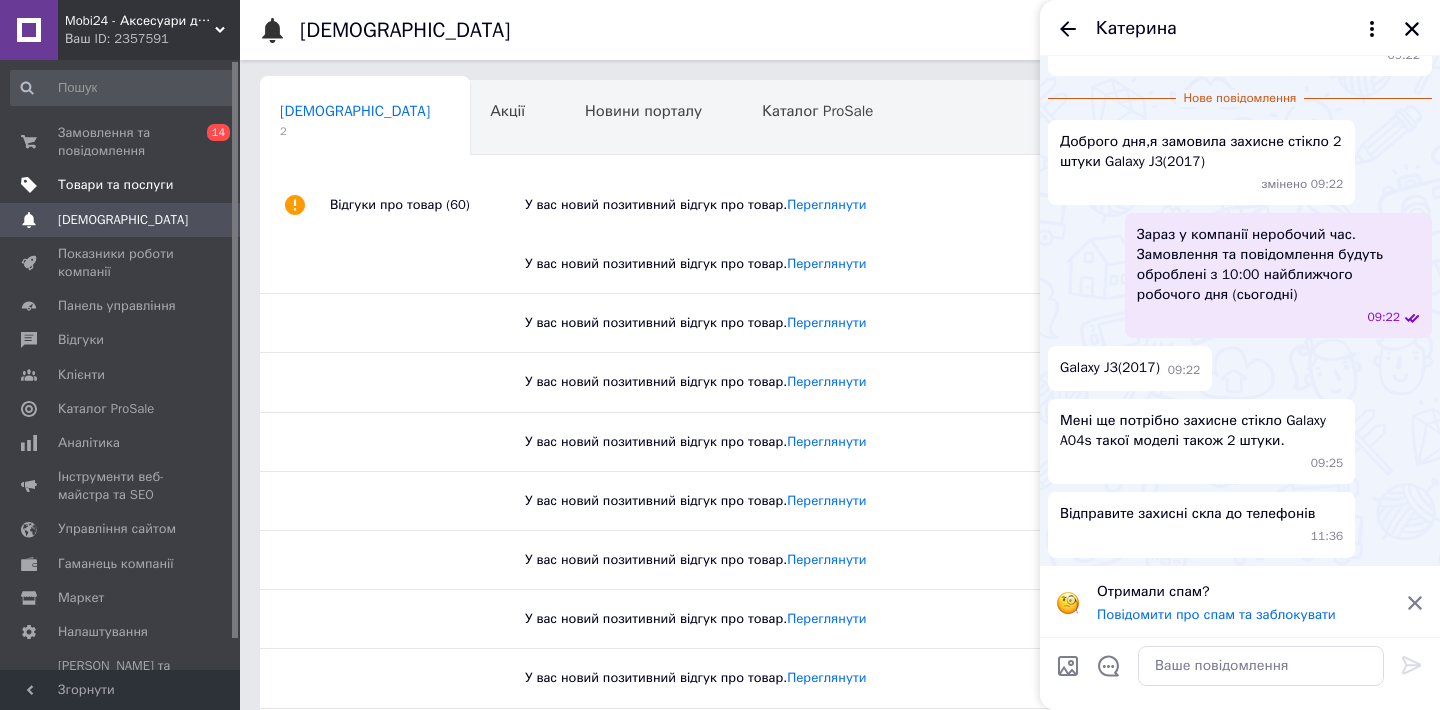 click on "Товари та послуги" at bounding box center [115, 185] 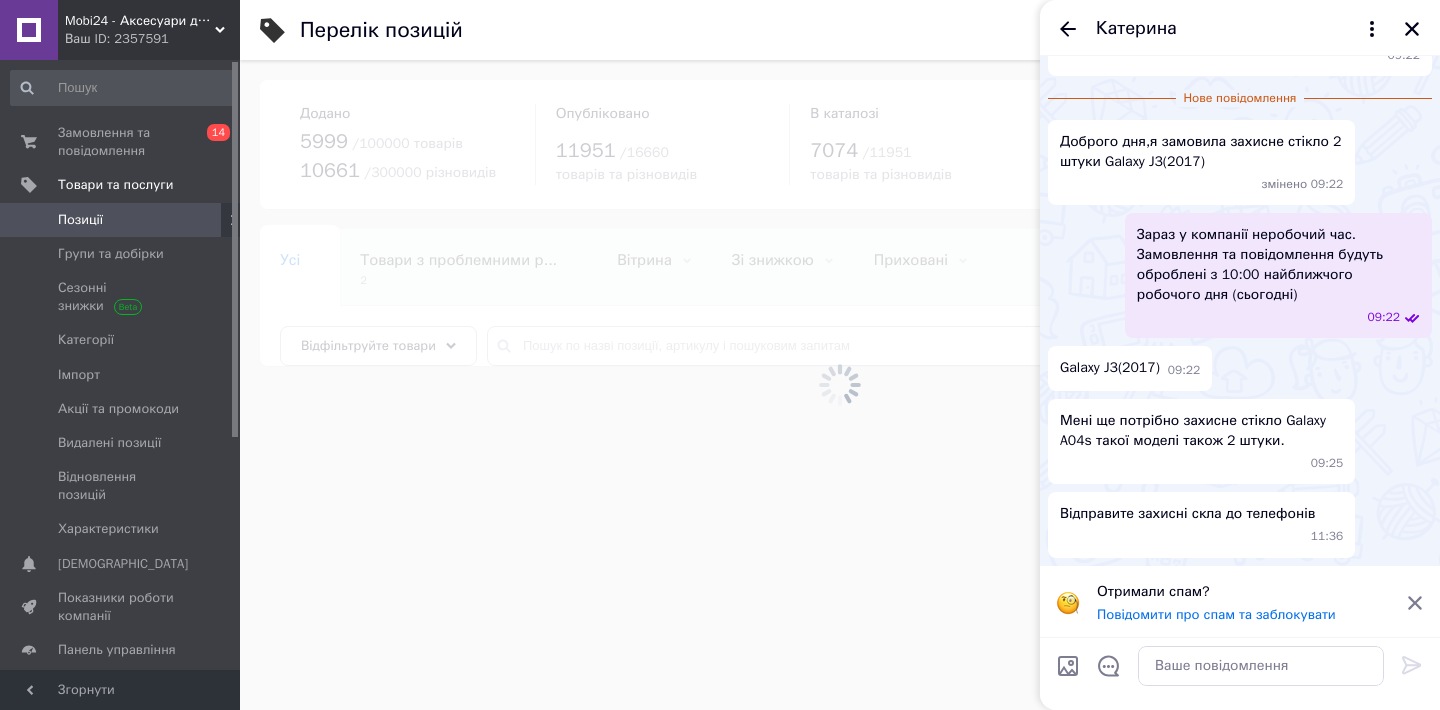 click at bounding box center [840, 385] 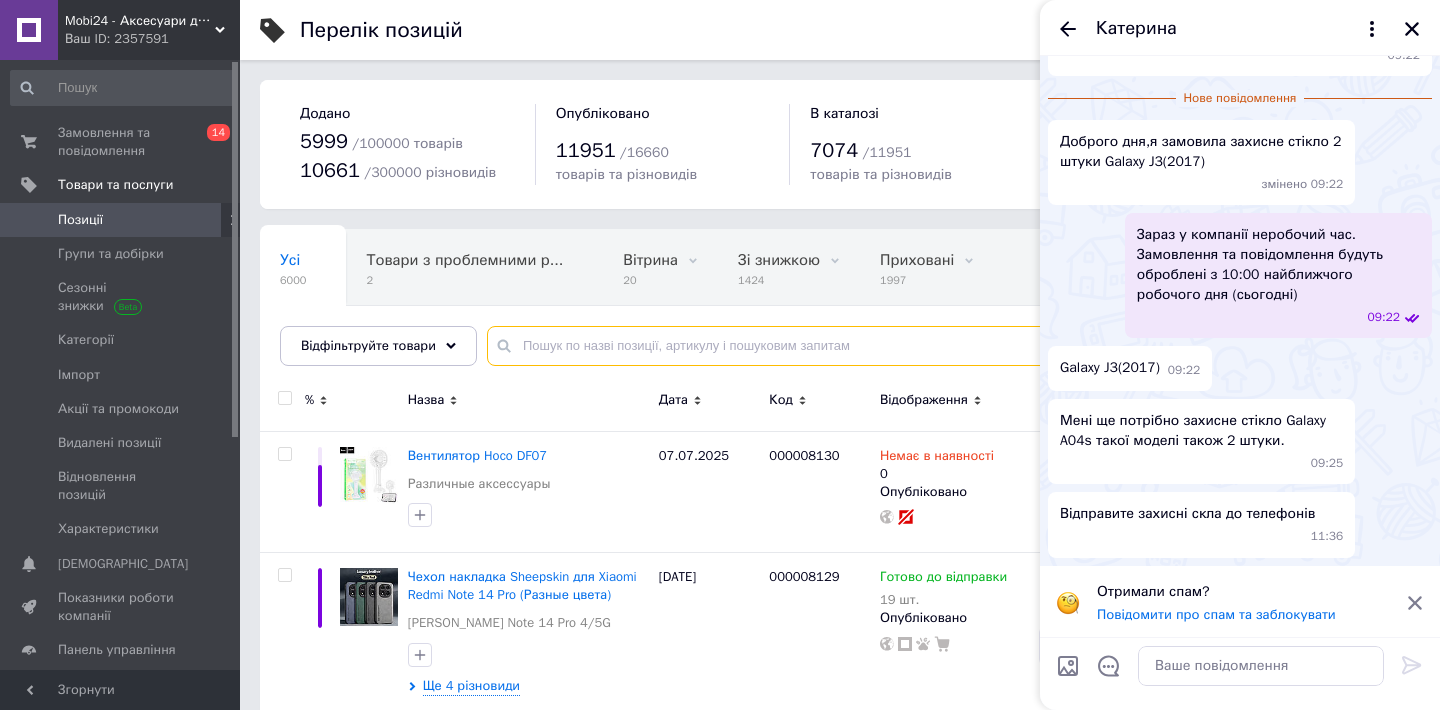 click at bounding box center [943, 346] 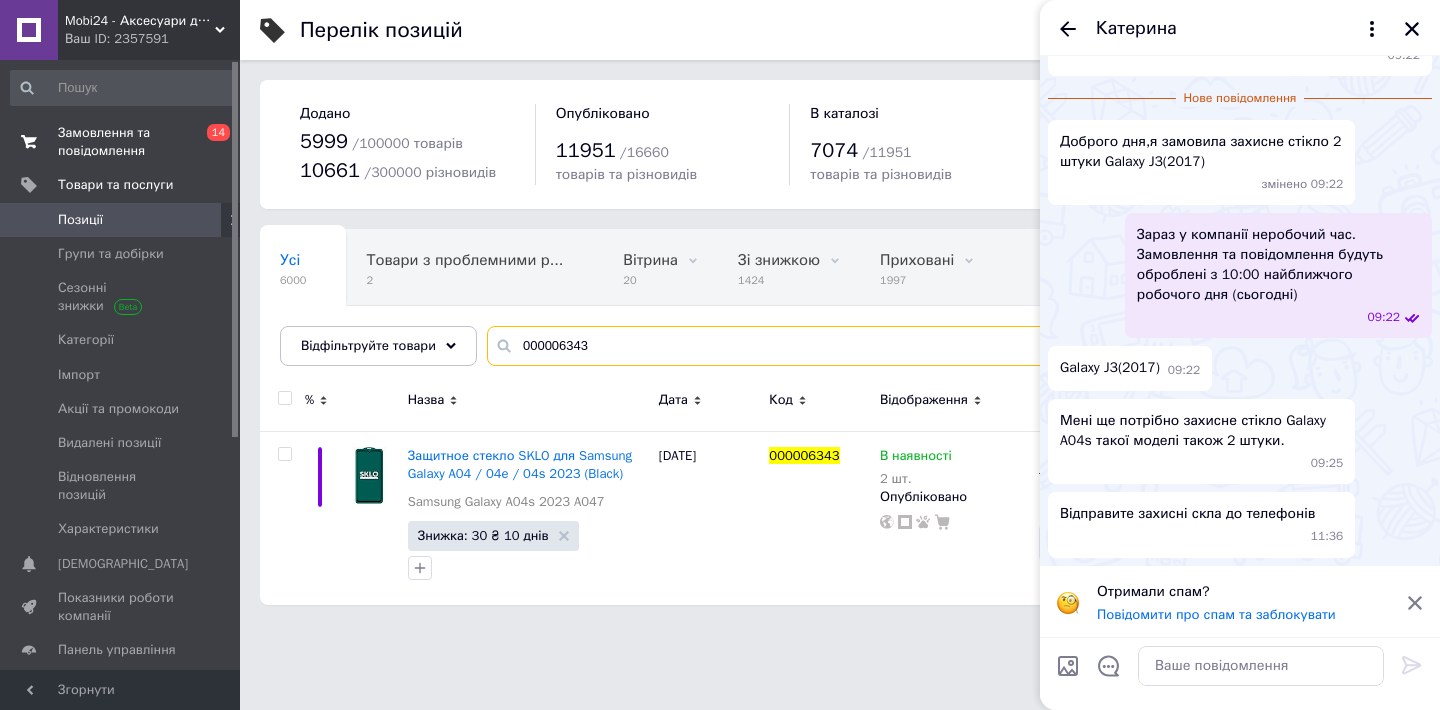 type on "000006343" 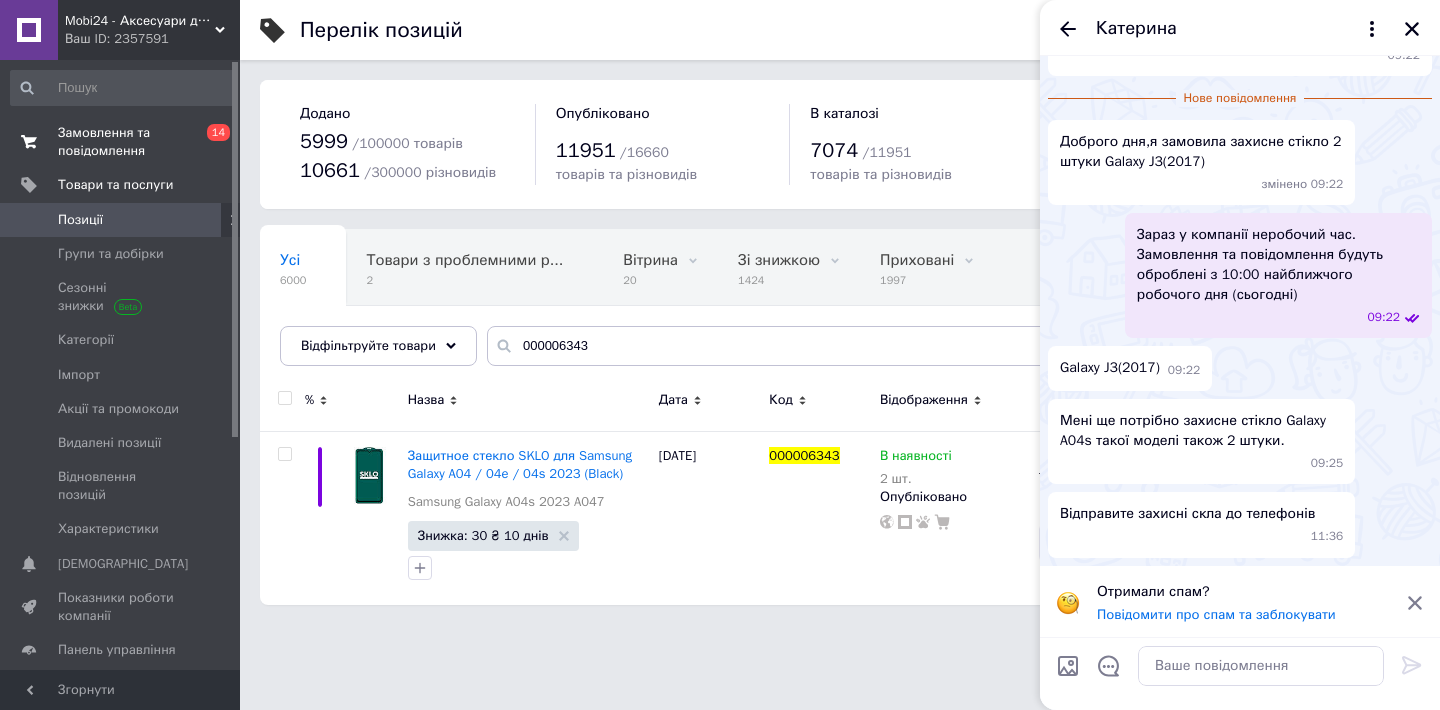 click on "Замовлення та повідомлення" at bounding box center (121, 142) 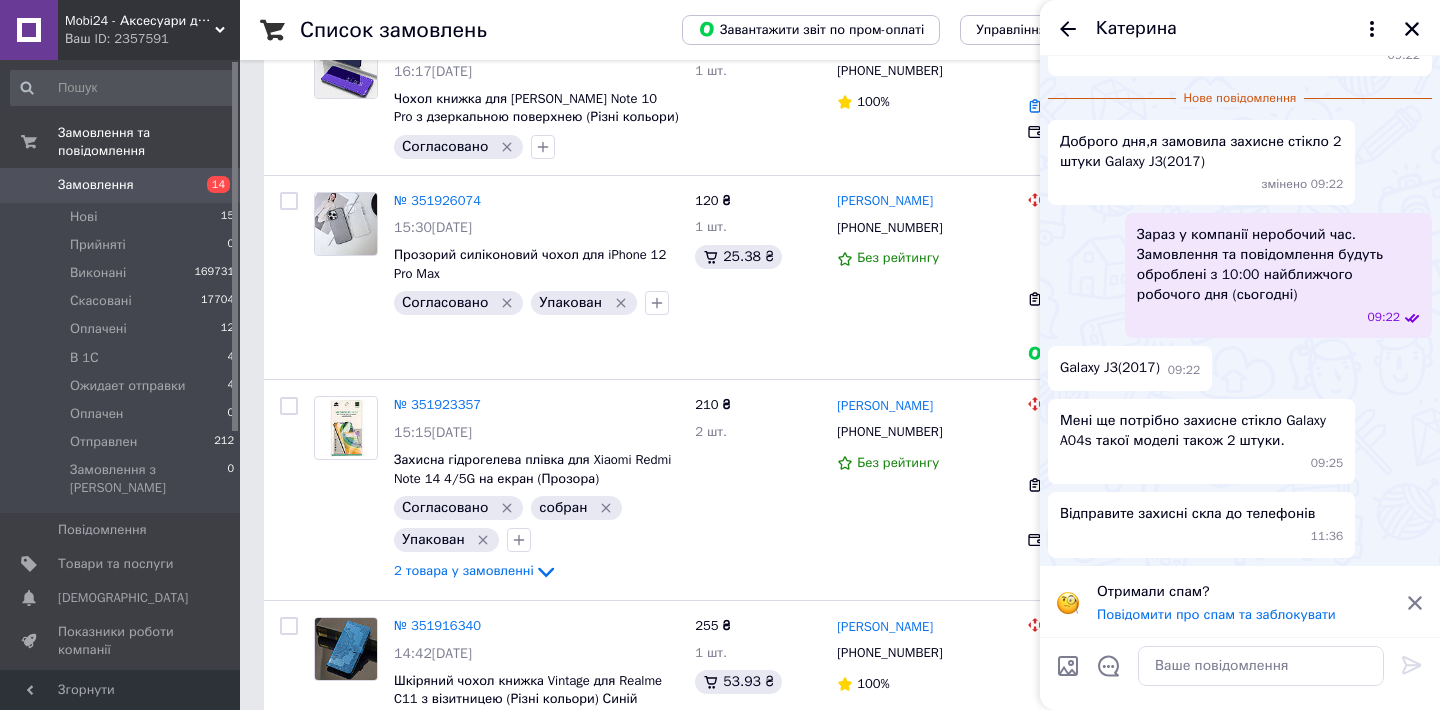 scroll, scrollTop: 6027, scrollLeft: 0, axis: vertical 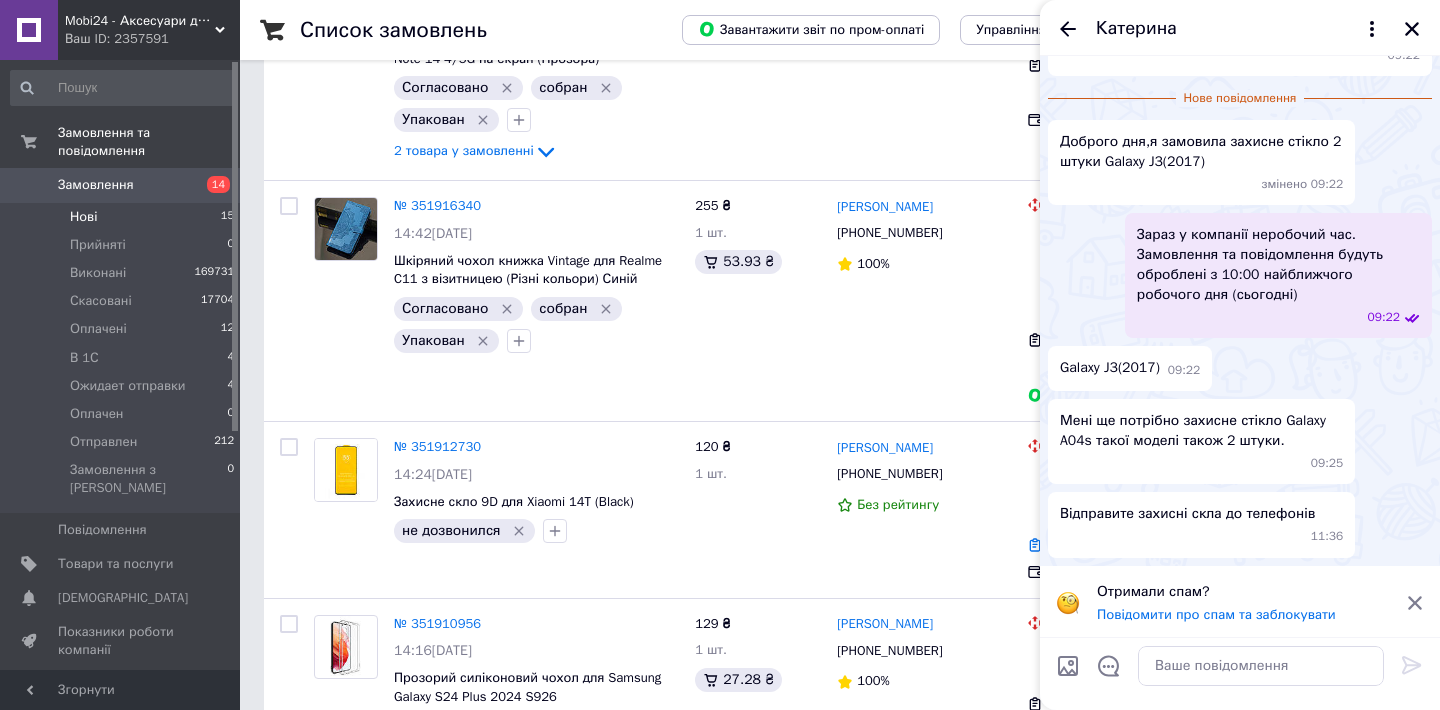 click on "Нові 15" at bounding box center (123, 217) 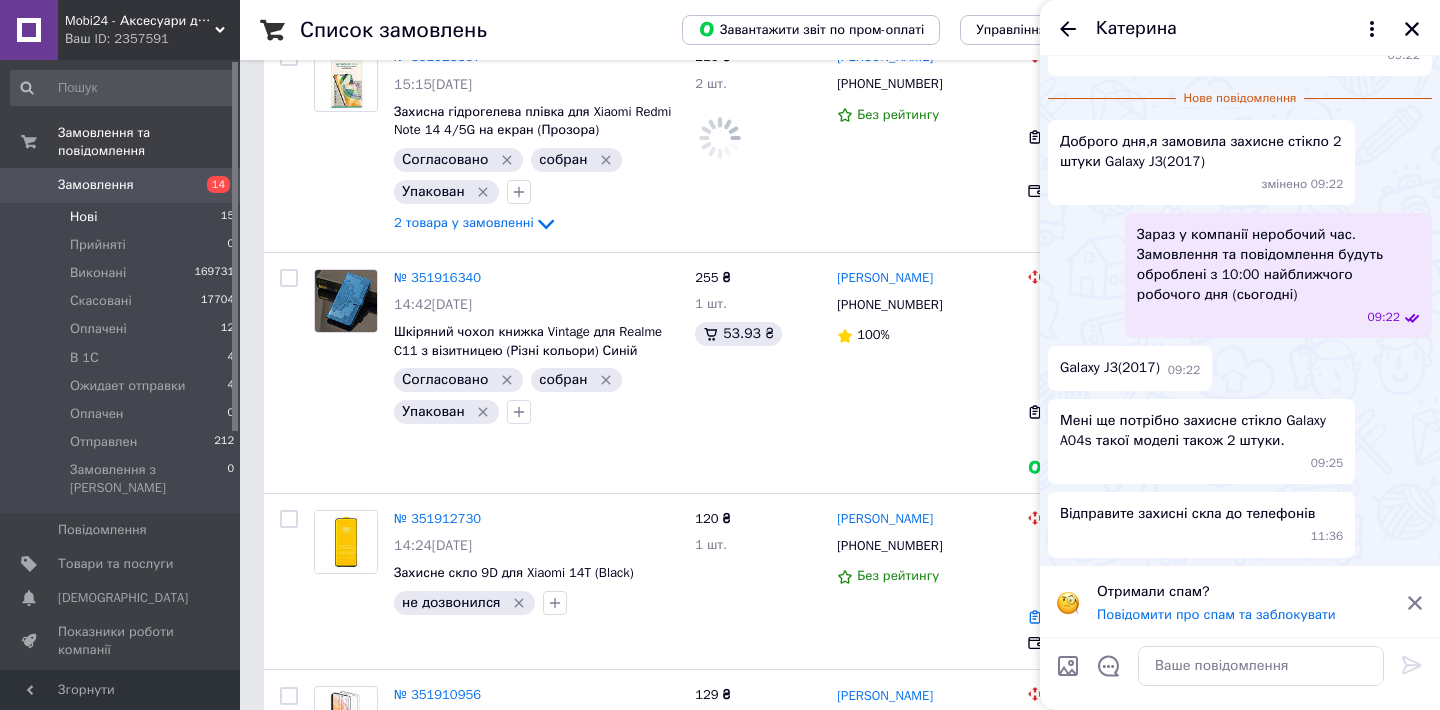 scroll, scrollTop: 6099, scrollLeft: 0, axis: vertical 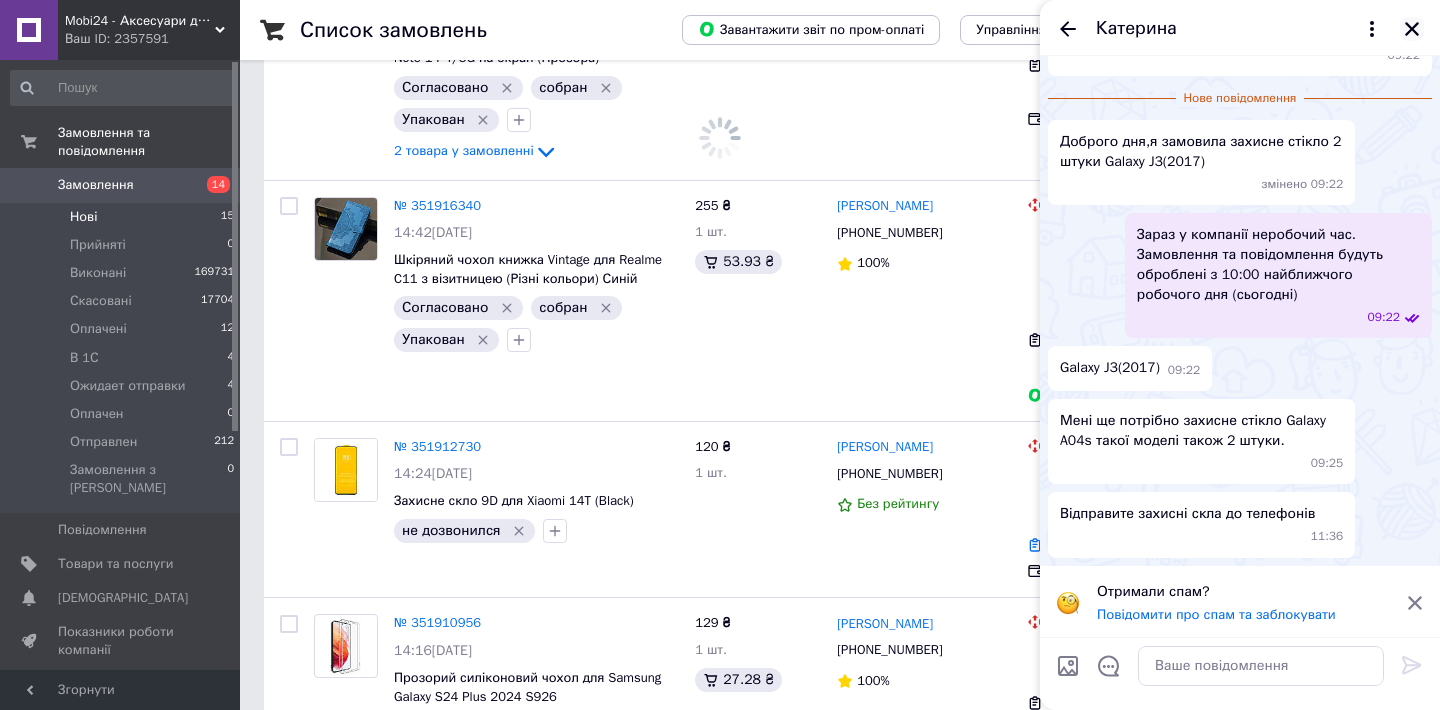 click 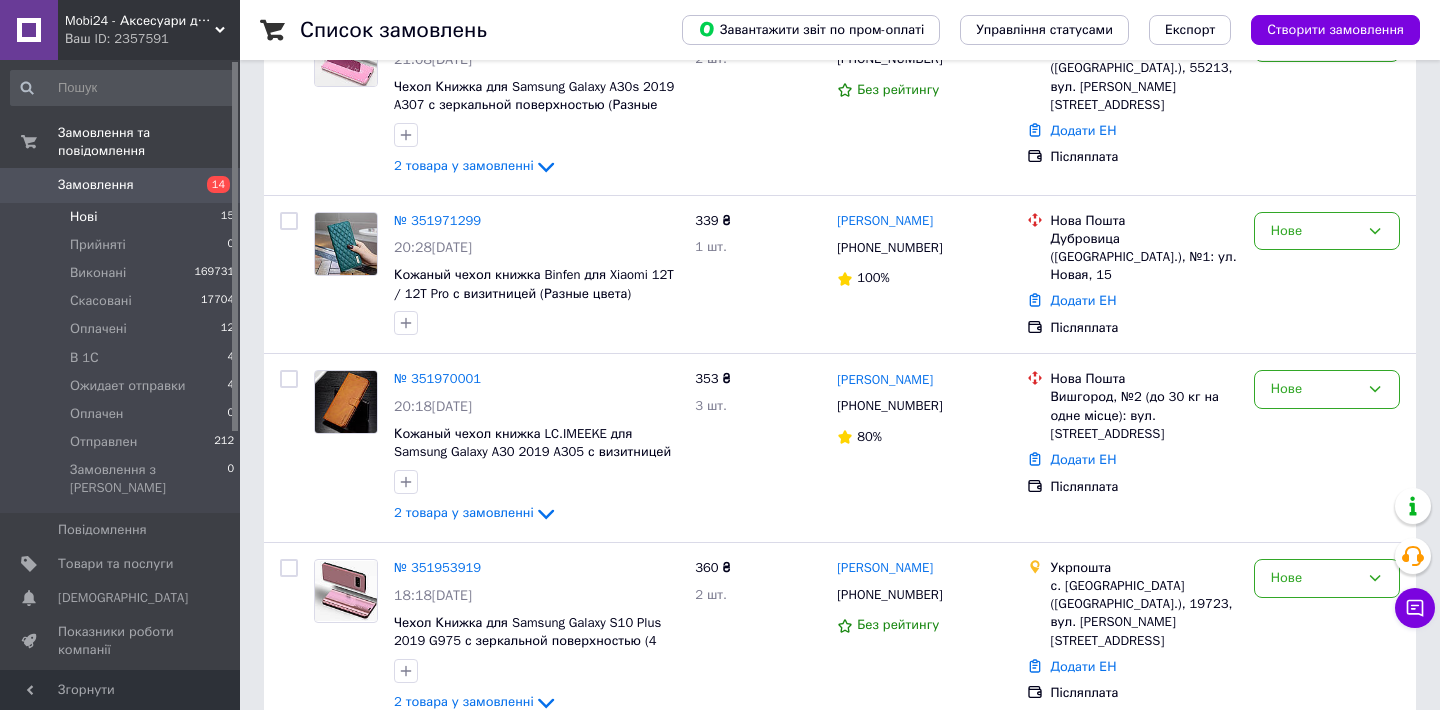 scroll, scrollTop: 2196, scrollLeft: 0, axis: vertical 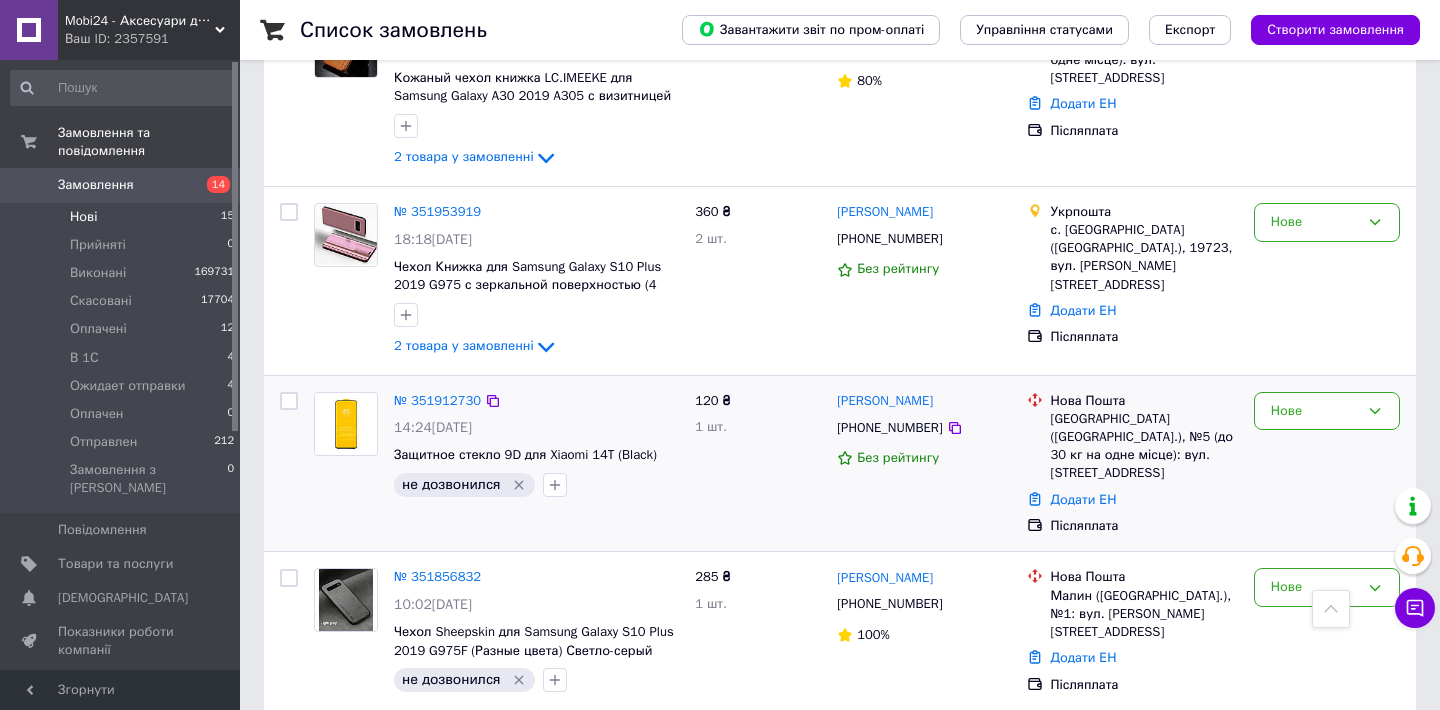 click 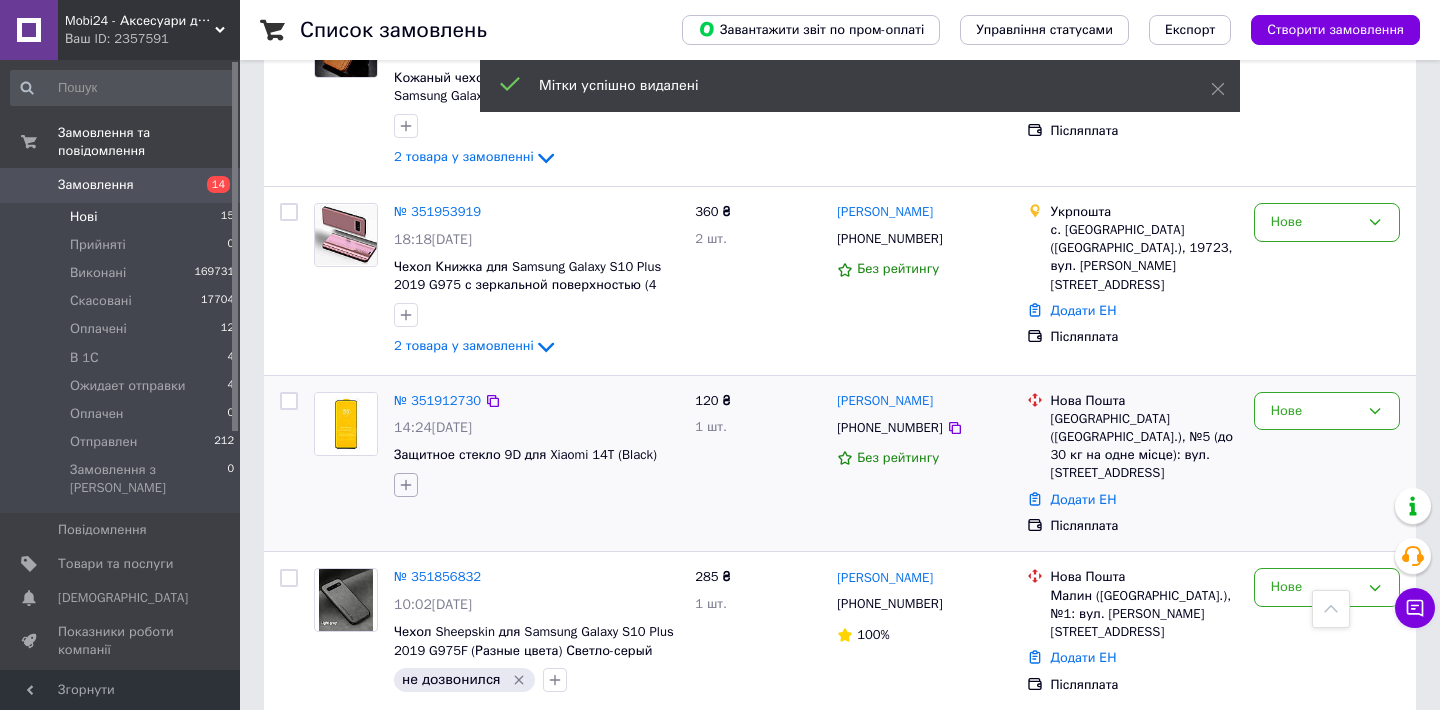 click 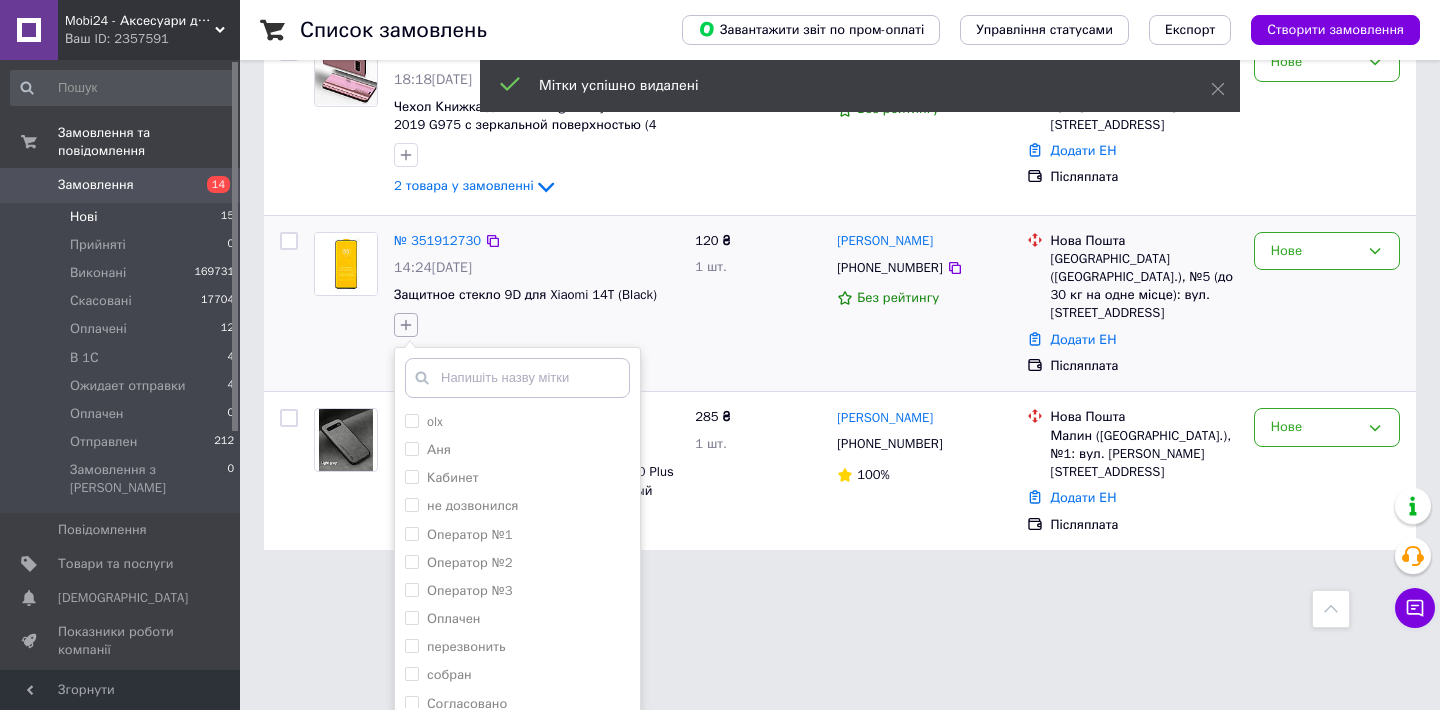 scroll, scrollTop: 2417, scrollLeft: 0, axis: vertical 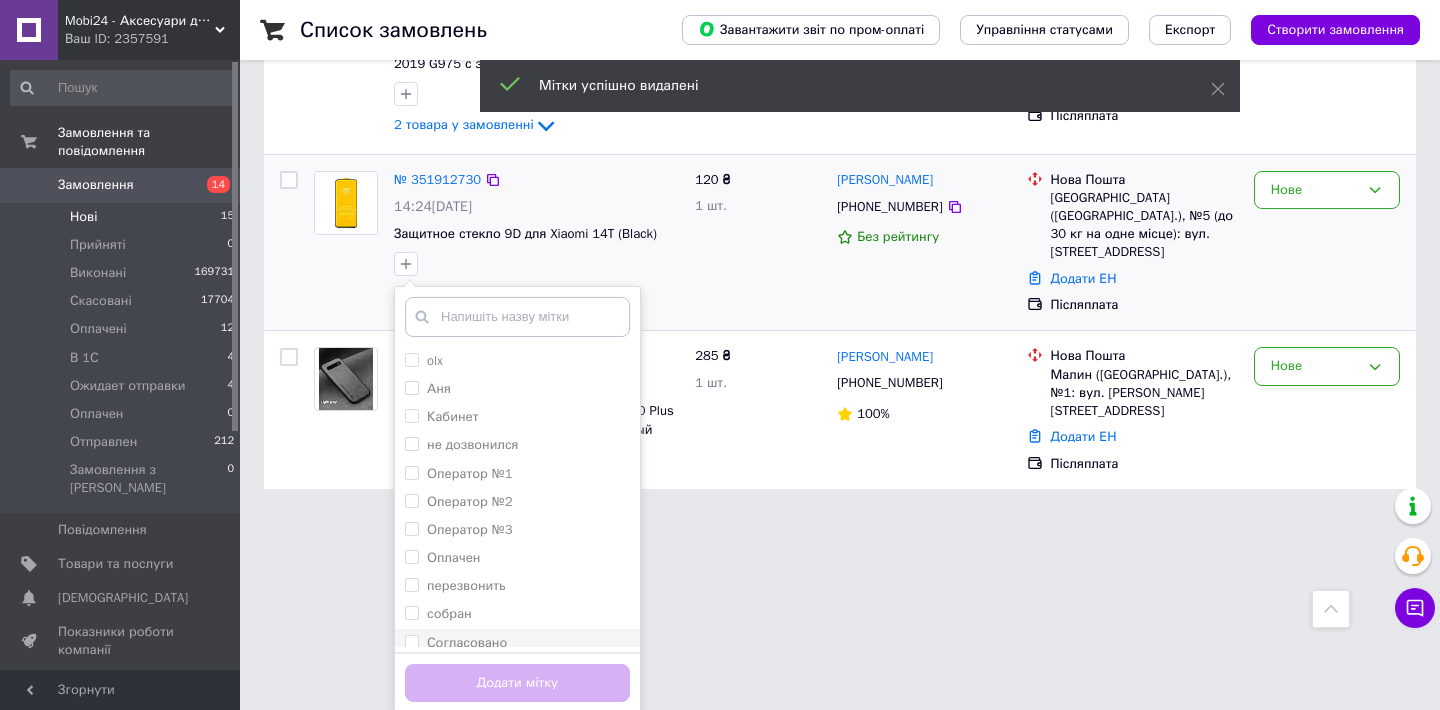 click on "Согласовано" at bounding box center (411, 641) 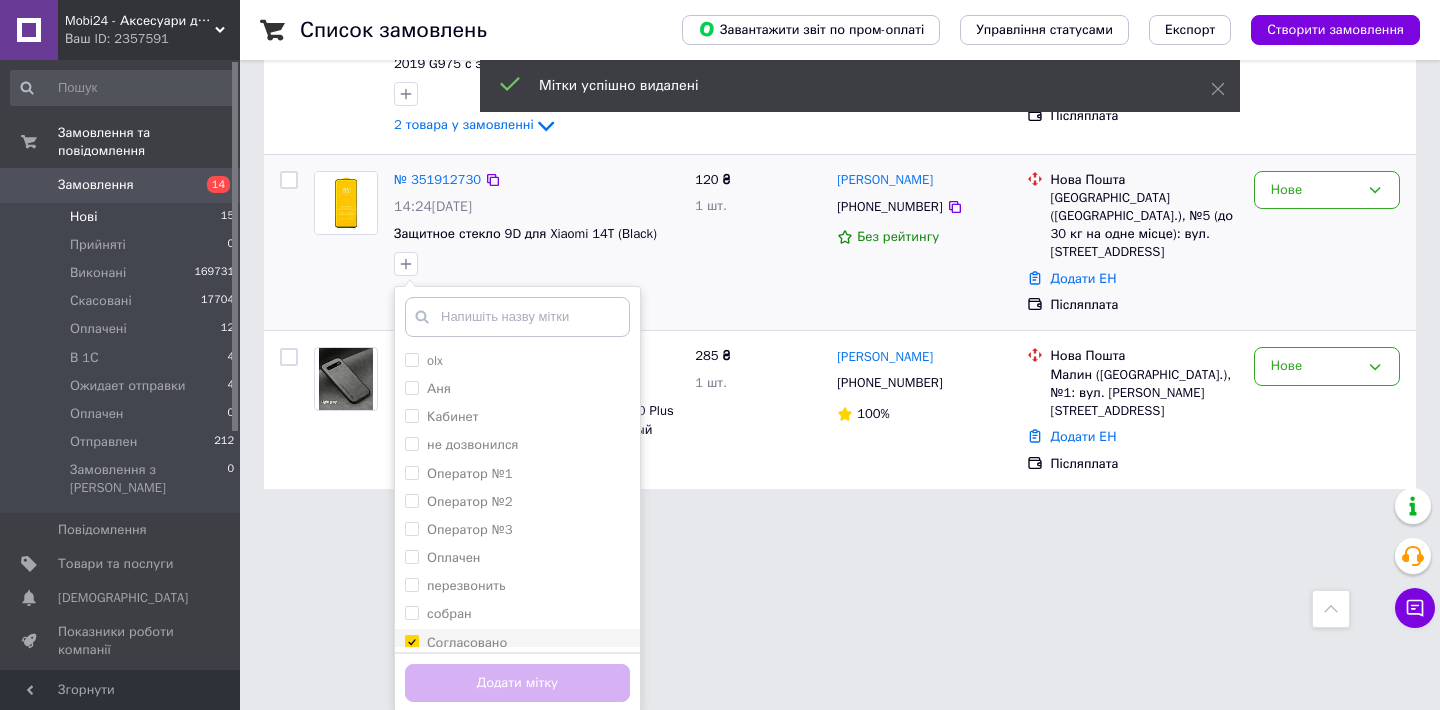 checkbox on "true" 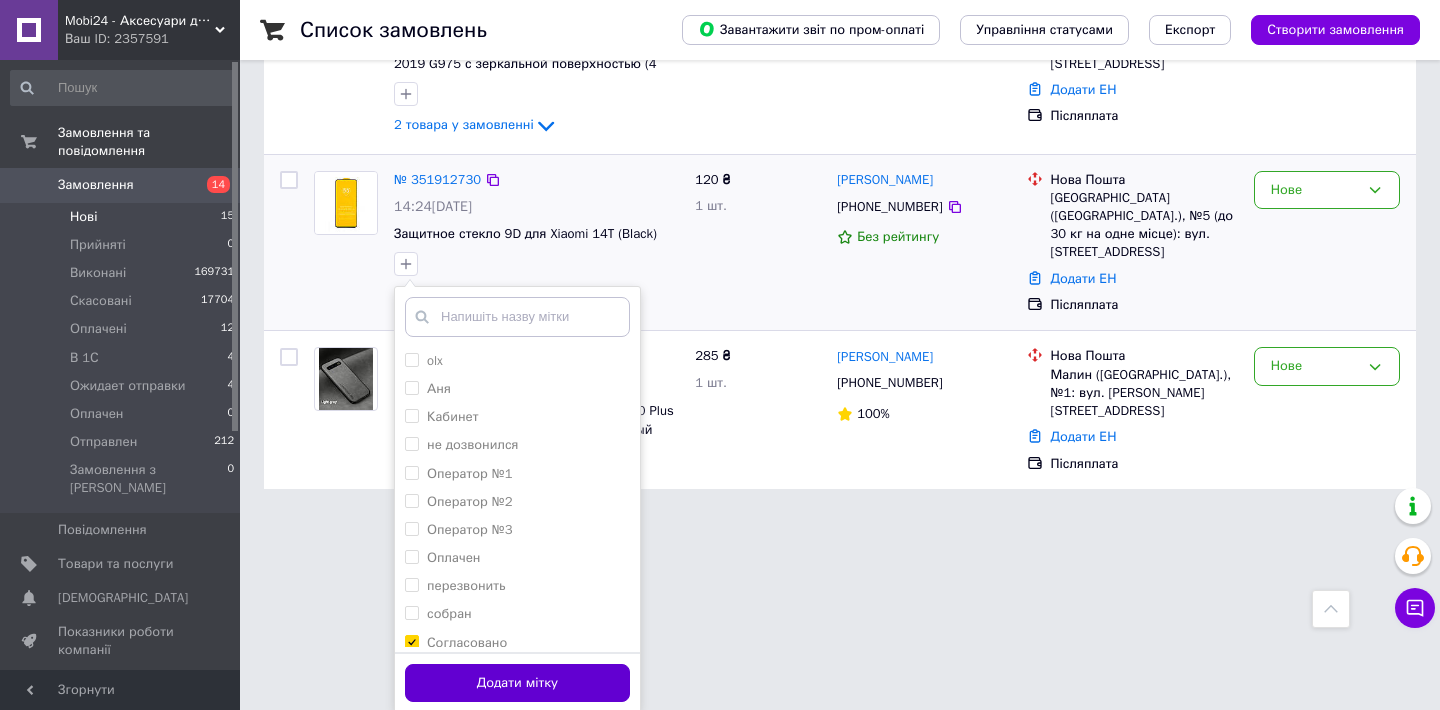 click on "Додати мітку" at bounding box center (517, 683) 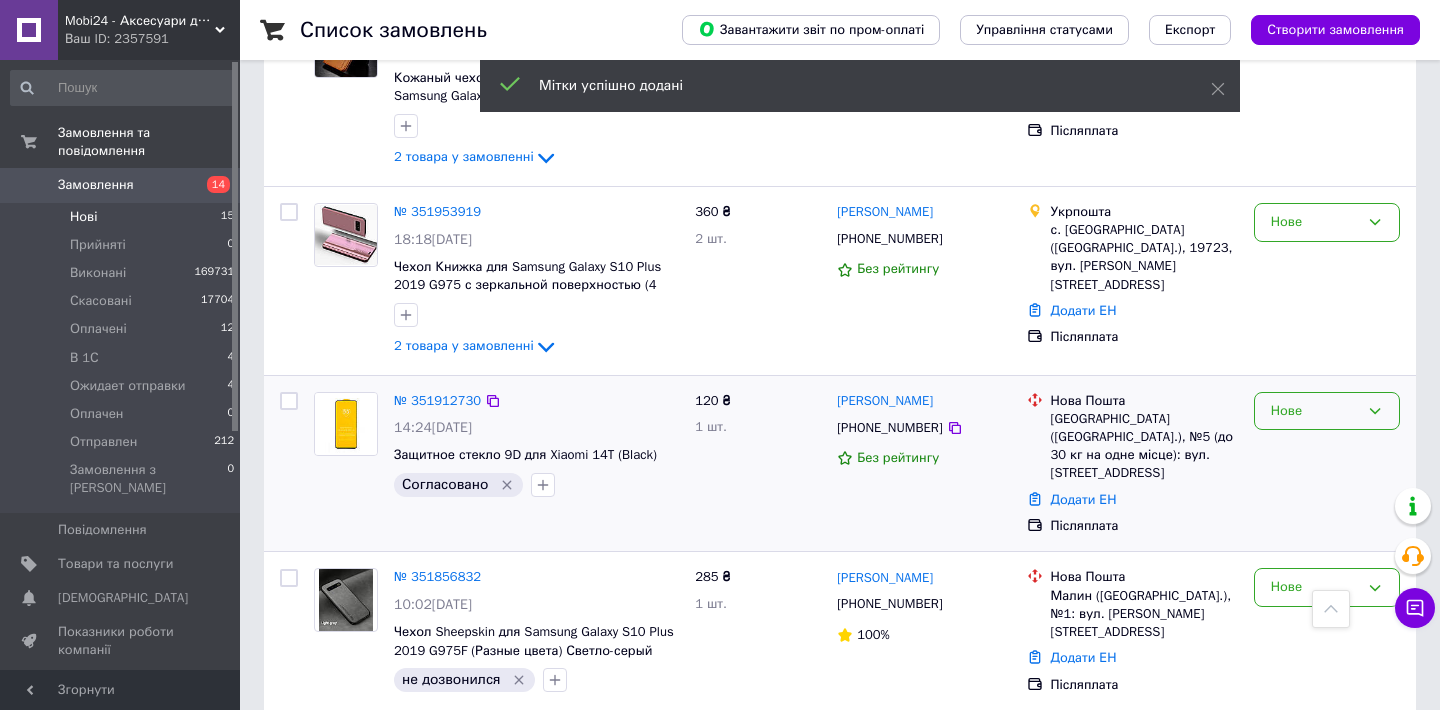 click on "Нове" at bounding box center [1315, 411] 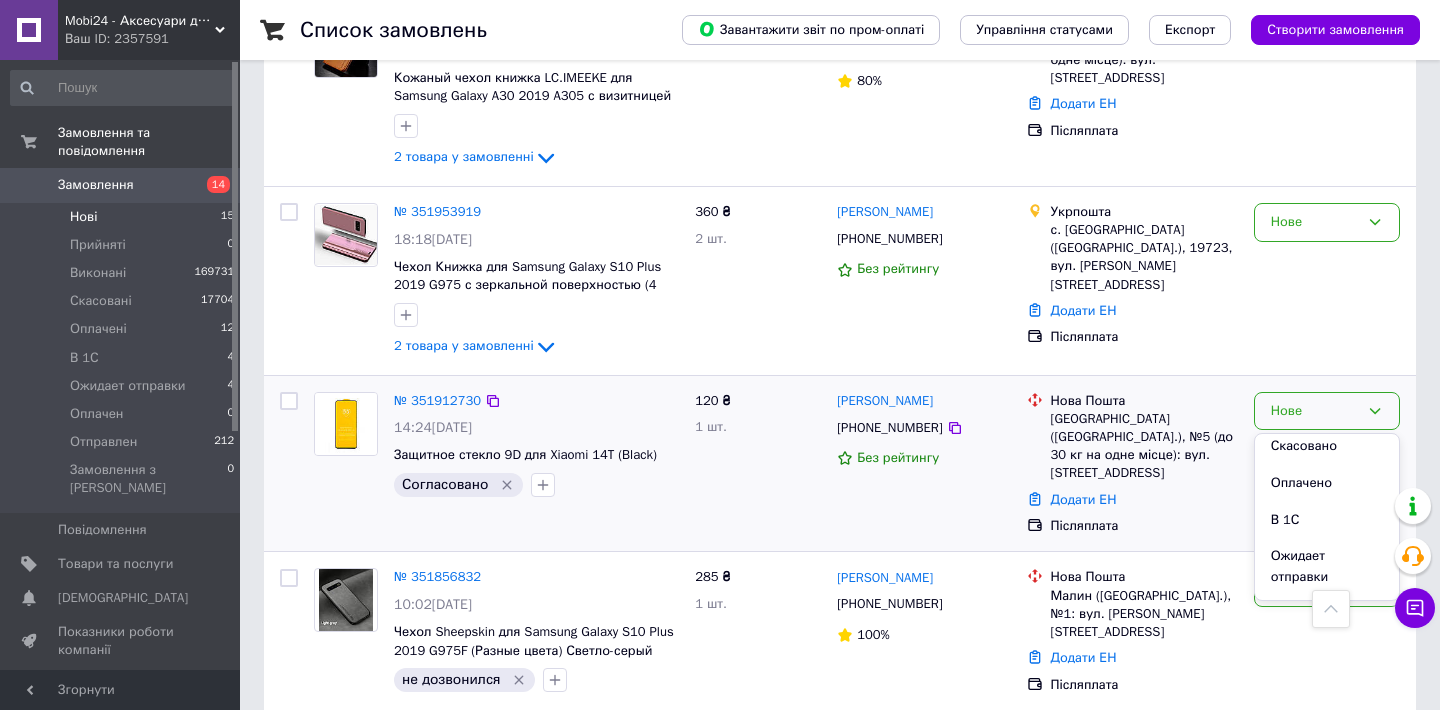 scroll, scrollTop: 81, scrollLeft: 0, axis: vertical 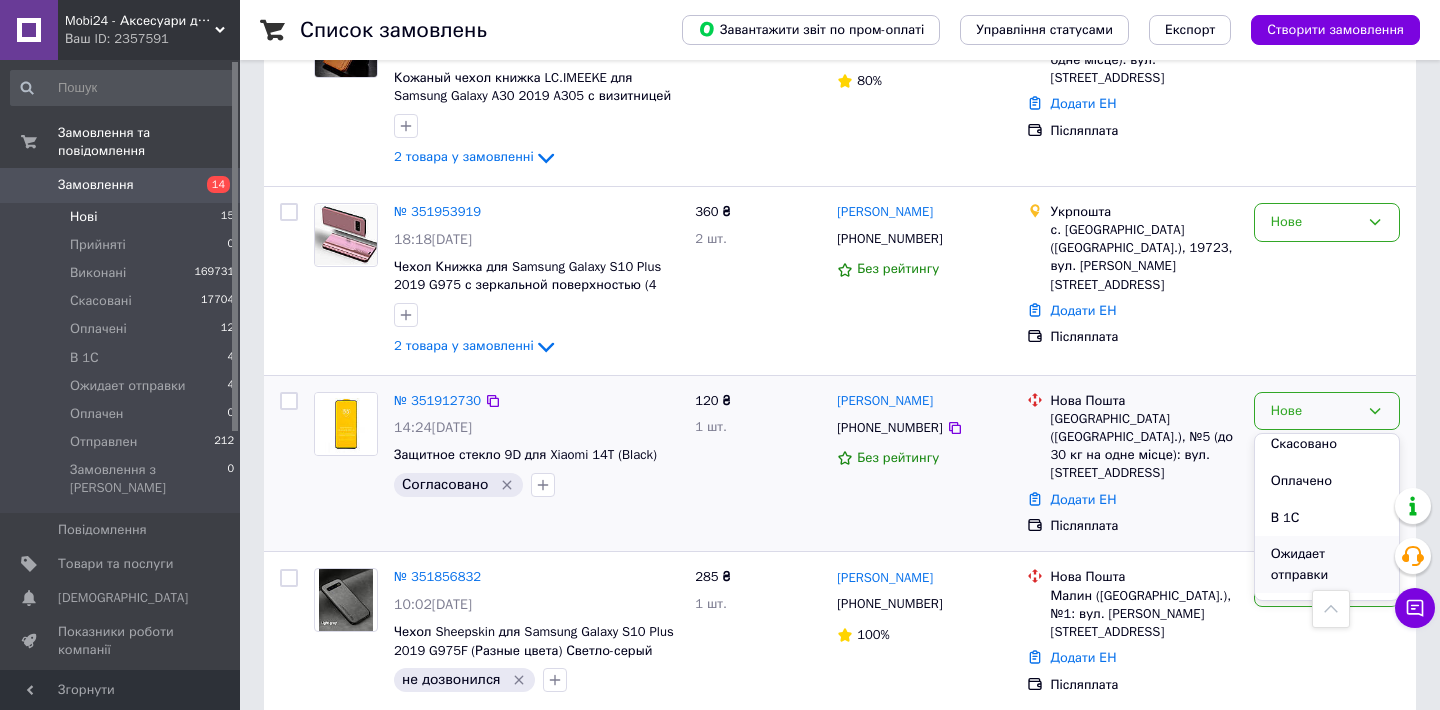 click on "Ожидает отправки" at bounding box center (1327, 564) 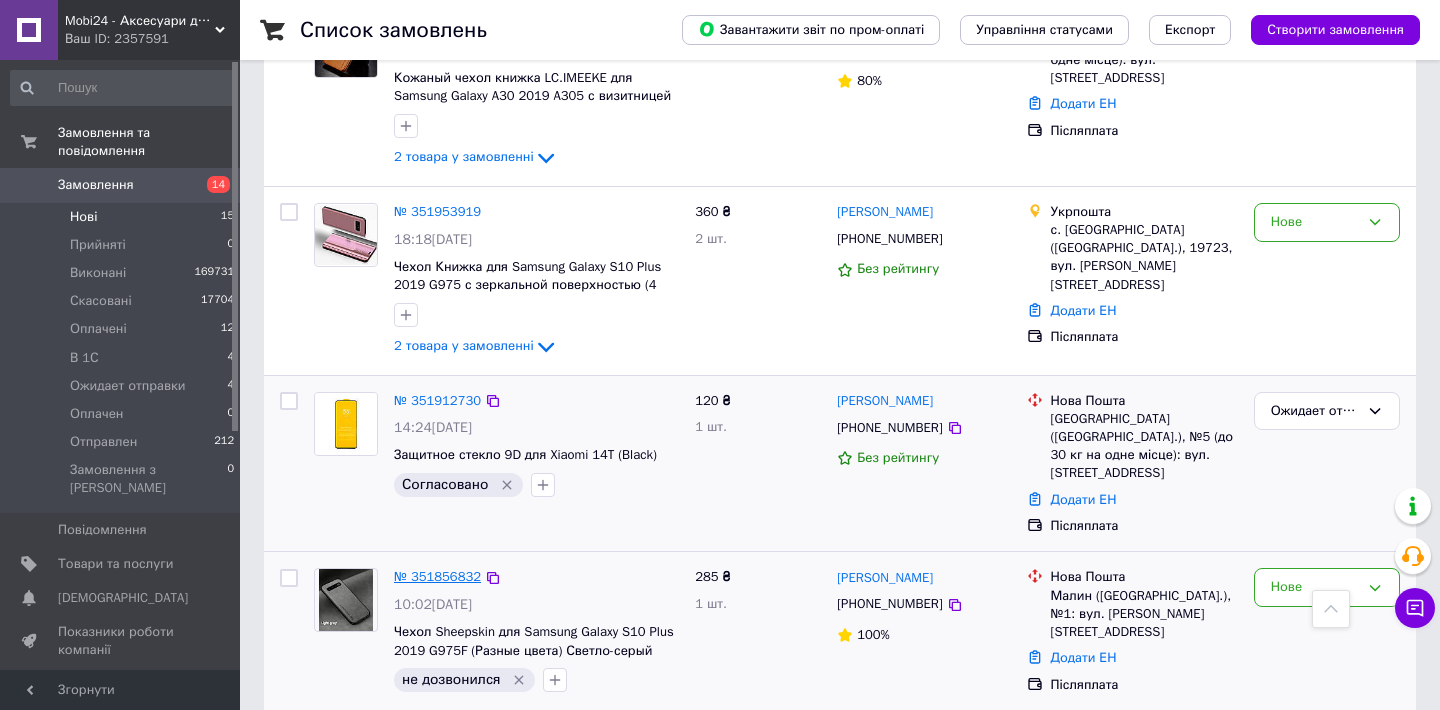 click on "№ 351856832" at bounding box center (437, 576) 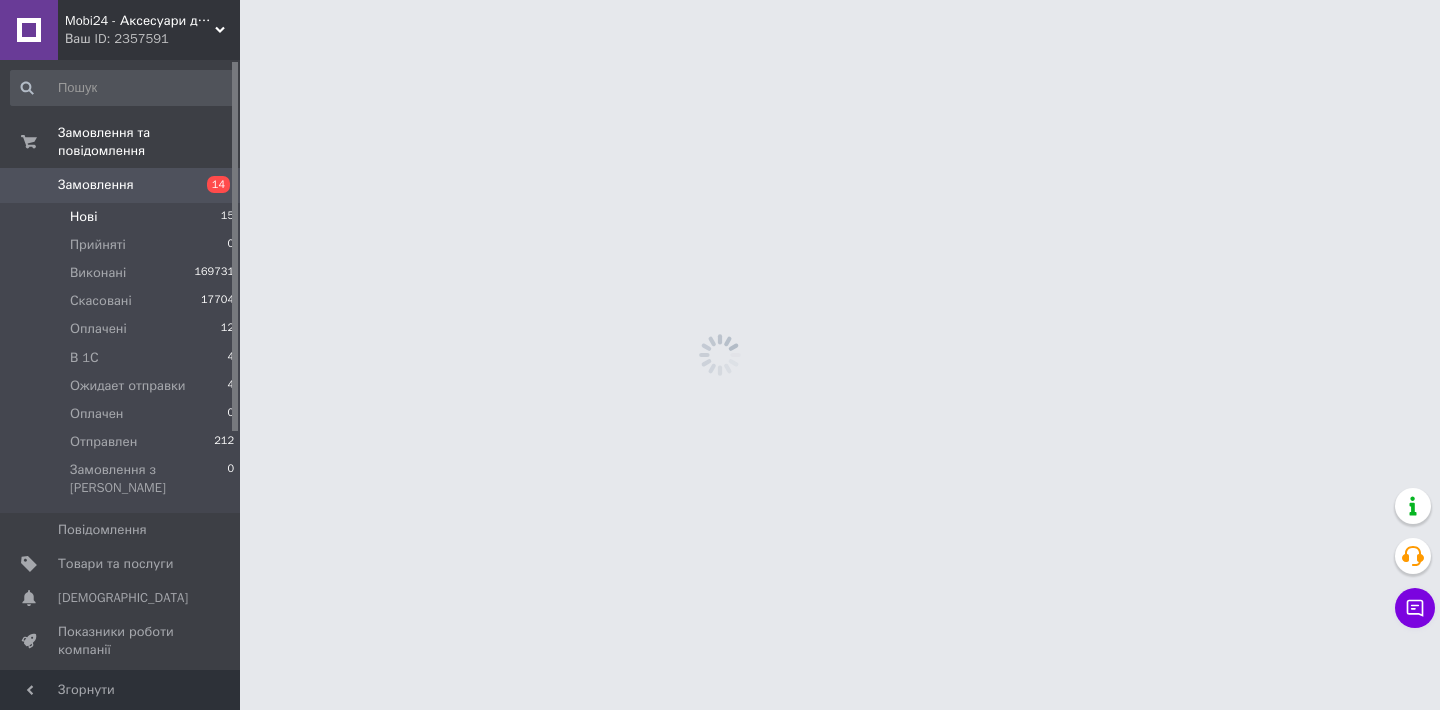 scroll, scrollTop: 0, scrollLeft: 0, axis: both 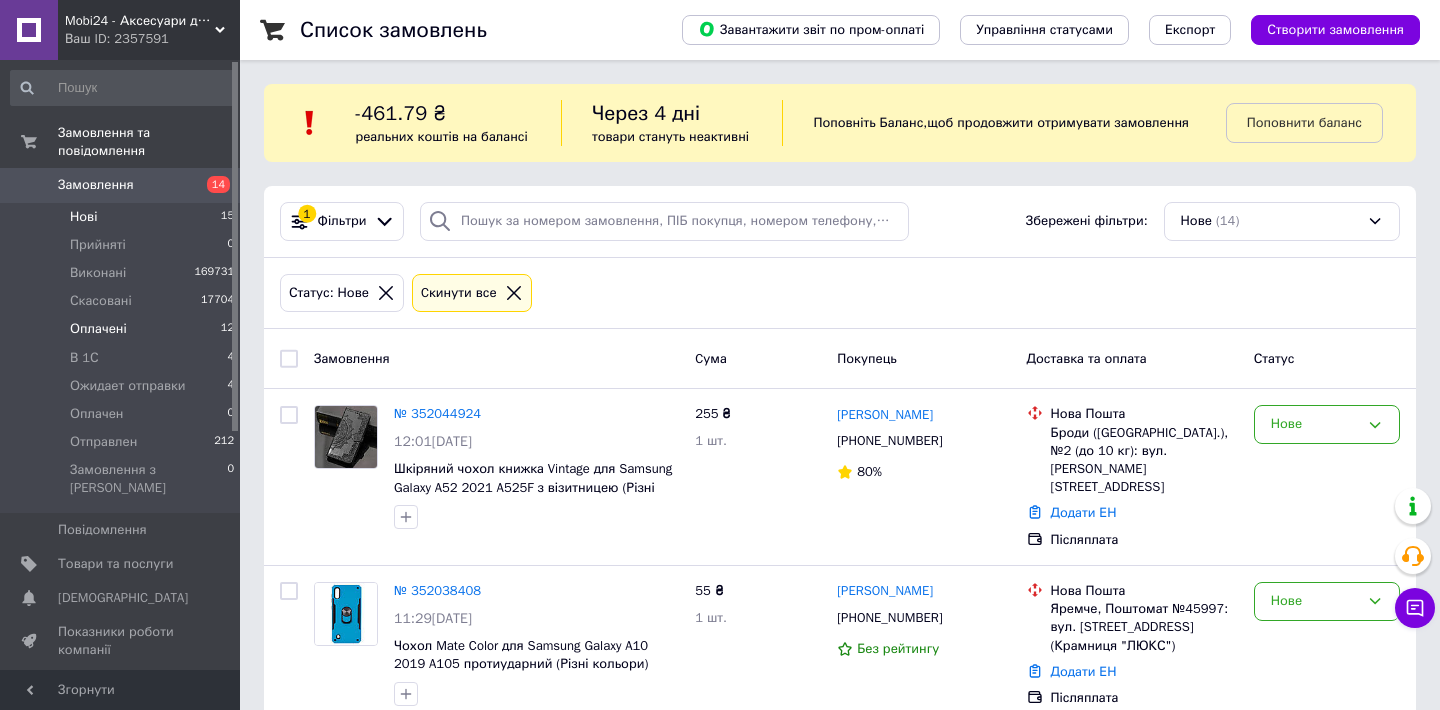click on "Оплачені 12" at bounding box center (123, 329) 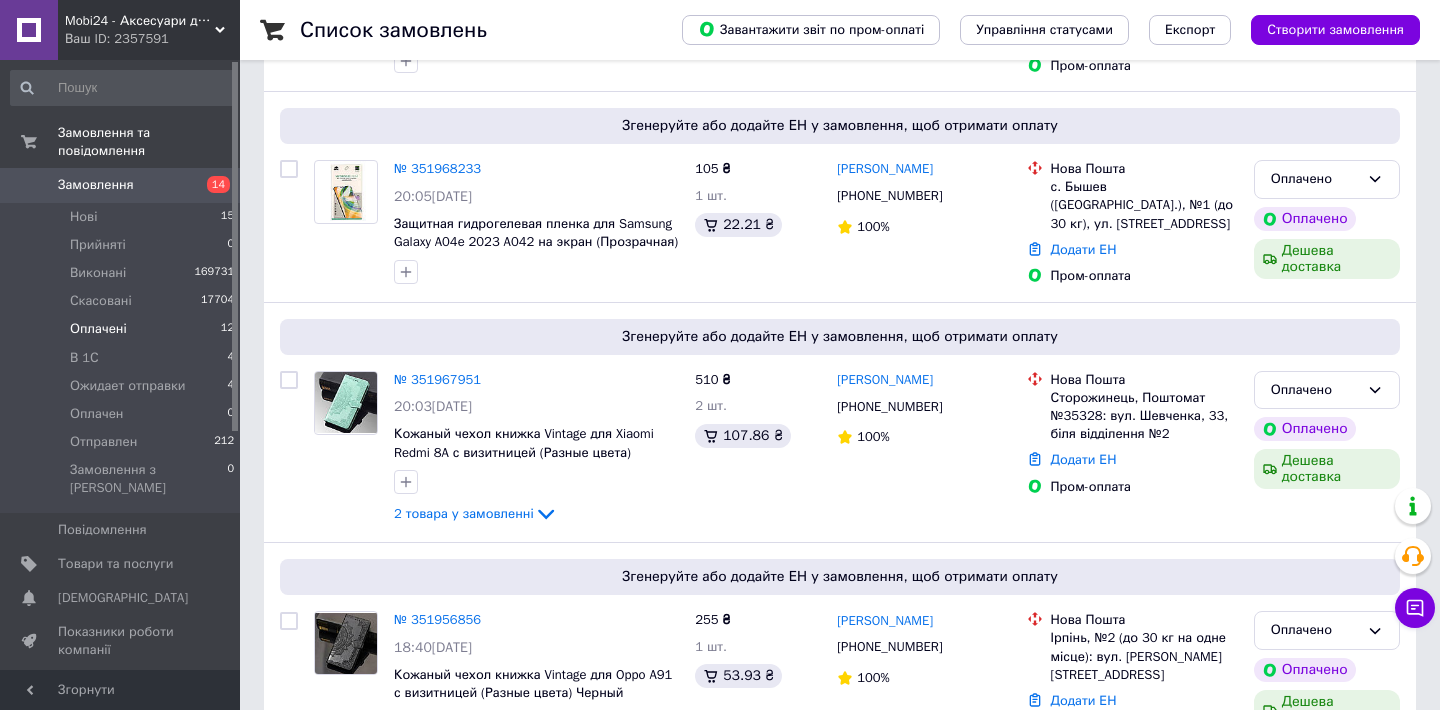 scroll, scrollTop: 2469, scrollLeft: 0, axis: vertical 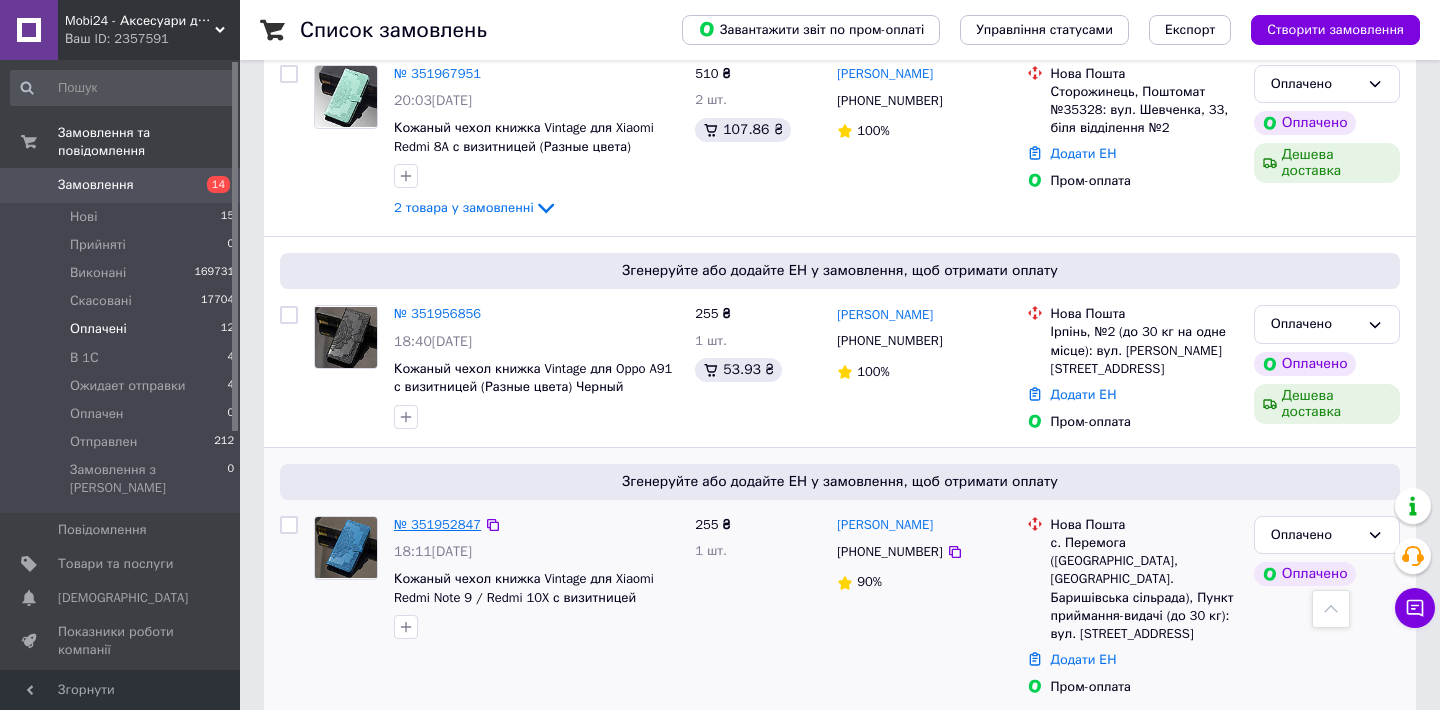 click on "№ 351952847" at bounding box center (437, 524) 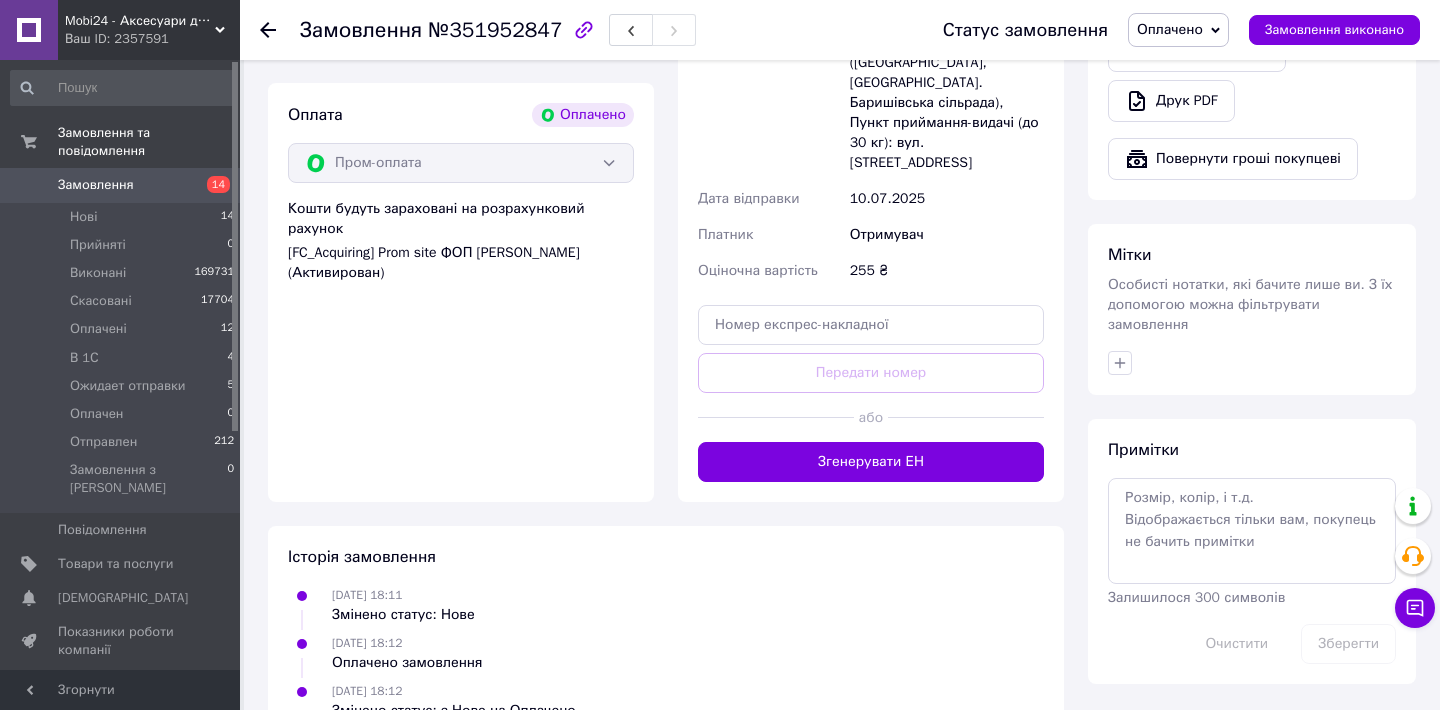 scroll, scrollTop: 1271, scrollLeft: 0, axis: vertical 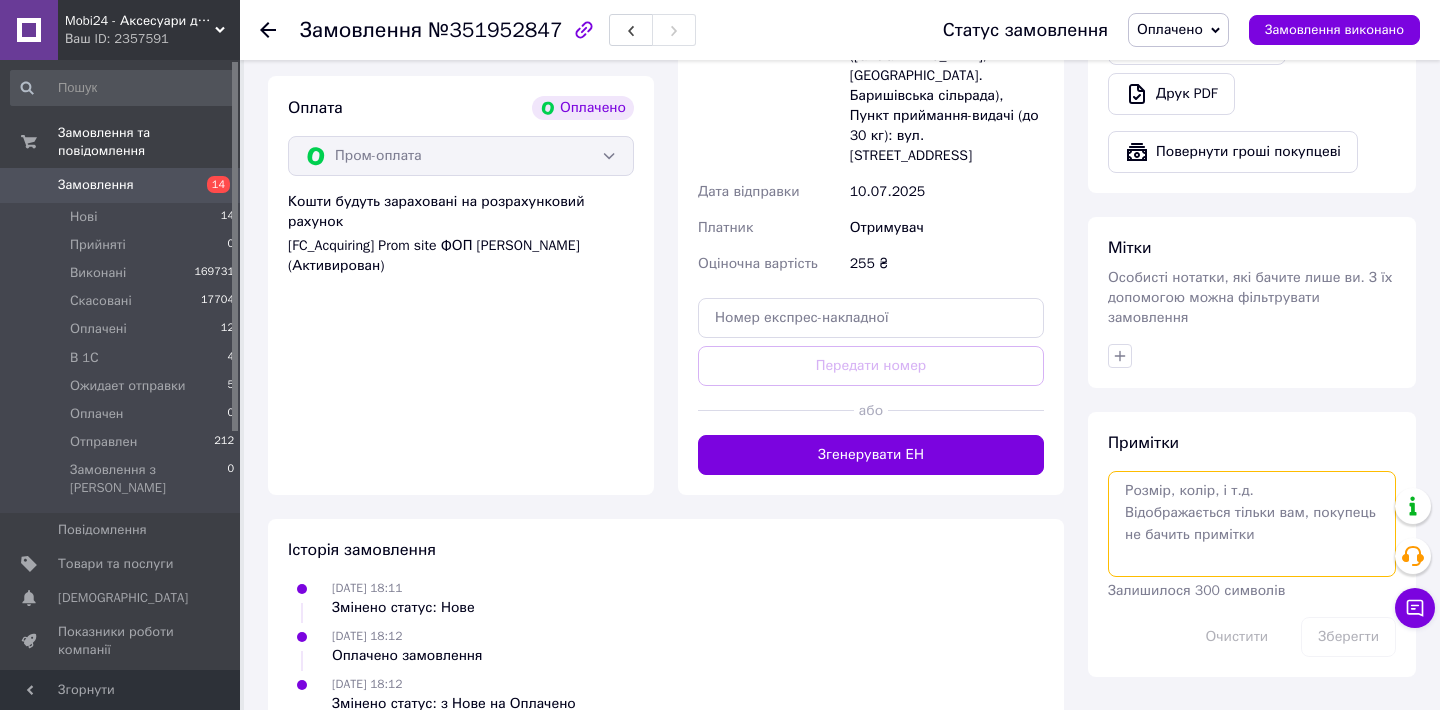 click at bounding box center (1252, 524) 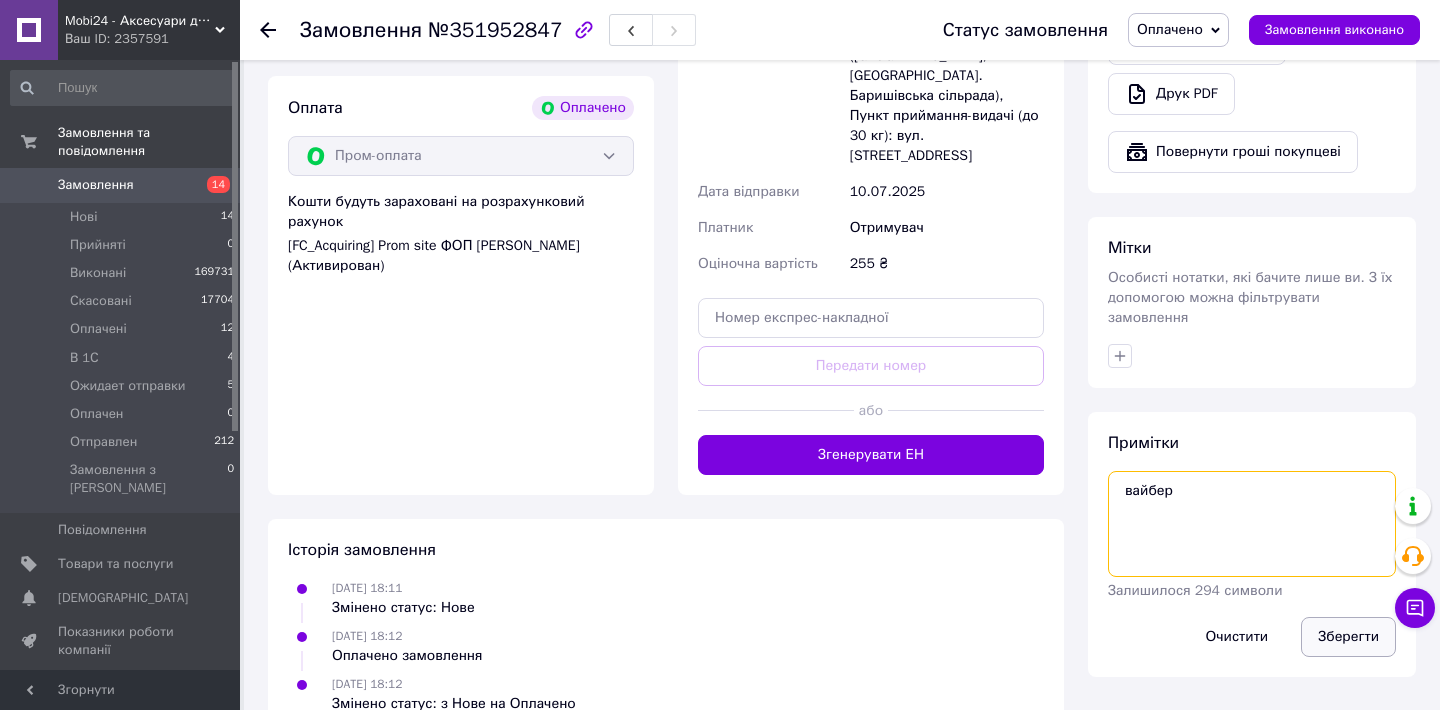 type on "вайбер" 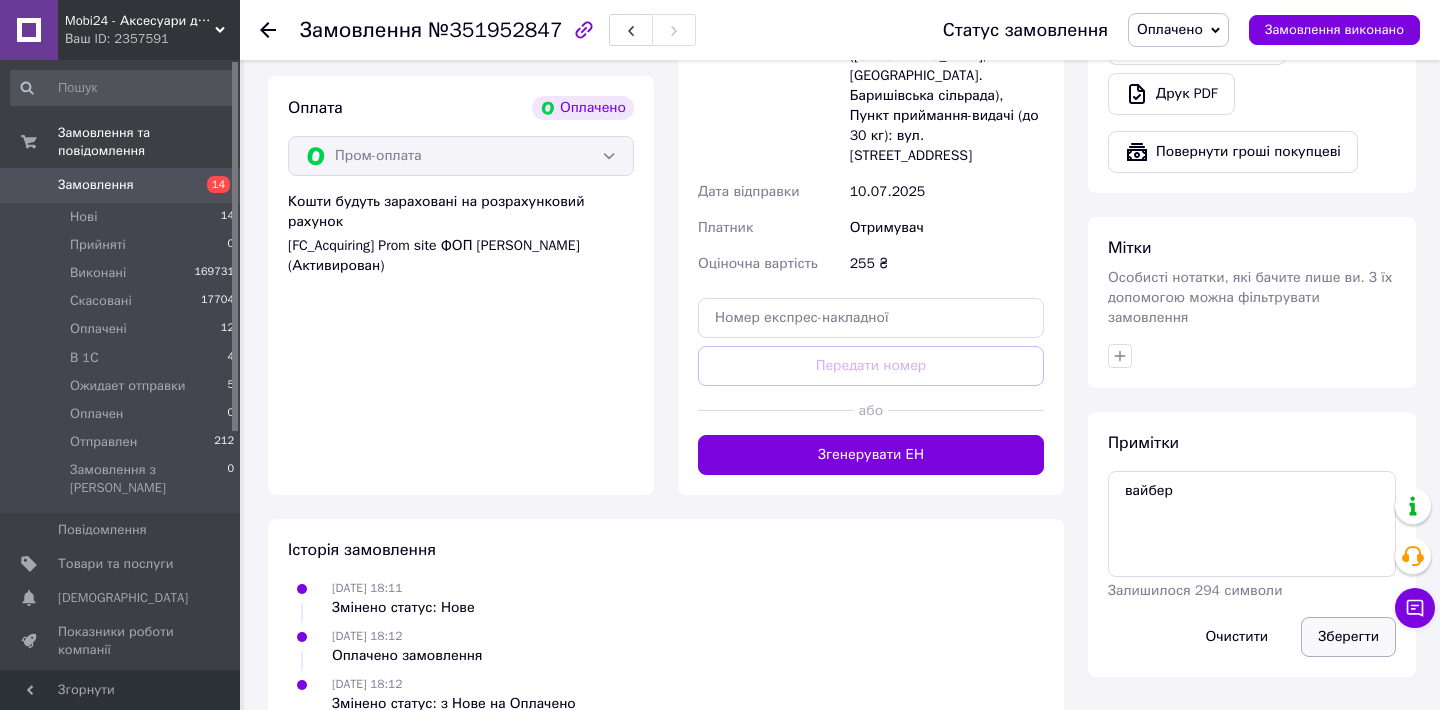 click on "Зберегти" at bounding box center (1348, 637) 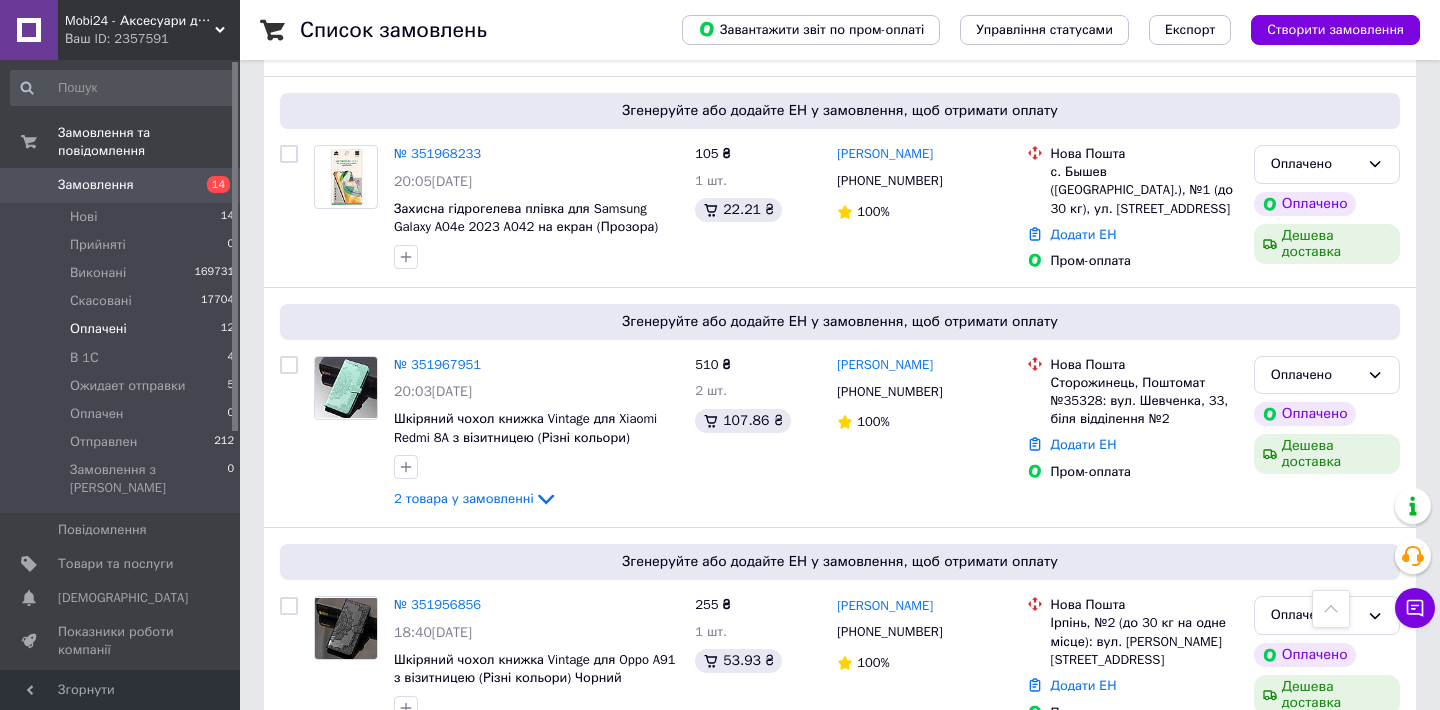 scroll, scrollTop: 2183, scrollLeft: 0, axis: vertical 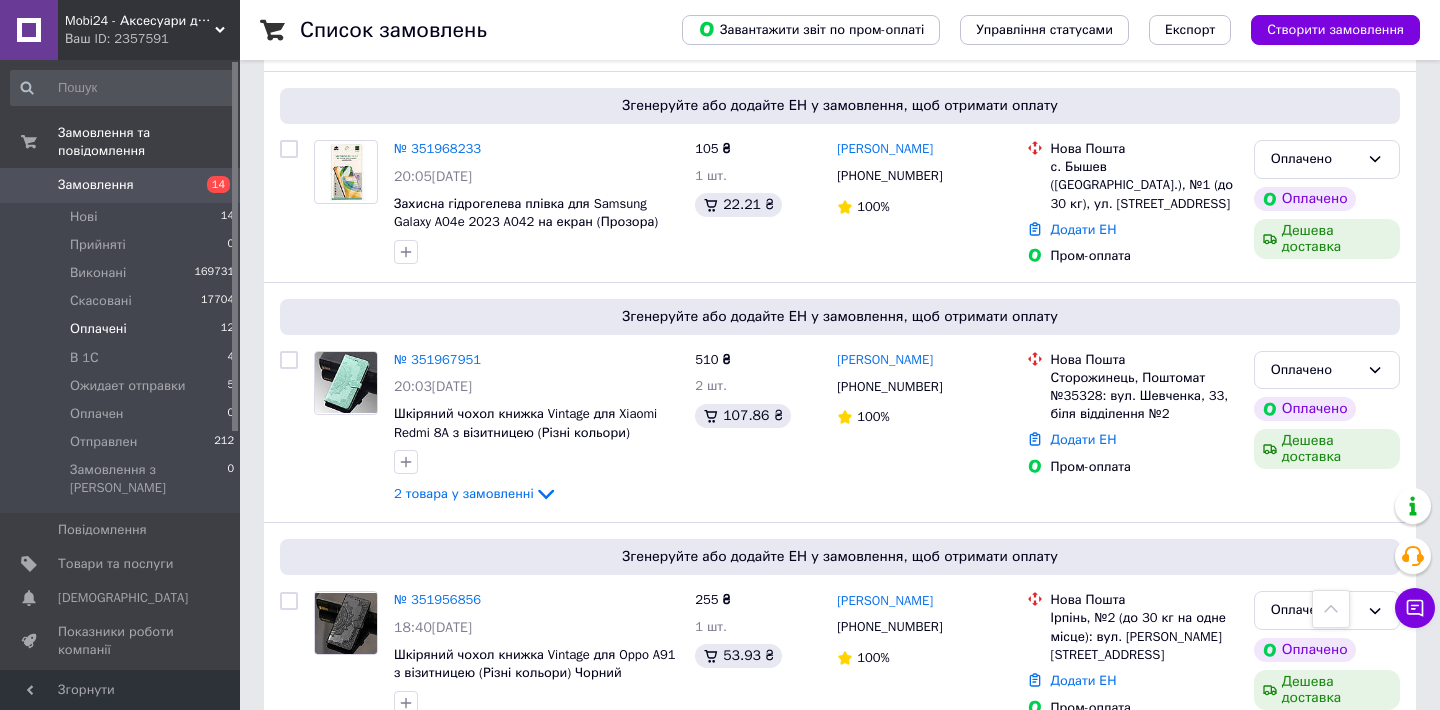 click on "Оплачені 12" at bounding box center [123, 329] 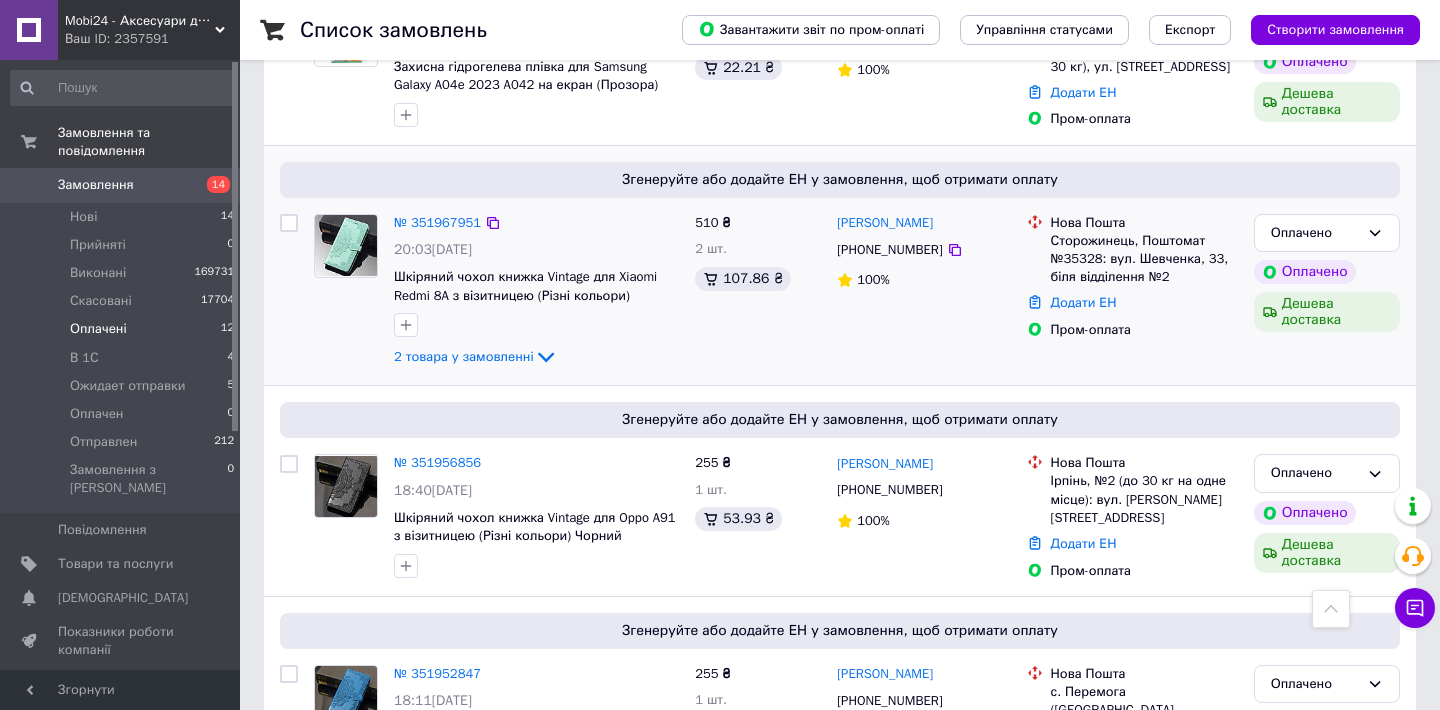 scroll, scrollTop: 2307, scrollLeft: 0, axis: vertical 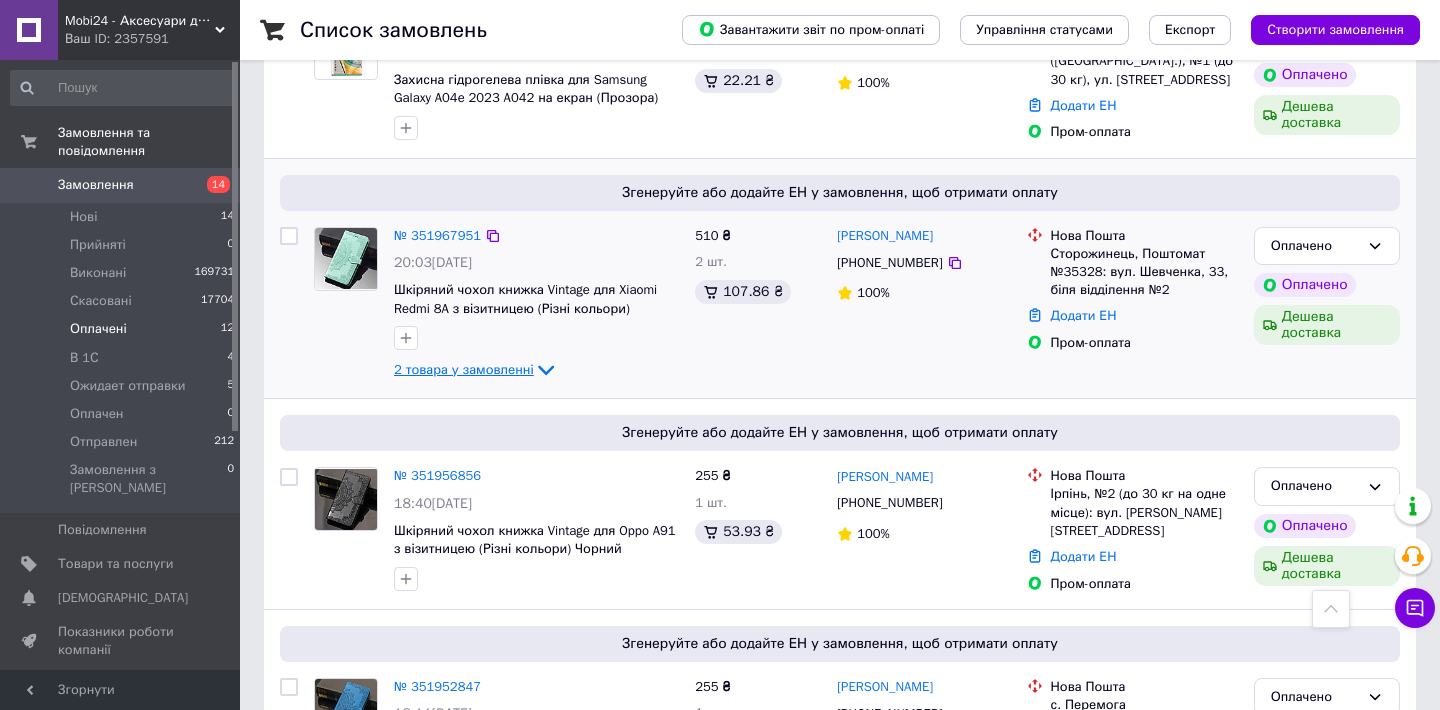 click on "2 товара у замовленні" at bounding box center [464, 369] 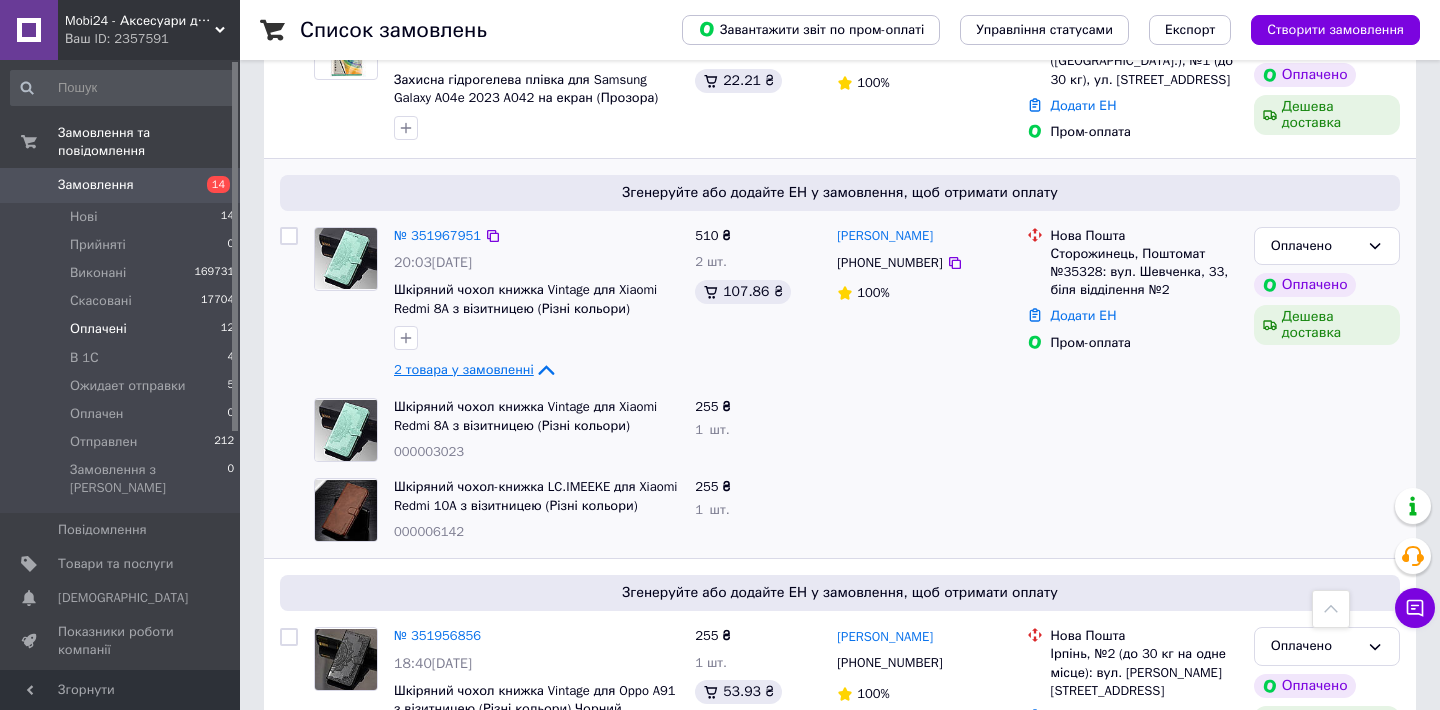 click on "2 товара у замовленні" at bounding box center (464, 369) 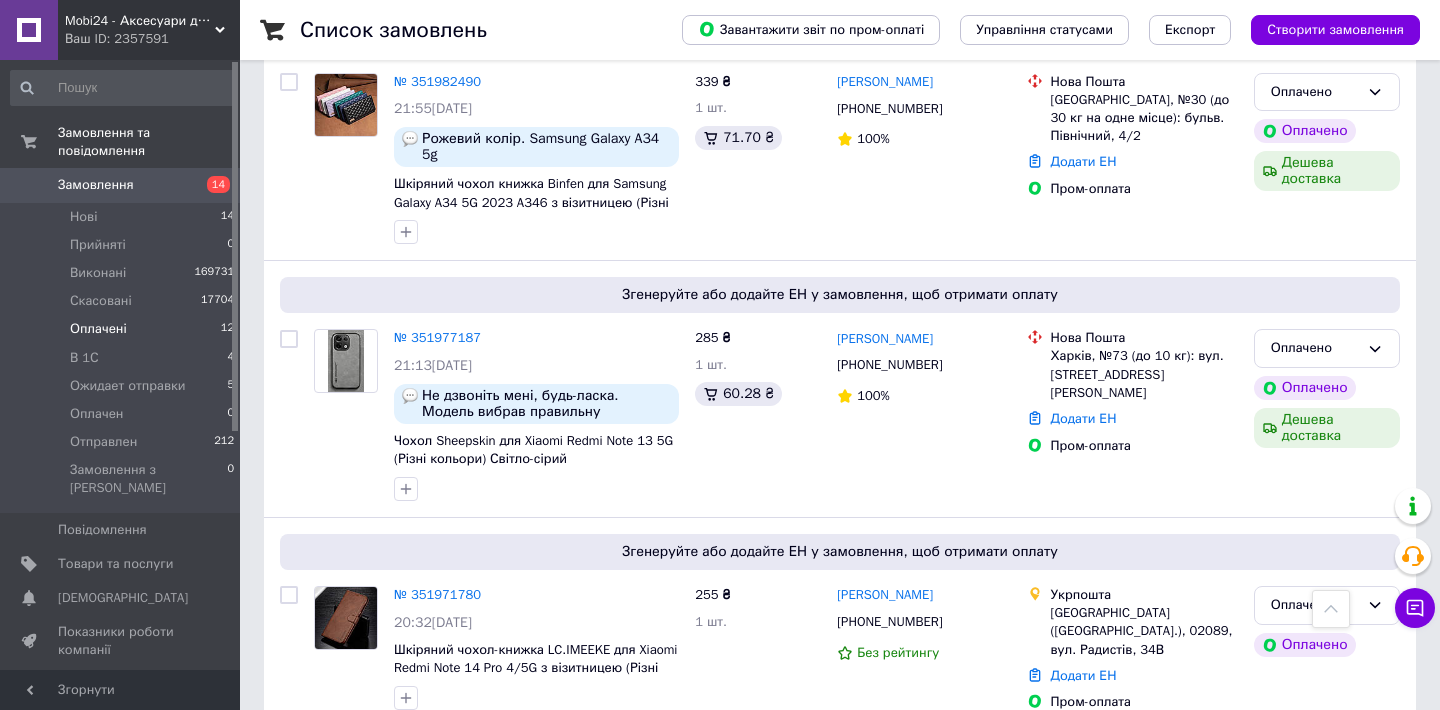 scroll, scrollTop: 1312, scrollLeft: 0, axis: vertical 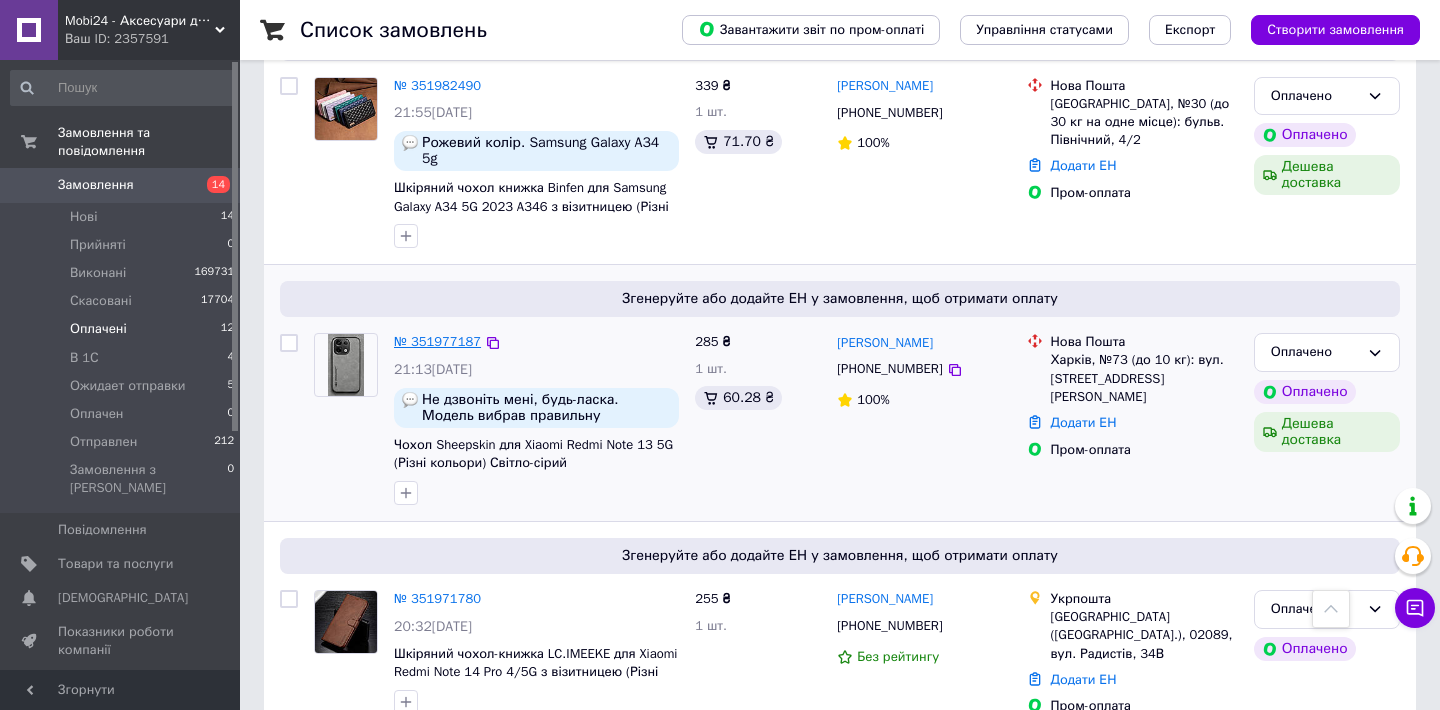 click on "№ 351977187" at bounding box center [437, 341] 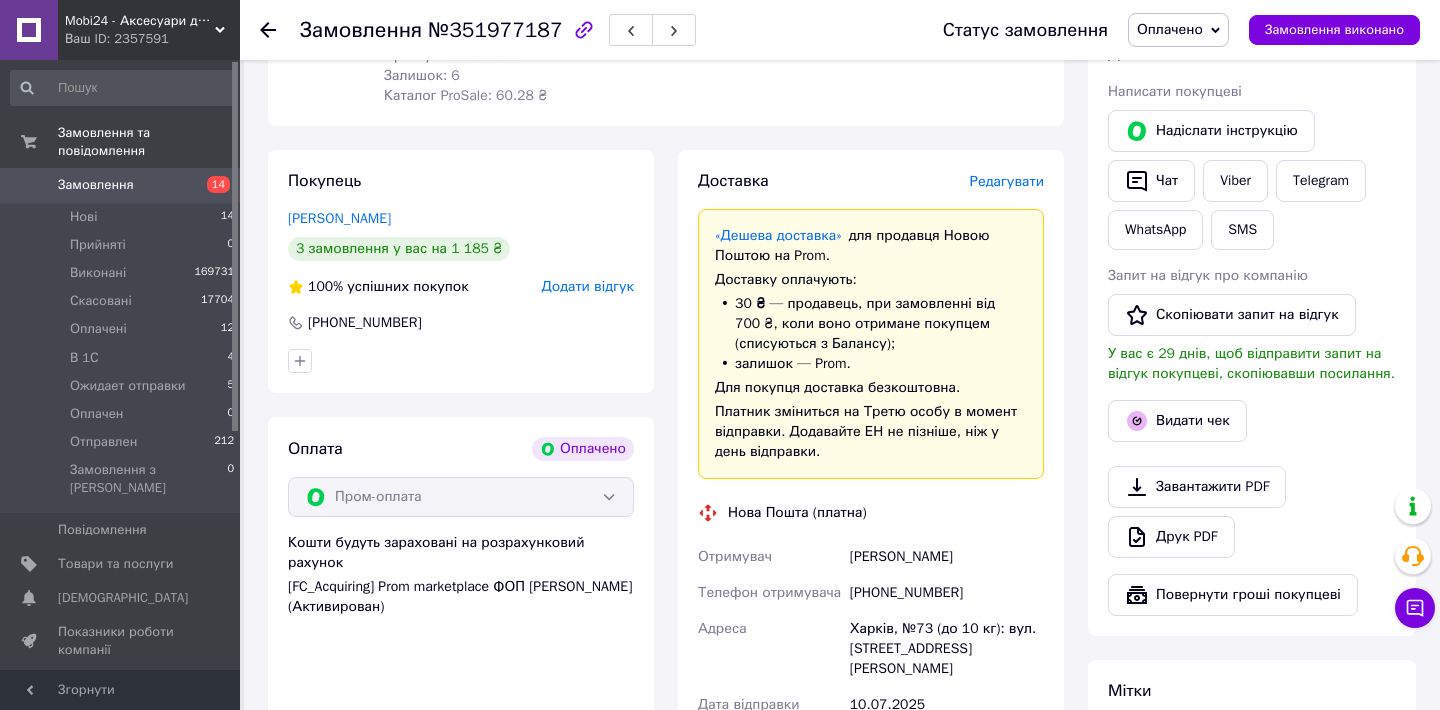 scroll, scrollTop: 897, scrollLeft: 0, axis: vertical 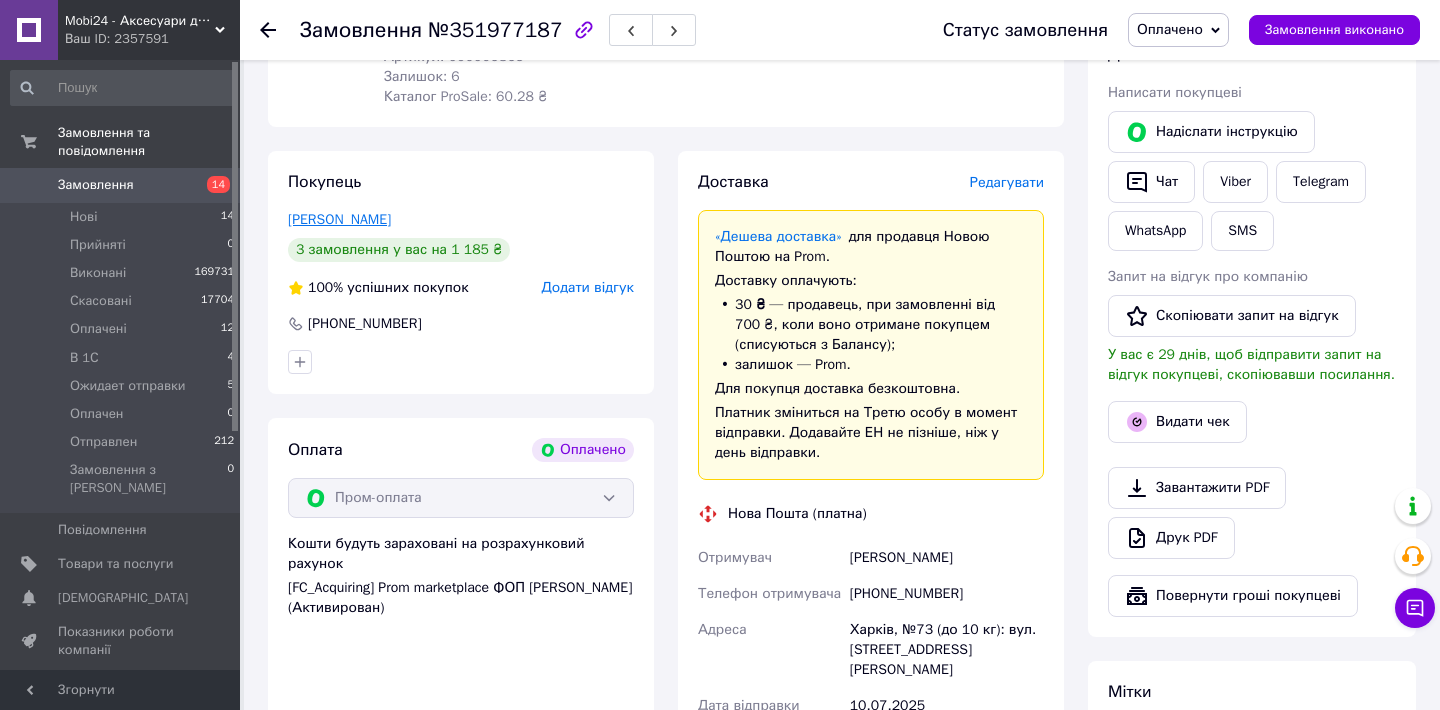click on "Панаіт Костянтин" at bounding box center (339, 219) 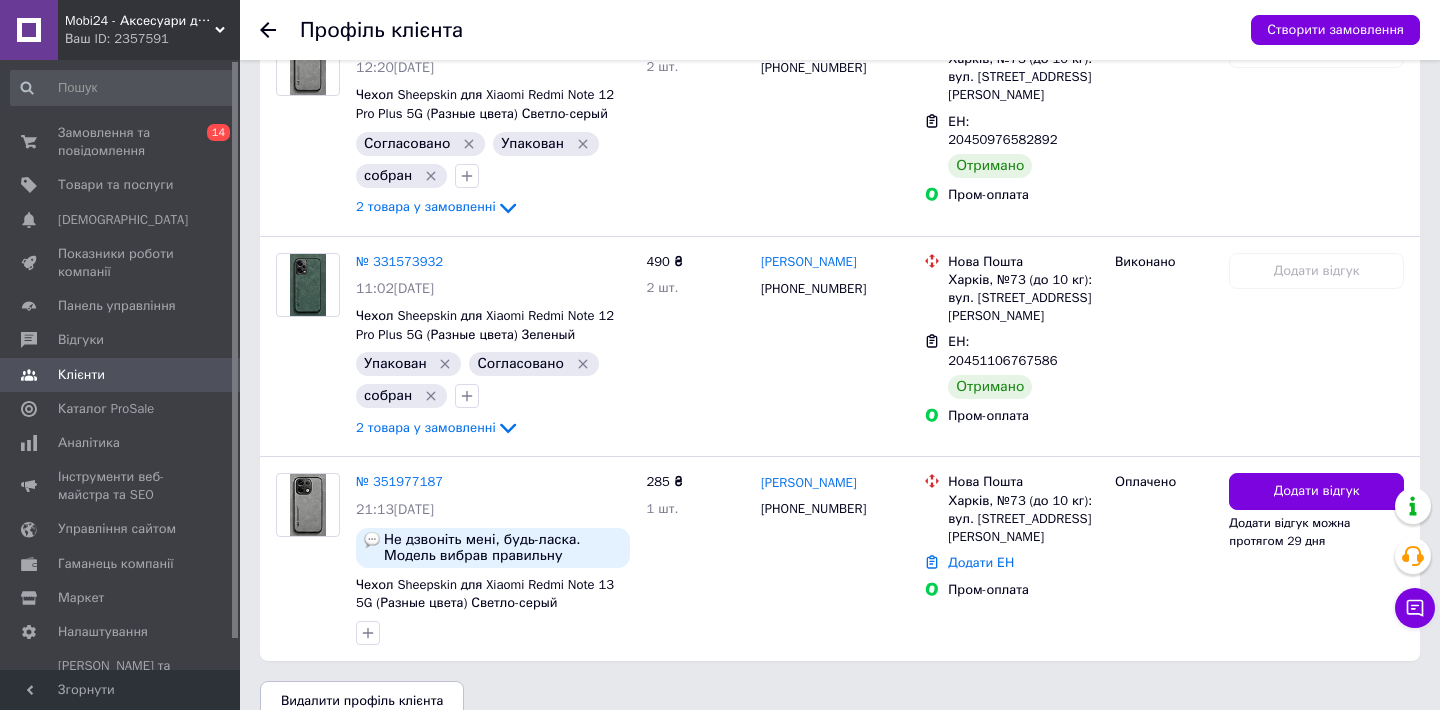 scroll, scrollTop: 661, scrollLeft: 0, axis: vertical 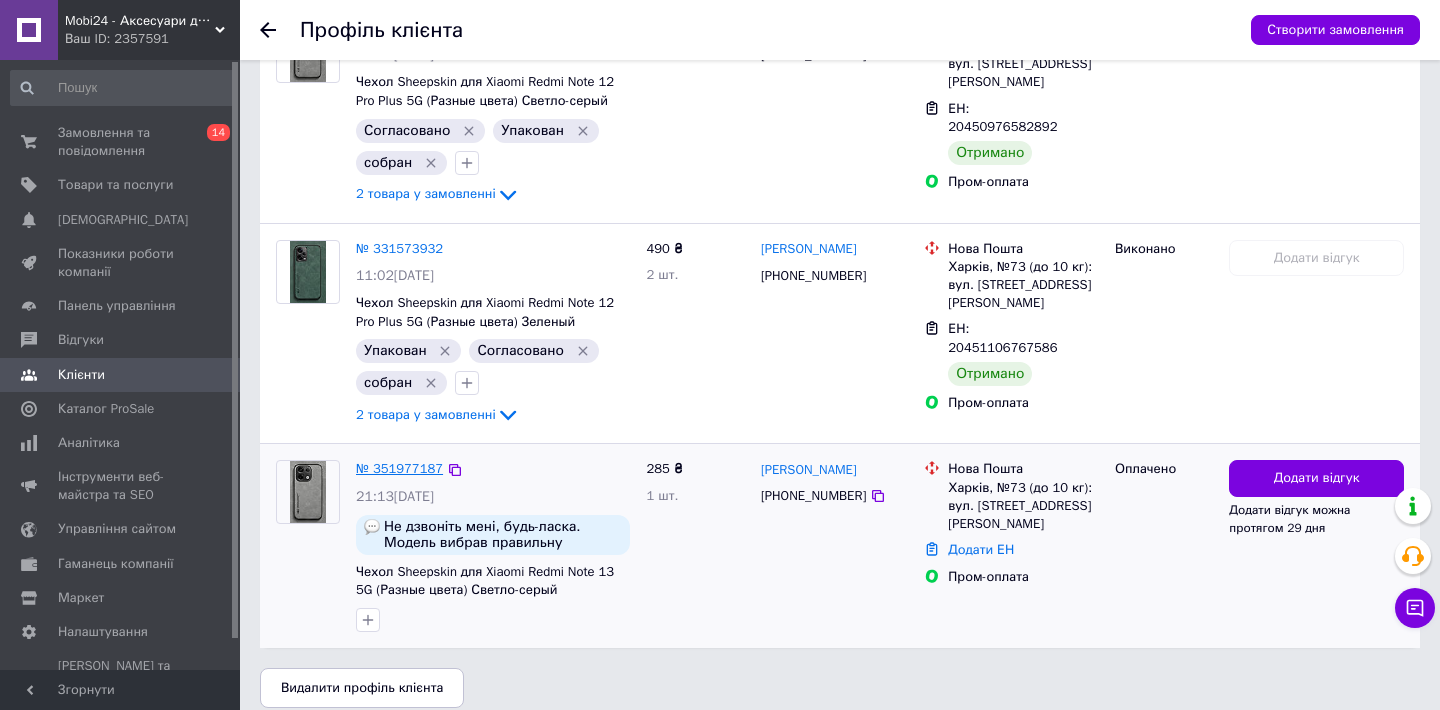 click on "№ 351977187" at bounding box center [399, 468] 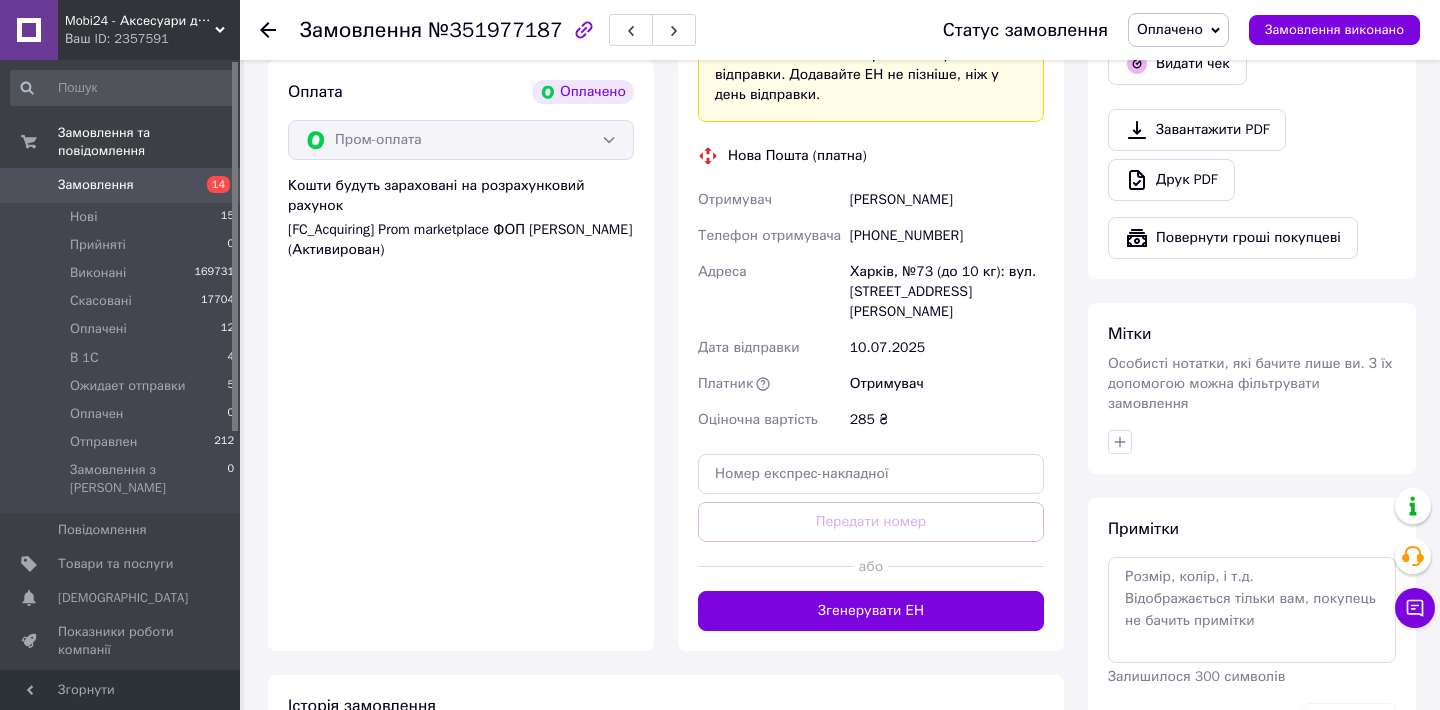 scroll, scrollTop: 1271, scrollLeft: 0, axis: vertical 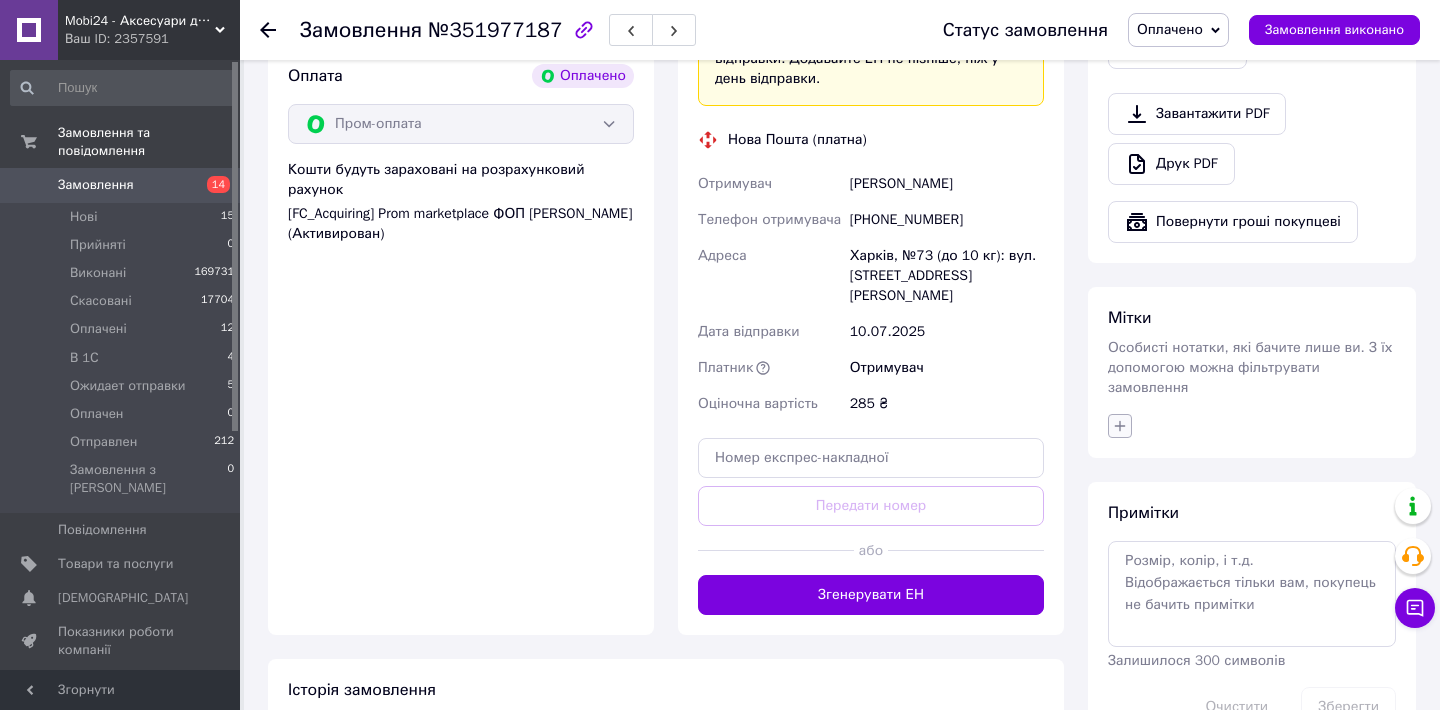 click 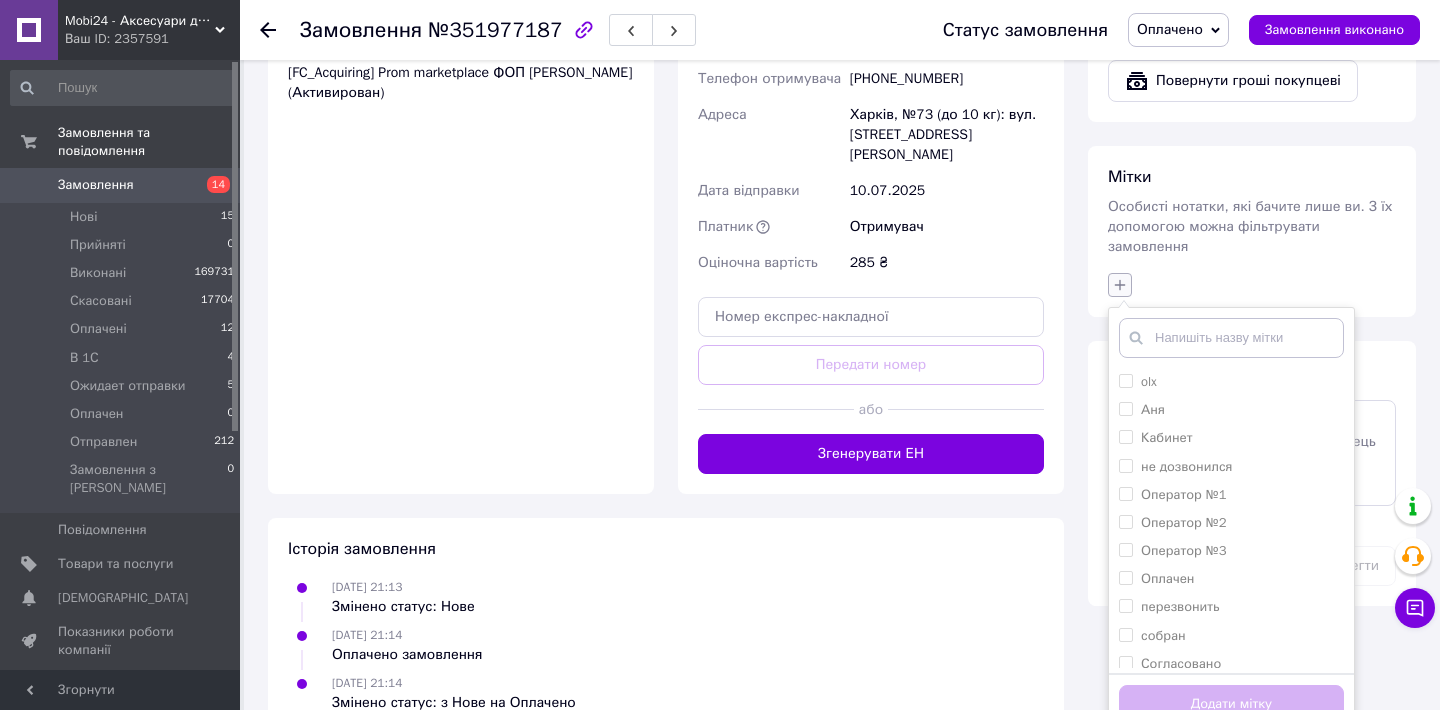 scroll, scrollTop: 1439, scrollLeft: 0, axis: vertical 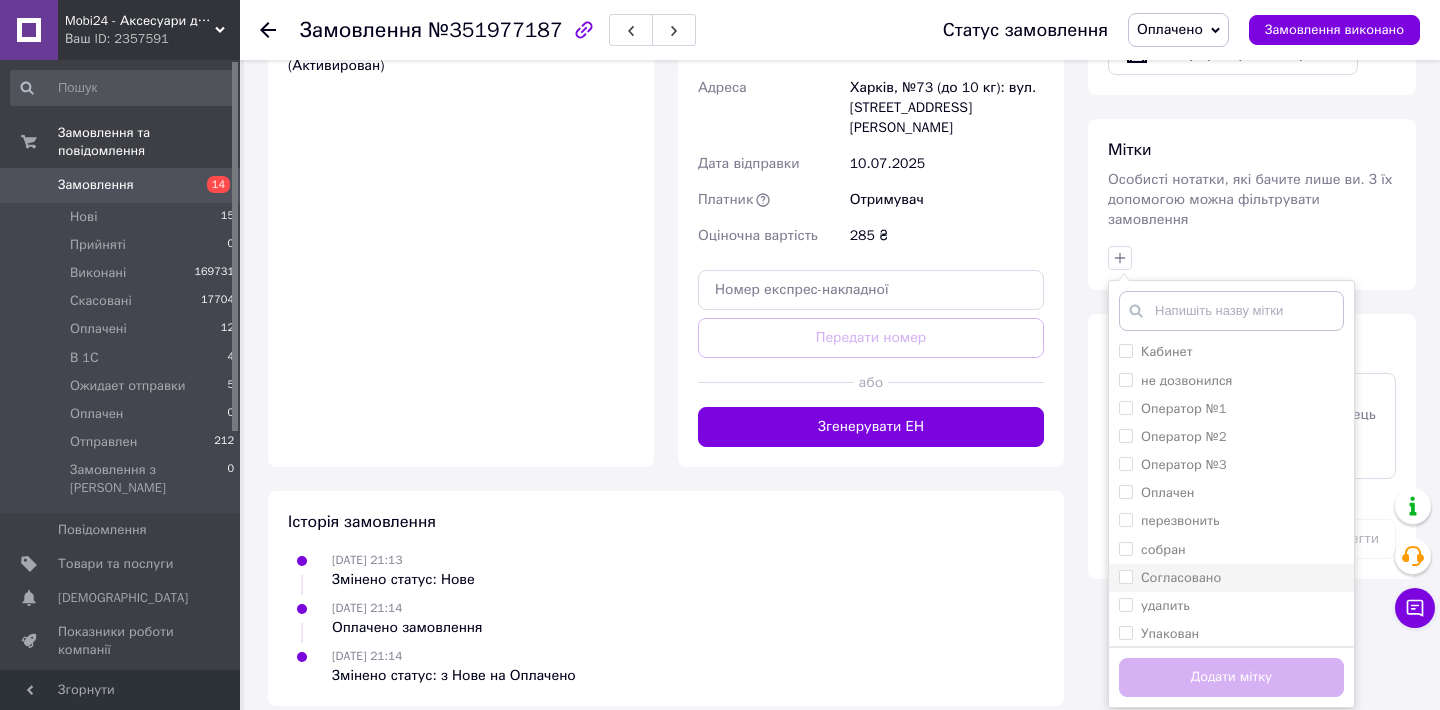 click on "Согласовано" at bounding box center (1125, 576) 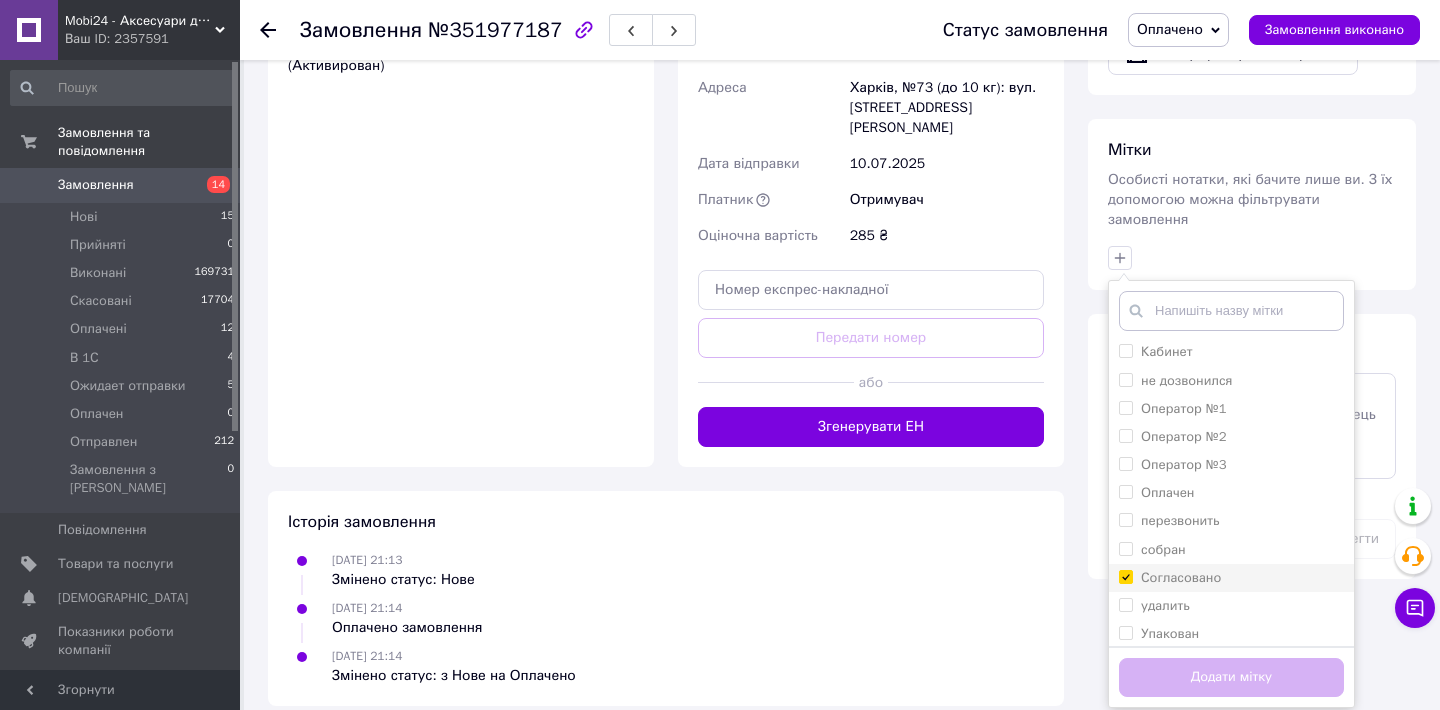checkbox on "true" 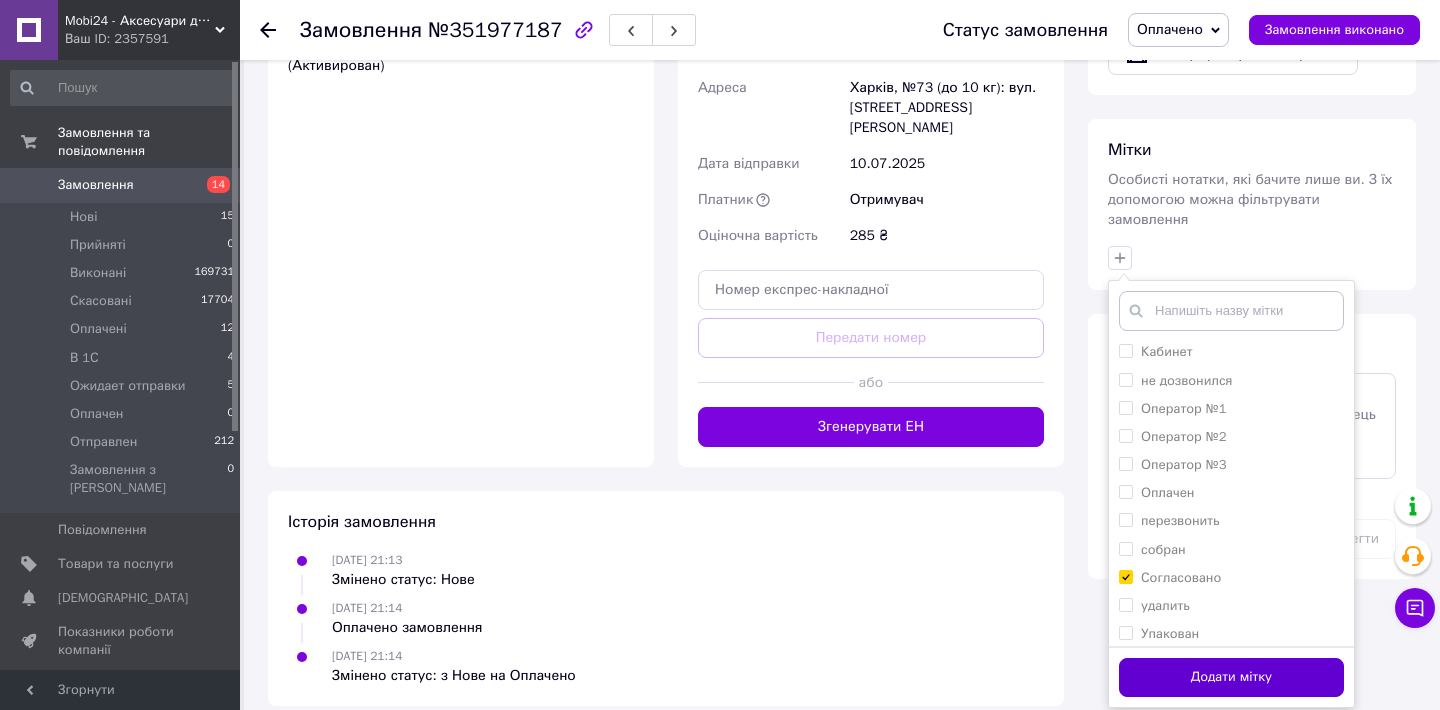 click on "Додати мітку" at bounding box center [1231, 677] 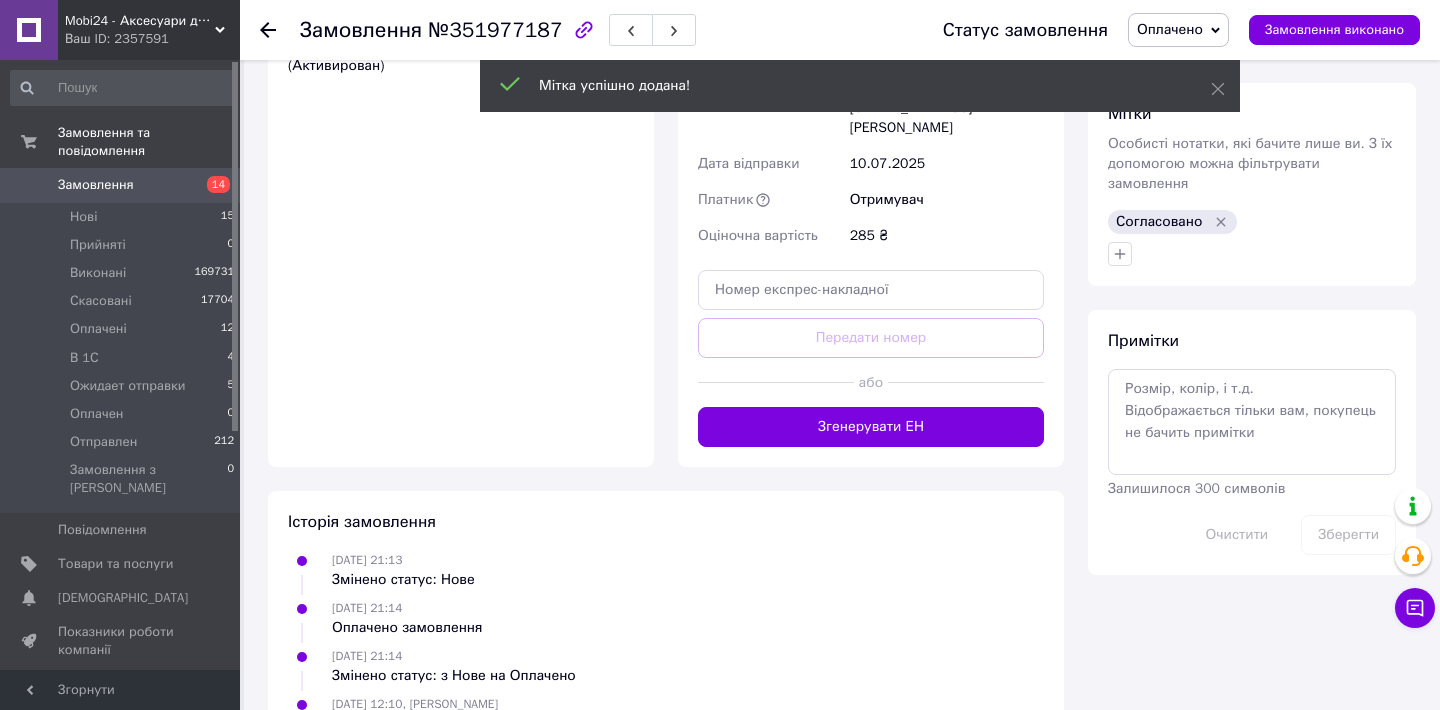 click on "Оплачено" at bounding box center [1170, 29] 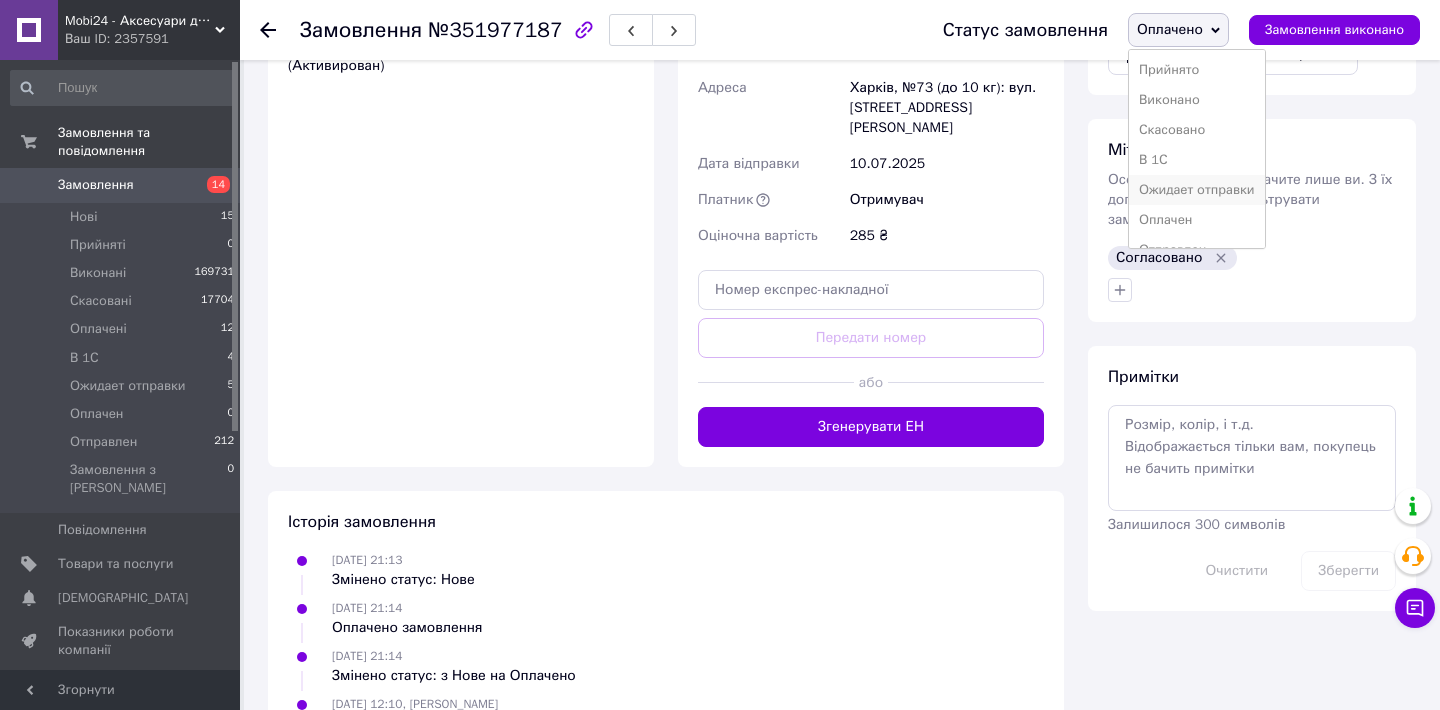 click on "Ожидает отправки" at bounding box center [1197, 190] 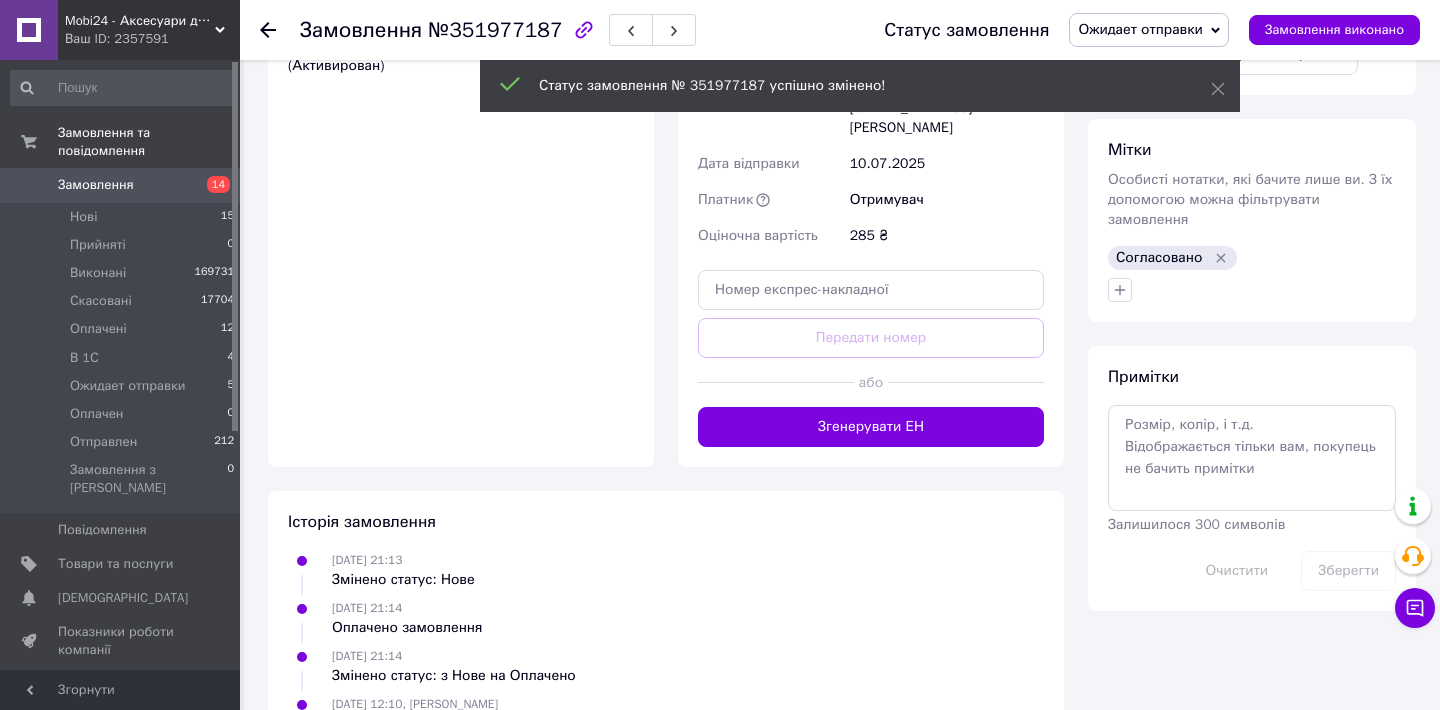 scroll, scrollTop: 0, scrollLeft: 0, axis: both 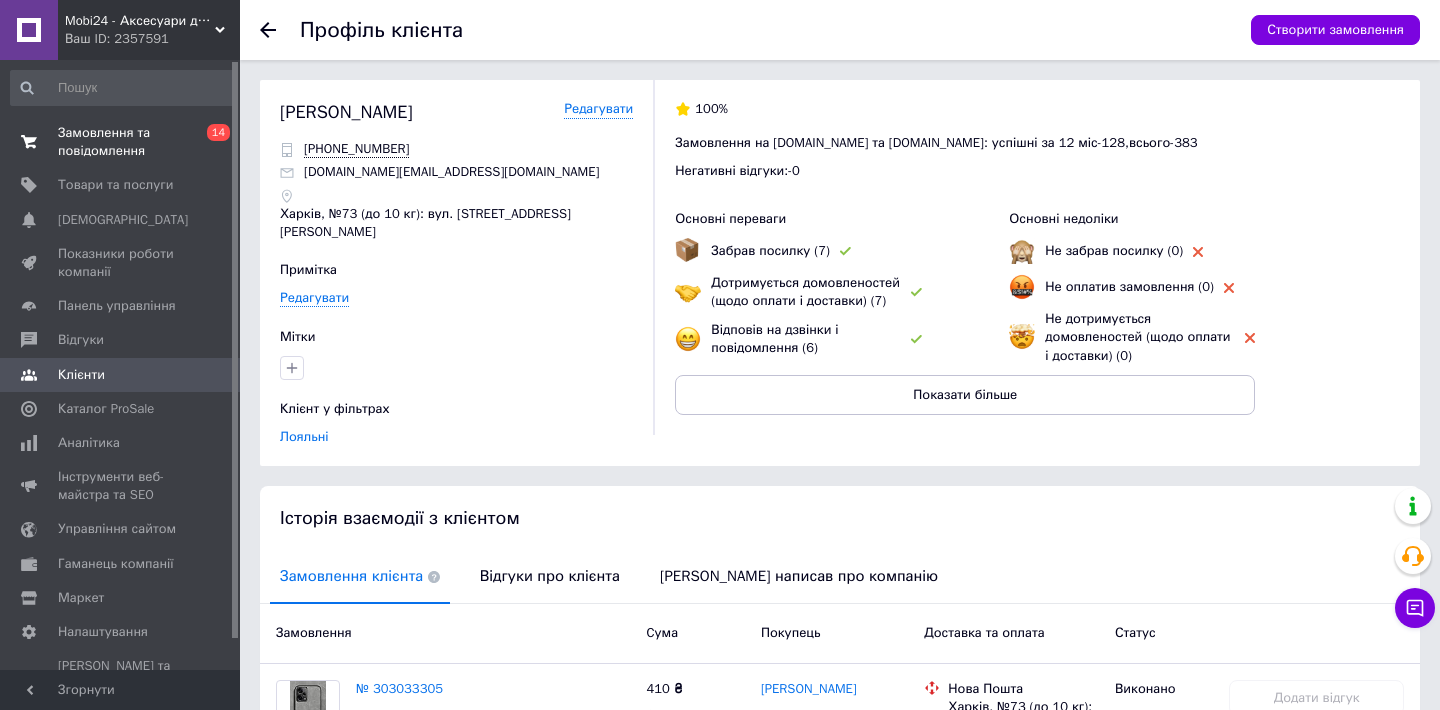 click on "Замовлення та повідомлення" at bounding box center [121, 142] 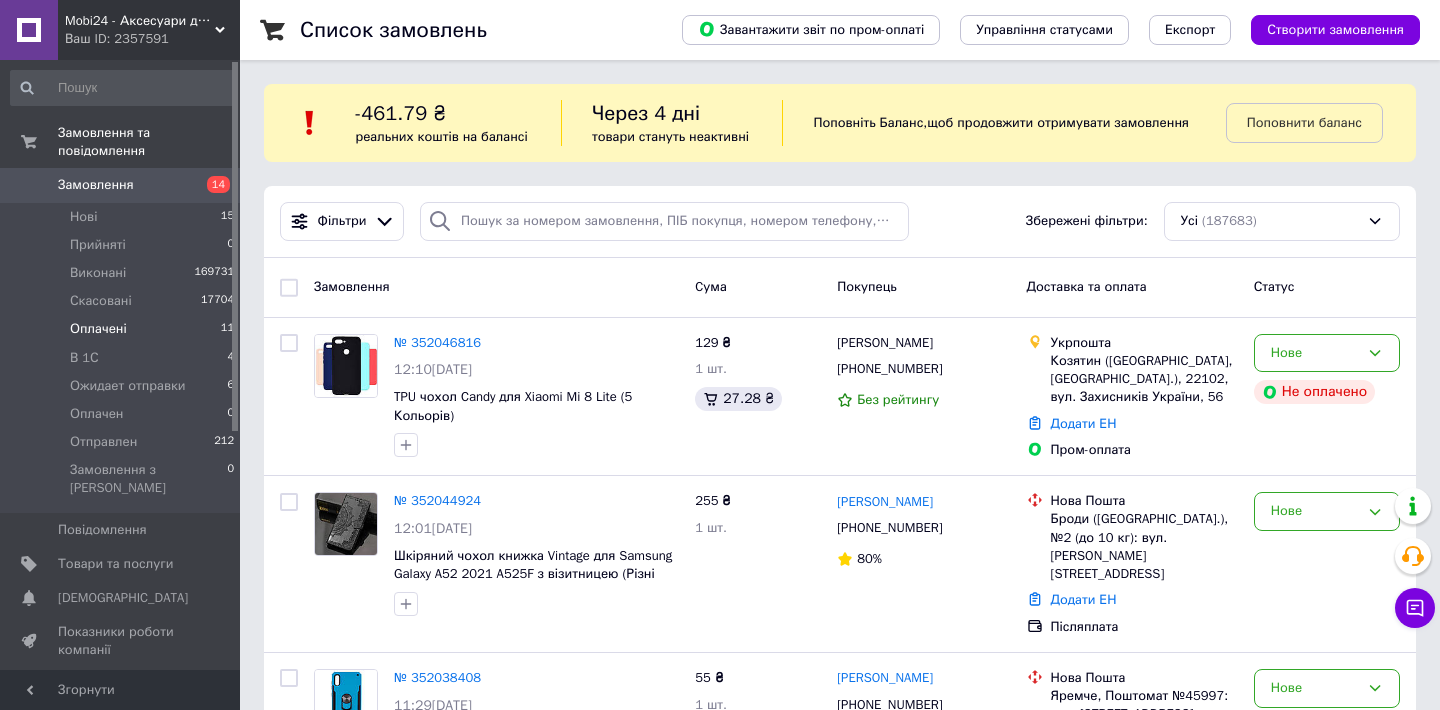 click on "Оплачені 11" at bounding box center (123, 329) 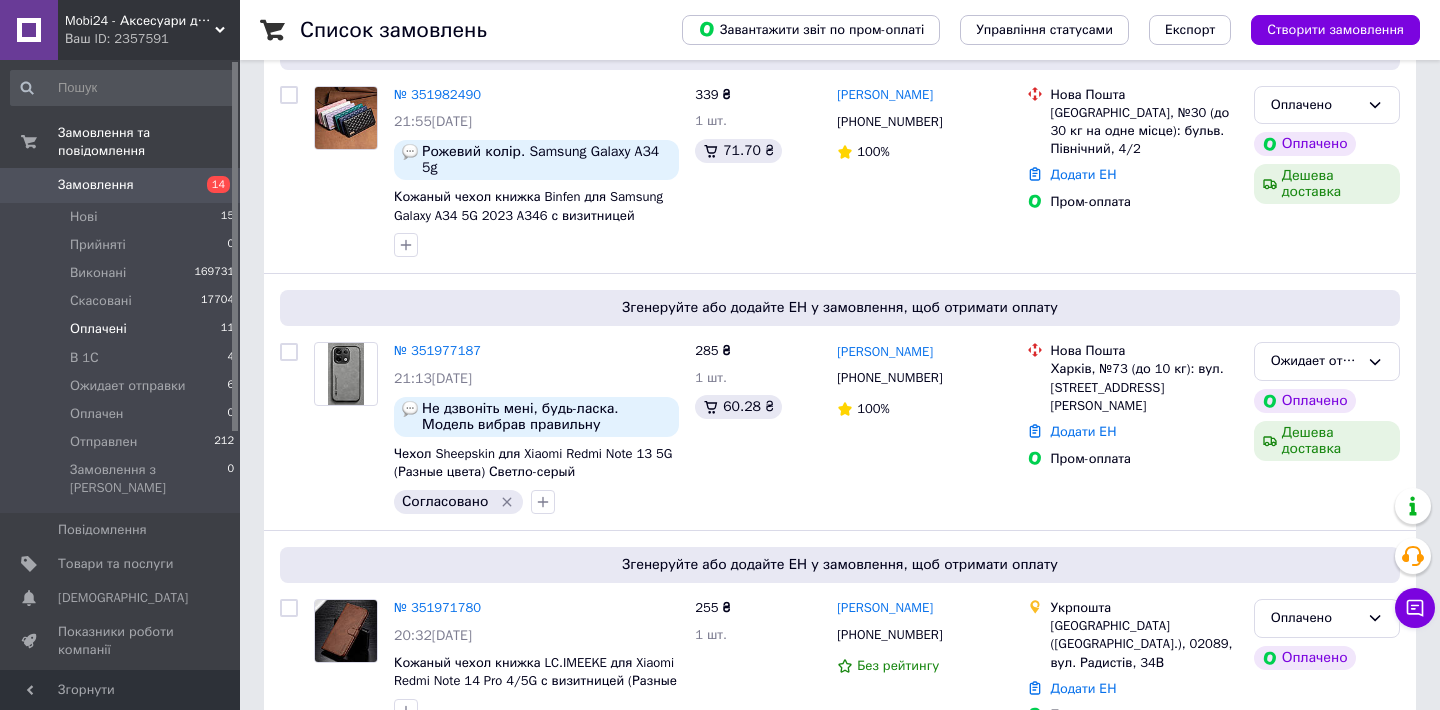 scroll, scrollTop: 2469, scrollLeft: 0, axis: vertical 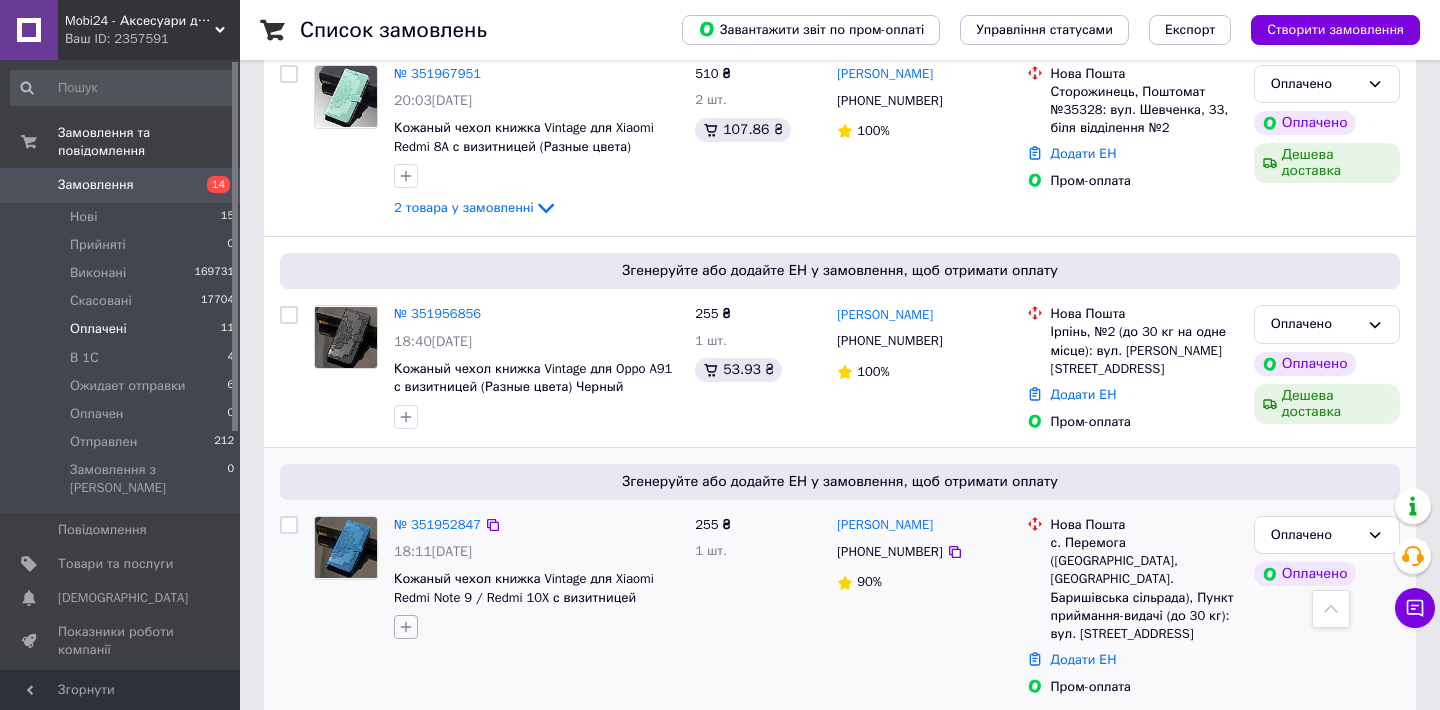 click 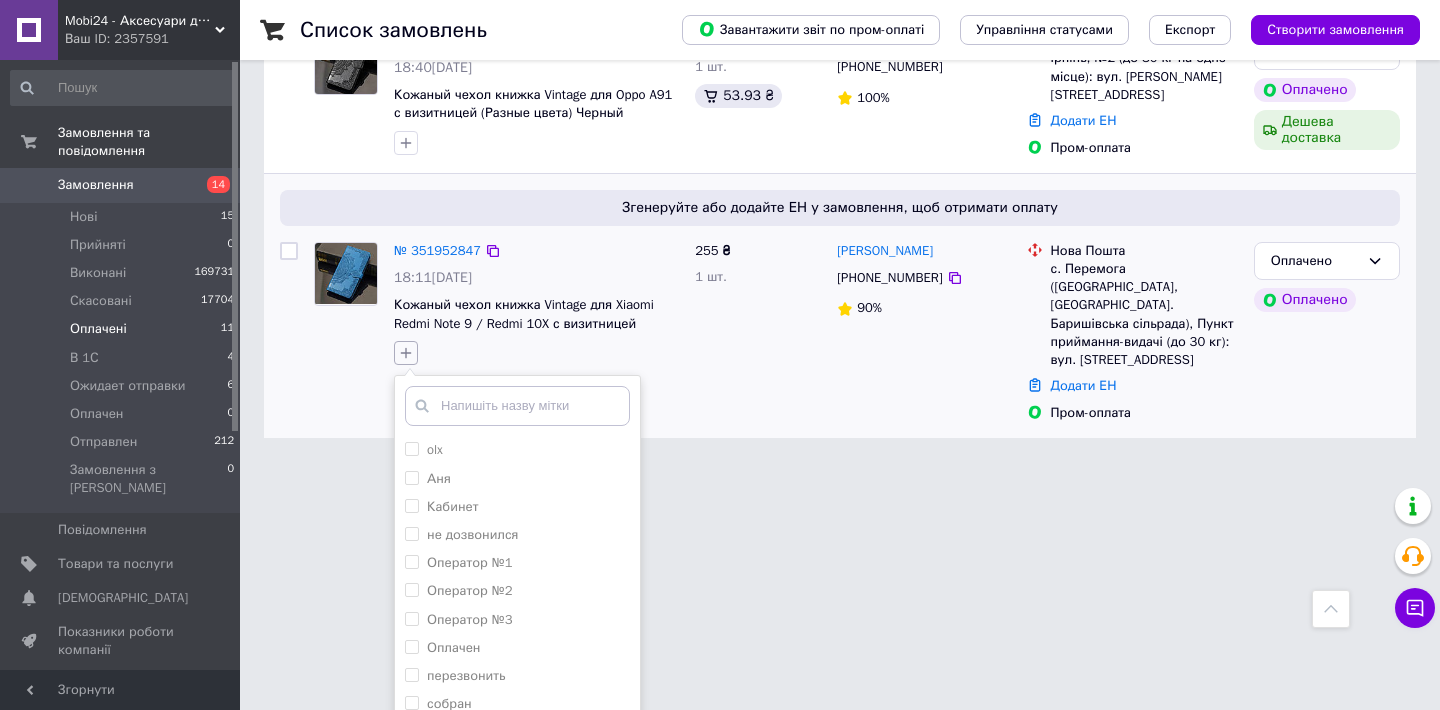 scroll, scrollTop: 2810, scrollLeft: 0, axis: vertical 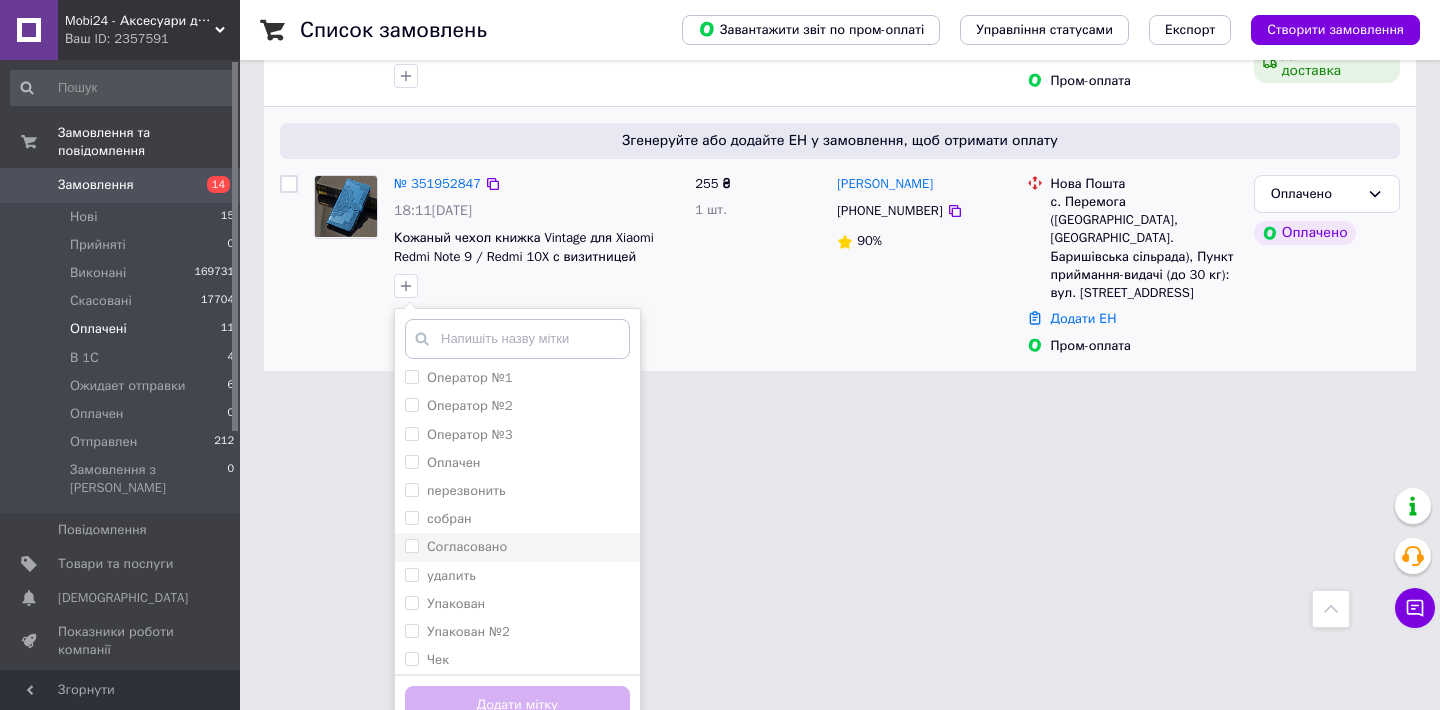 click on "Согласовано" at bounding box center [517, 547] 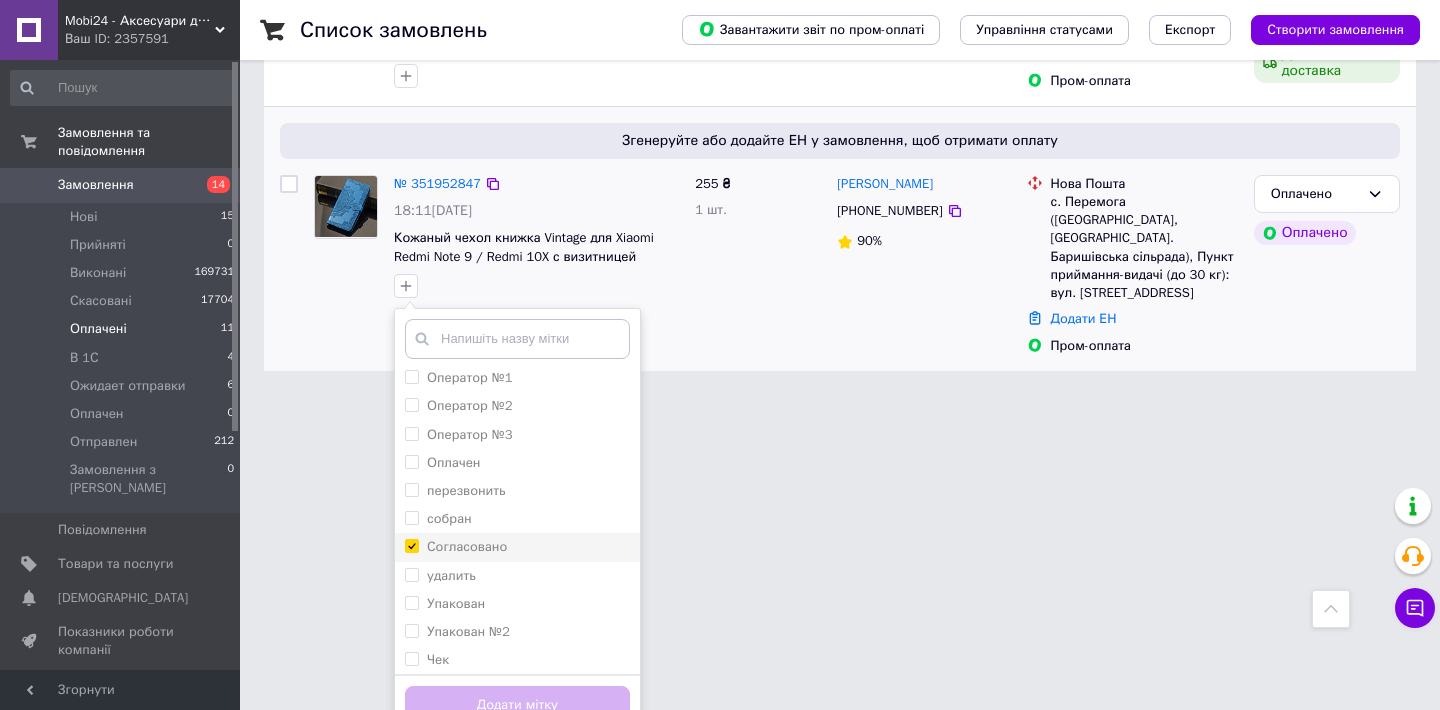 checkbox on "true" 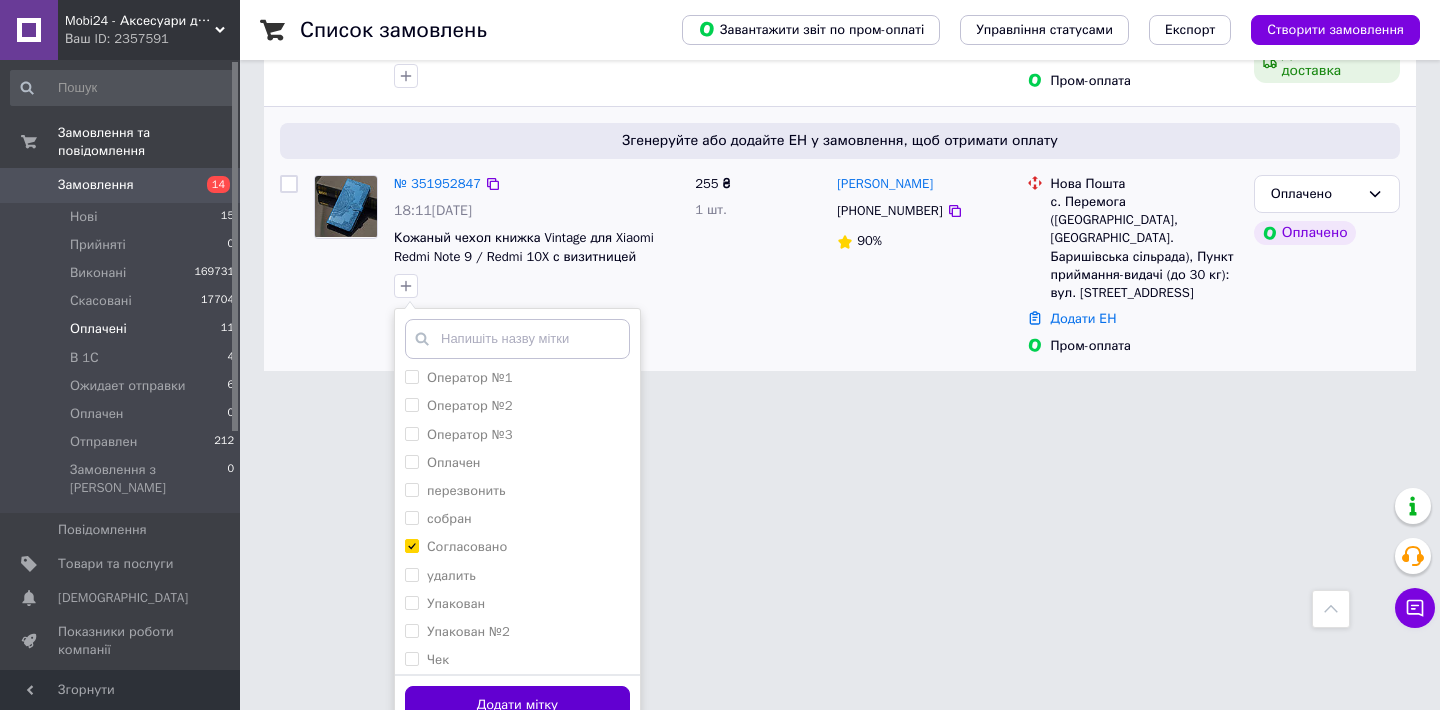 click on "Додати мітку" at bounding box center [517, 705] 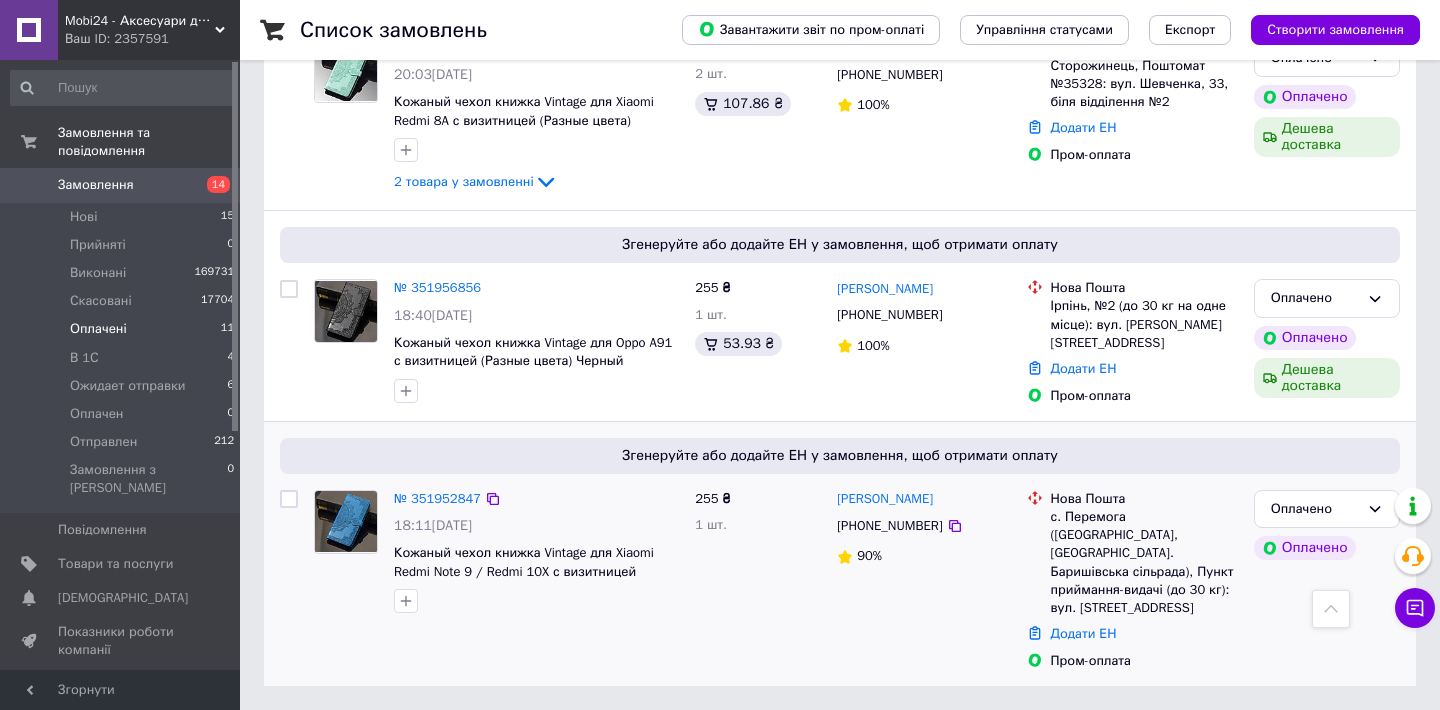 scroll, scrollTop: 2469, scrollLeft: 0, axis: vertical 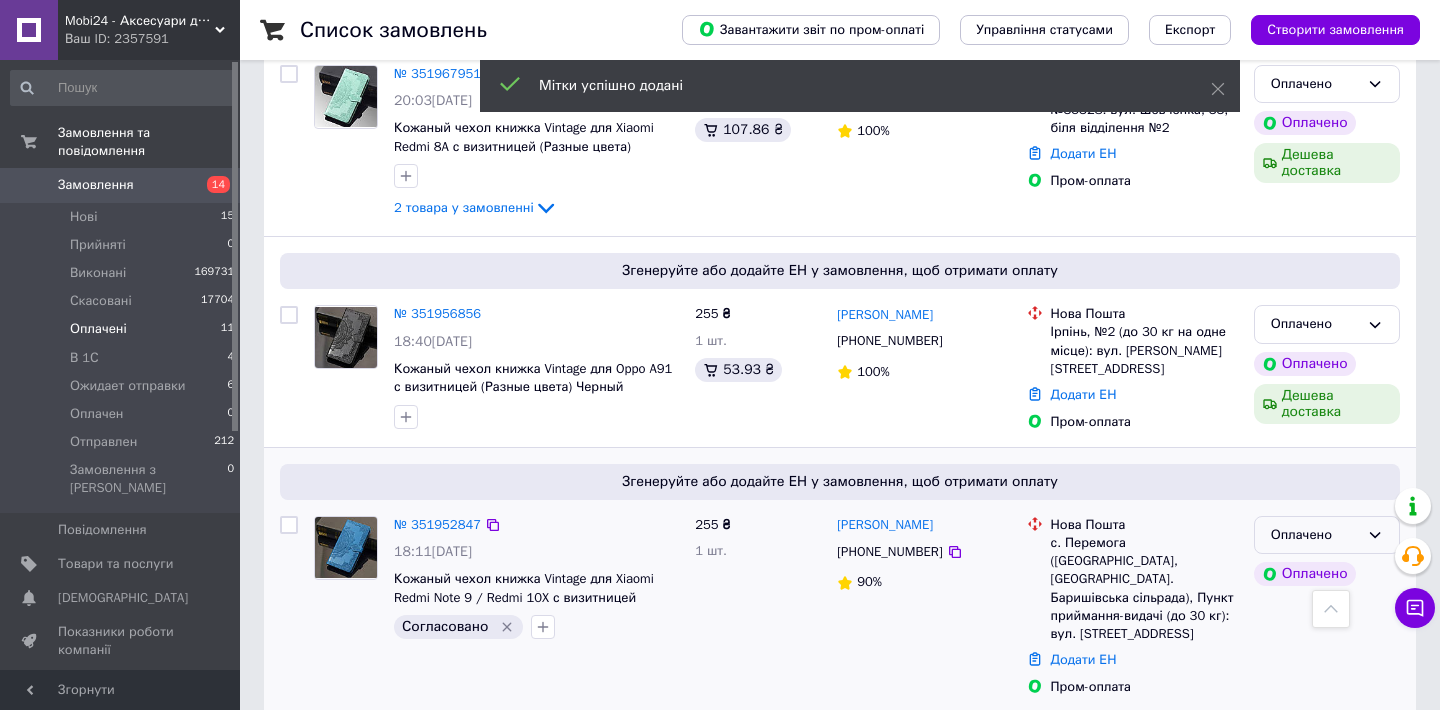 click on "Оплачено" at bounding box center [1315, 535] 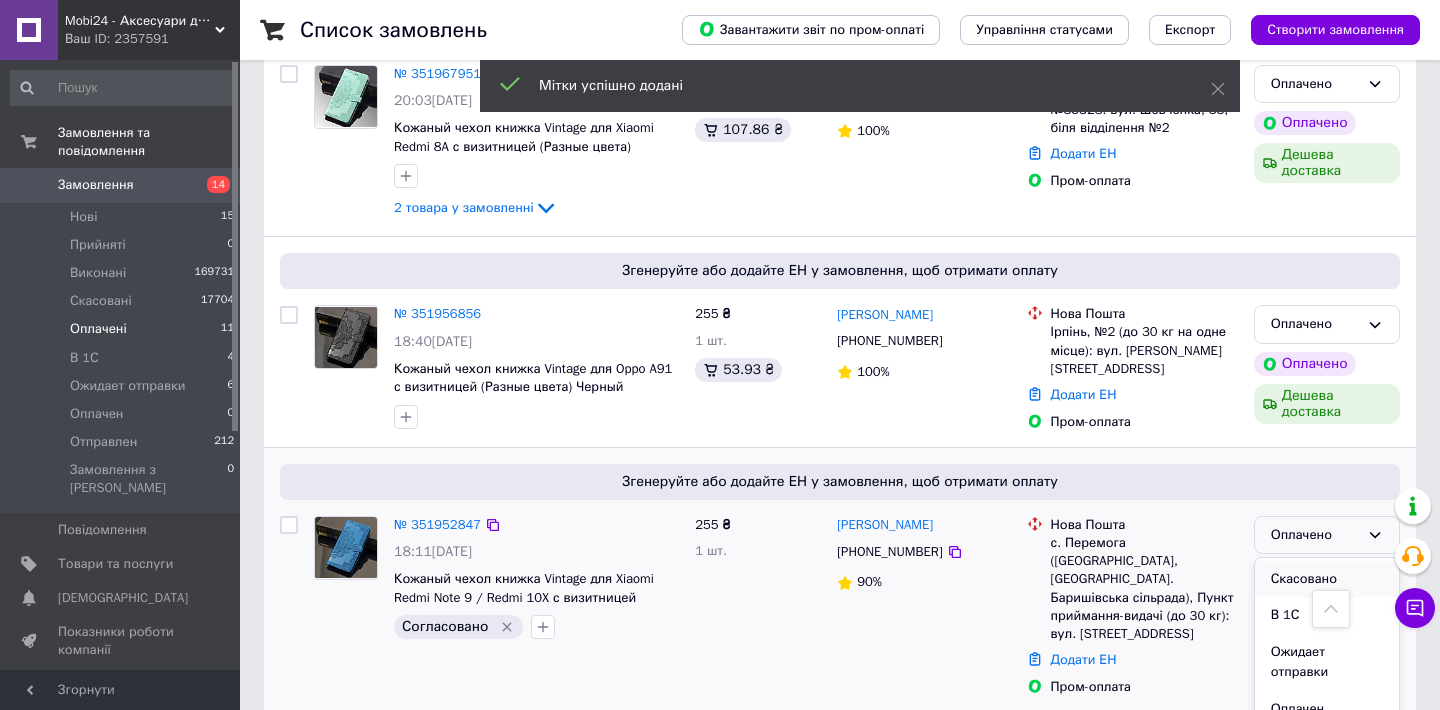 scroll, scrollTop: 76, scrollLeft: 0, axis: vertical 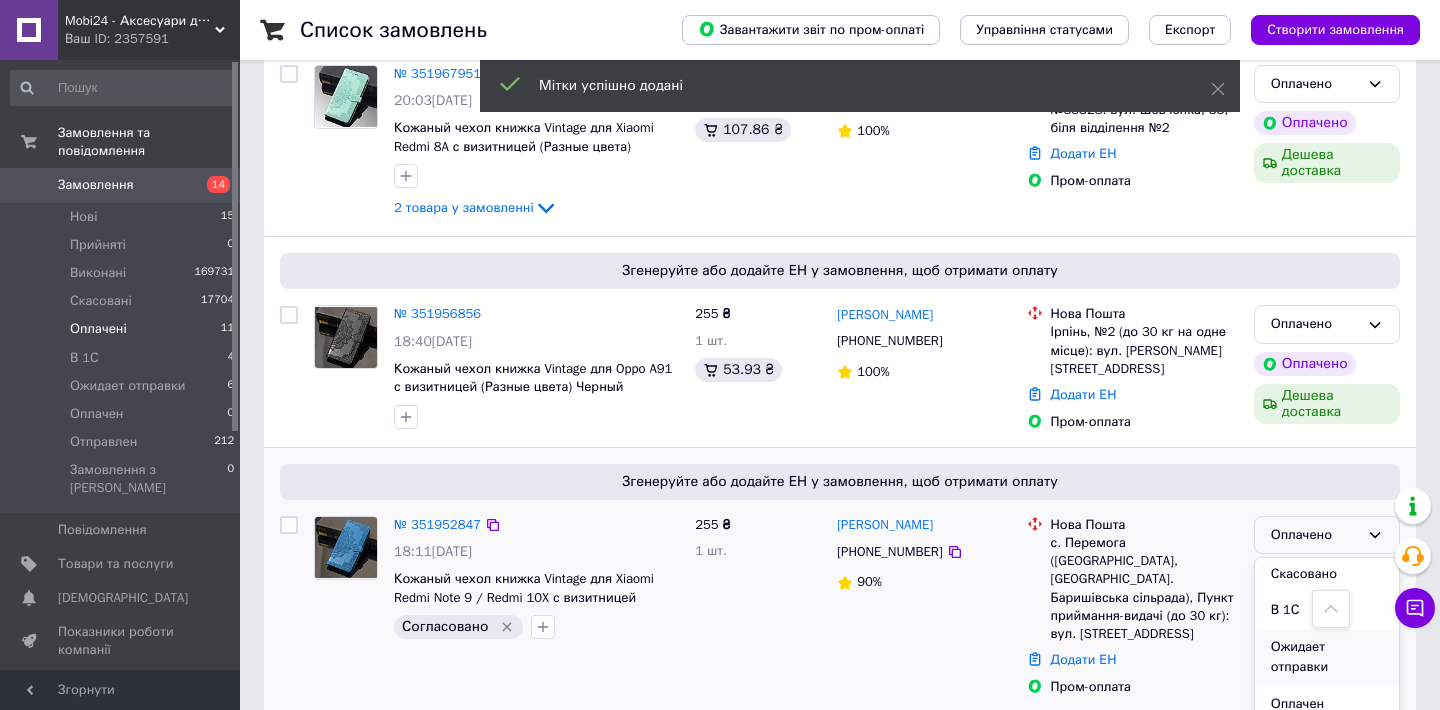 click on "Ожидает отправки" at bounding box center (1327, 657) 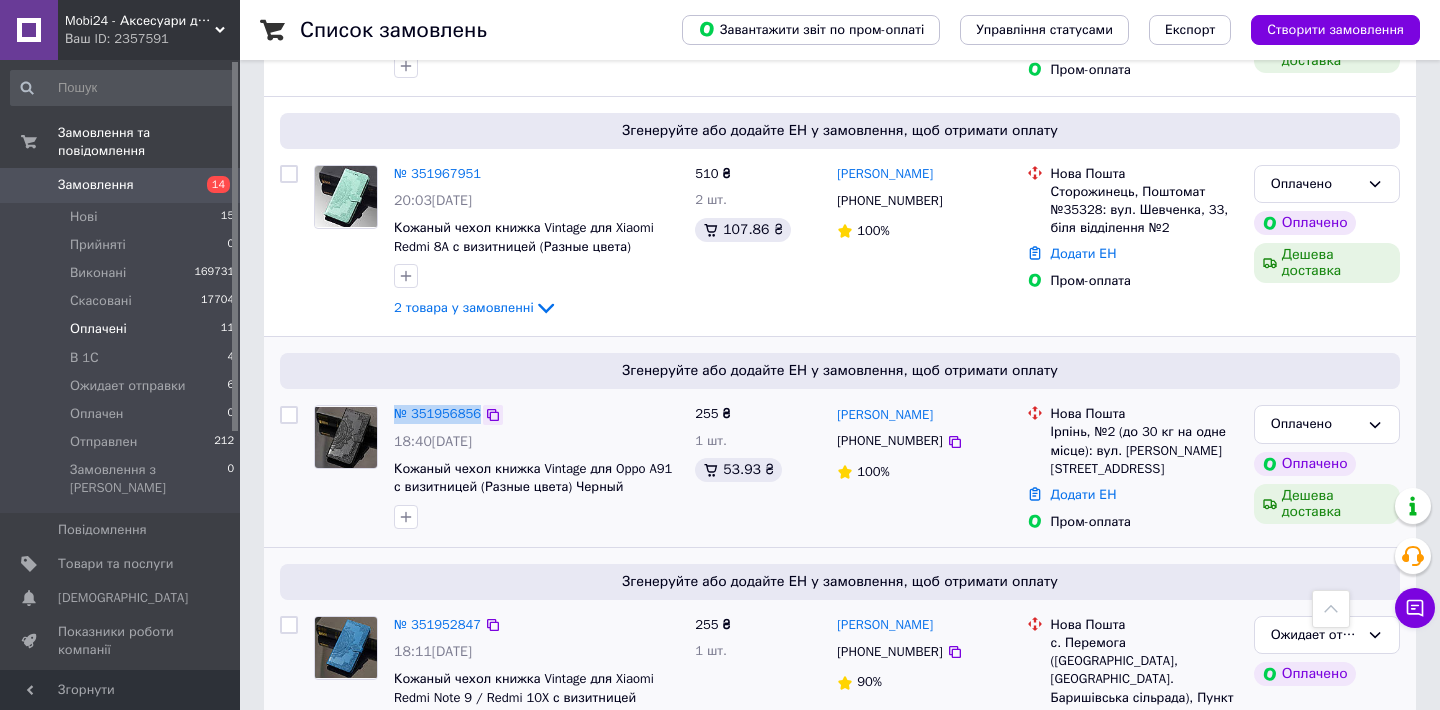 scroll, scrollTop: 2355, scrollLeft: 0, axis: vertical 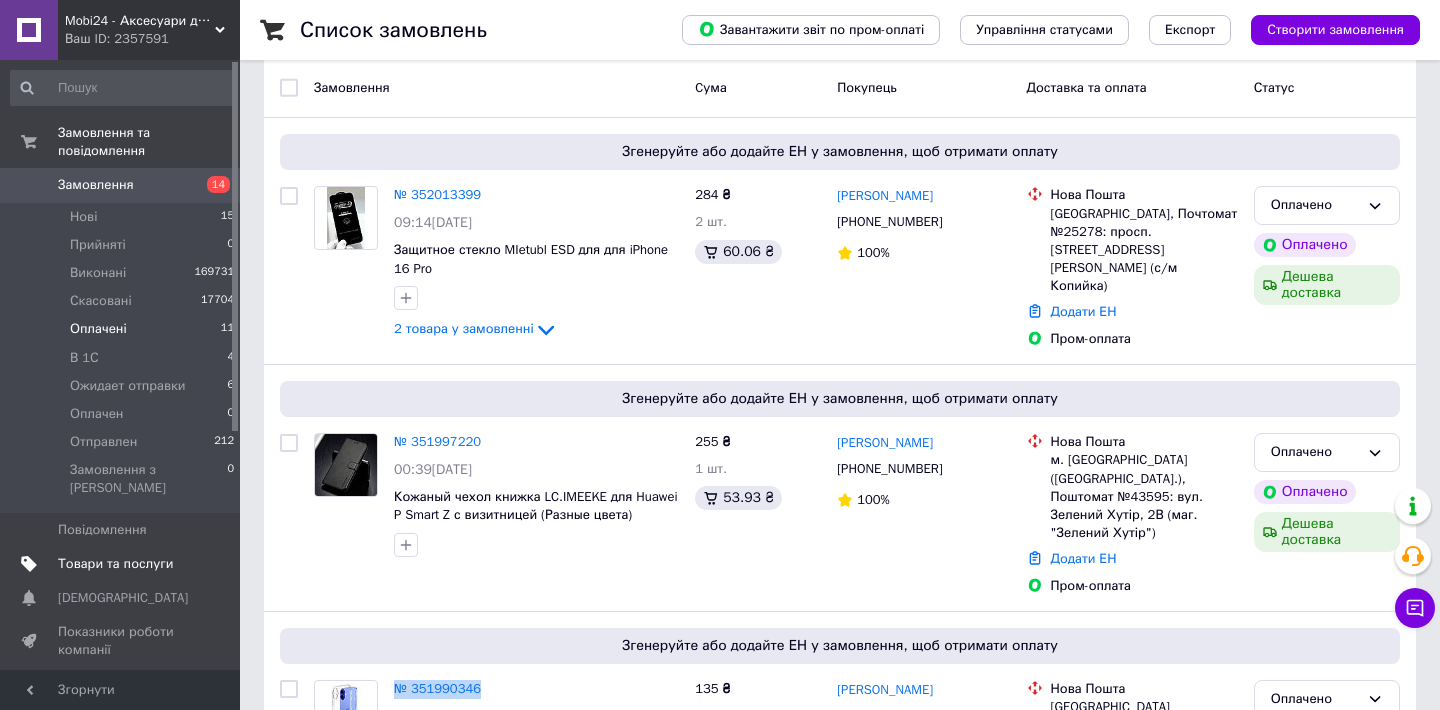 click on "Товари та послуги" at bounding box center (115, 564) 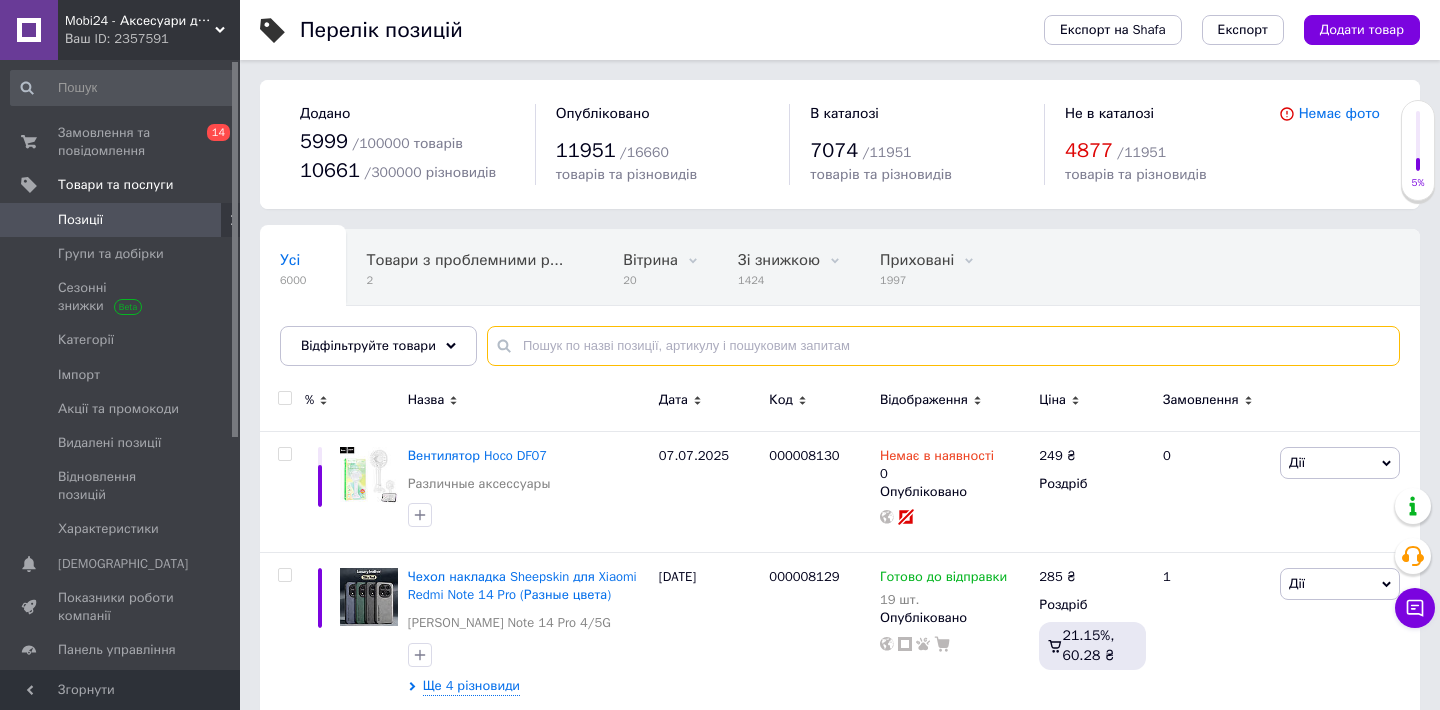 click at bounding box center [943, 346] 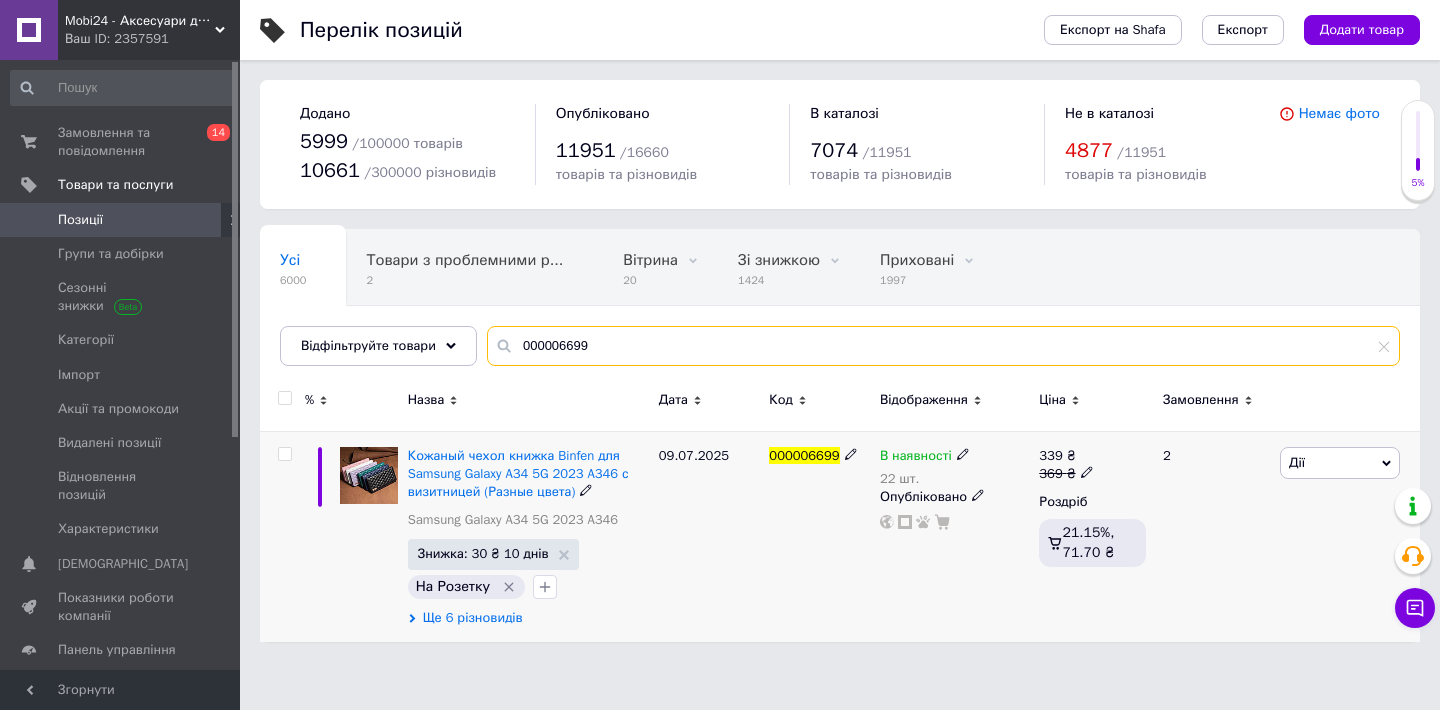type on "000006699" 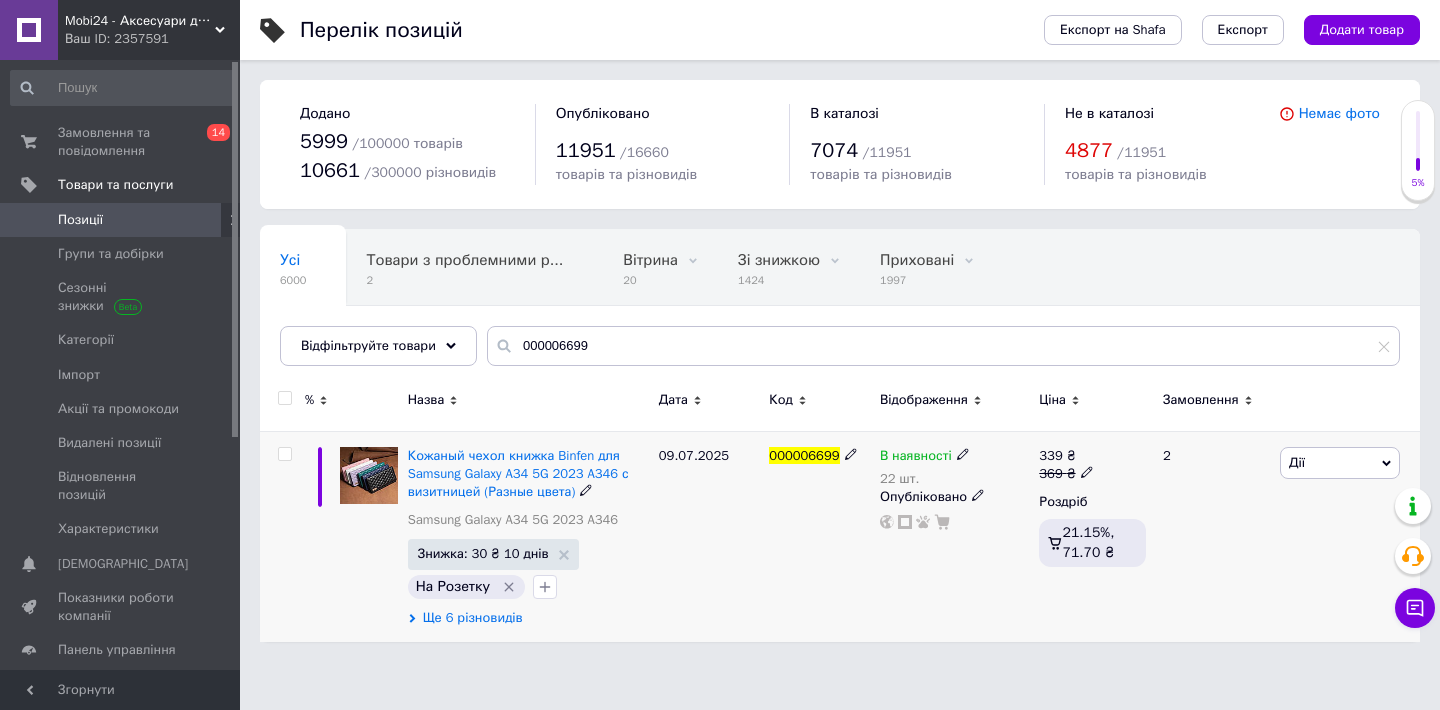 click on "Ще 6 різновидів" at bounding box center (473, 618) 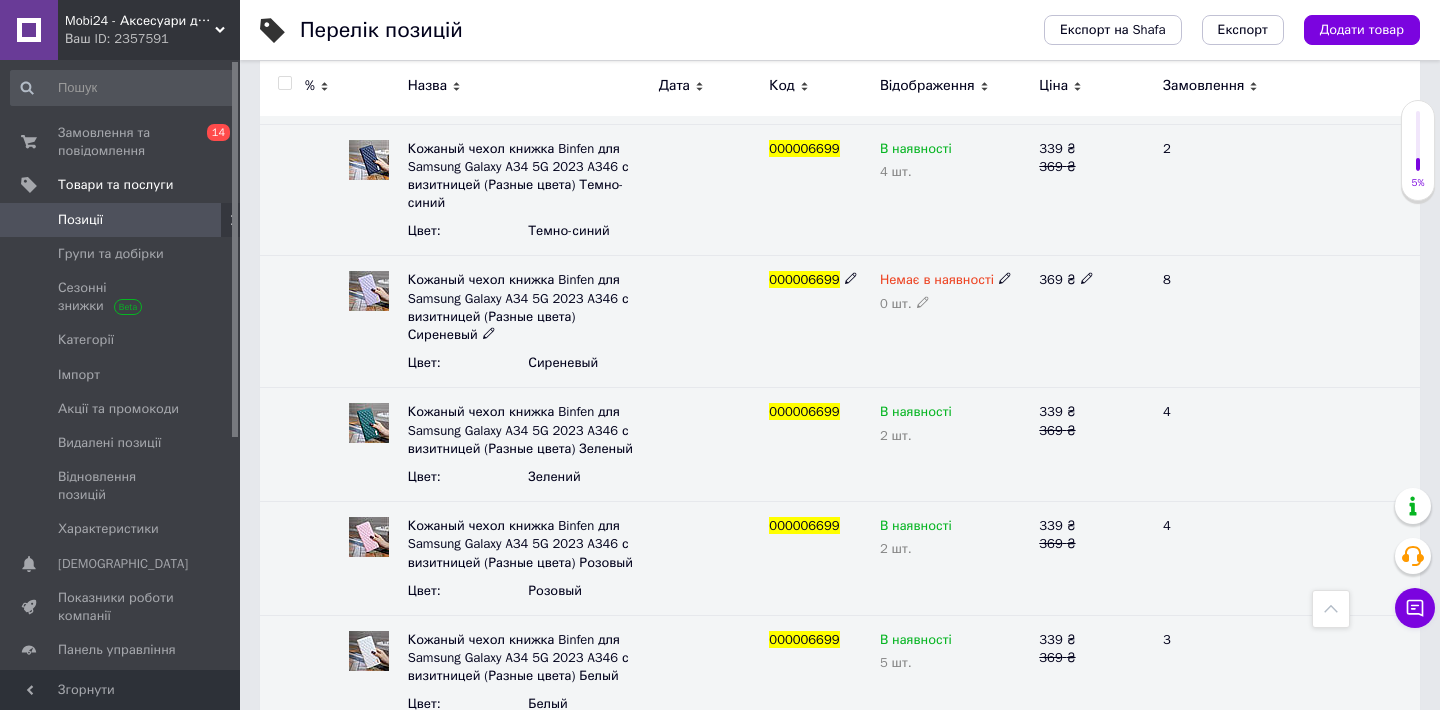 scroll, scrollTop: 656, scrollLeft: 0, axis: vertical 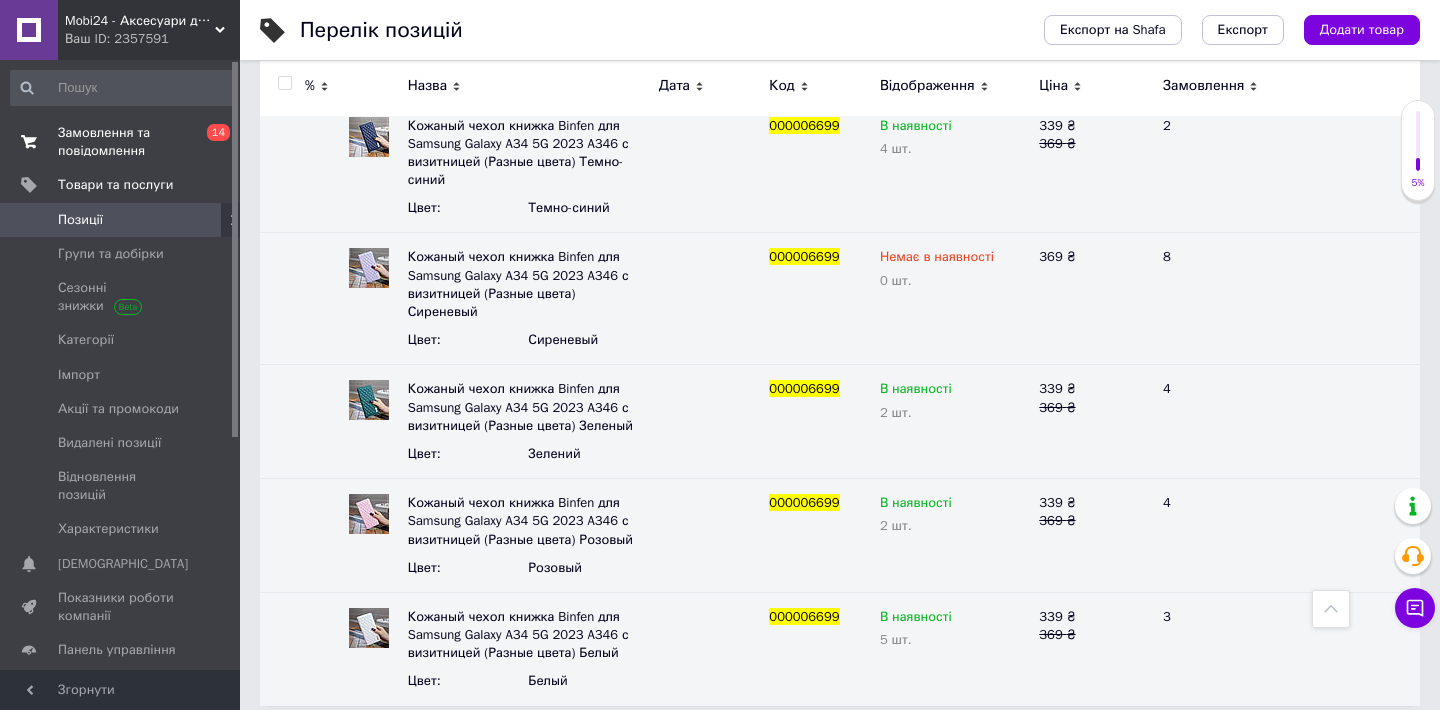click on "Замовлення та повідомлення" at bounding box center (121, 142) 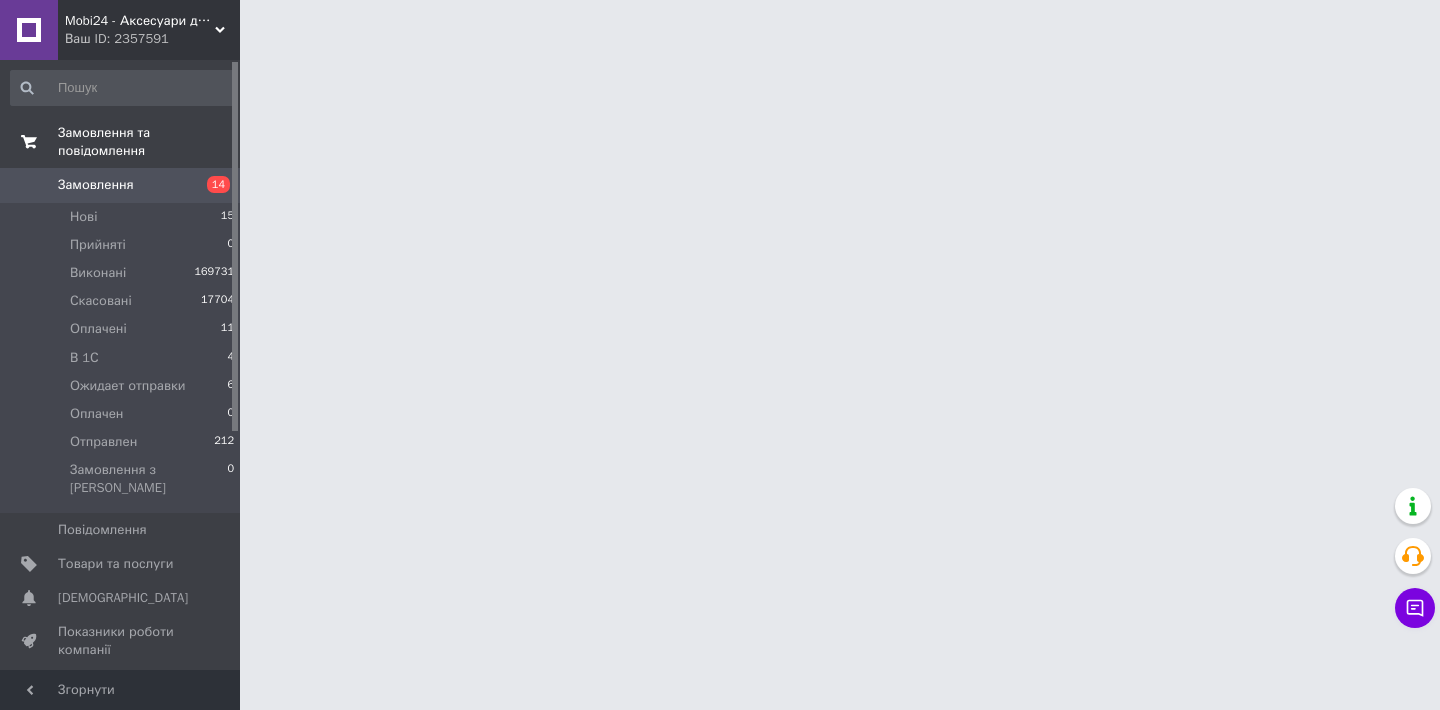 scroll, scrollTop: 0, scrollLeft: 0, axis: both 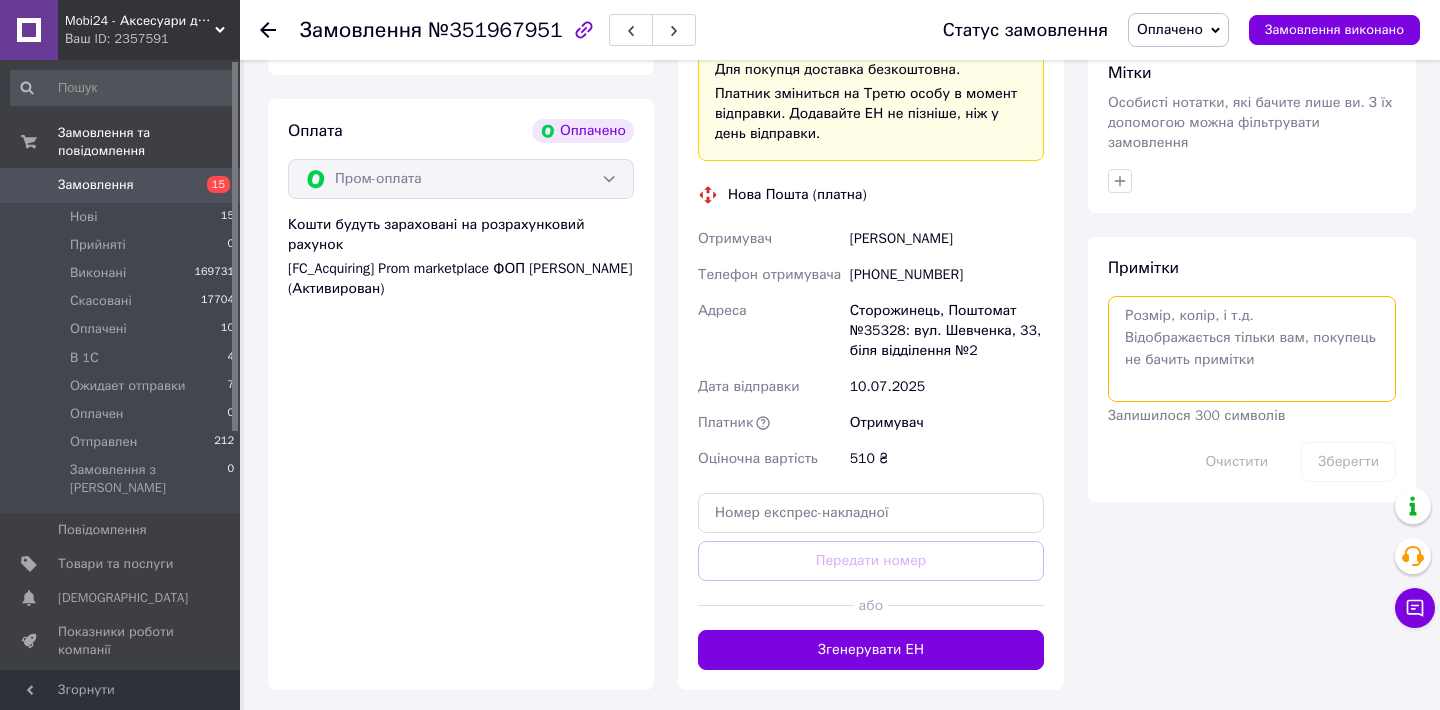 click at bounding box center [1252, 349] 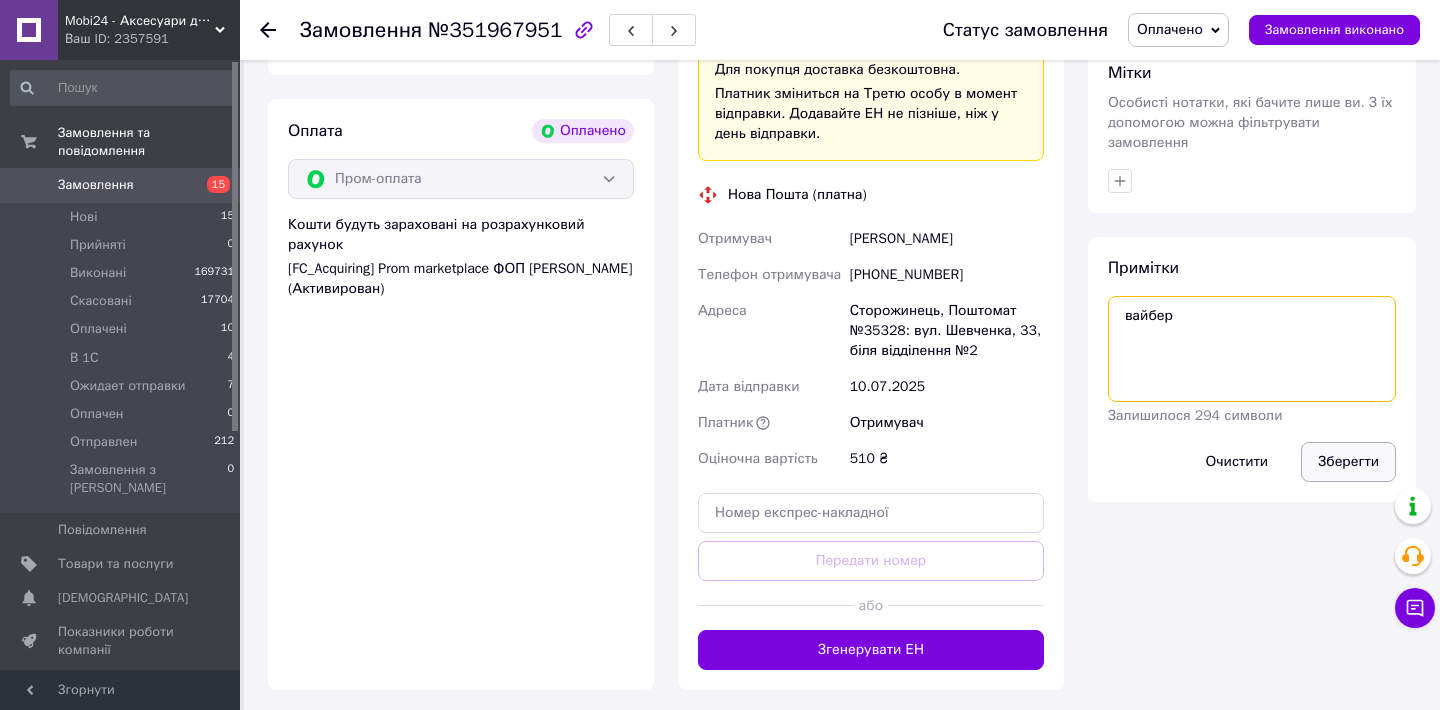 type on "вайбер" 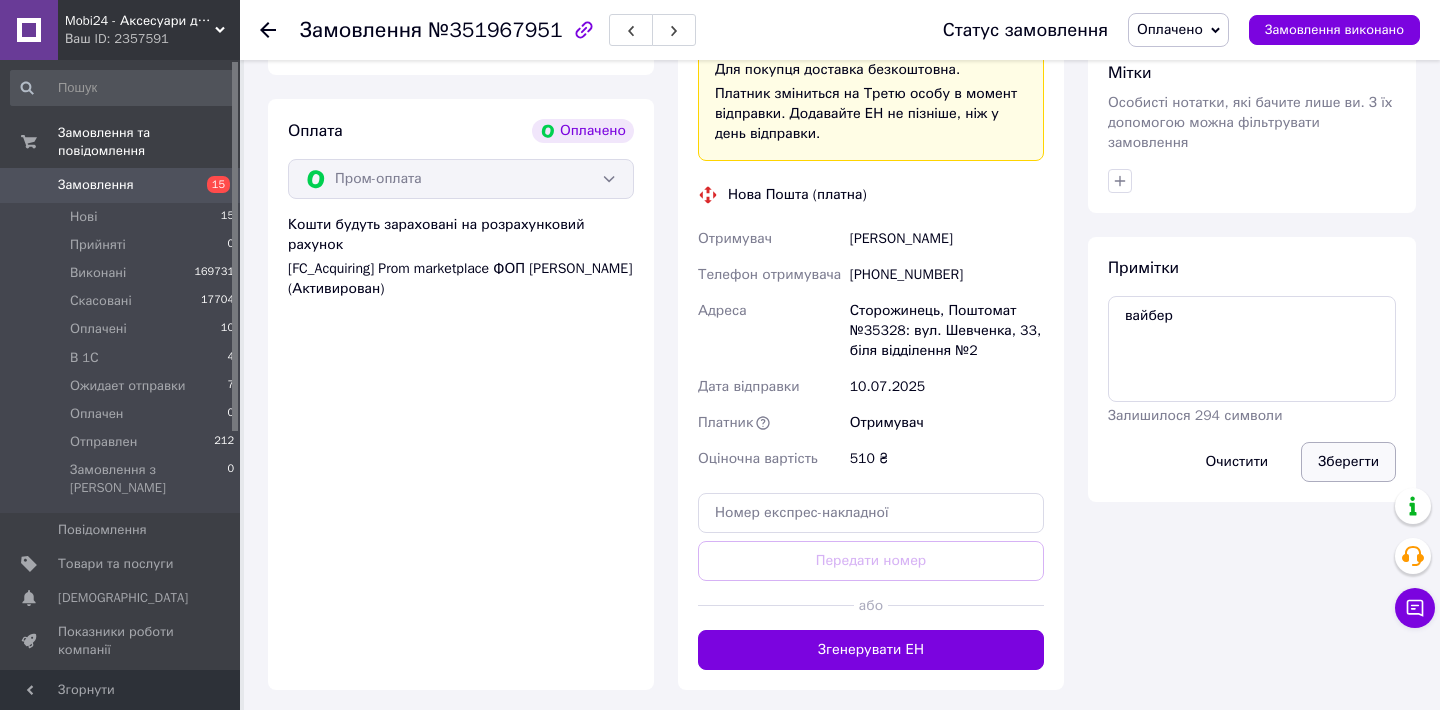 click on "Зберегти" at bounding box center [1348, 462] 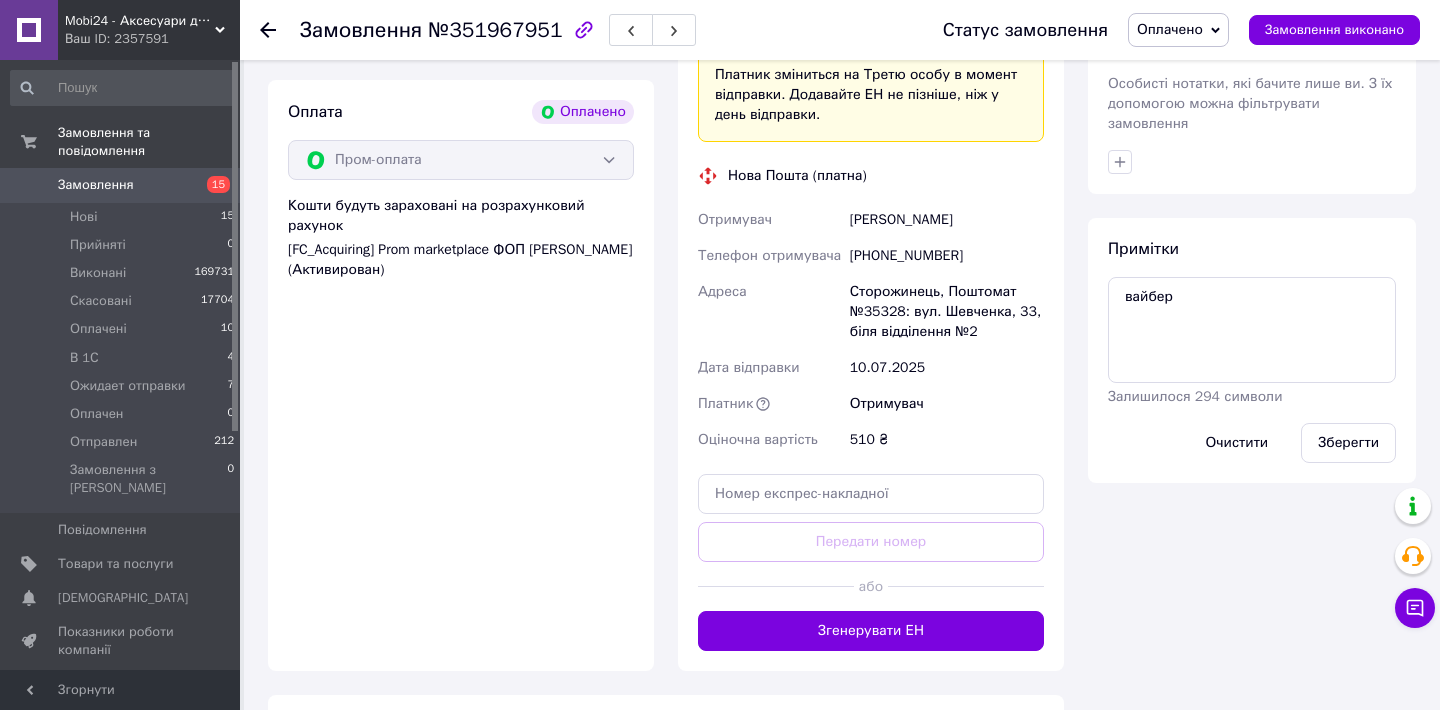 scroll, scrollTop: 1534, scrollLeft: 0, axis: vertical 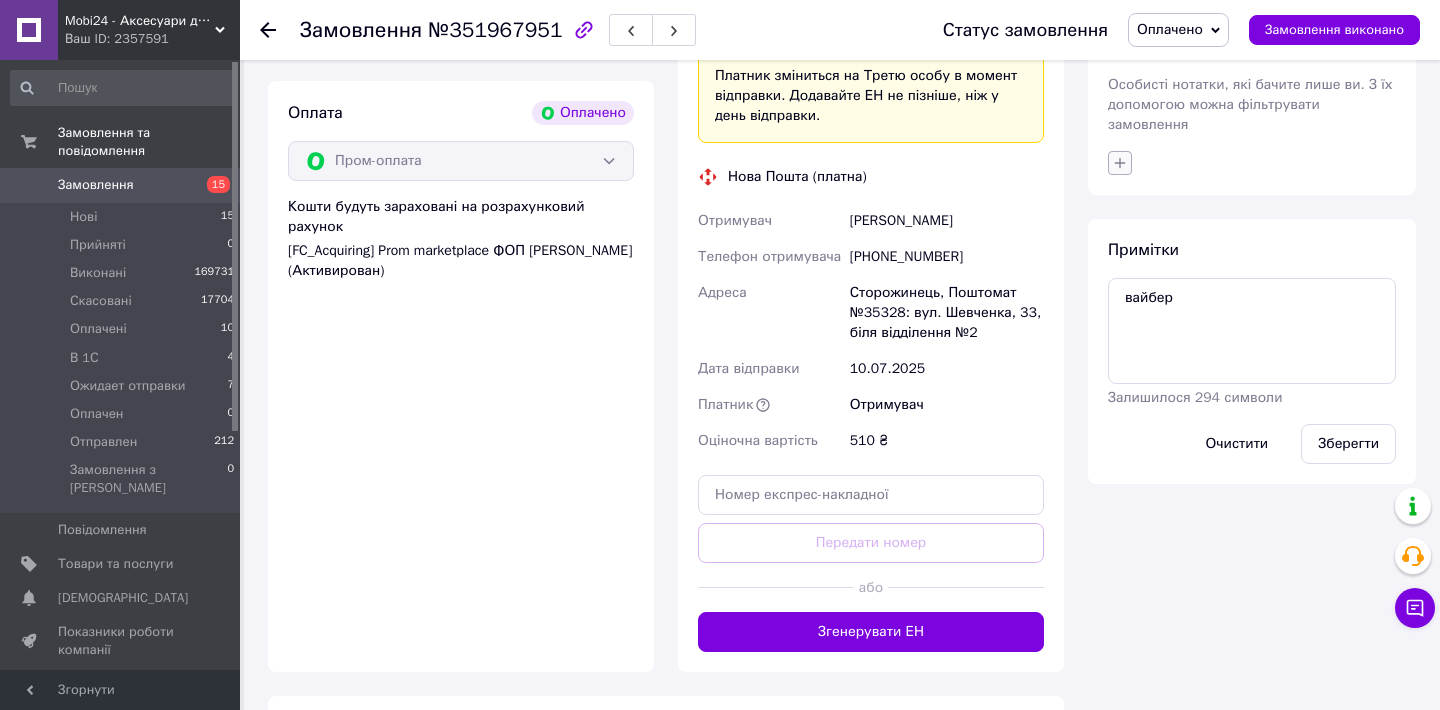 click 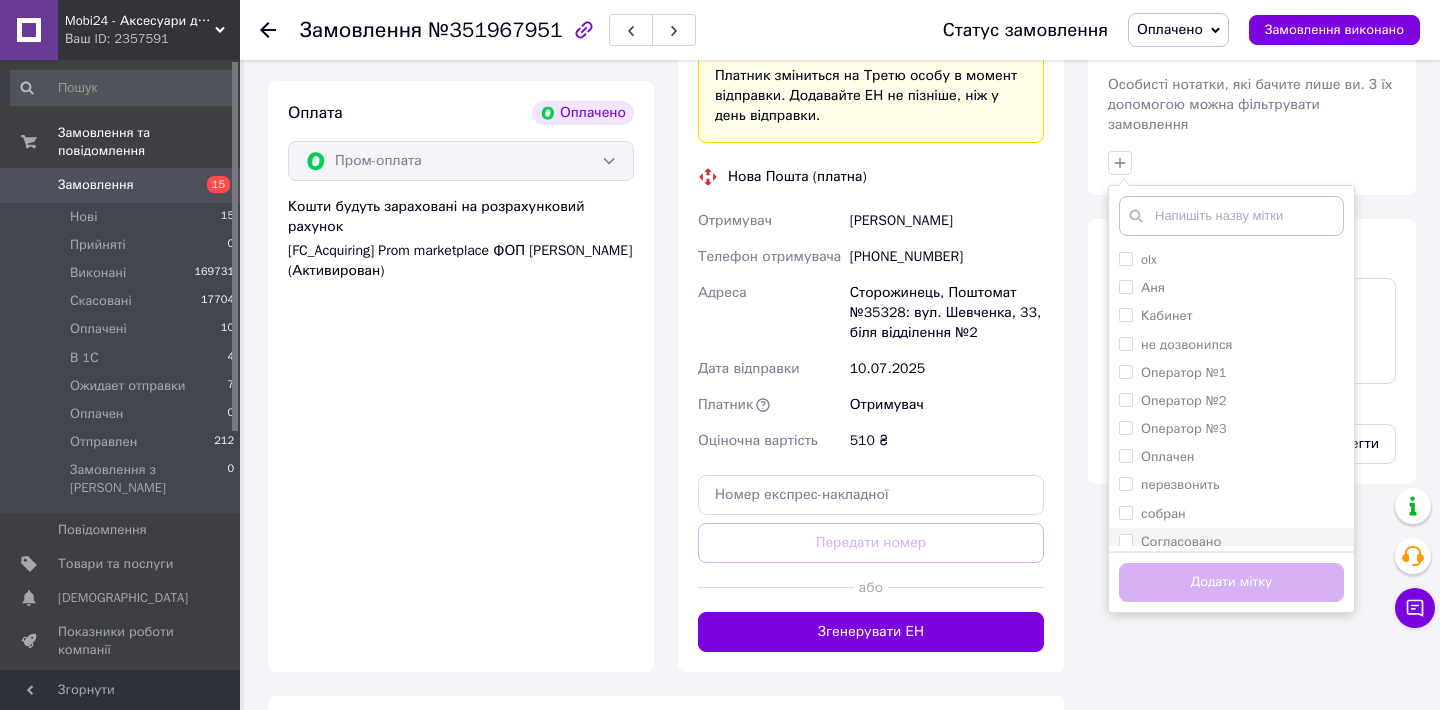 click on "Согласовано" at bounding box center [1125, 540] 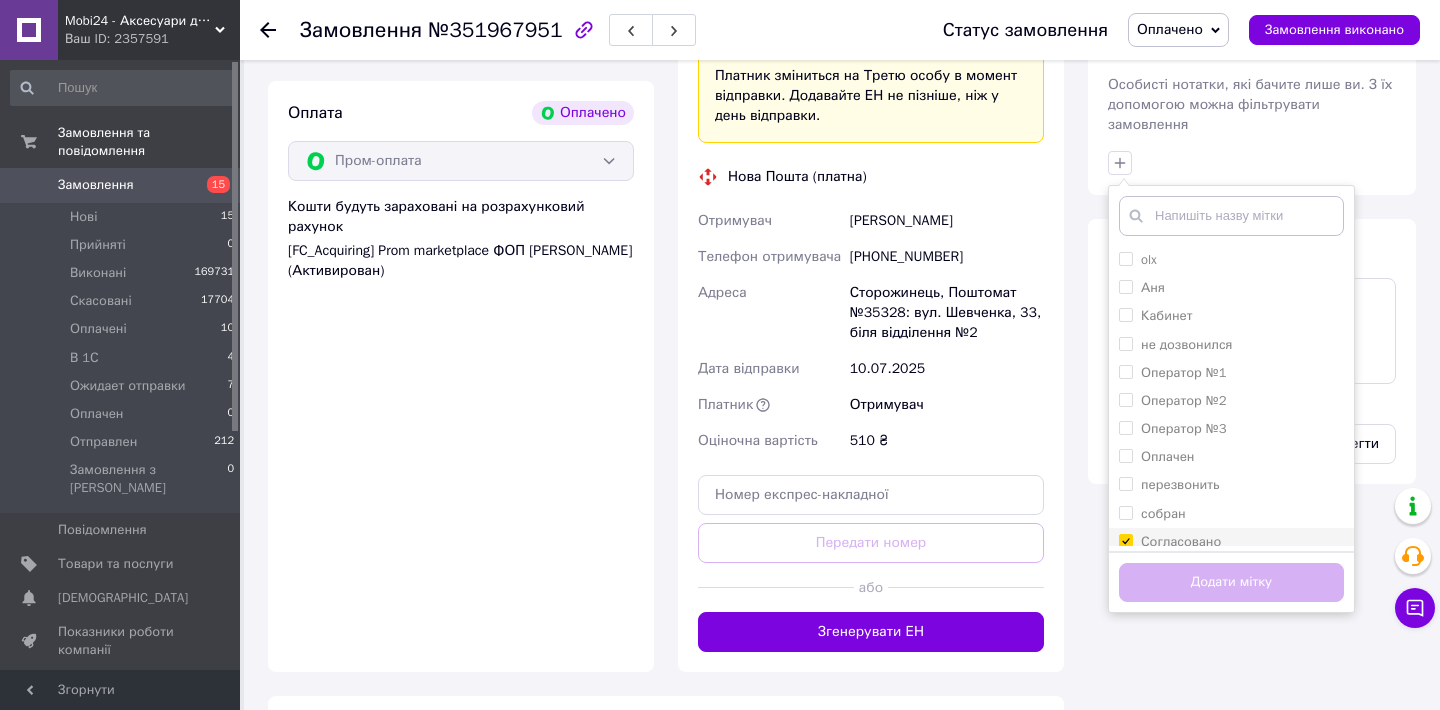 checkbox on "true" 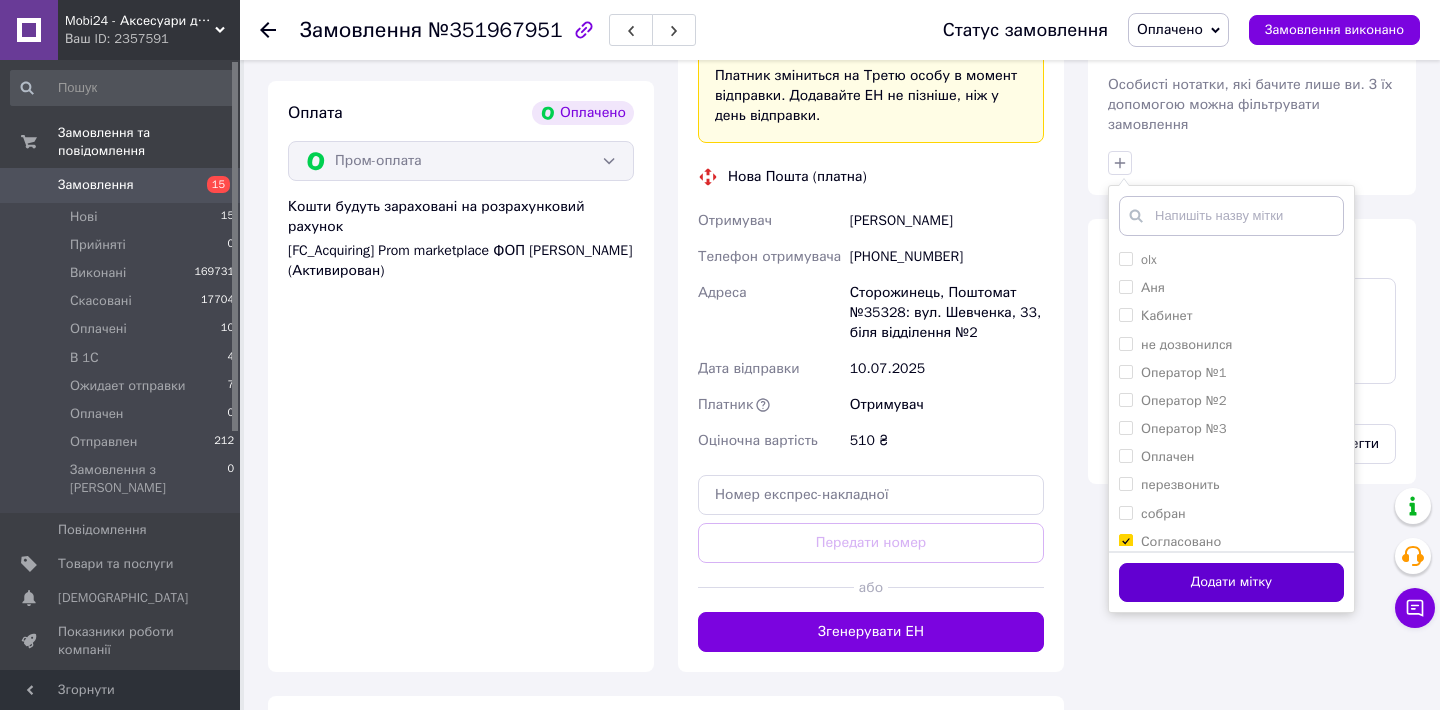 click on "Додати мітку" at bounding box center [1231, 582] 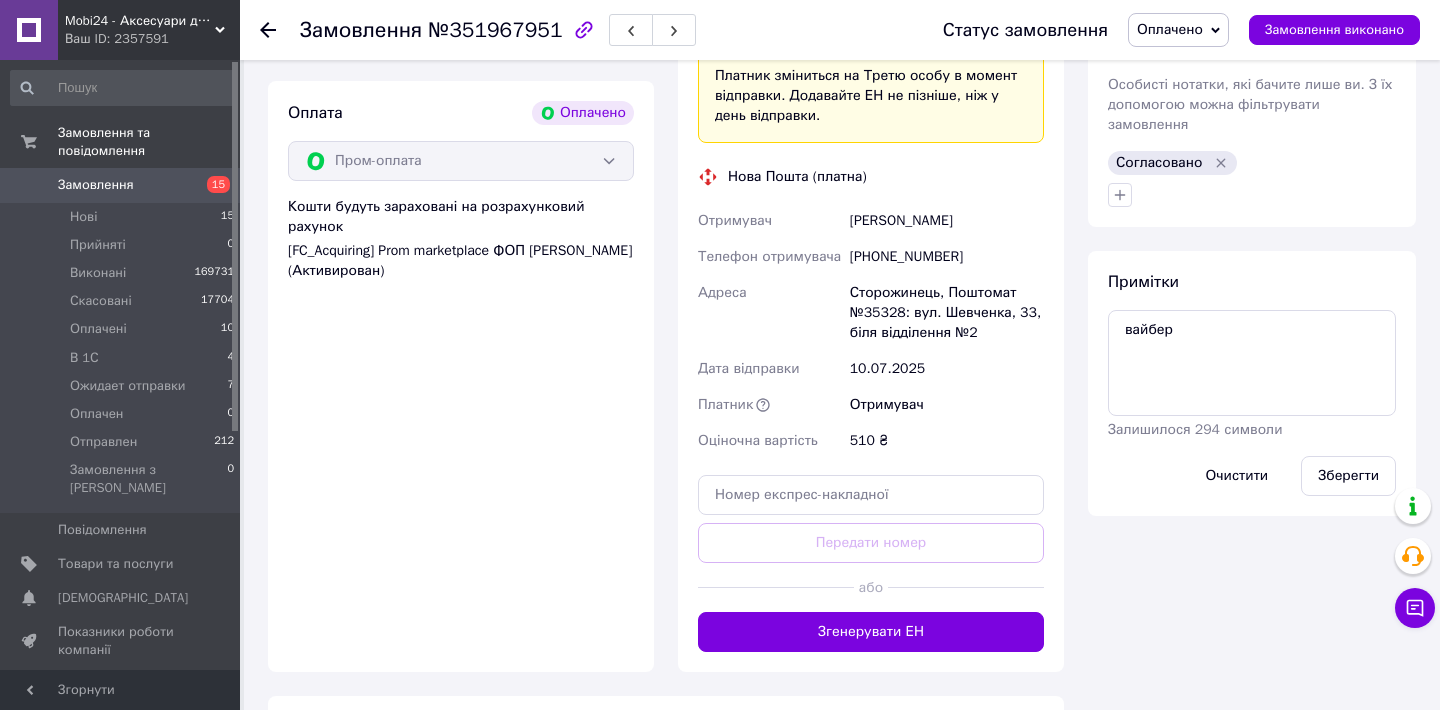 click on "Оплачено" at bounding box center (1170, 29) 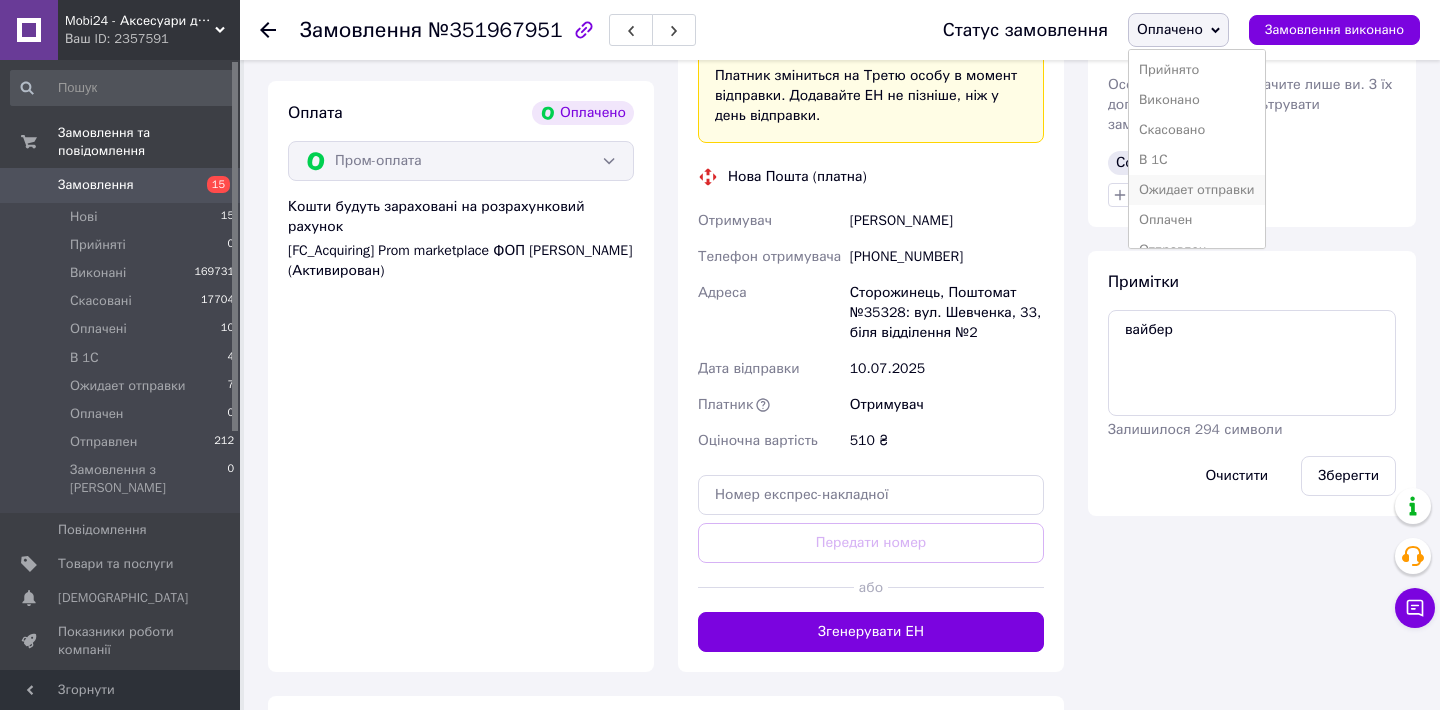 click on "Ожидает отправки" at bounding box center (1197, 190) 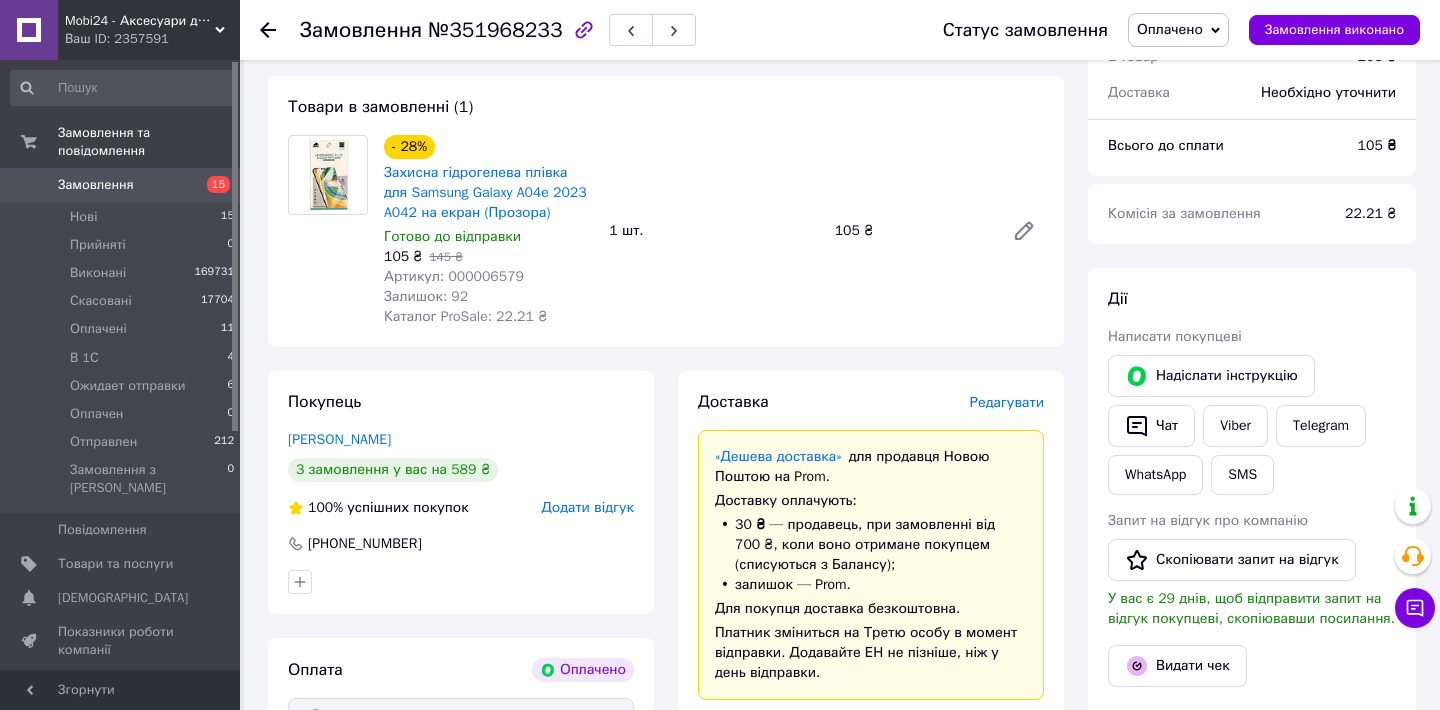 scroll, scrollTop: 654, scrollLeft: 0, axis: vertical 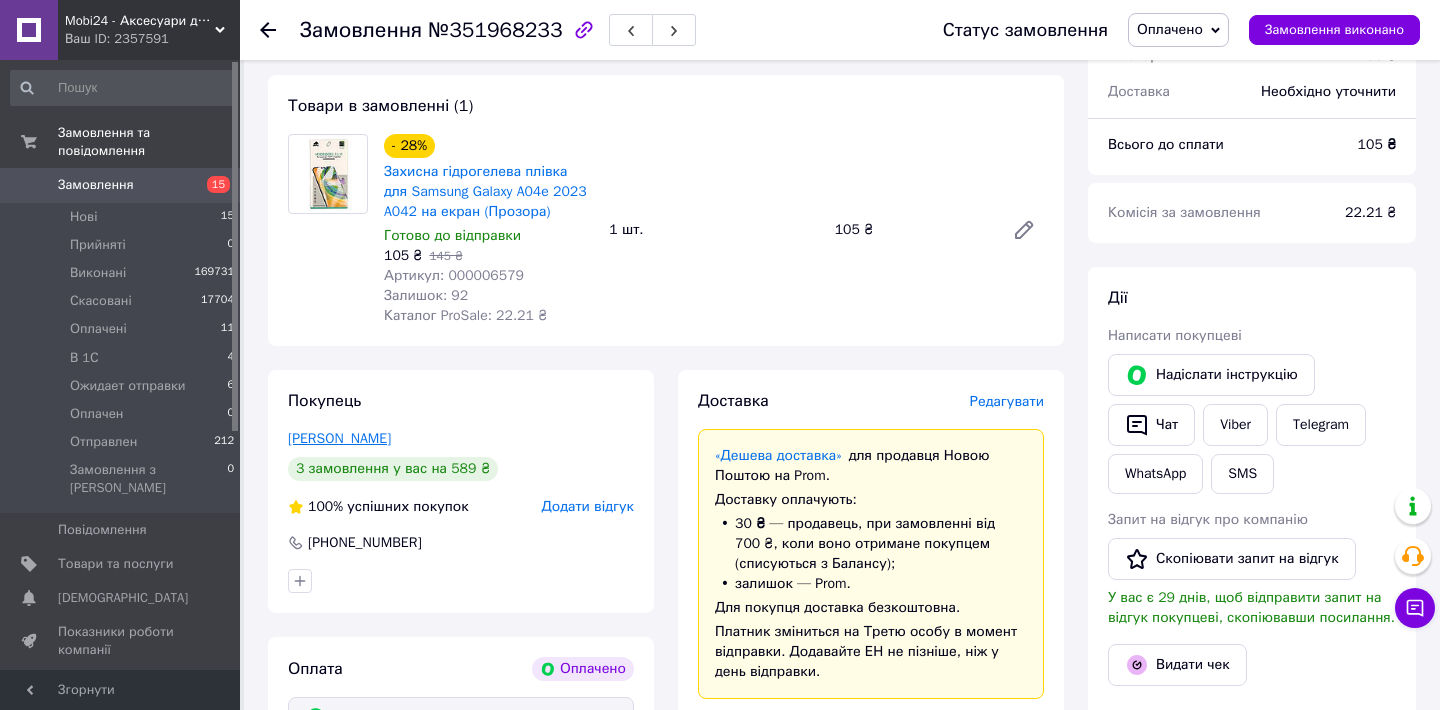 click on "Осніцька Наталія" at bounding box center [339, 438] 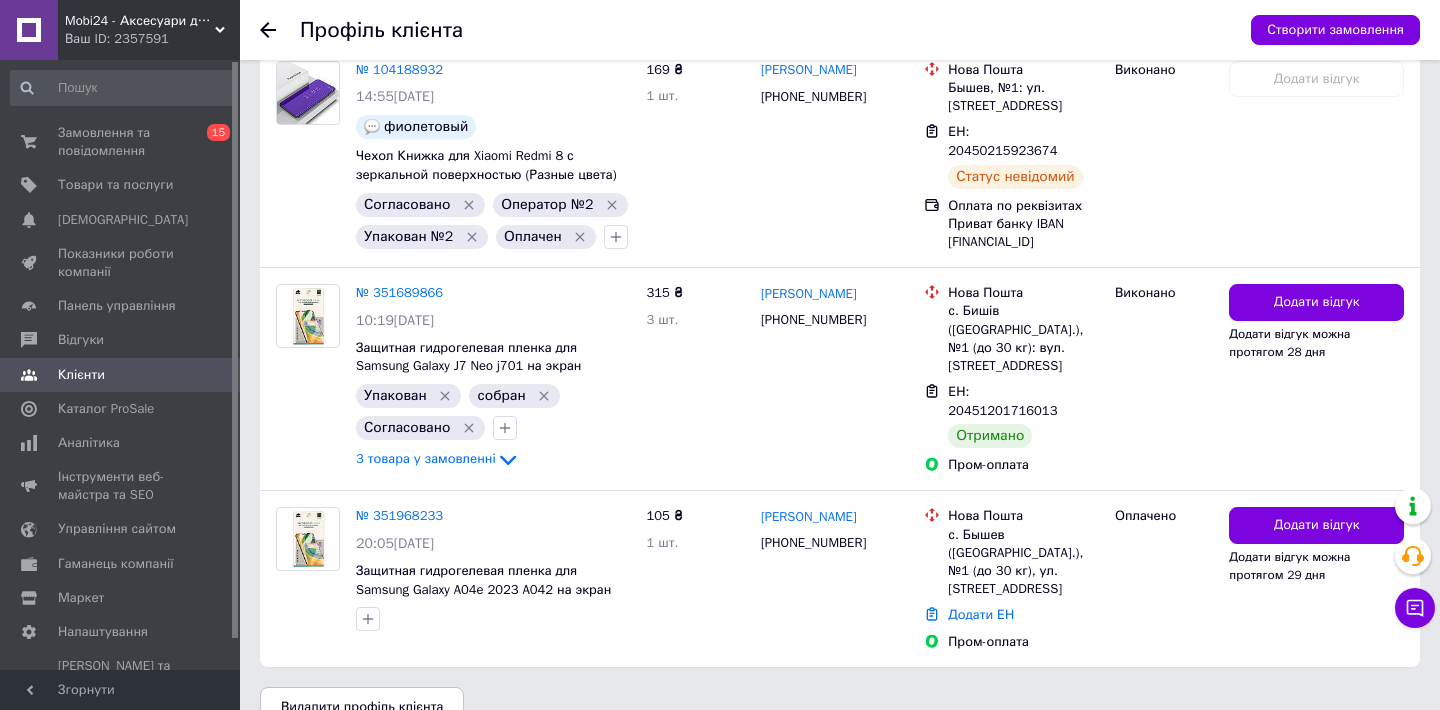 scroll, scrollTop: 635, scrollLeft: 0, axis: vertical 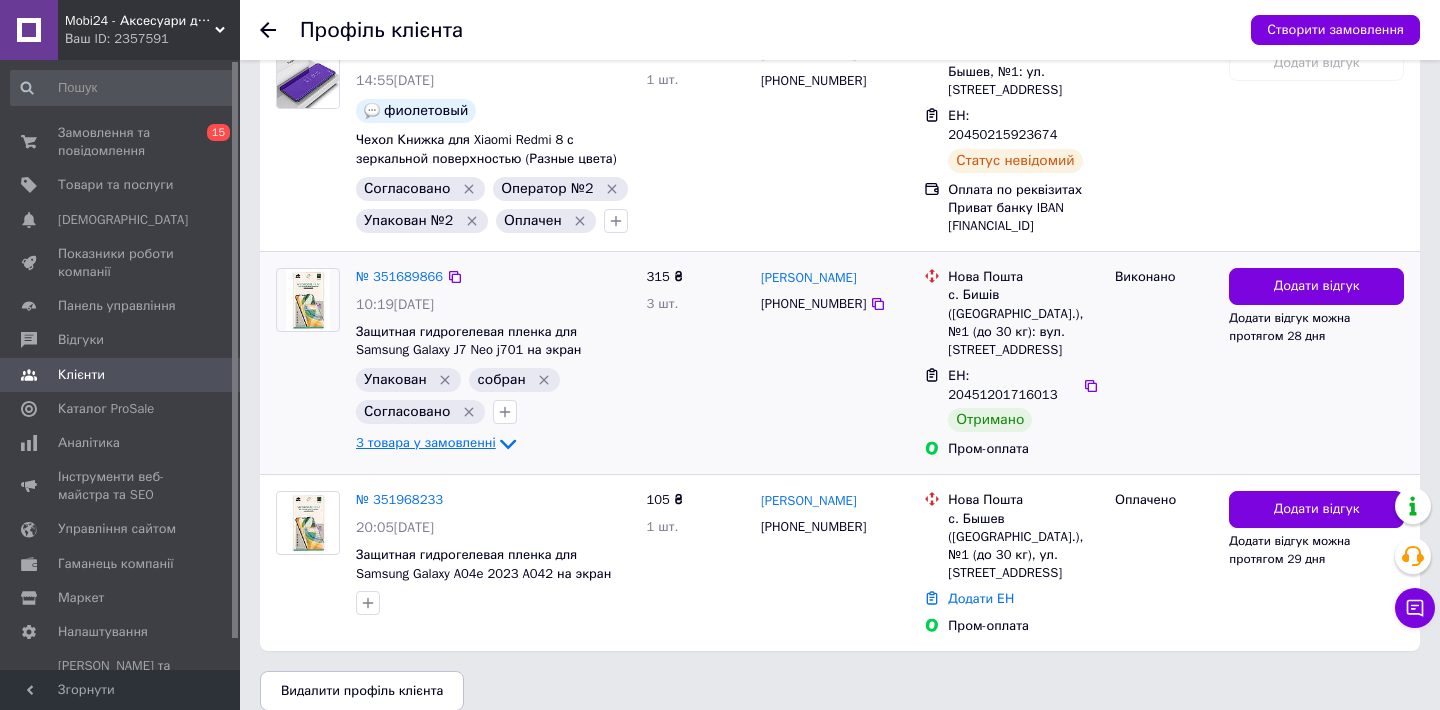 click on "3 товара у замовленні" at bounding box center [426, 443] 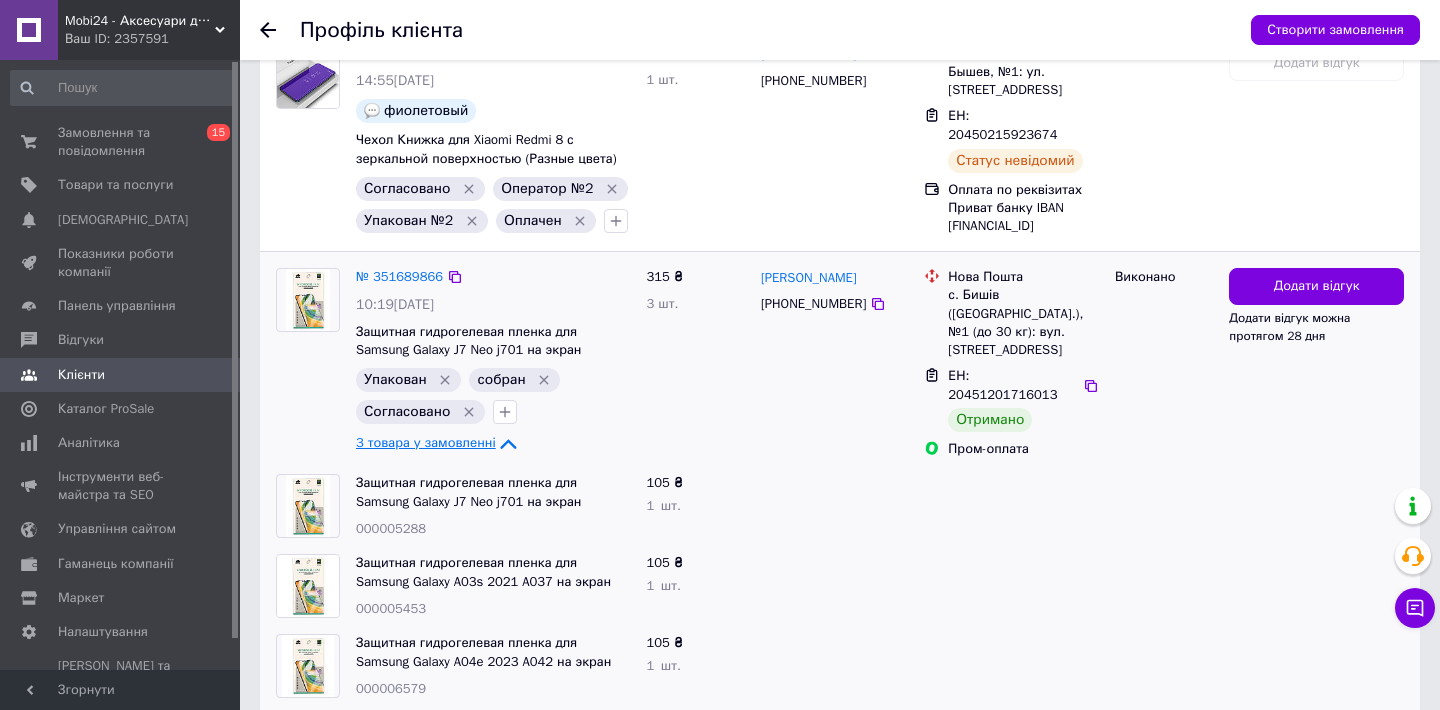 click on "3 товара у замовленні" at bounding box center (426, 443) 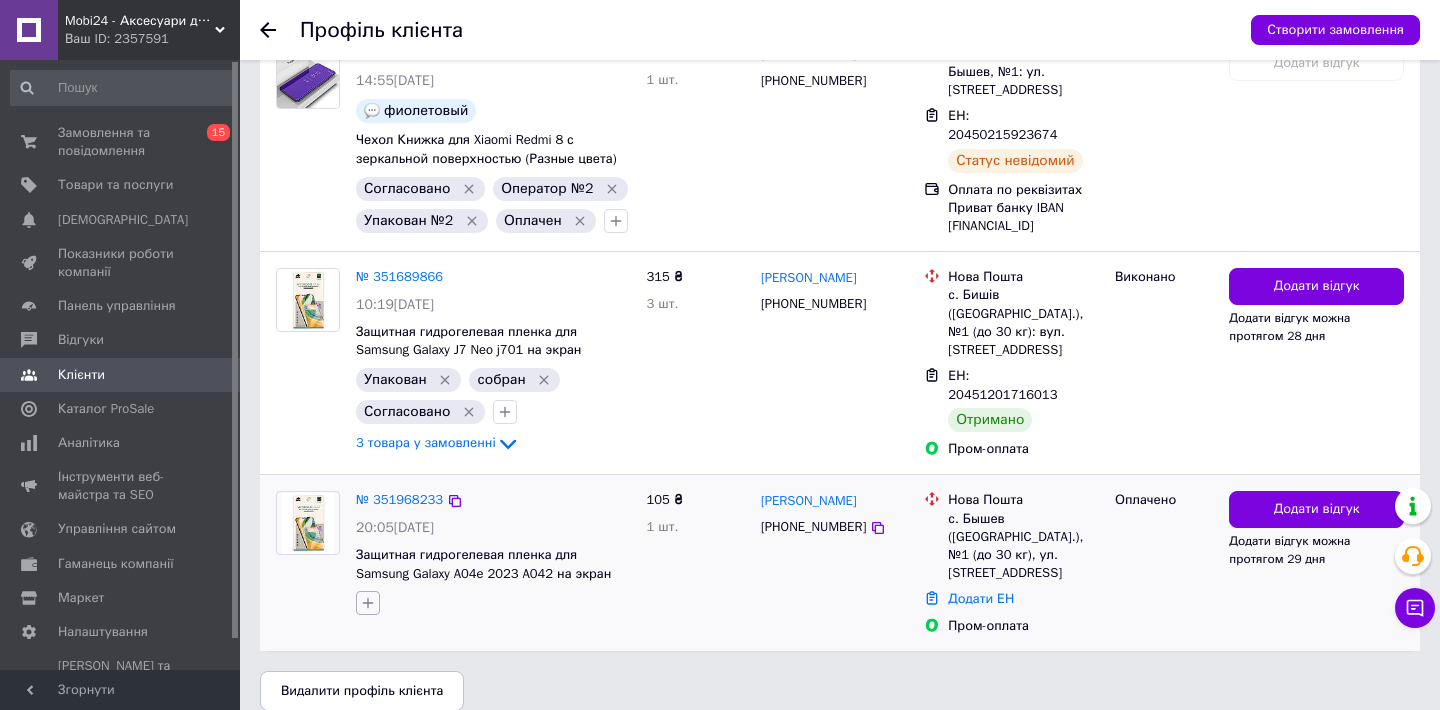 click 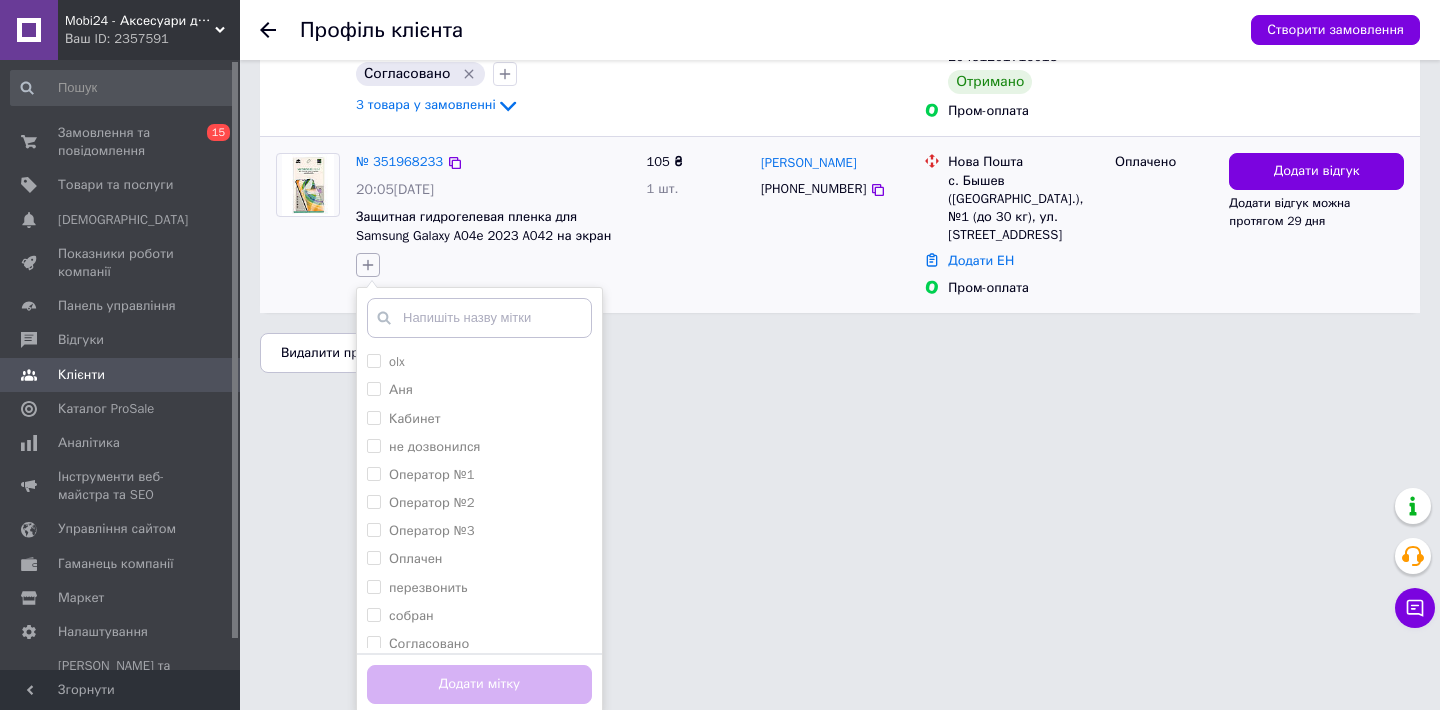 scroll, scrollTop: 975, scrollLeft: 0, axis: vertical 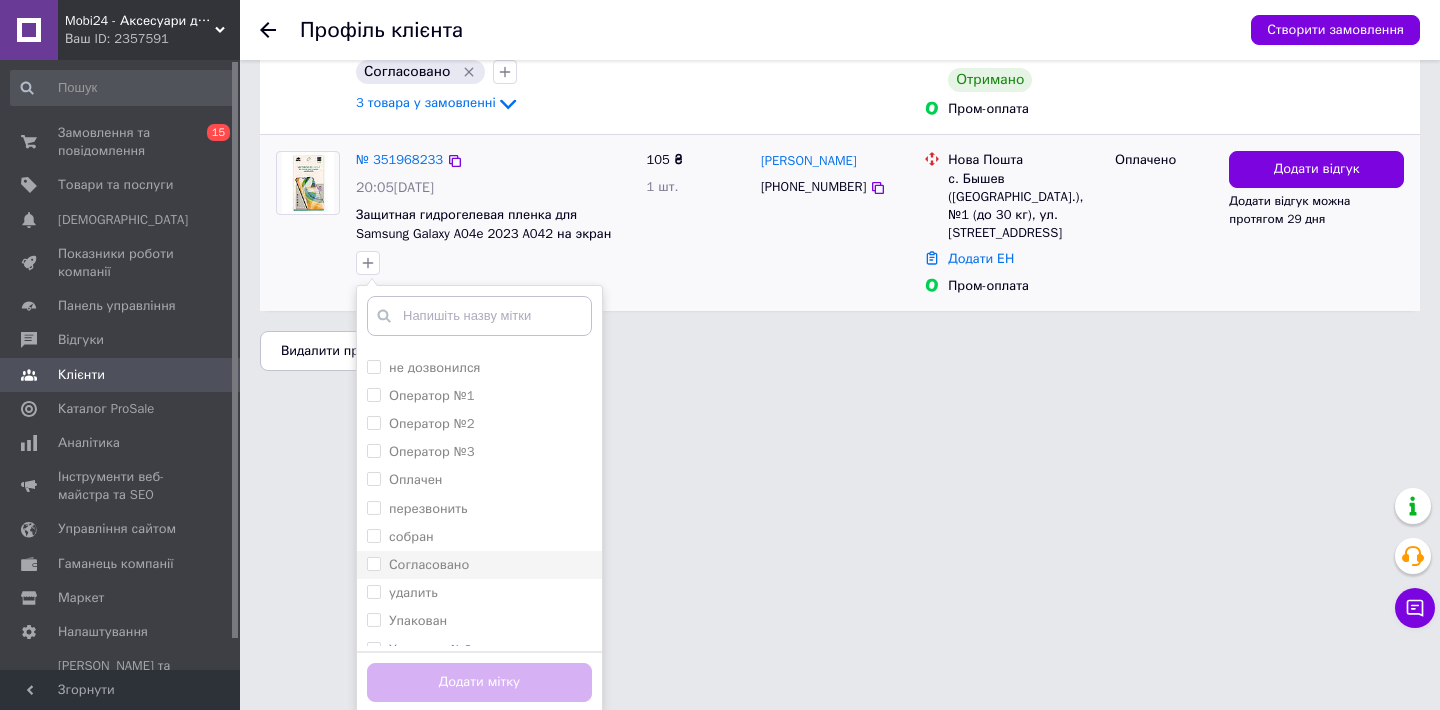 click on "Согласовано" at bounding box center [373, 563] 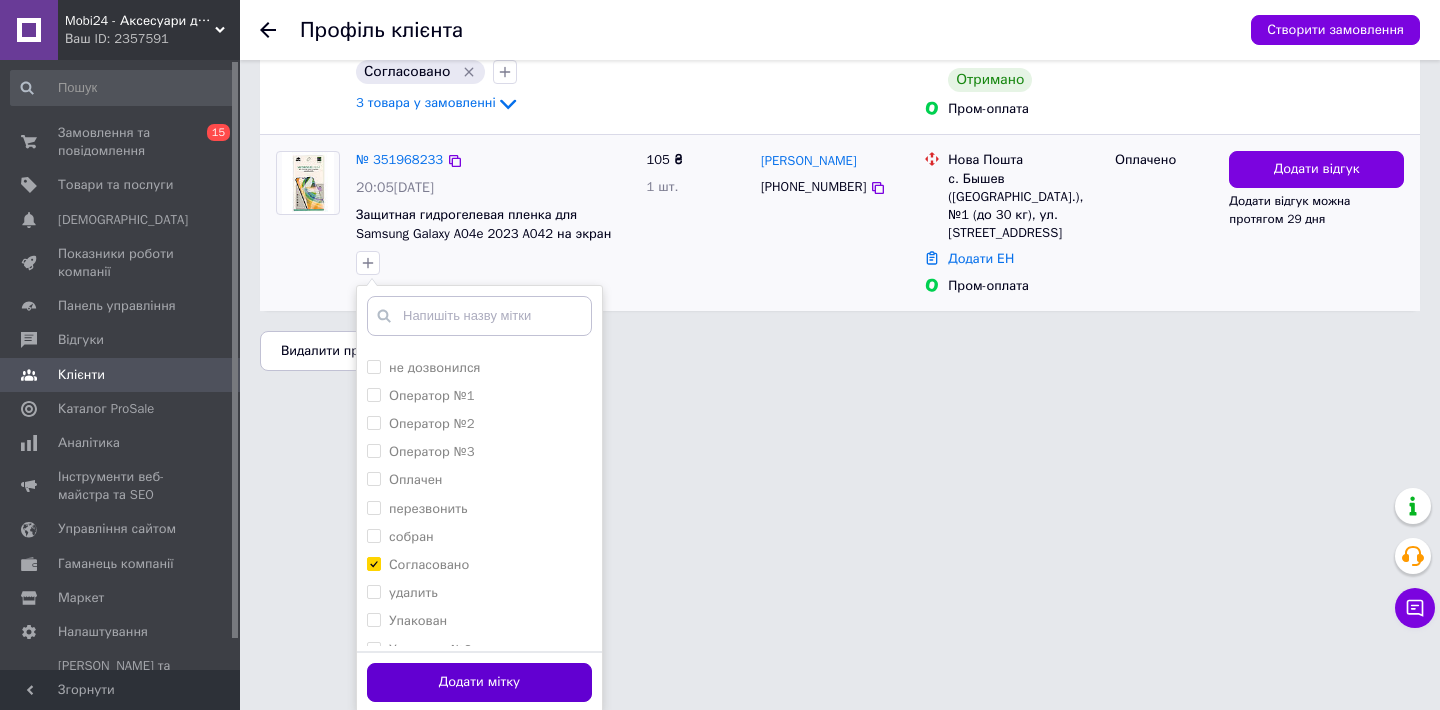 click on "Додати мітку" at bounding box center [479, 682] 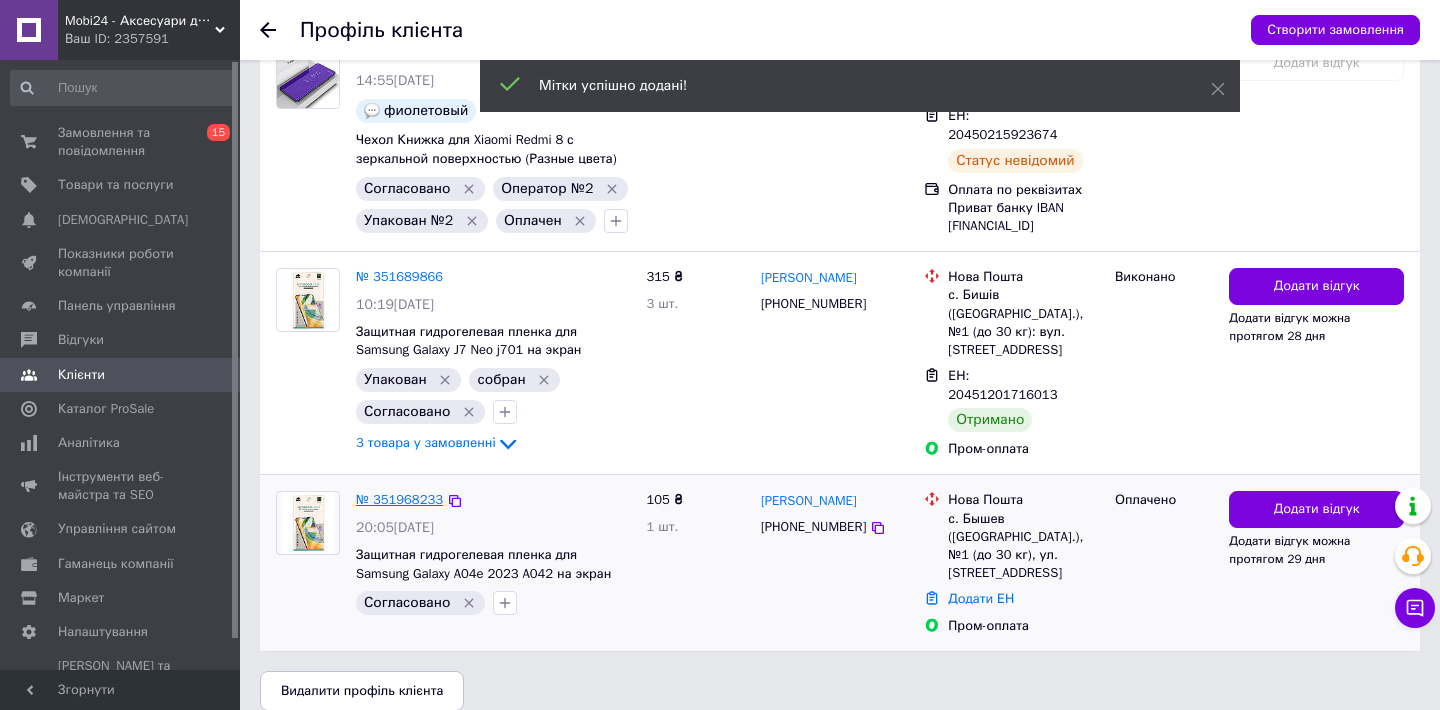 click on "№ 351968233" at bounding box center [399, 499] 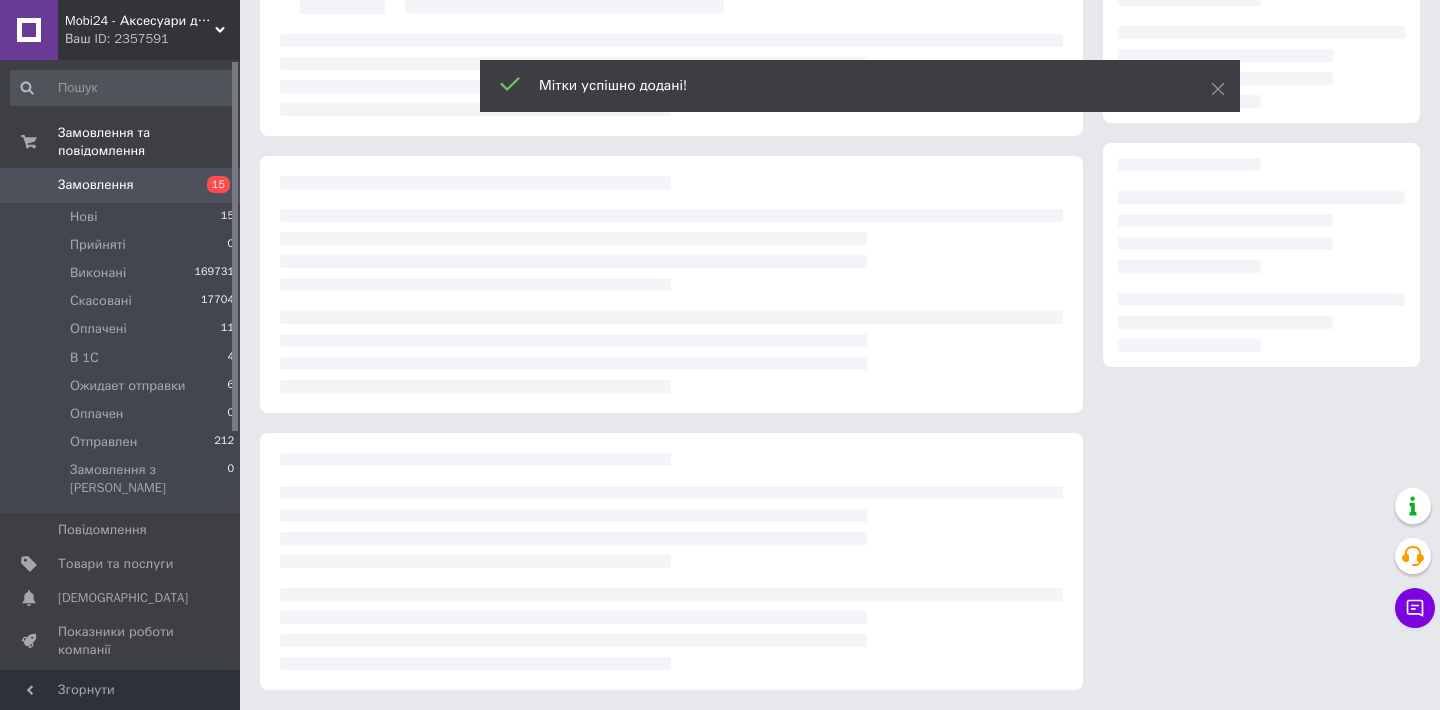 scroll, scrollTop: 0, scrollLeft: 0, axis: both 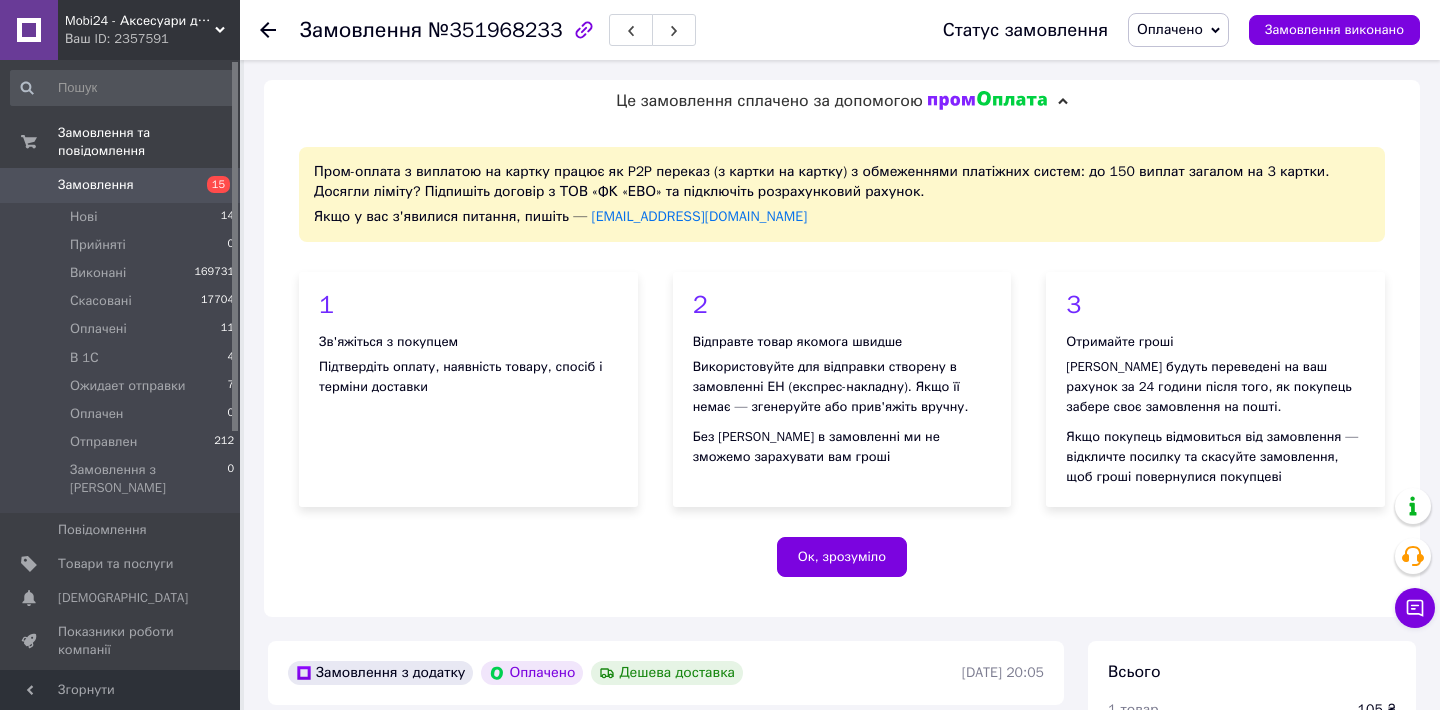 click on "Оплачено" at bounding box center [1170, 29] 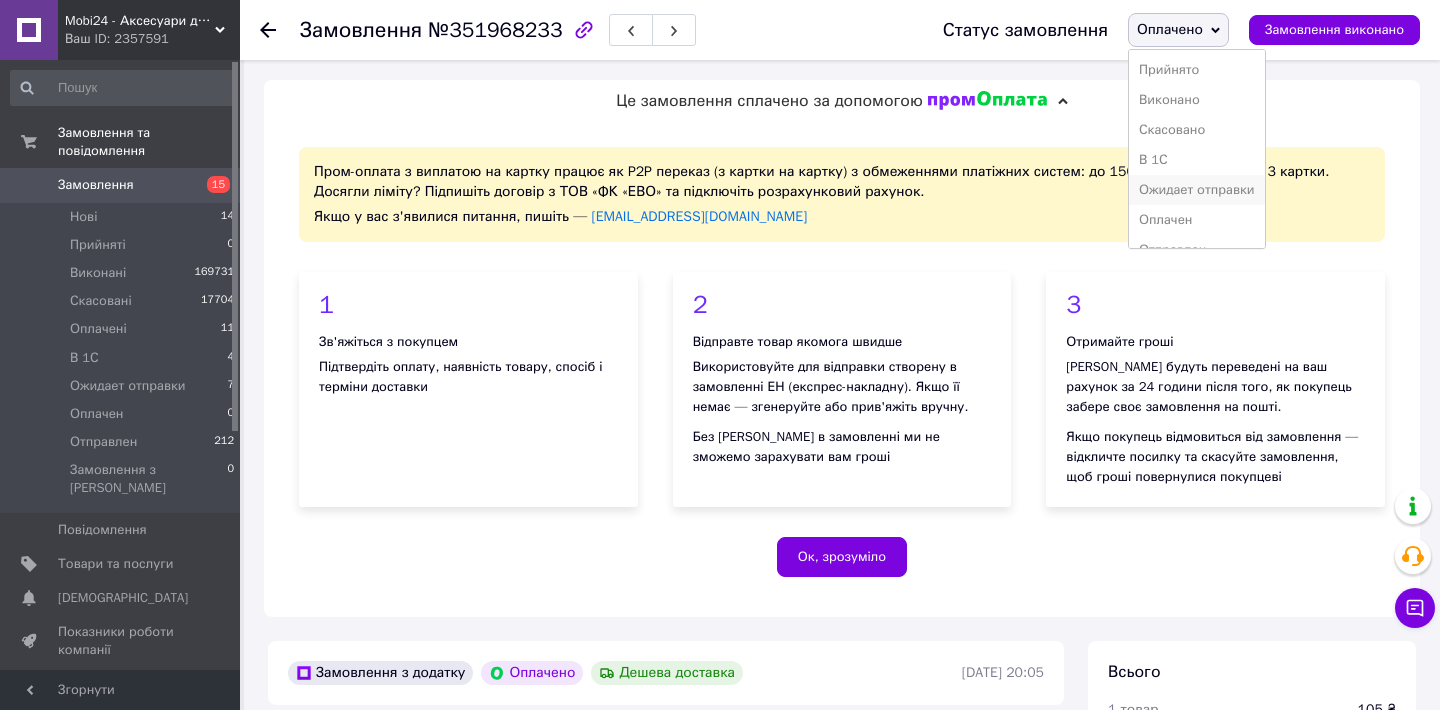 click on "Ожидает отправки" at bounding box center (1197, 190) 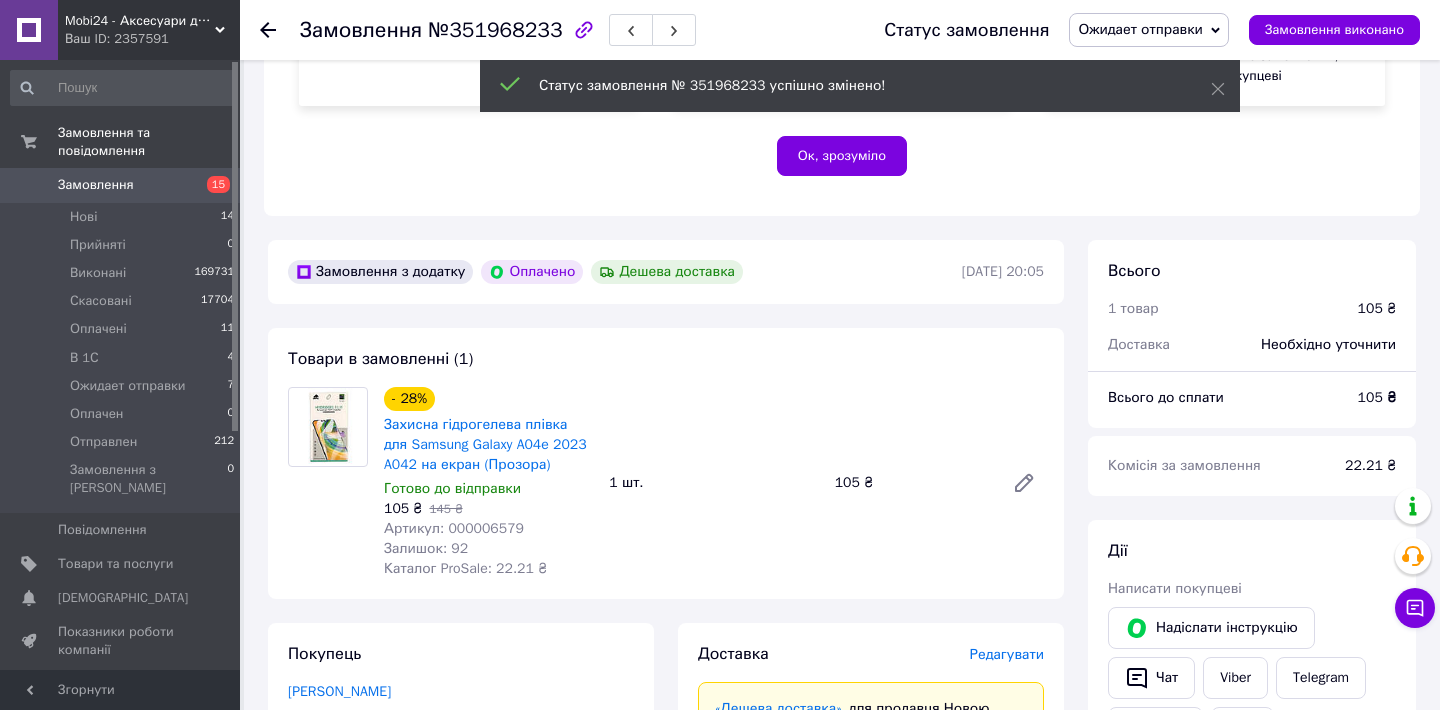 scroll, scrollTop: 0, scrollLeft: 0, axis: both 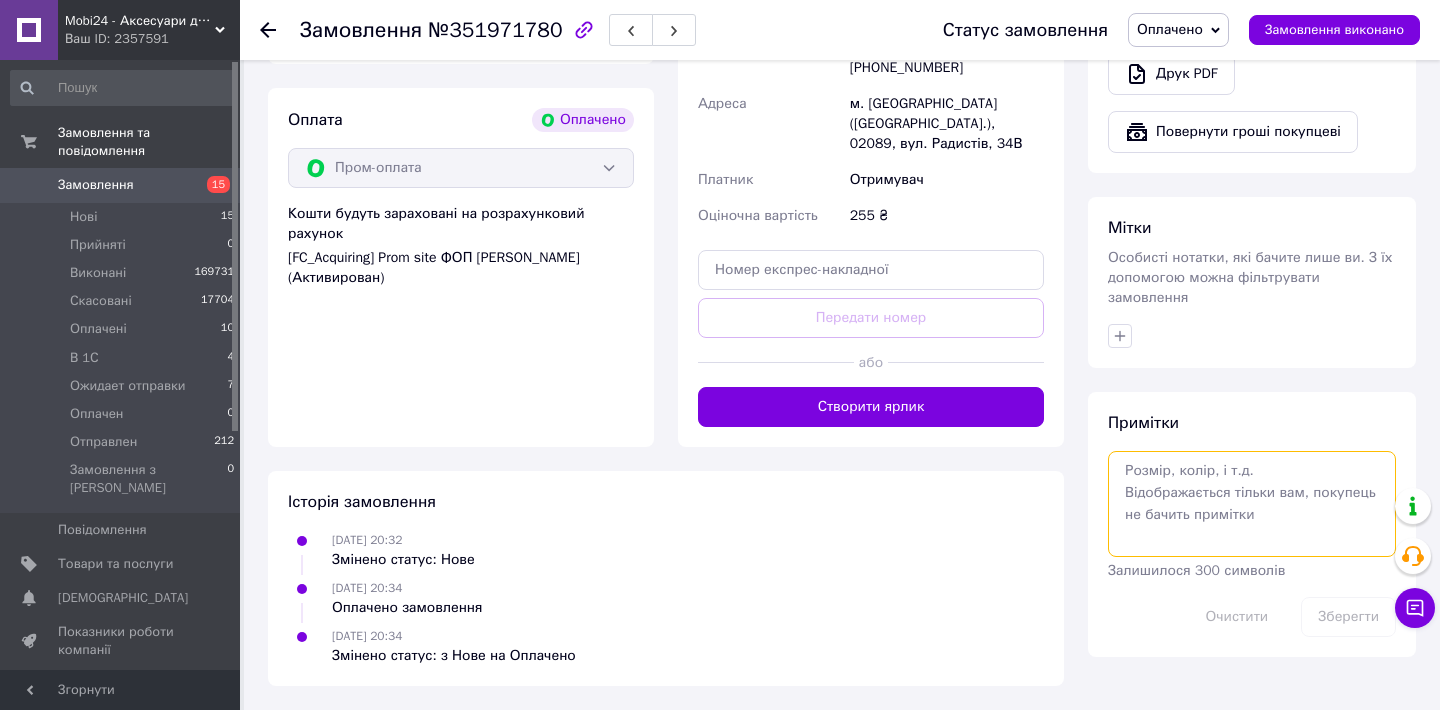 click at bounding box center (1252, 504) 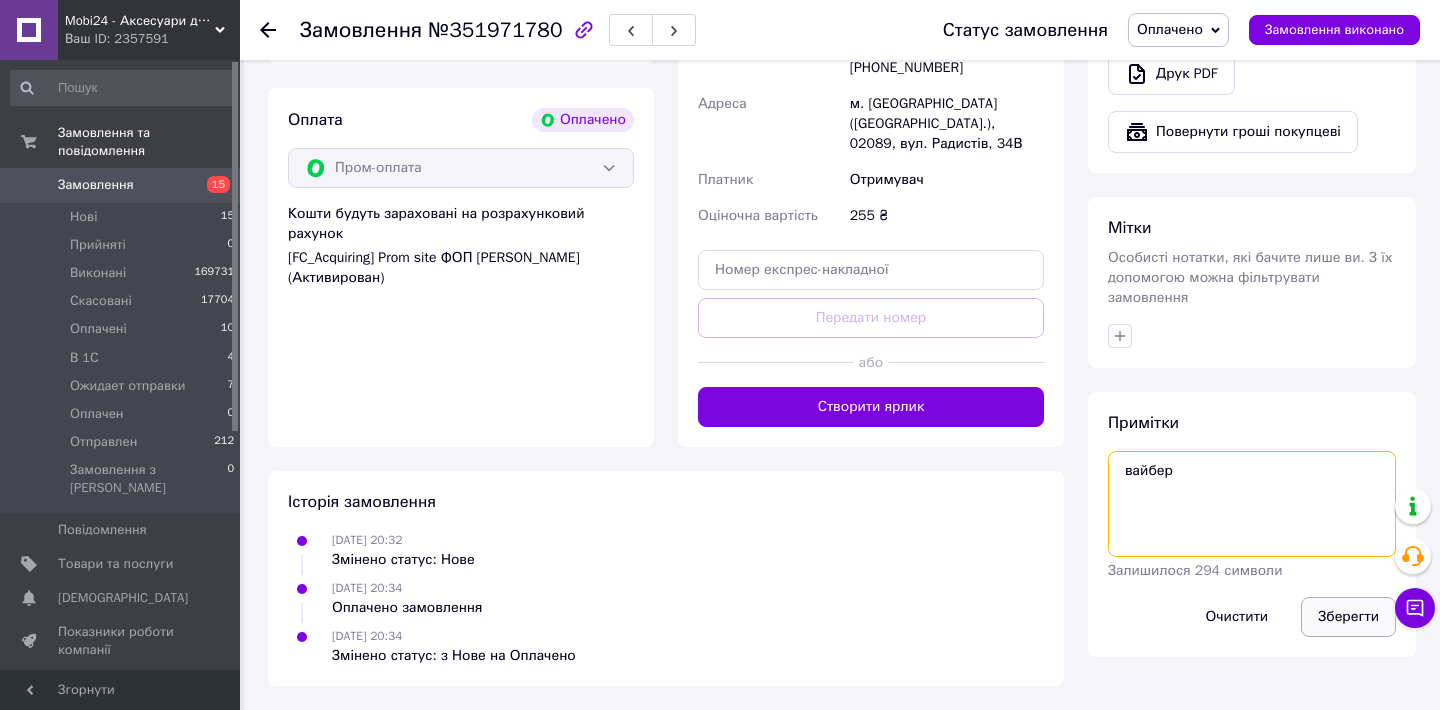 type on "вайбер" 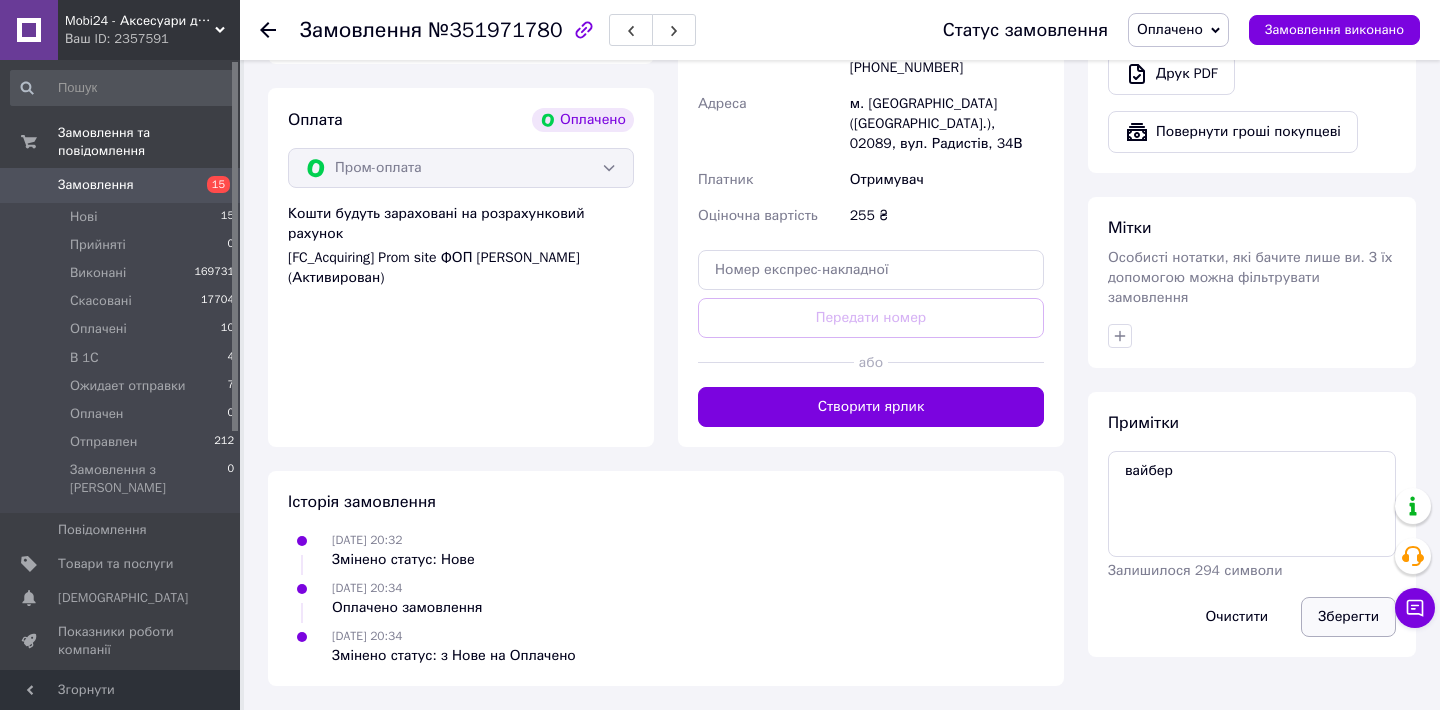 click on "Зберегти" at bounding box center [1348, 617] 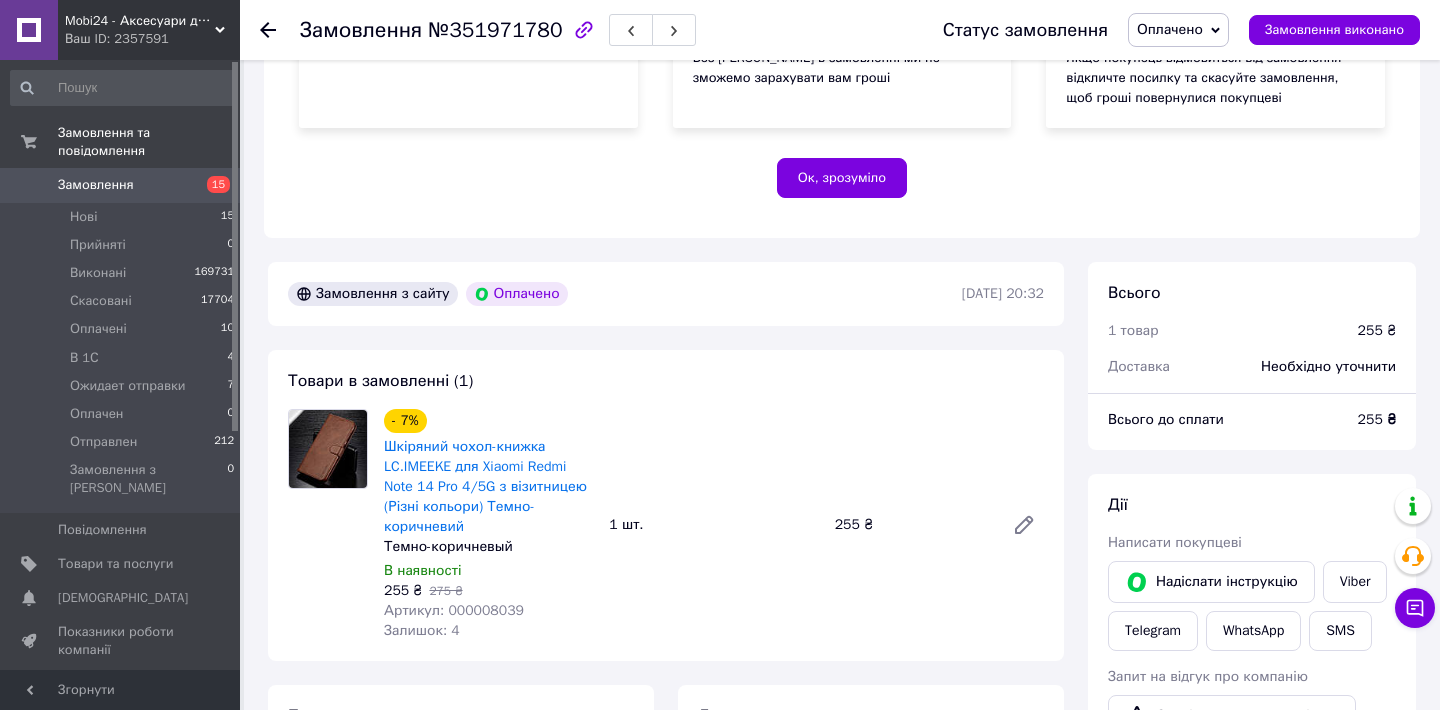 scroll, scrollTop: 0, scrollLeft: 0, axis: both 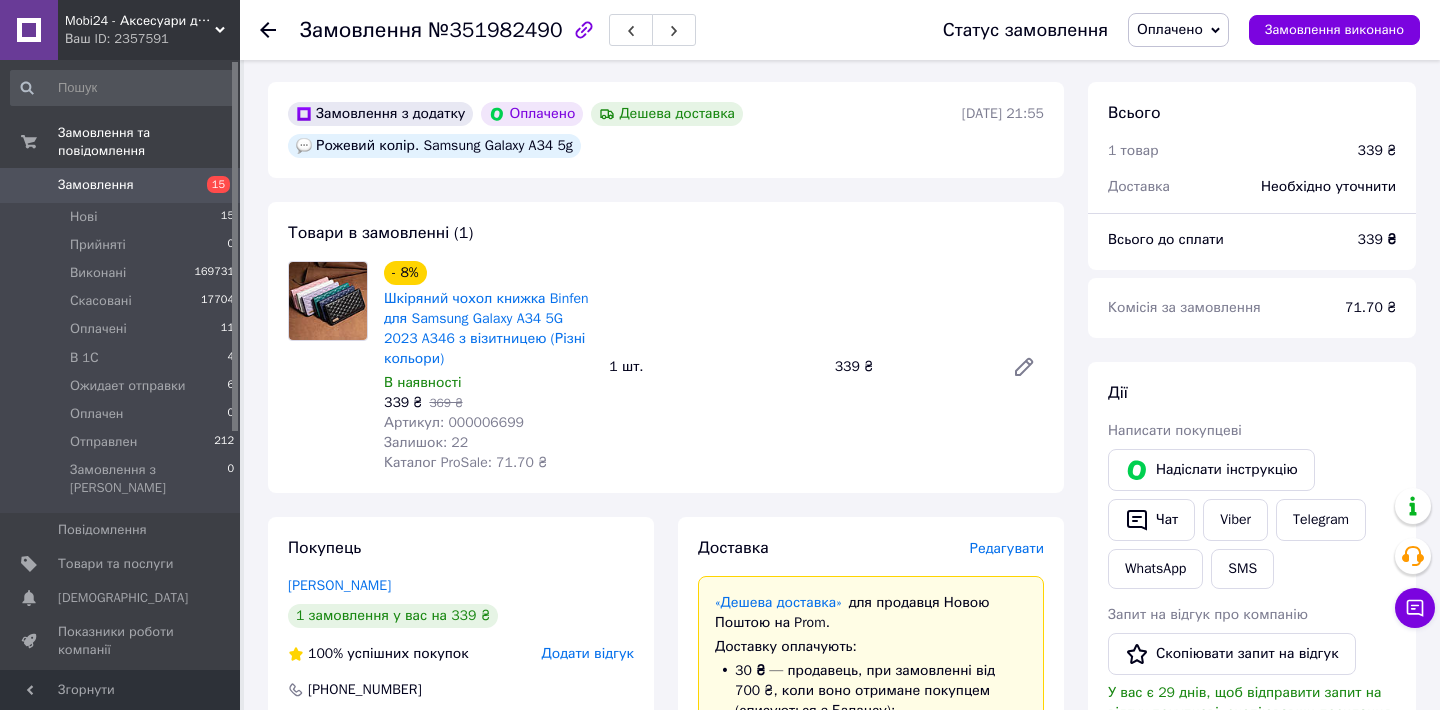 click on "Артикул: 000006699" at bounding box center (454, 422) 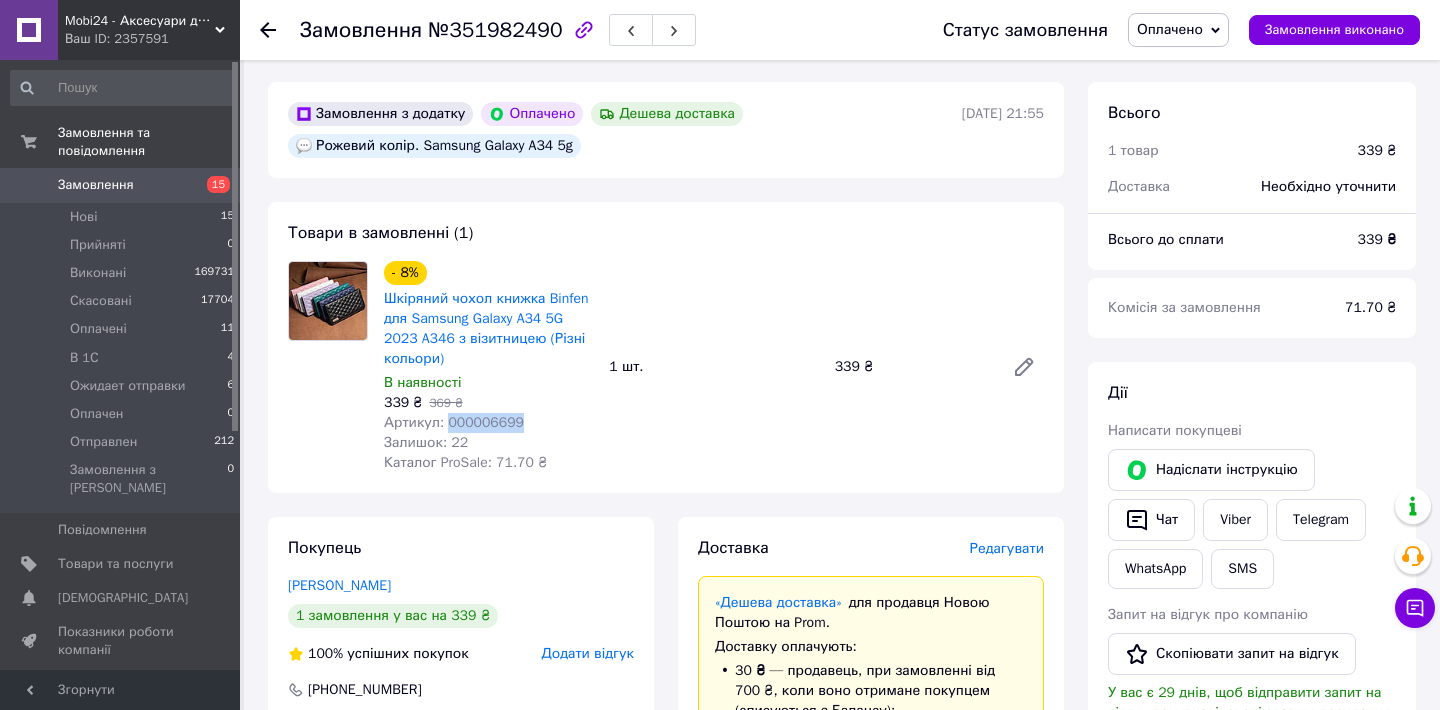 click on "Артикул: 000006699" at bounding box center [454, 422] 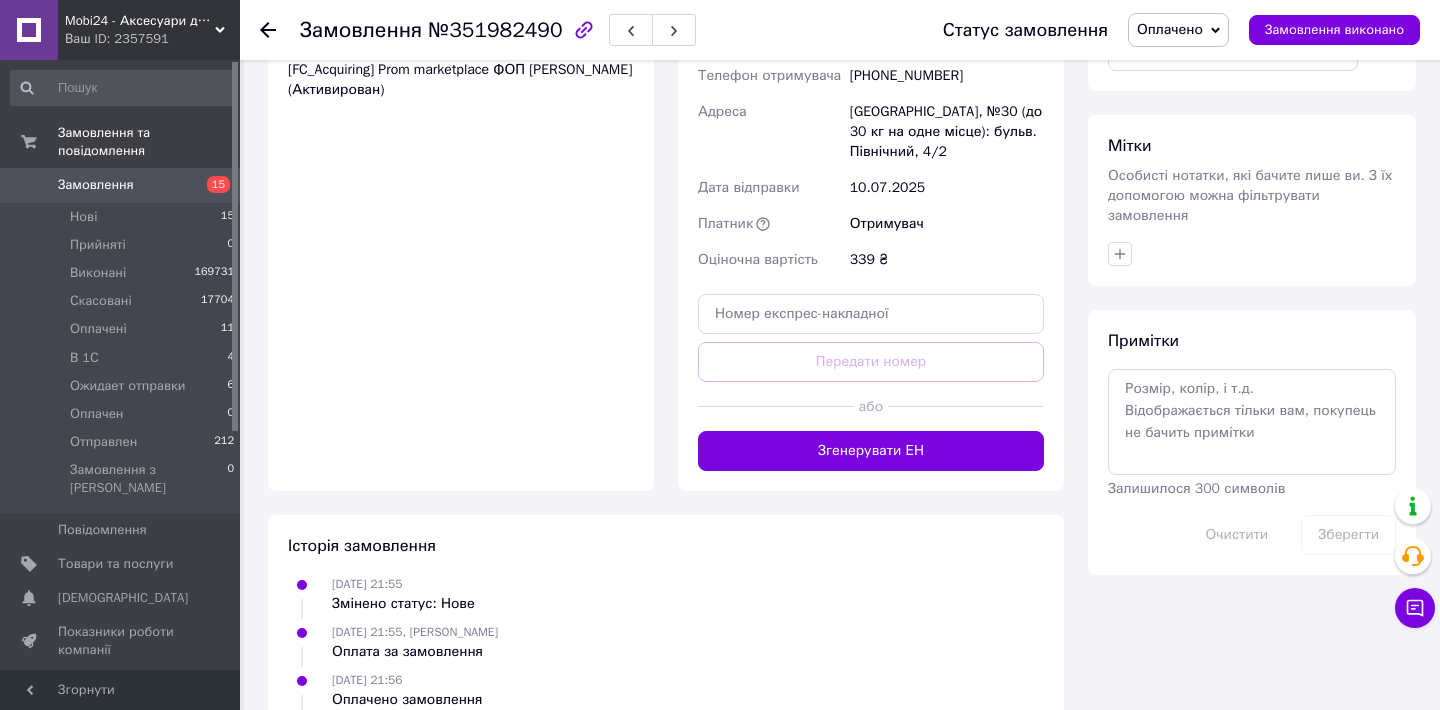 scroll, scrollTop: 1454, scrollLeft: 0, axis: vertical 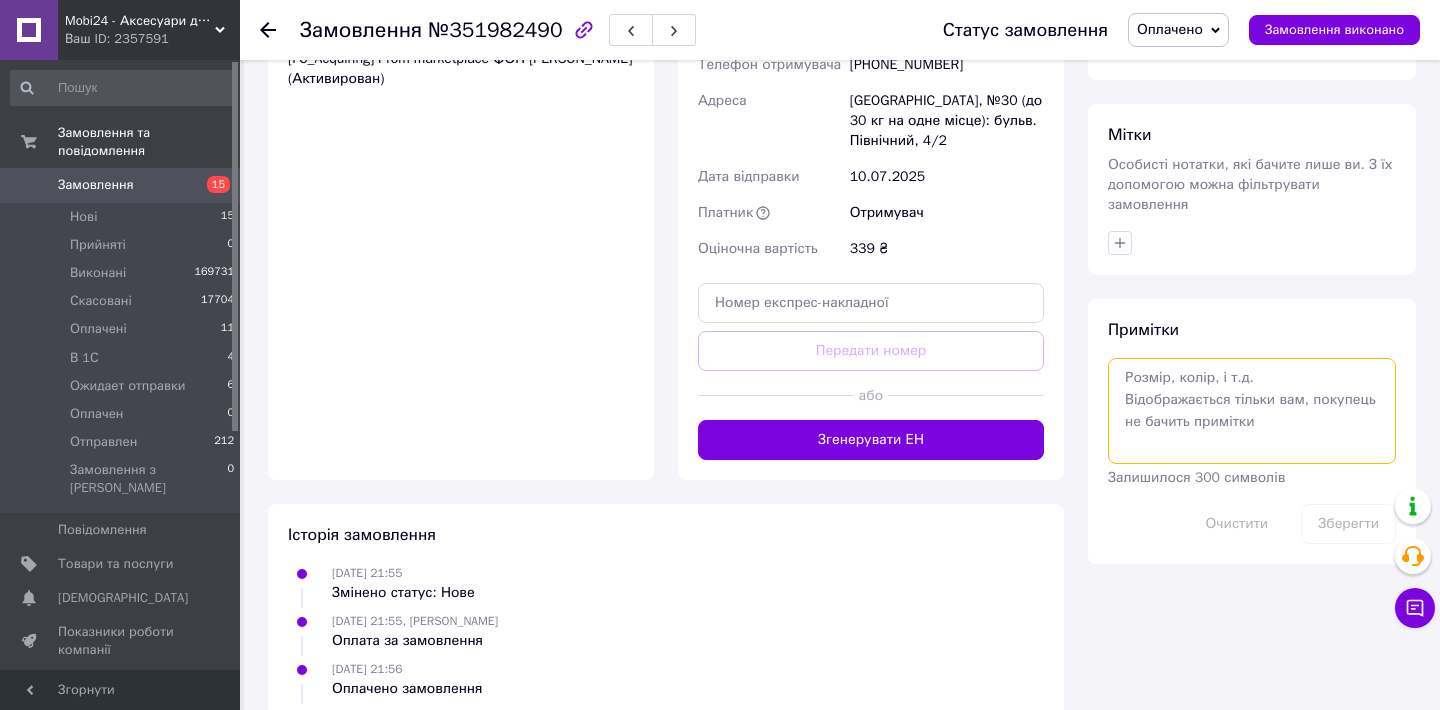 click at bounding box center (1252, 411) 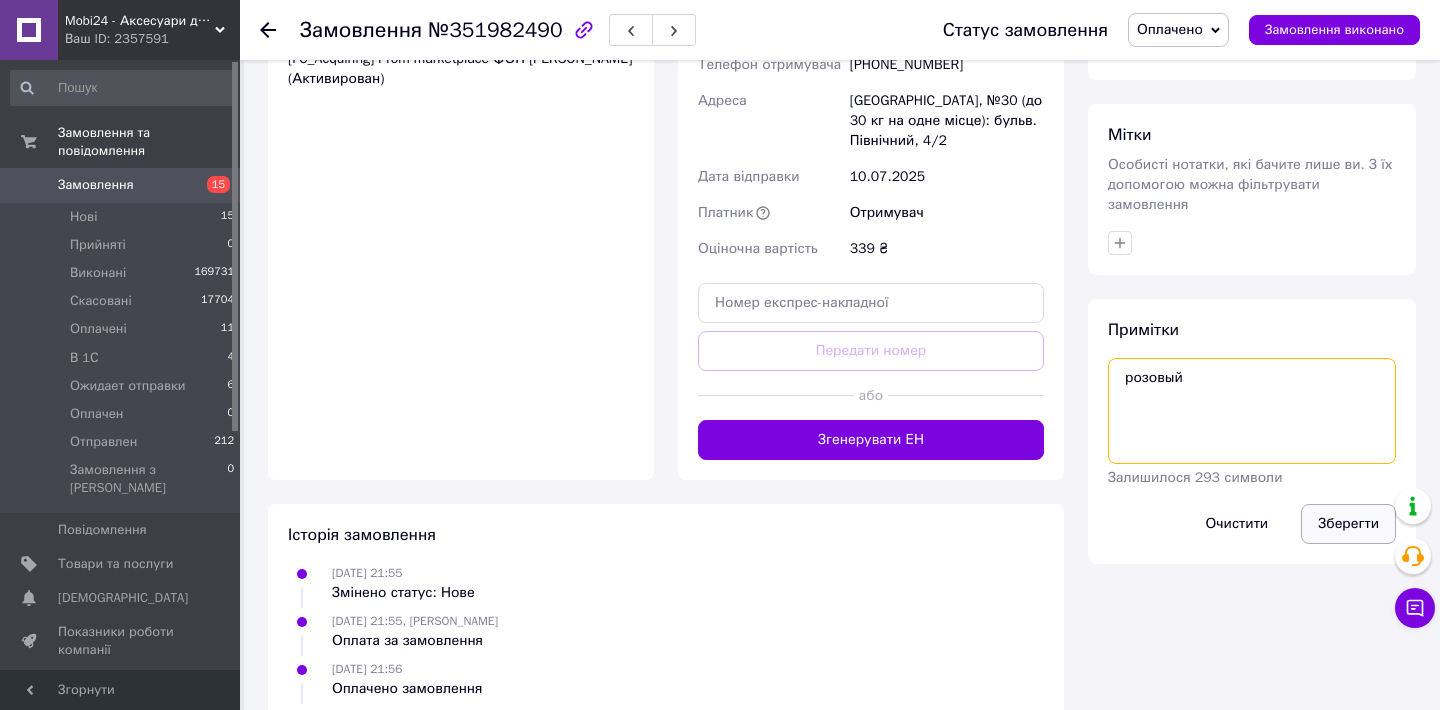 type on "розовый" 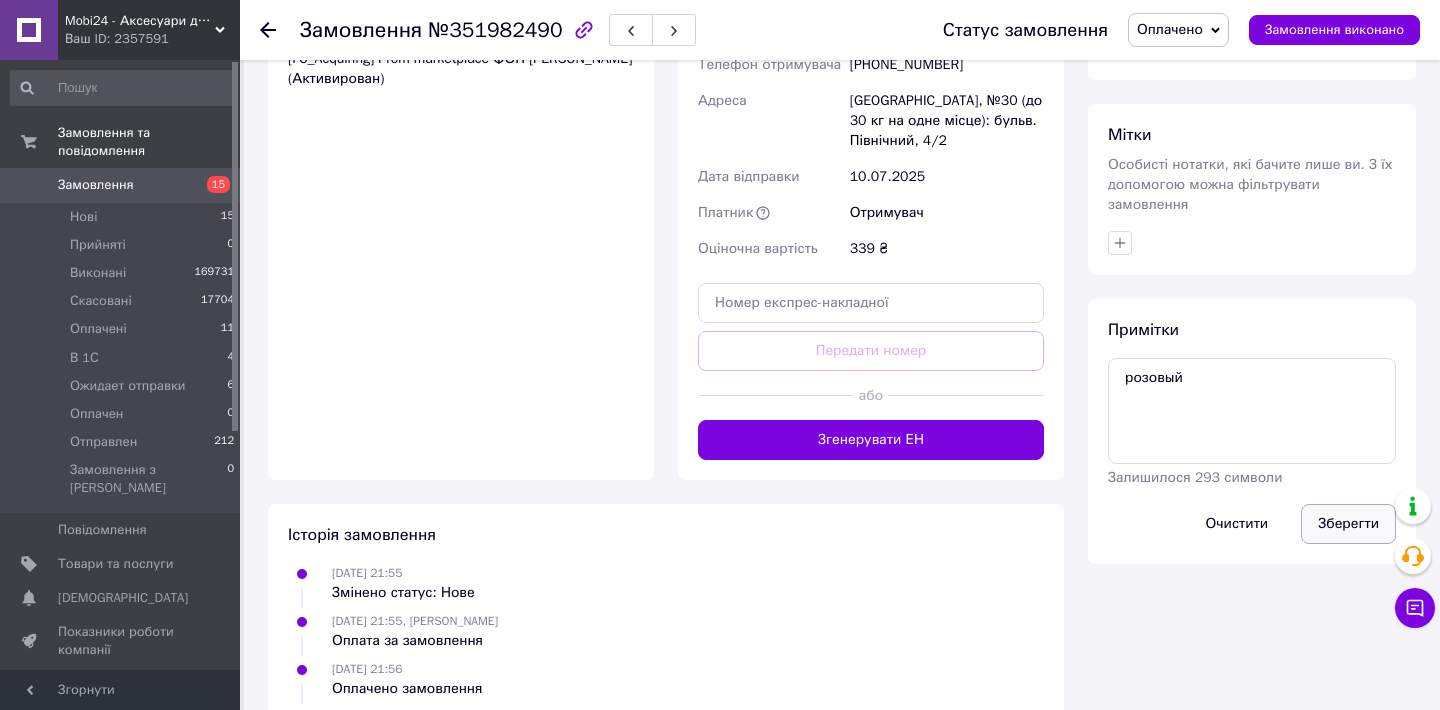 click on "Зберегти" at bounding box center [1348, 524] 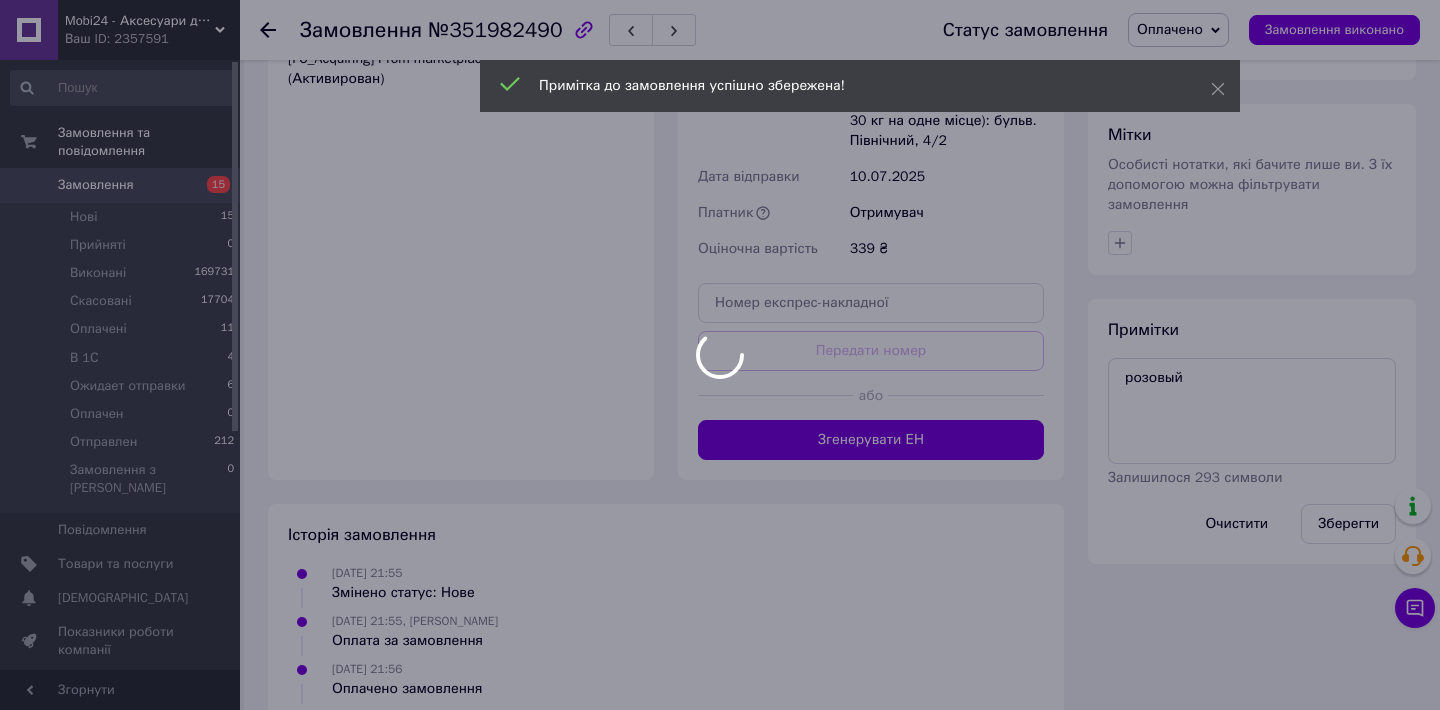 click at bounding box center [720, 355] 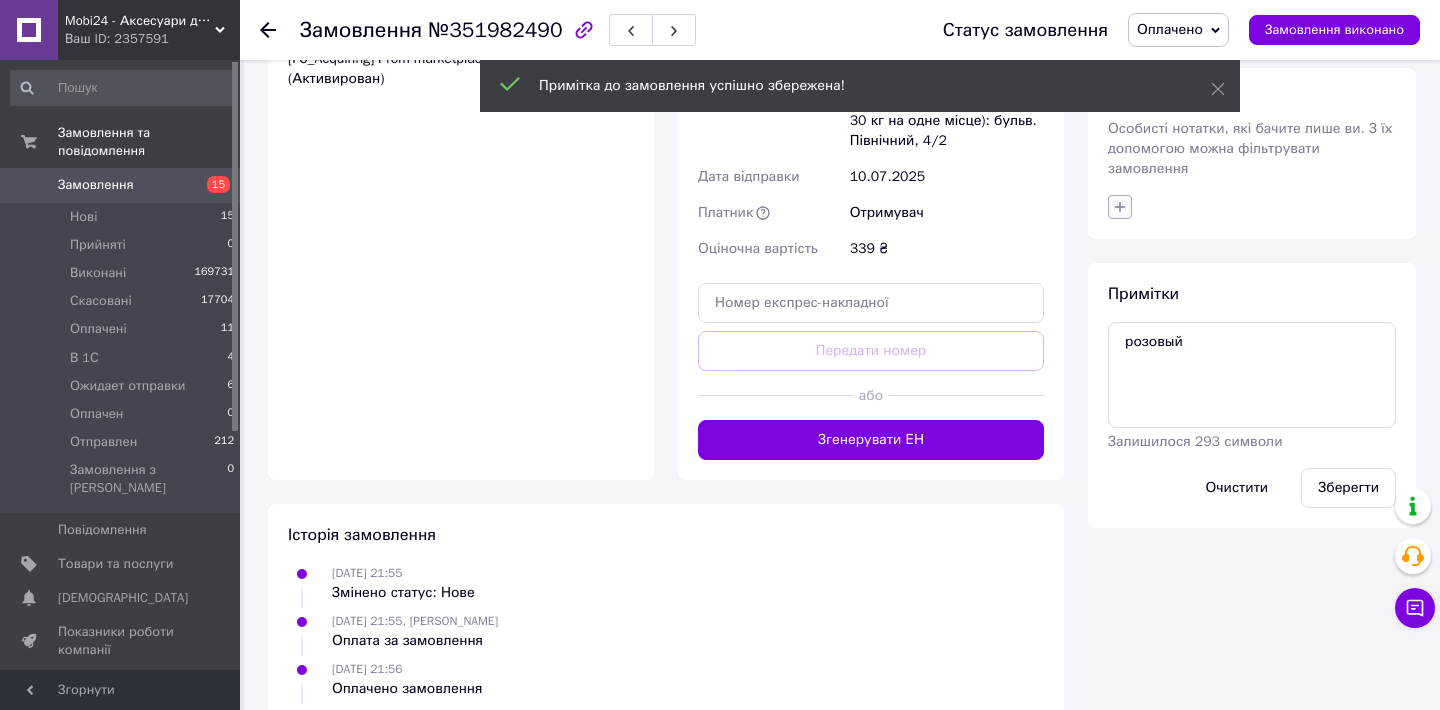 click on "Мітки Особисті нотатки, які бачите лише ви. З їх допомогою можна фільтрувати замовлення" at bounding box center (1252, 153) 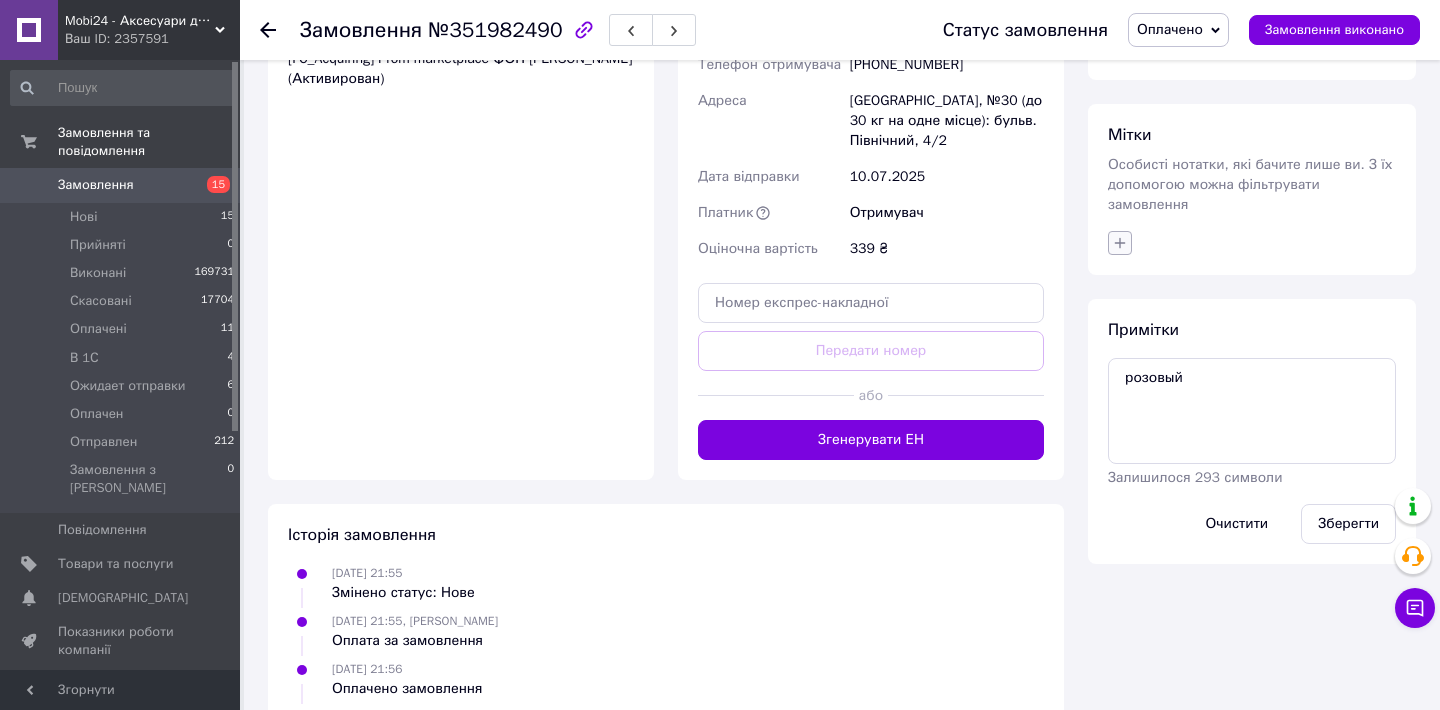 click 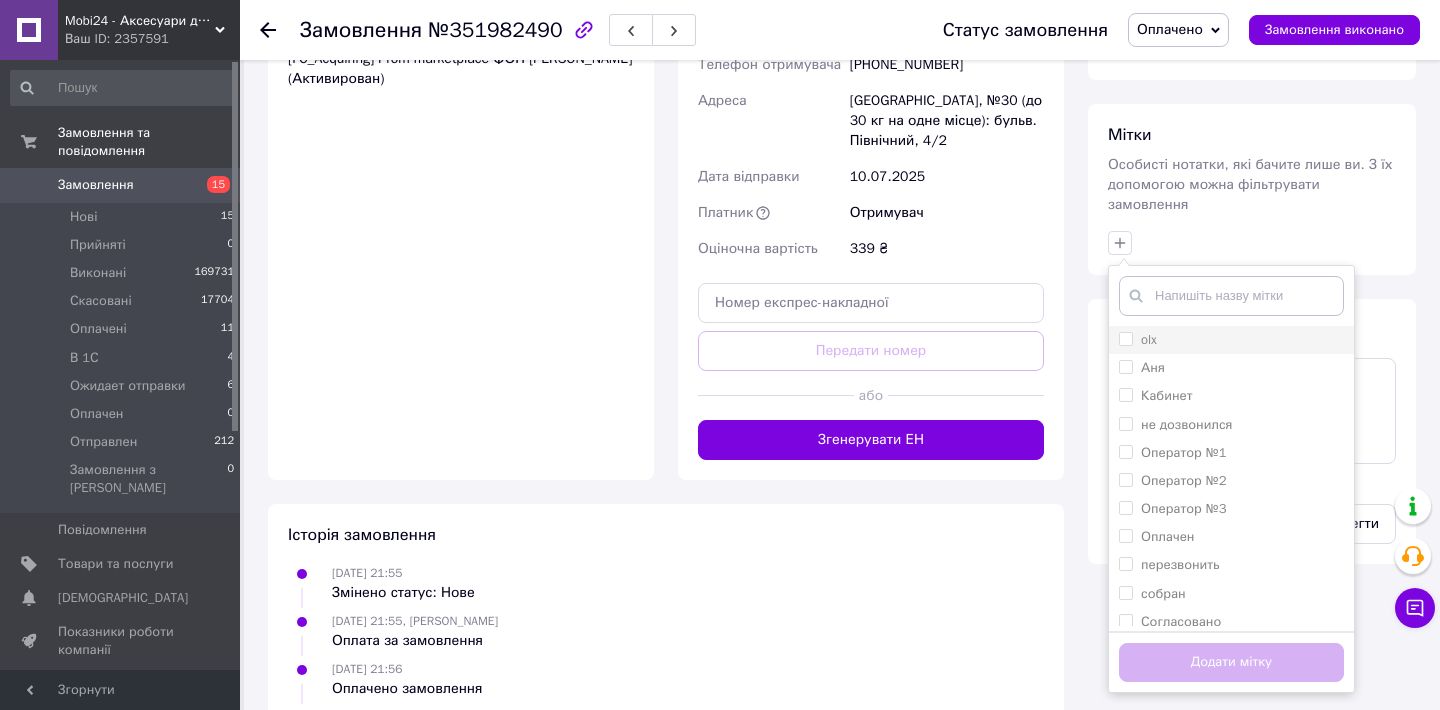 click on "olx" at bounding box center [1125, 338] 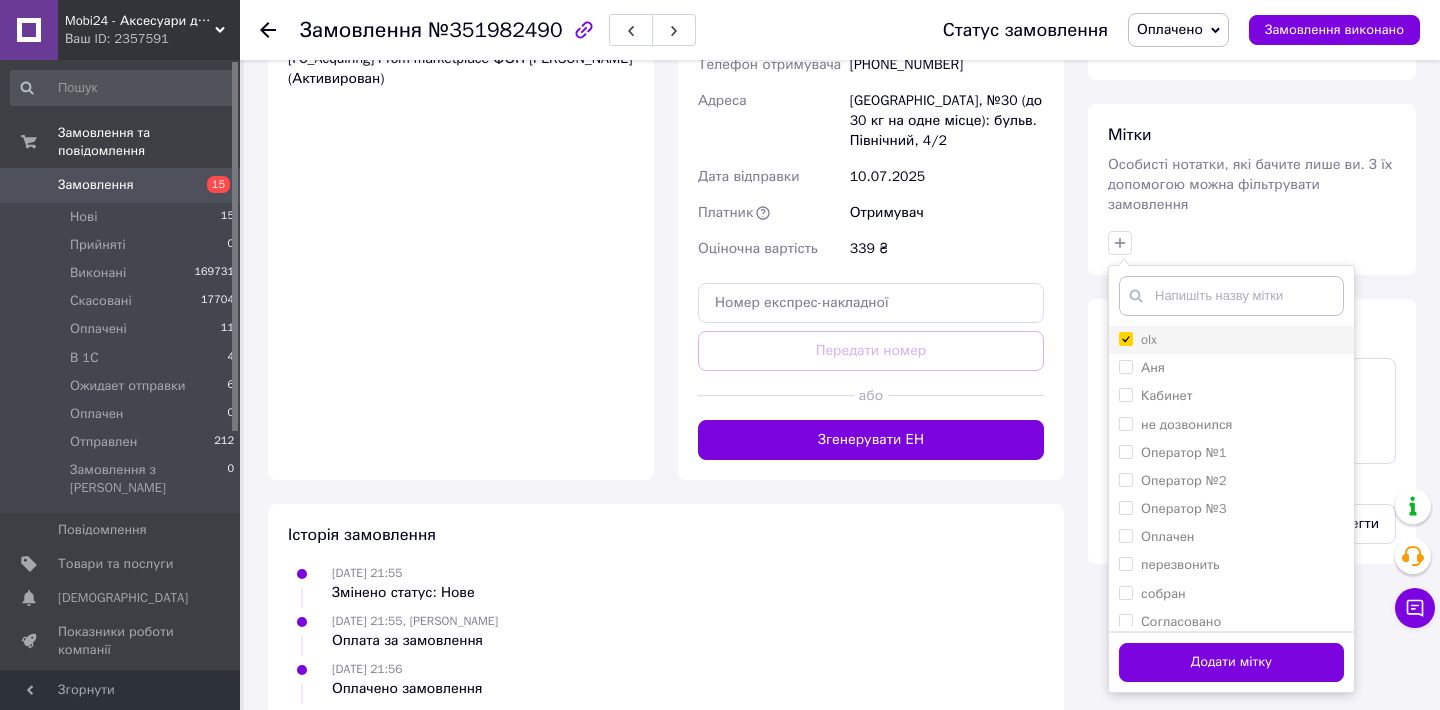 click on "olx" at bounding box center (1125, 338) 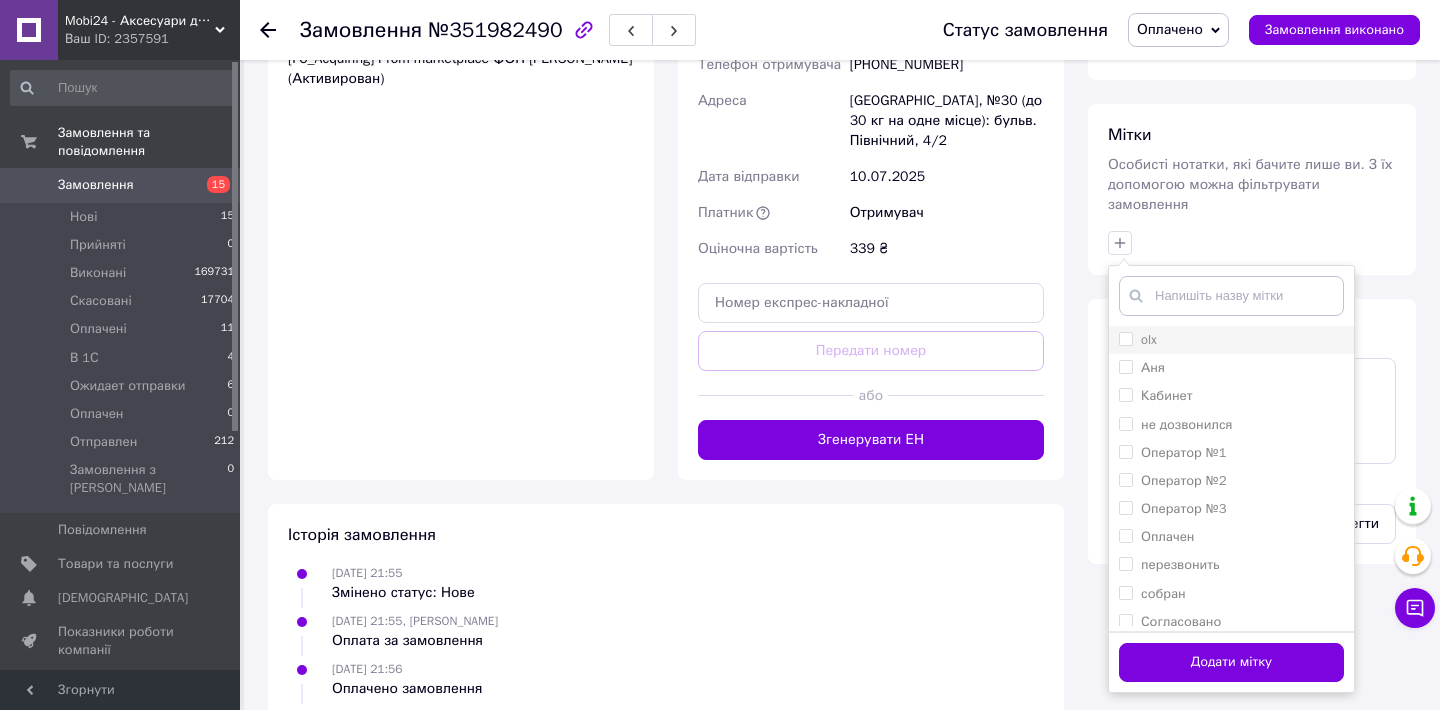 checkbox on "false" 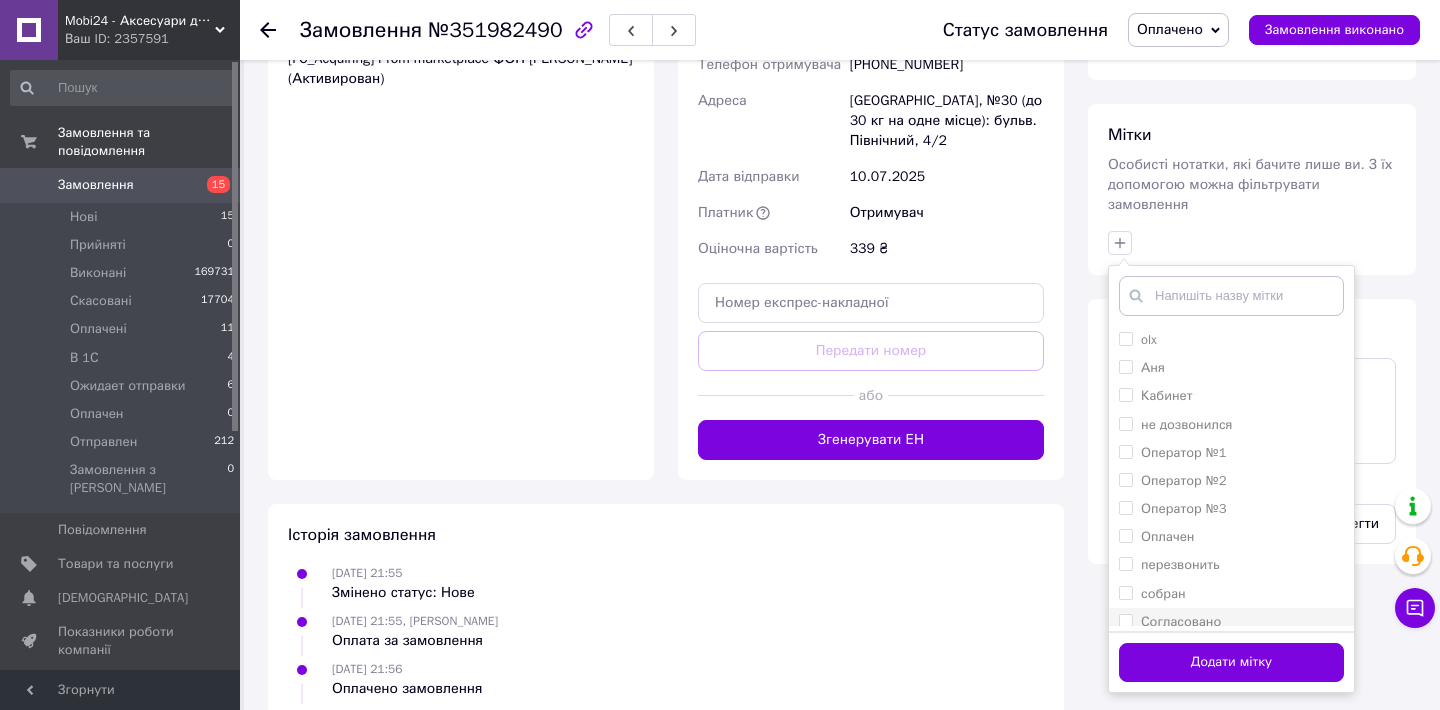 click on "Согласовано" at bounding box center [1231, 622] 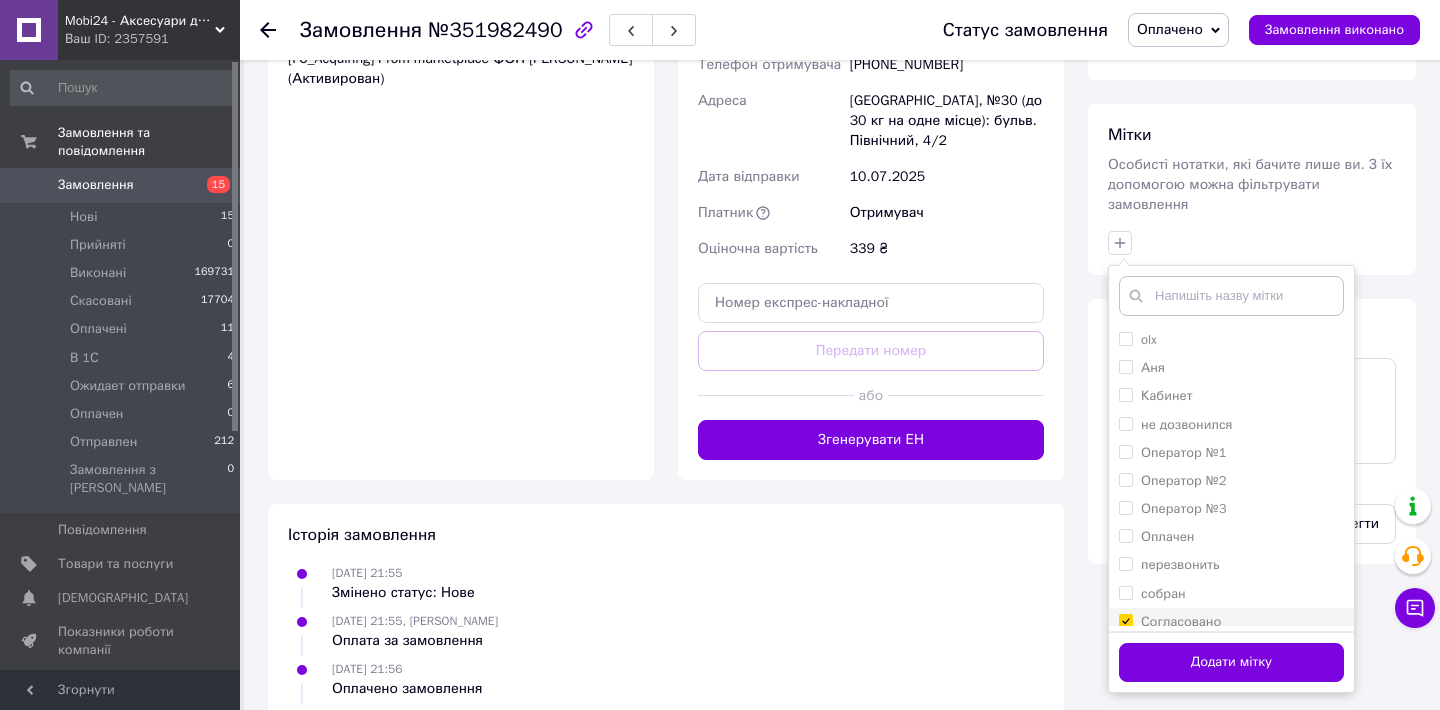 checkbox on "true" 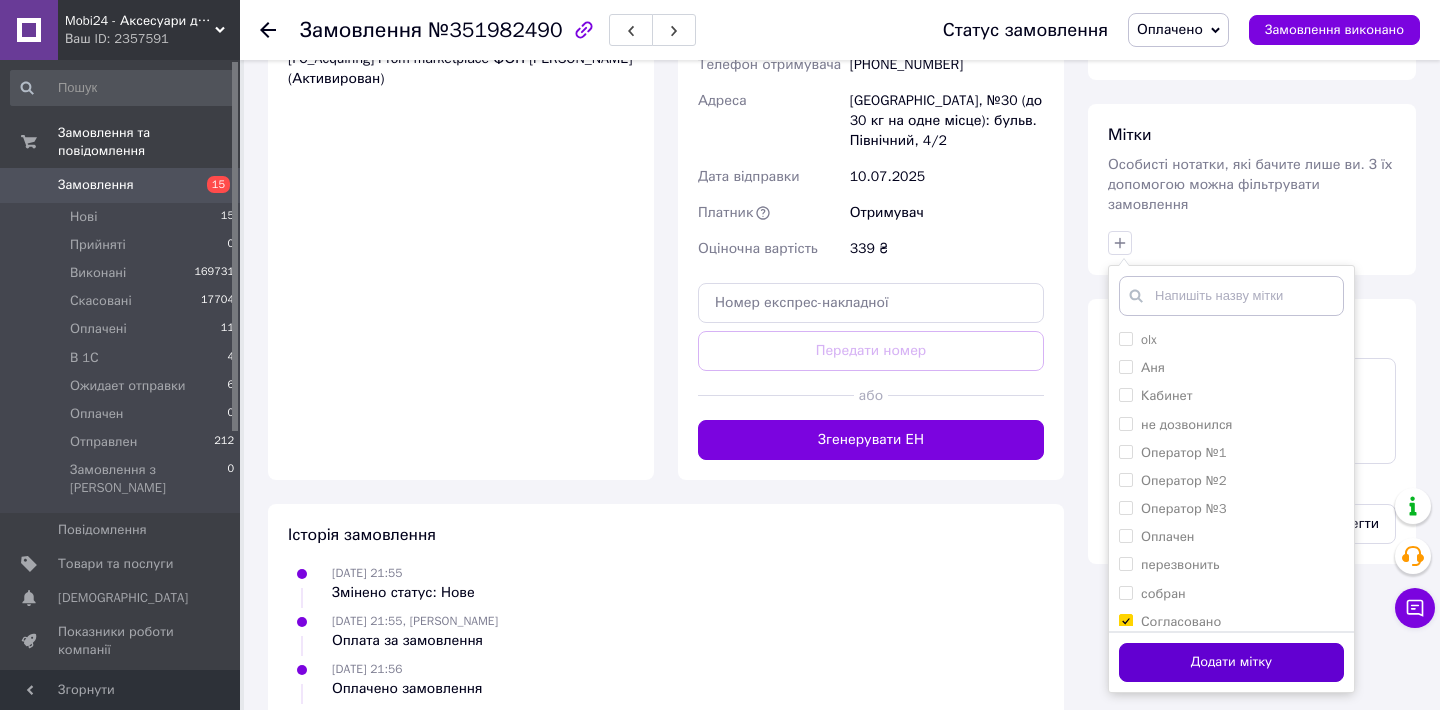 click on "Додати мітку" at bounding box center [1231, 662] 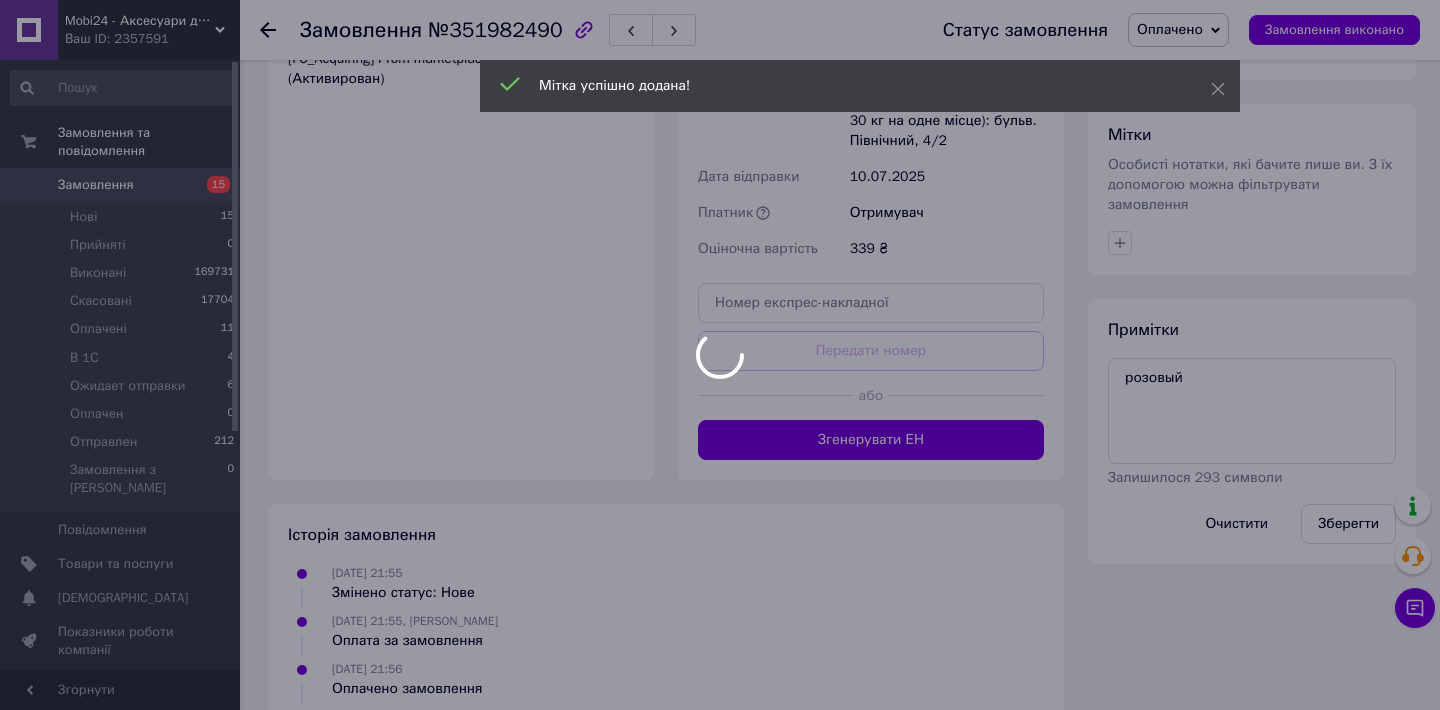 click at bounding box center [720, 355] 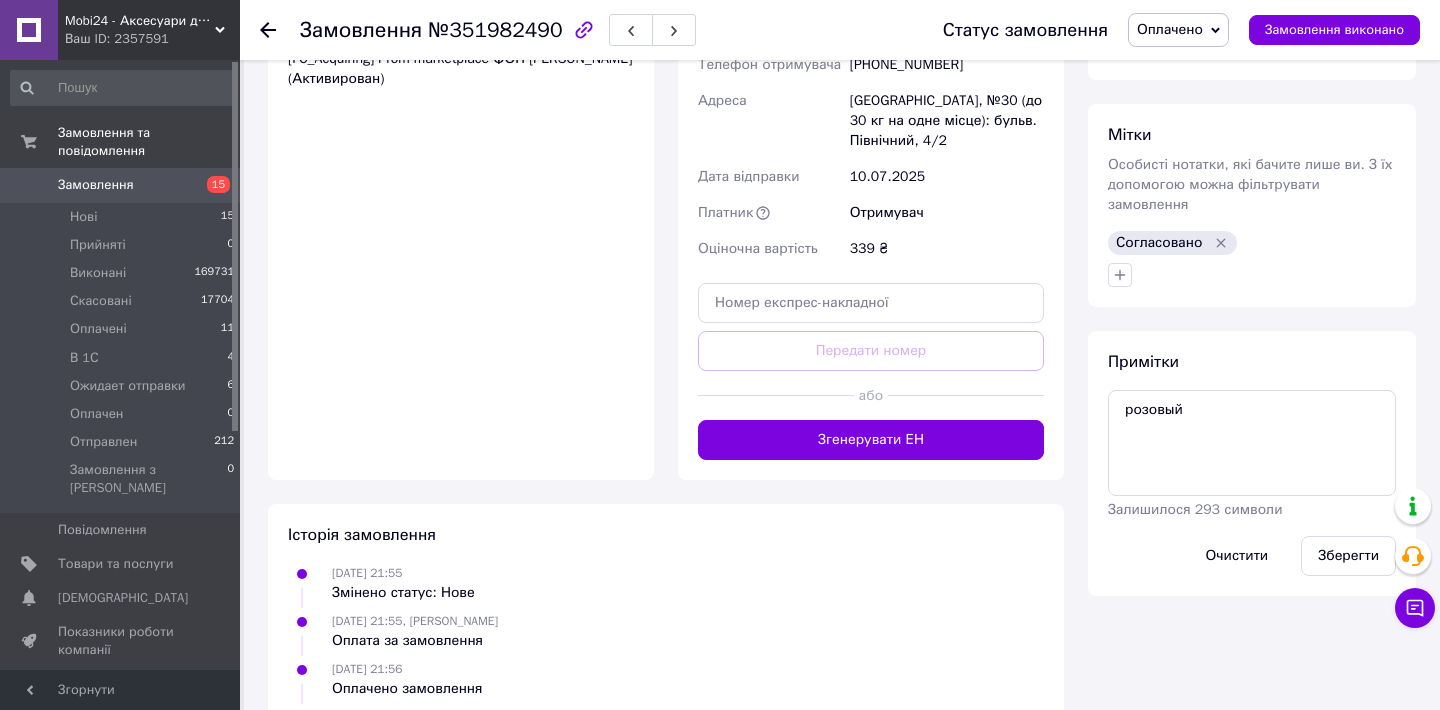 click on "Оплачено" at bounding box center [1170, 29] 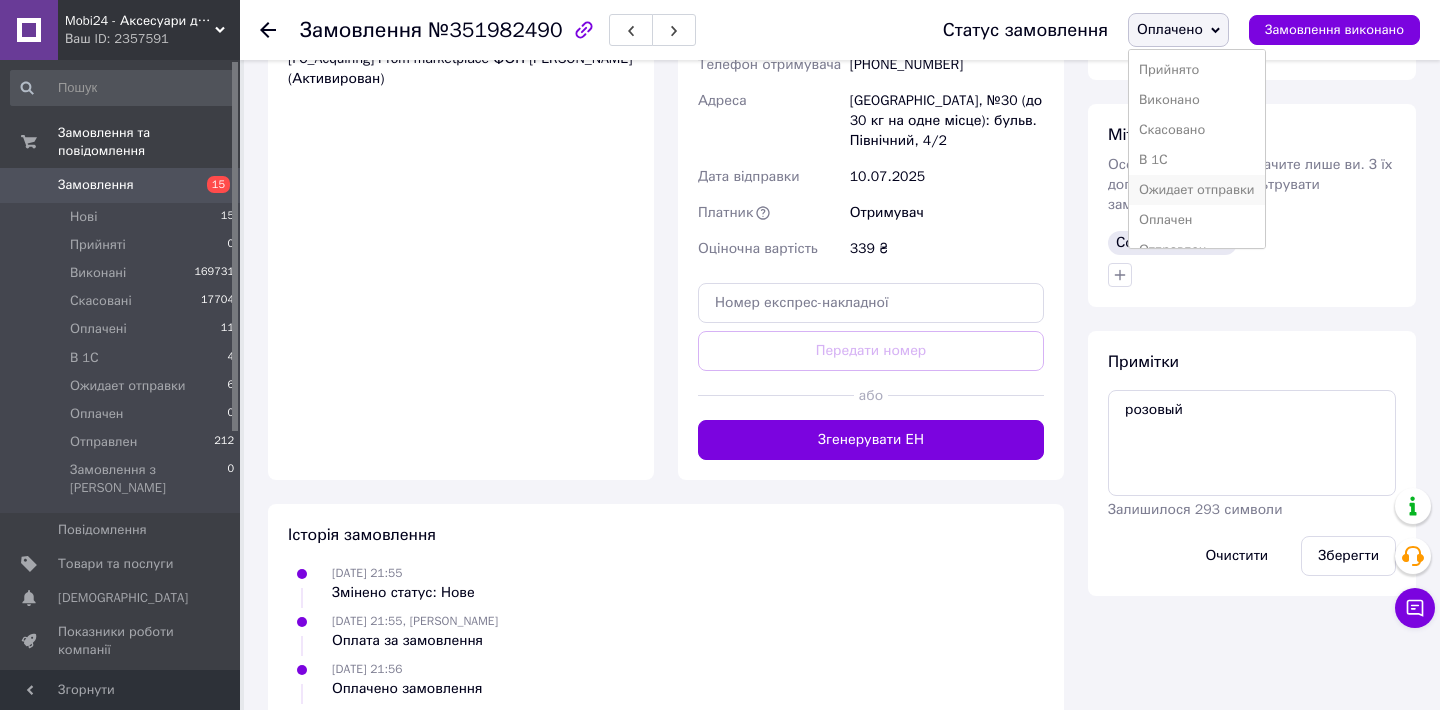 click on "Ожидает отправки" at bounding box center (1197, 190) 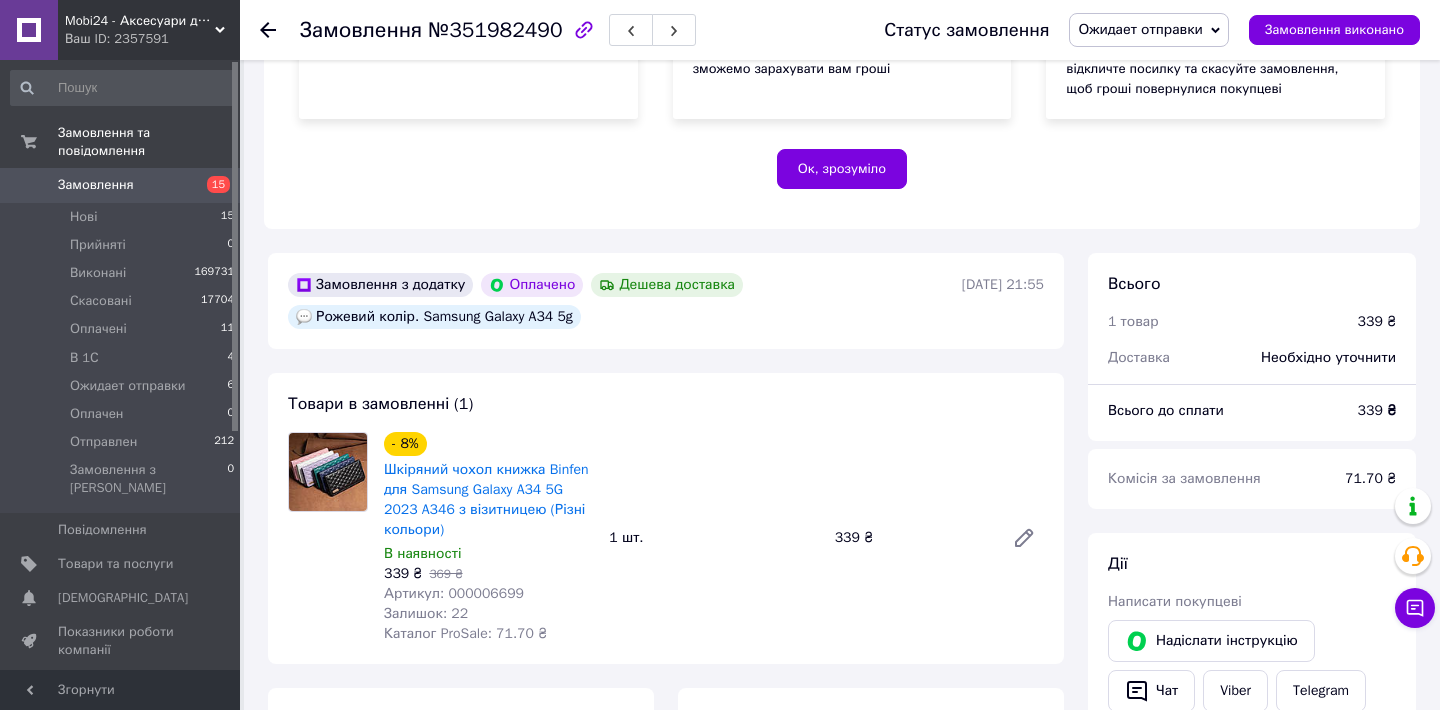 scroll, scrollTop: 386, scrollLeft: 0, axis: vertical 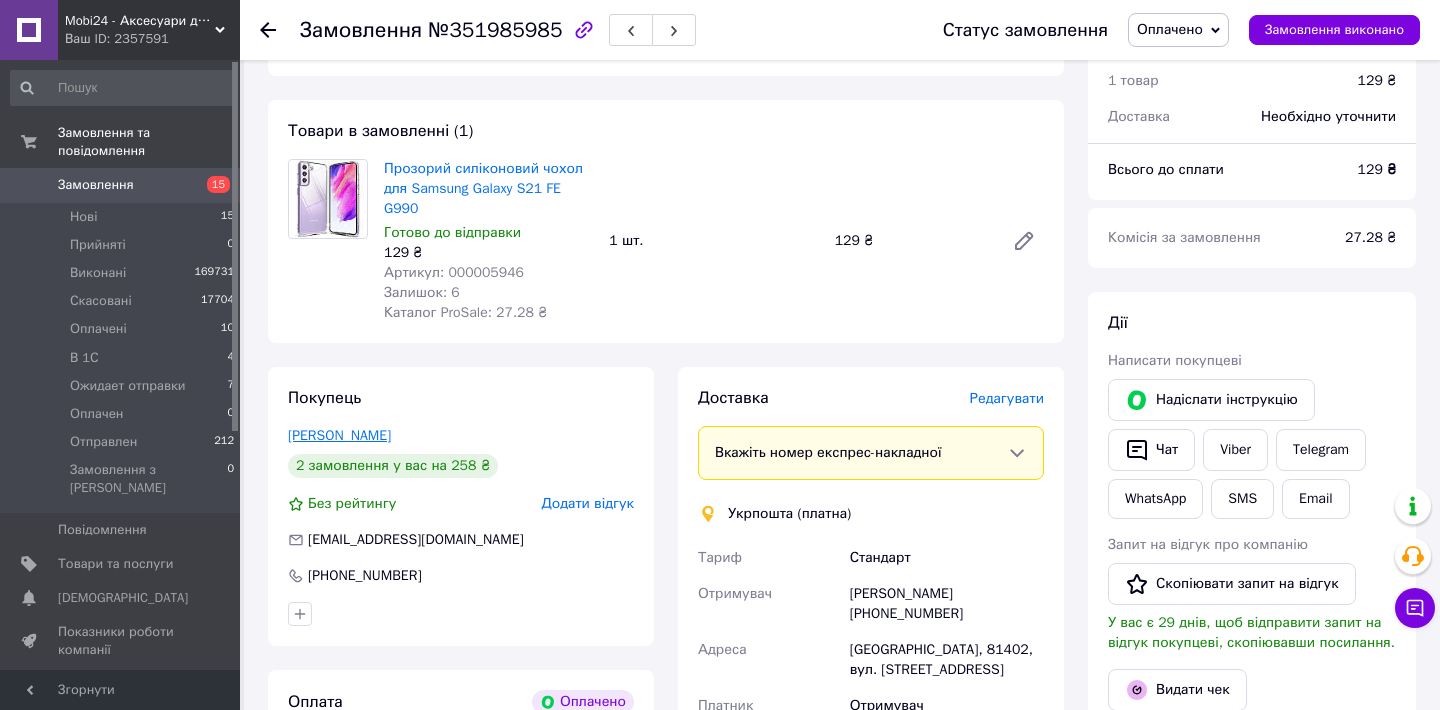 click on "[PERSON_NAME]" at bounding box center [339, 435] 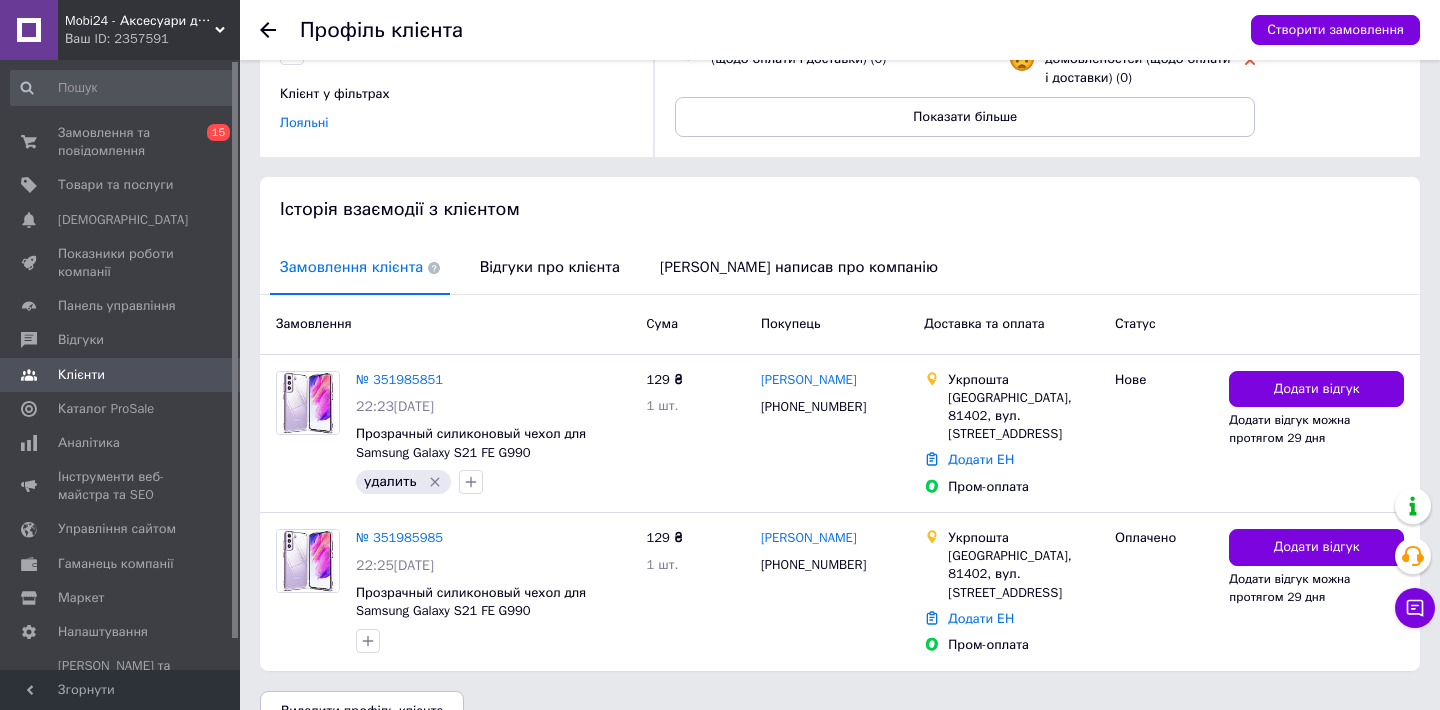 scroll, scrollTop: 315, scrollLeft: 0, axis: vertical 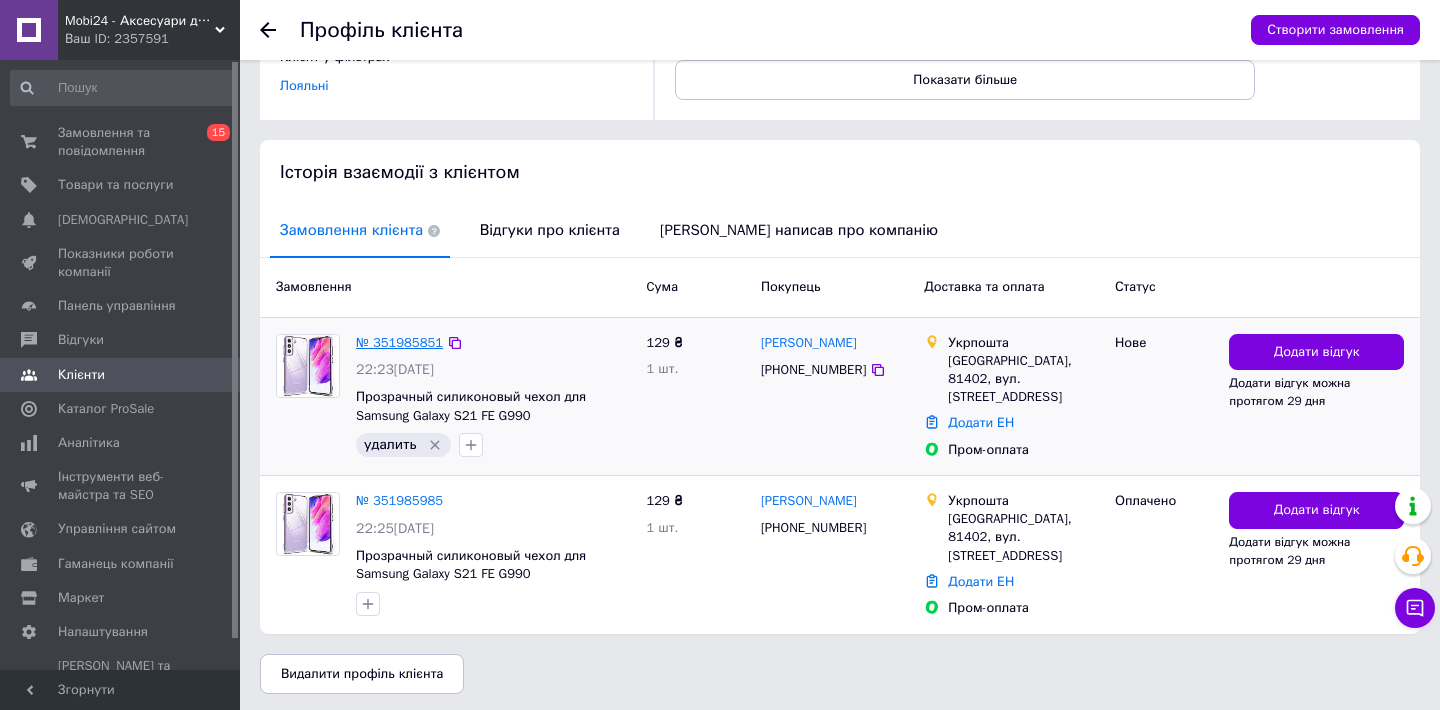 click on "№ 351985851" at bounding box center [399, 342] 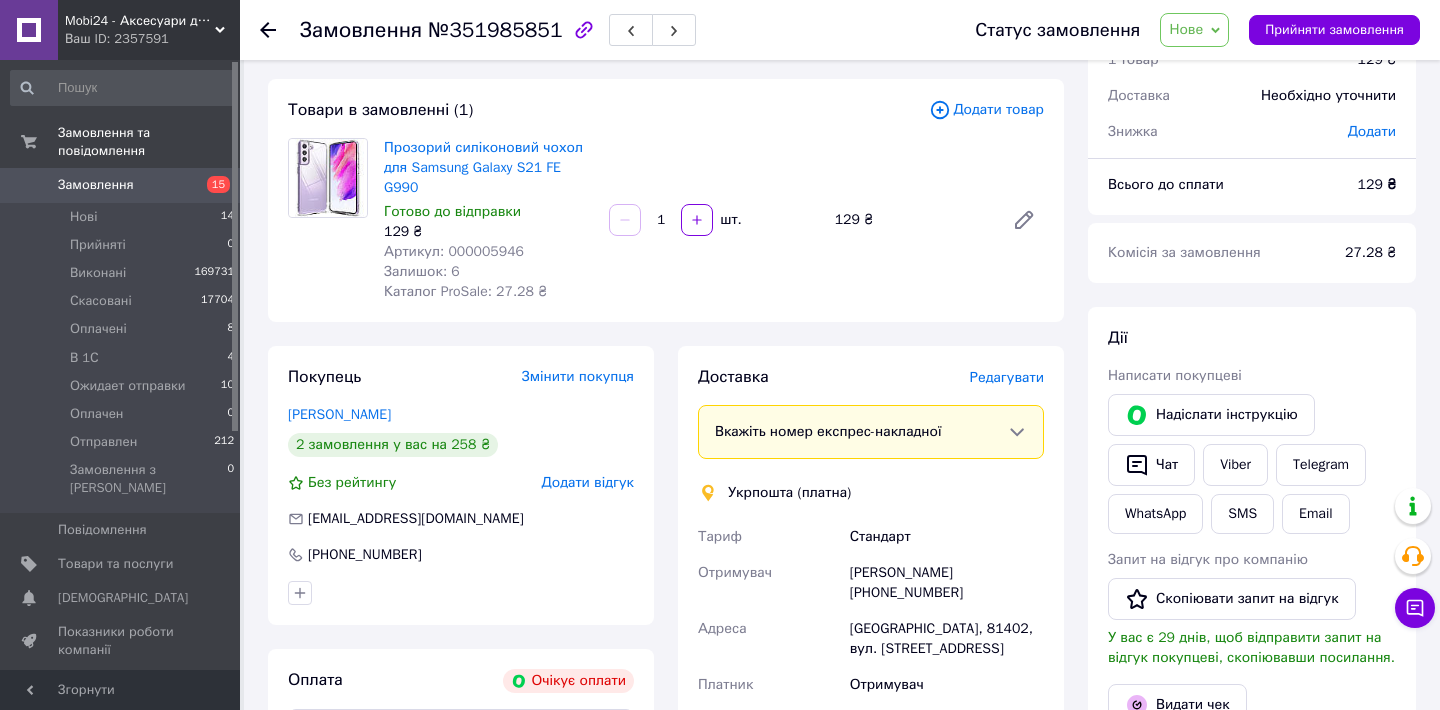 scroll, scrollTop: 118, scrollLeft: 0, axis: vertical 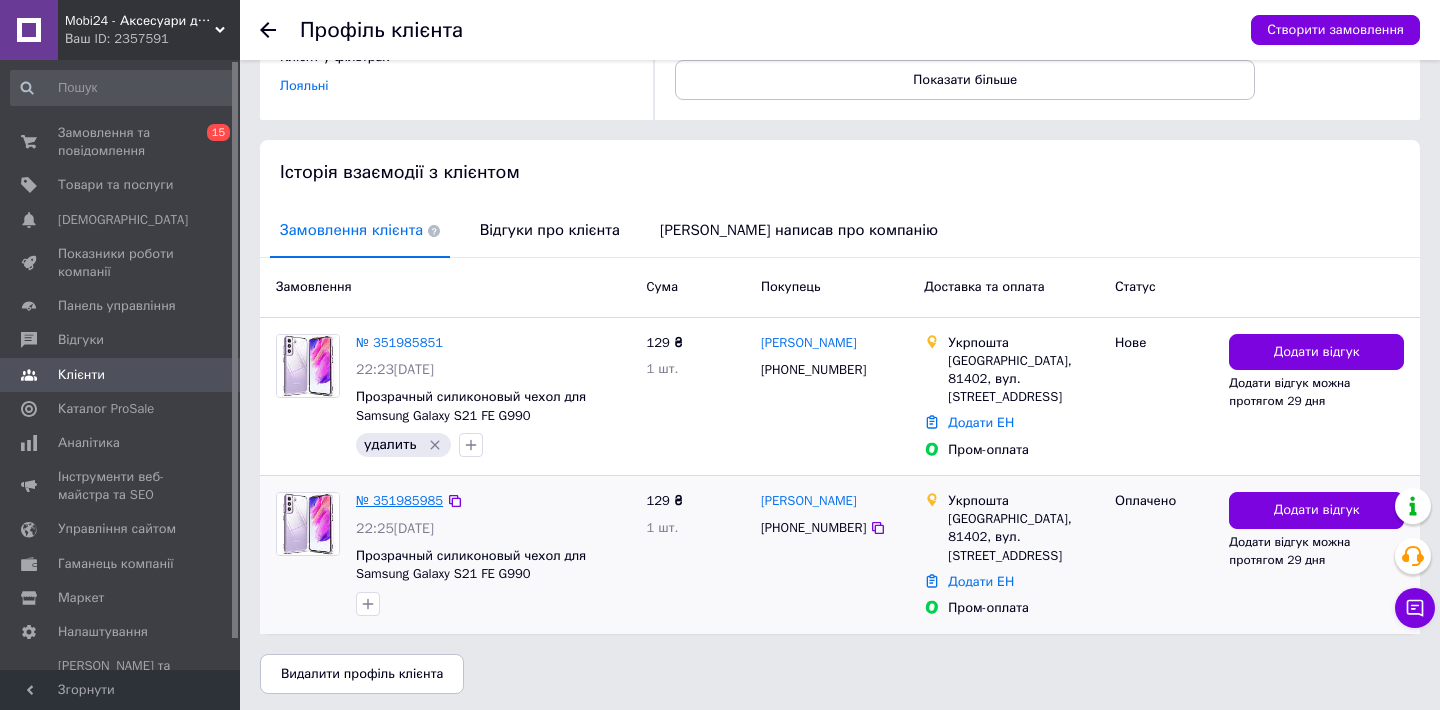 click on "№ 351985985" at bounding box center (399, 500) 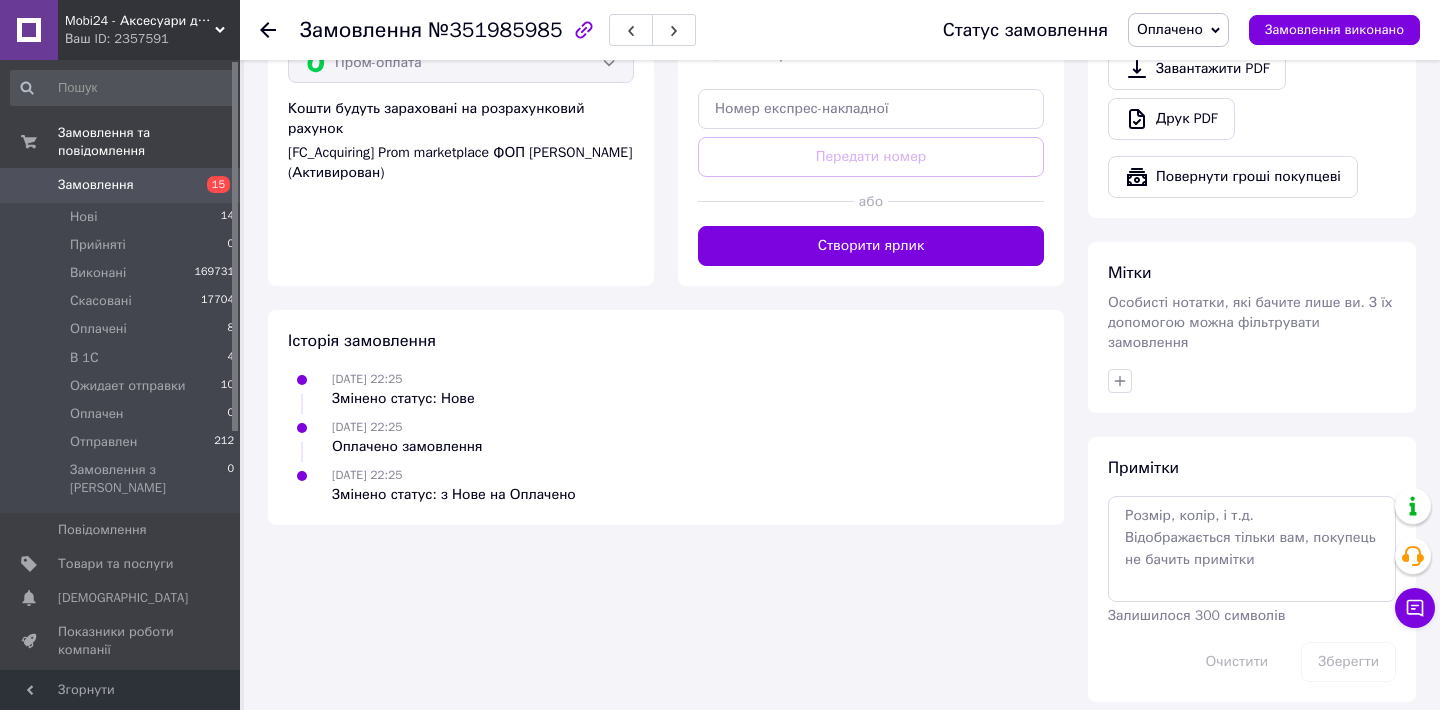 scroll, scrollTop: 1332, scrollLeft: 0, axis: vertical 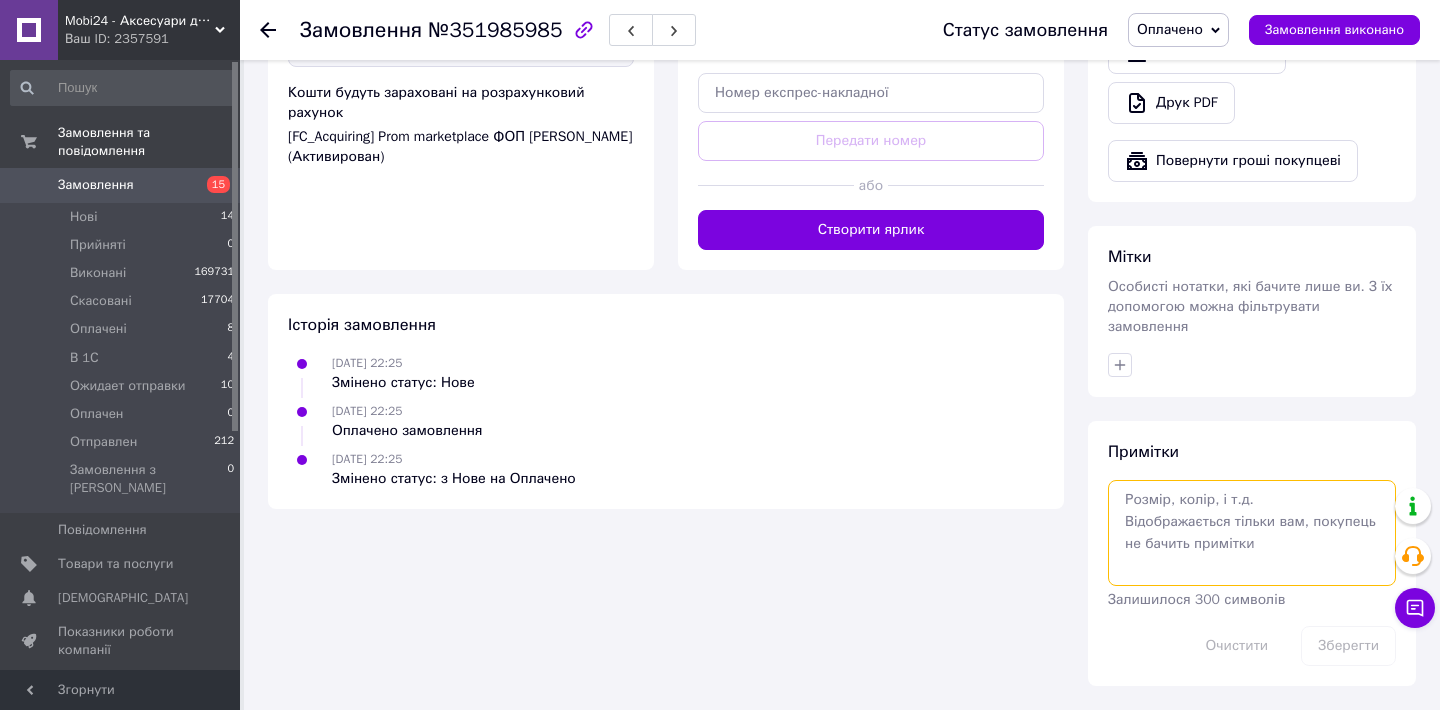 click at bounding box center (1252, 533) 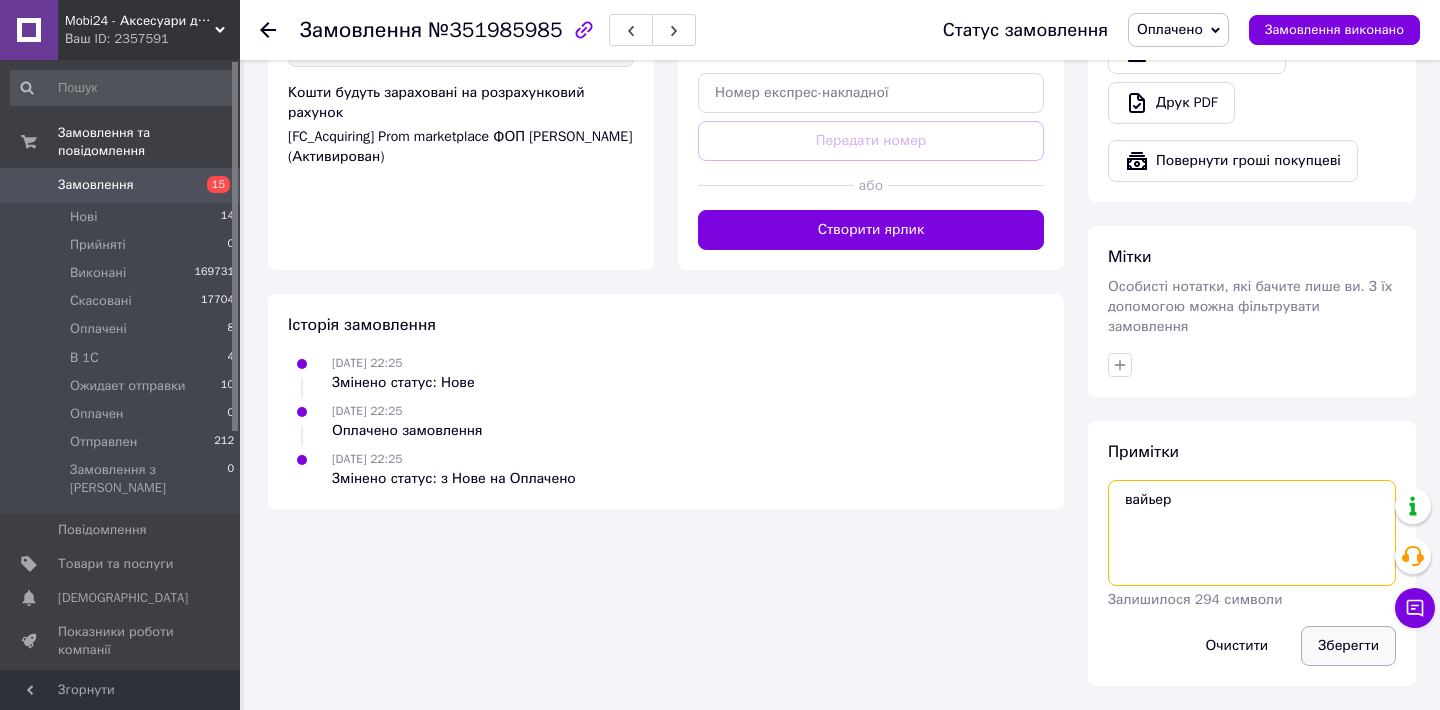 type on "вайьер" 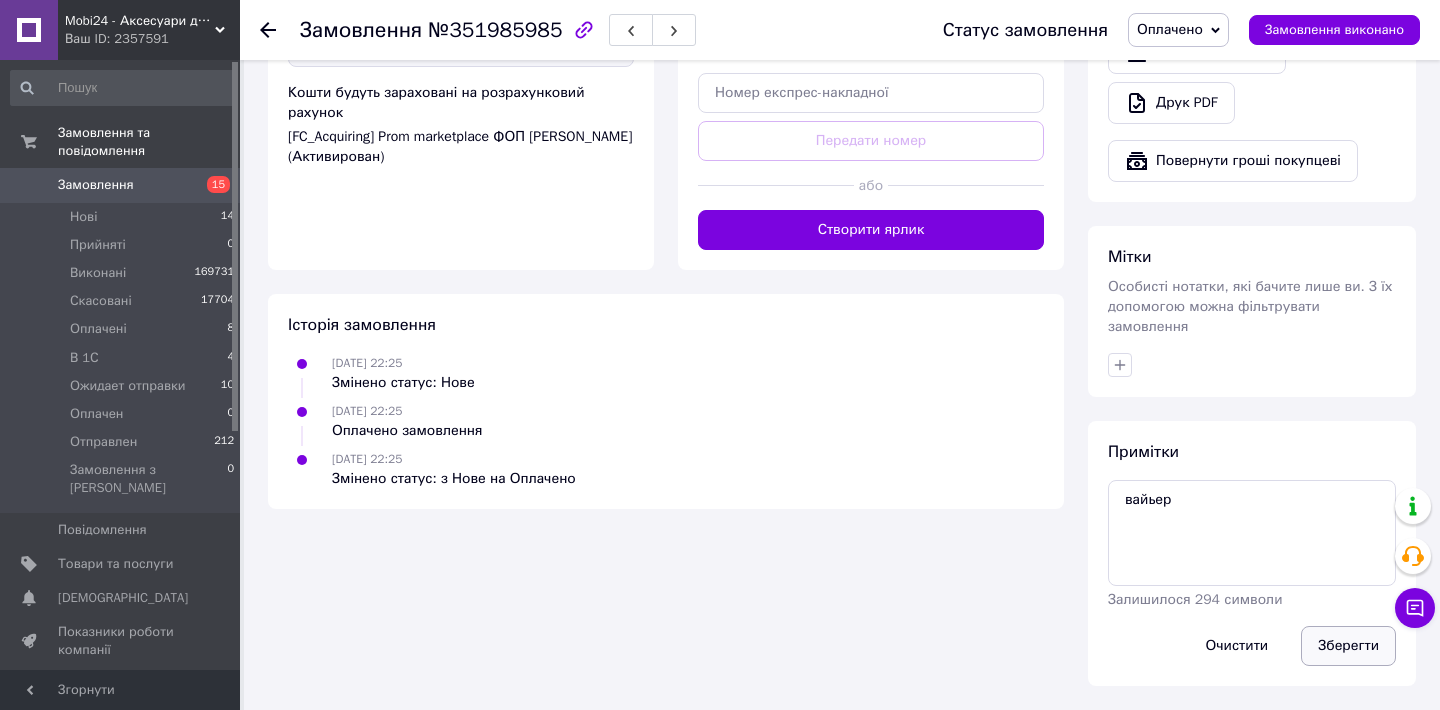 click on "Зберегти" at bounding box center [1348, 646] 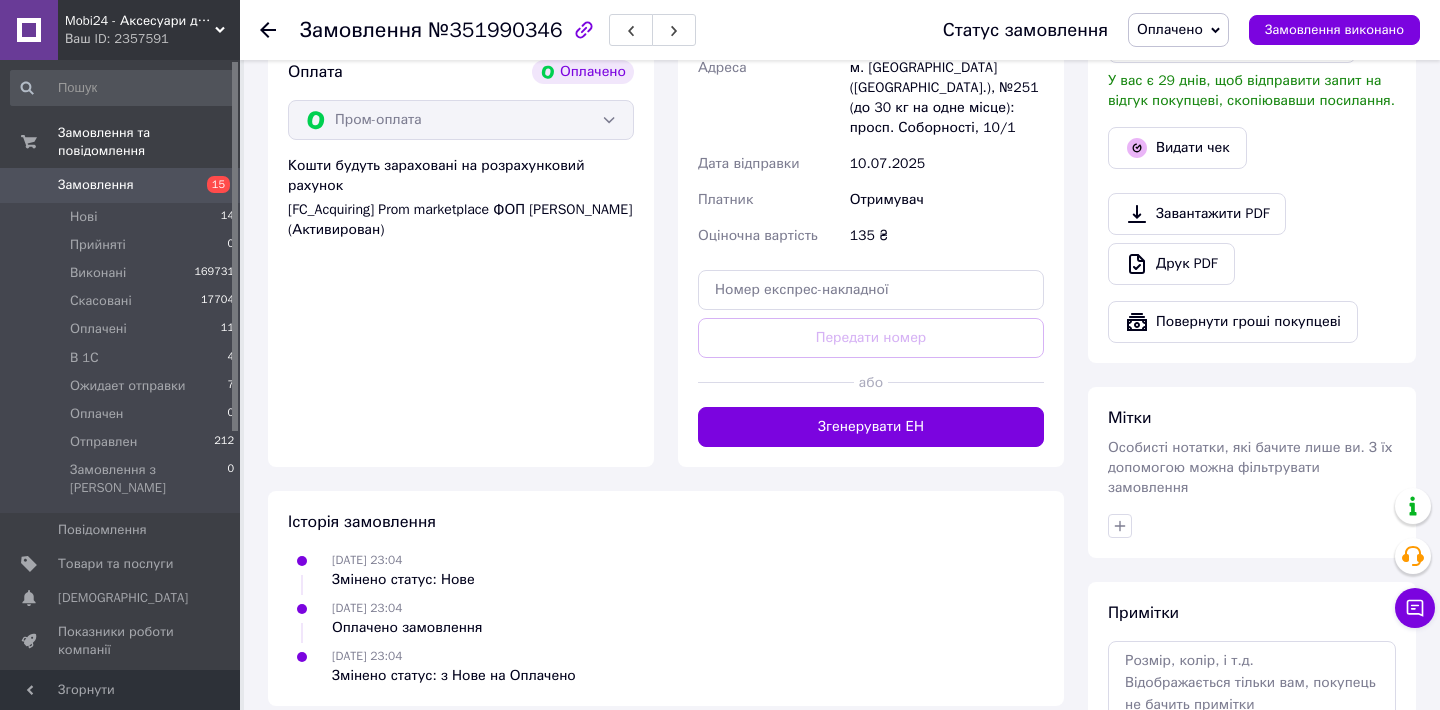 scroll, scrollTop: 1187, scrollLeft: 0, axis: vertical 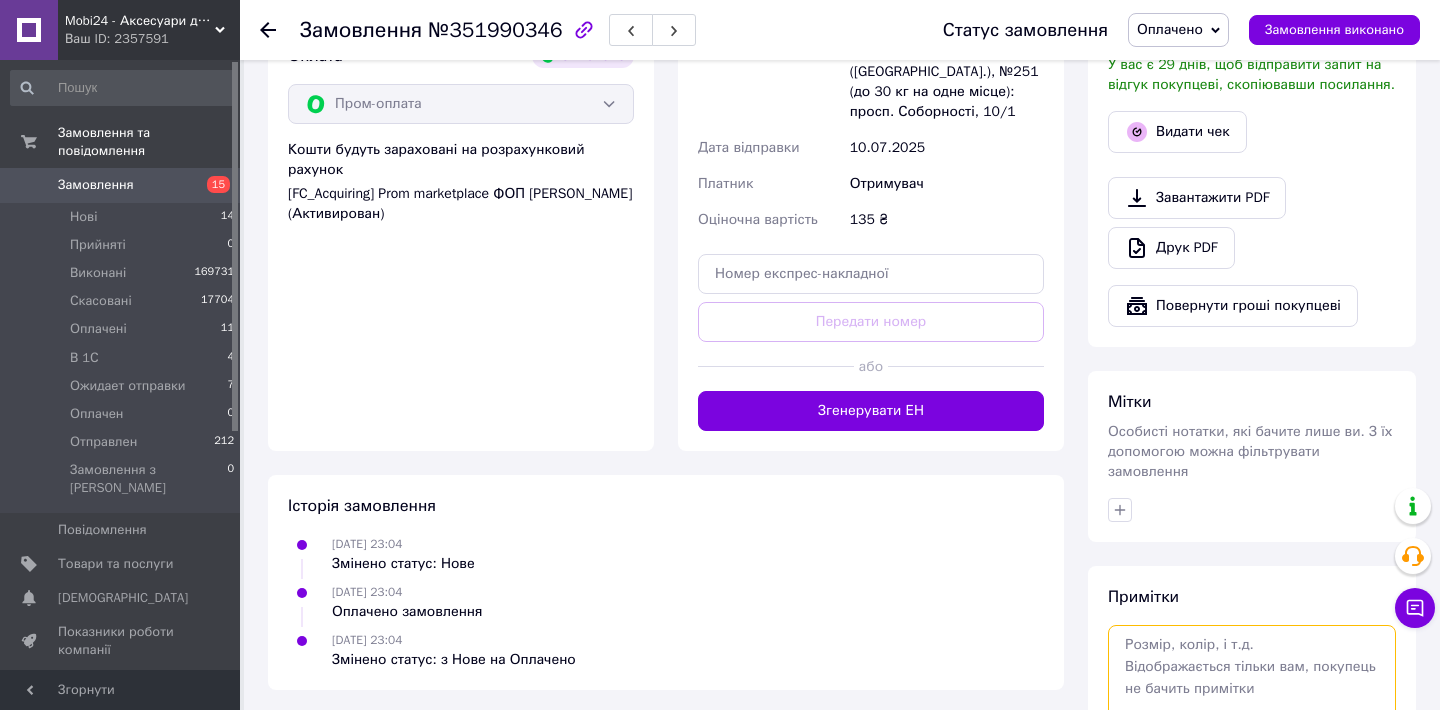 click at bounding box center (1252, 678) 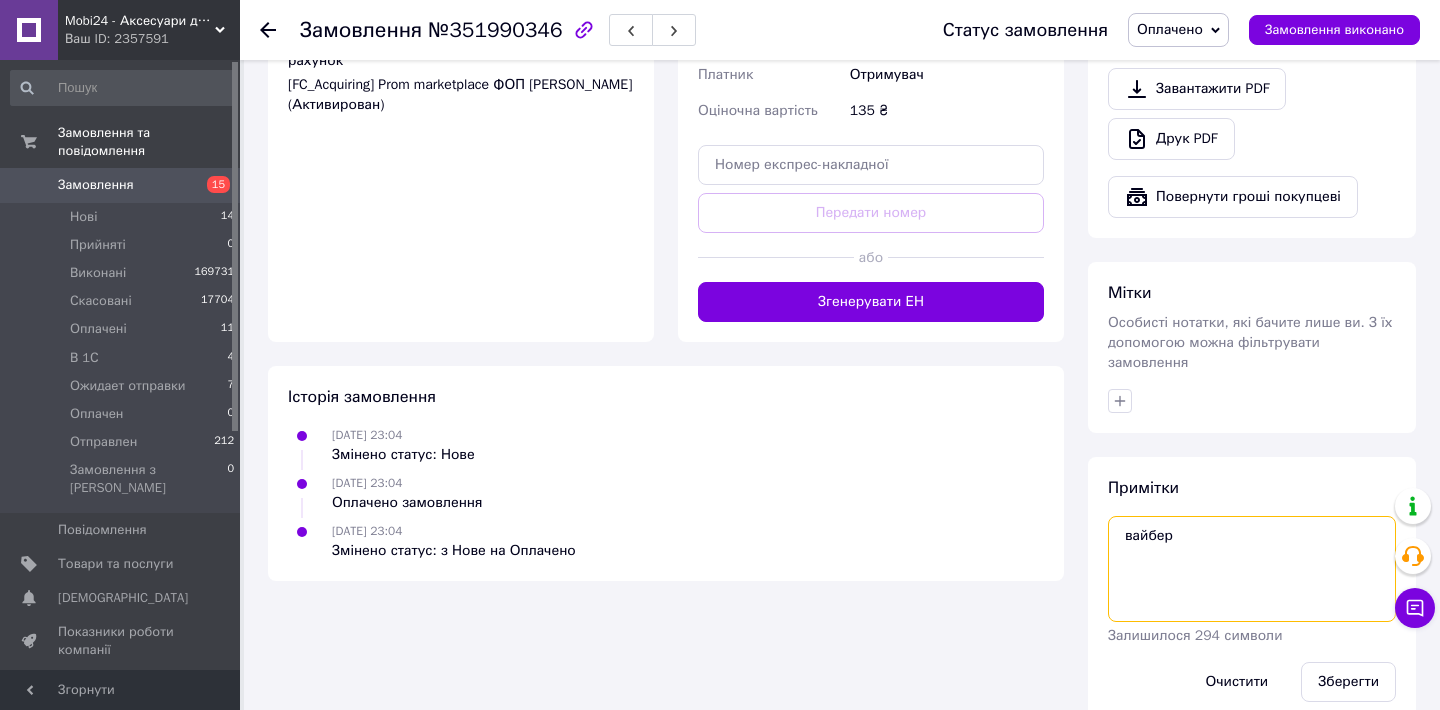 scroll, scrollTop: 1332, scrollLeft: 0, axis: vertical 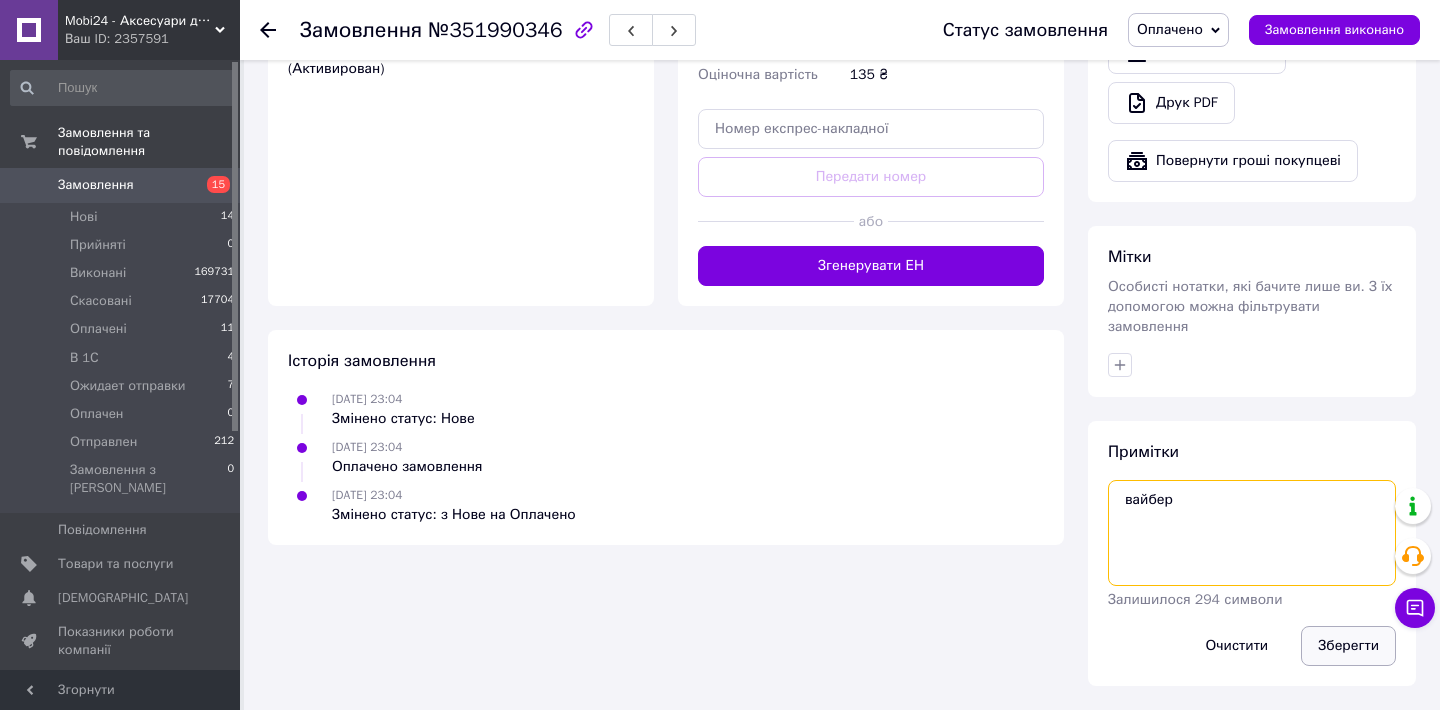 type on "вайбер" 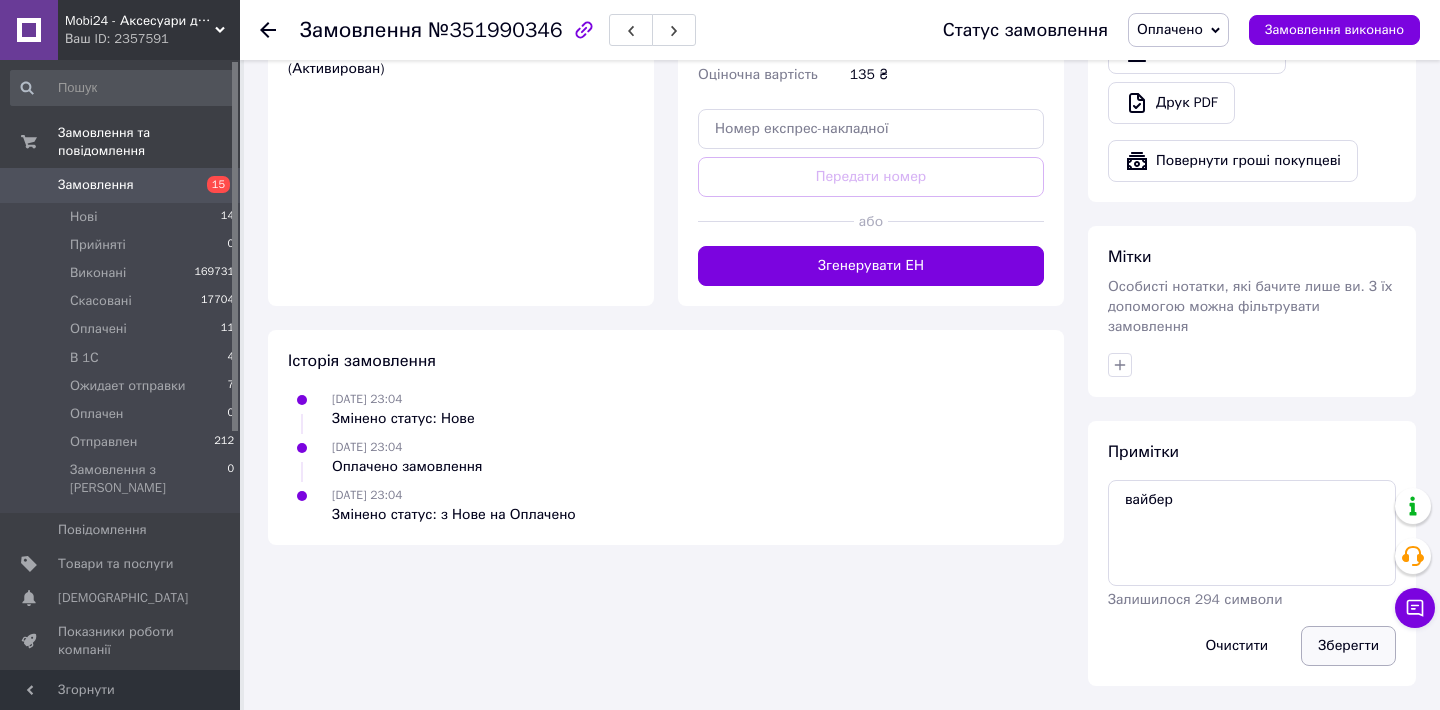 click on "Зберегти" at bounding box center [1348, 646] 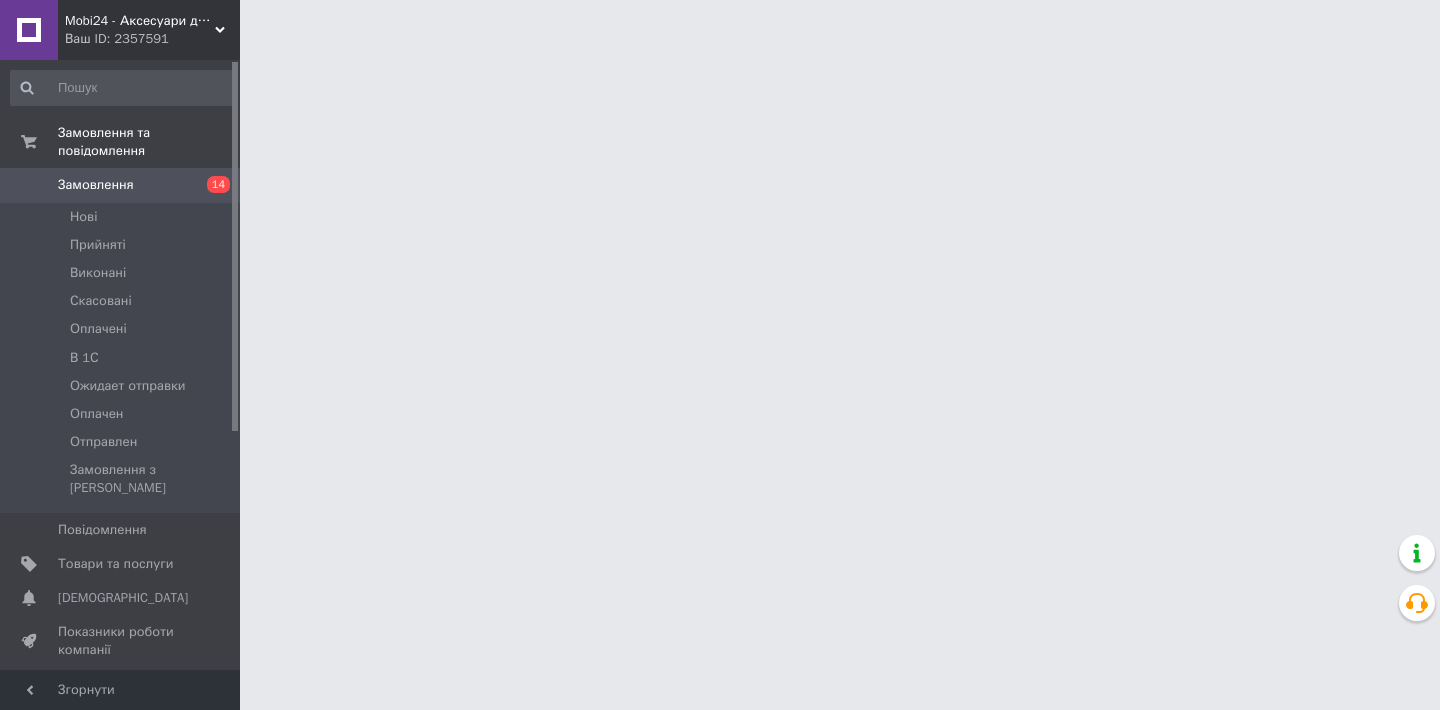 scroll, scrollTop: 0, scrollLeft: 0, axis: both 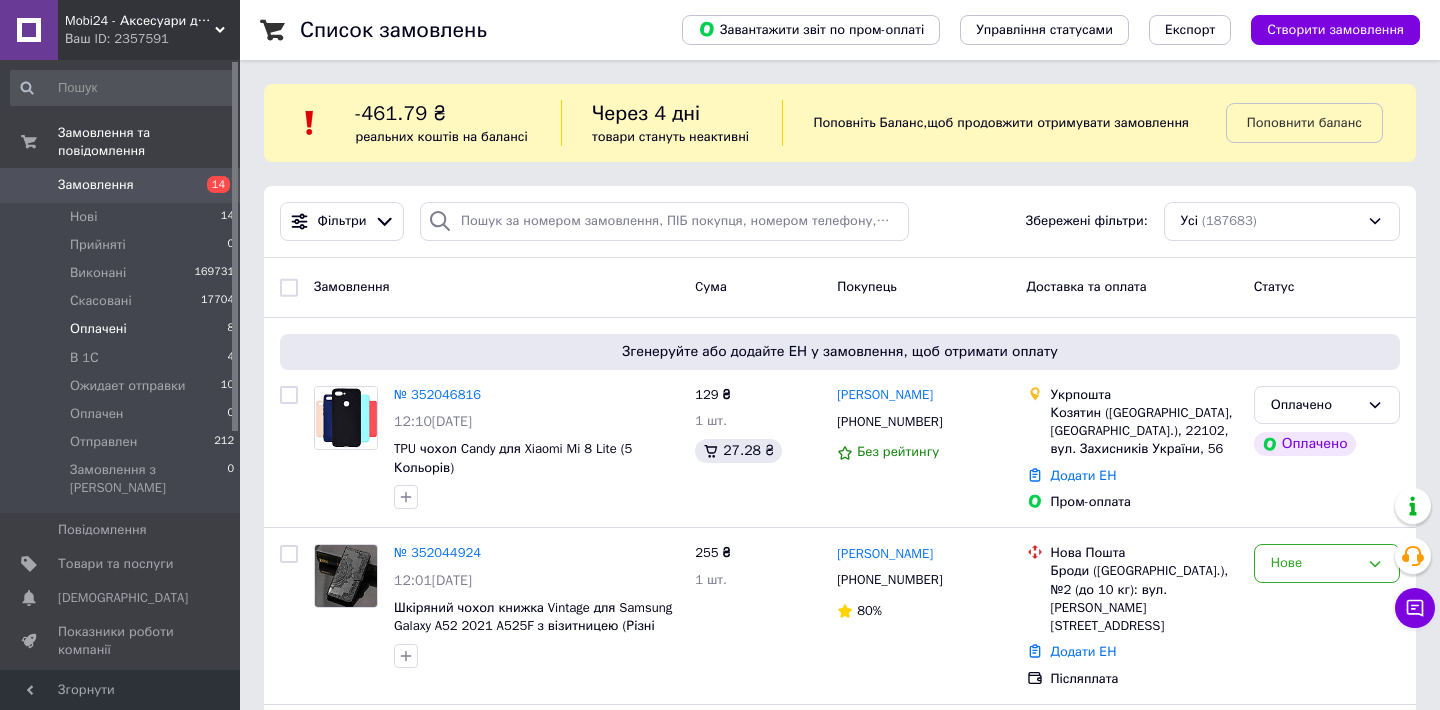 click on "Оплачені 8" at bounding box center [123, 329] 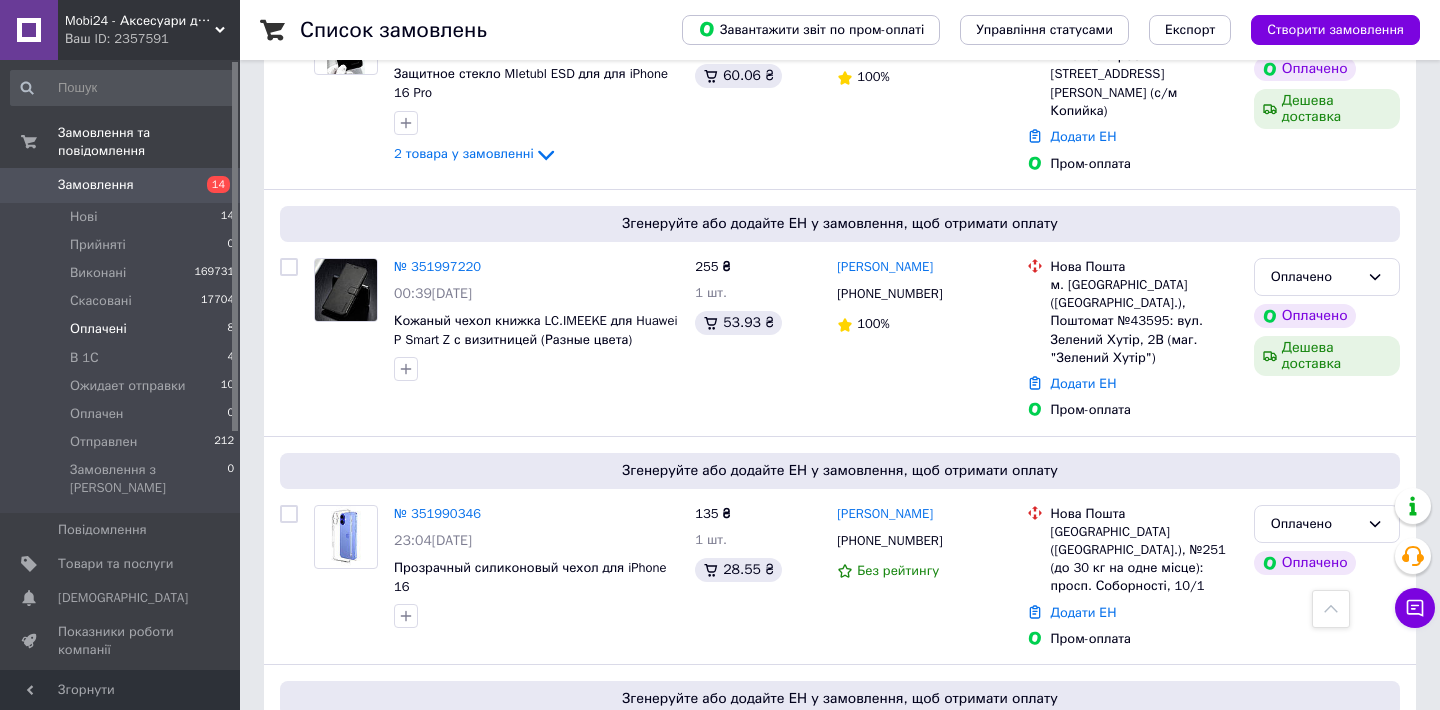 scroll, scrollTop: 630, scrollLeft: 0, axis: vertical 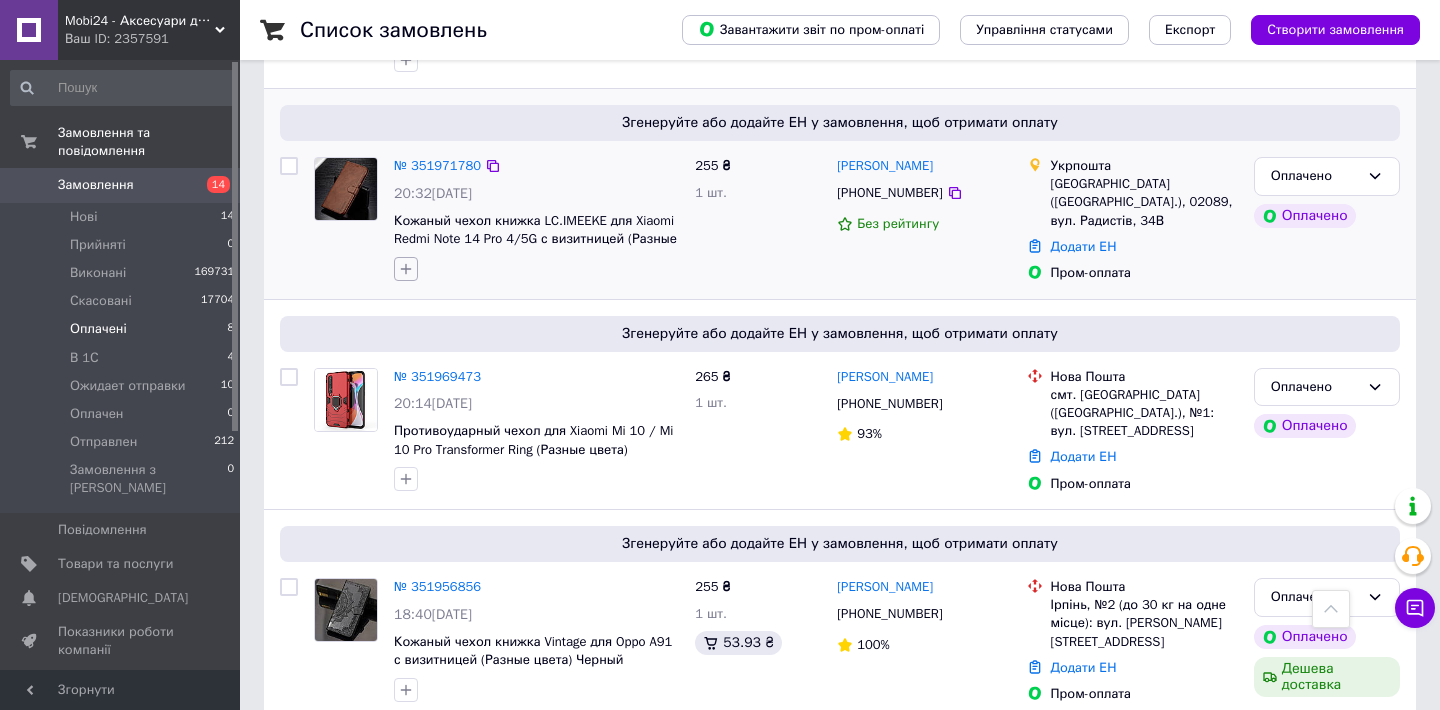 click 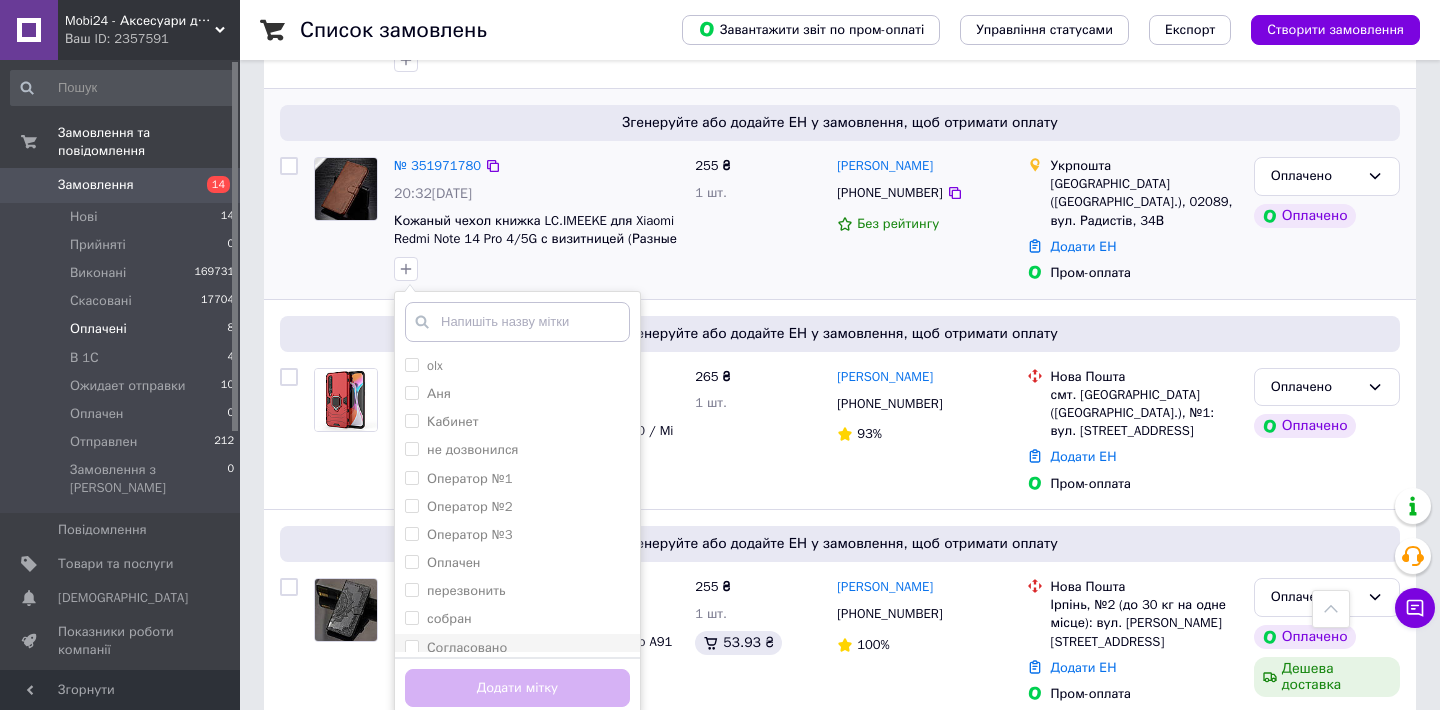 click on "Согласовано" at bounding box center (411, 646) 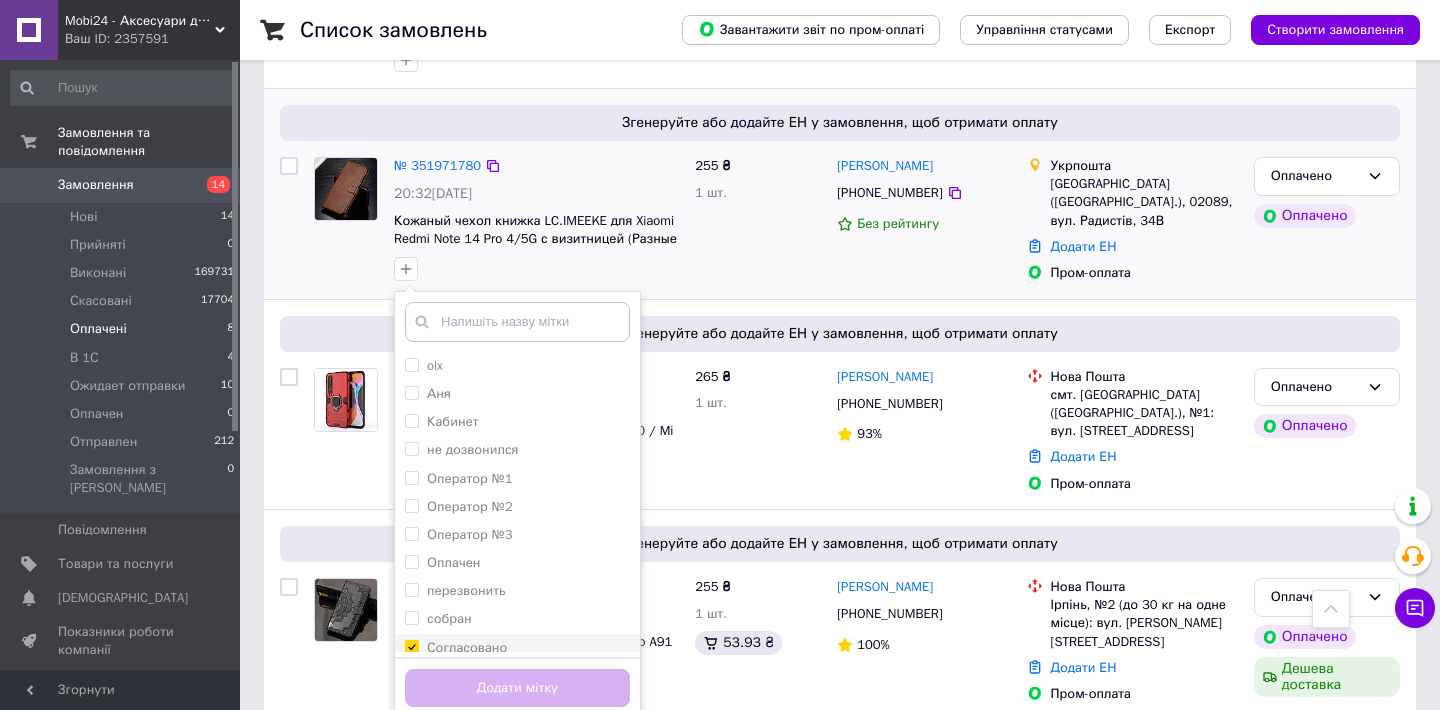 checkbox on "true" 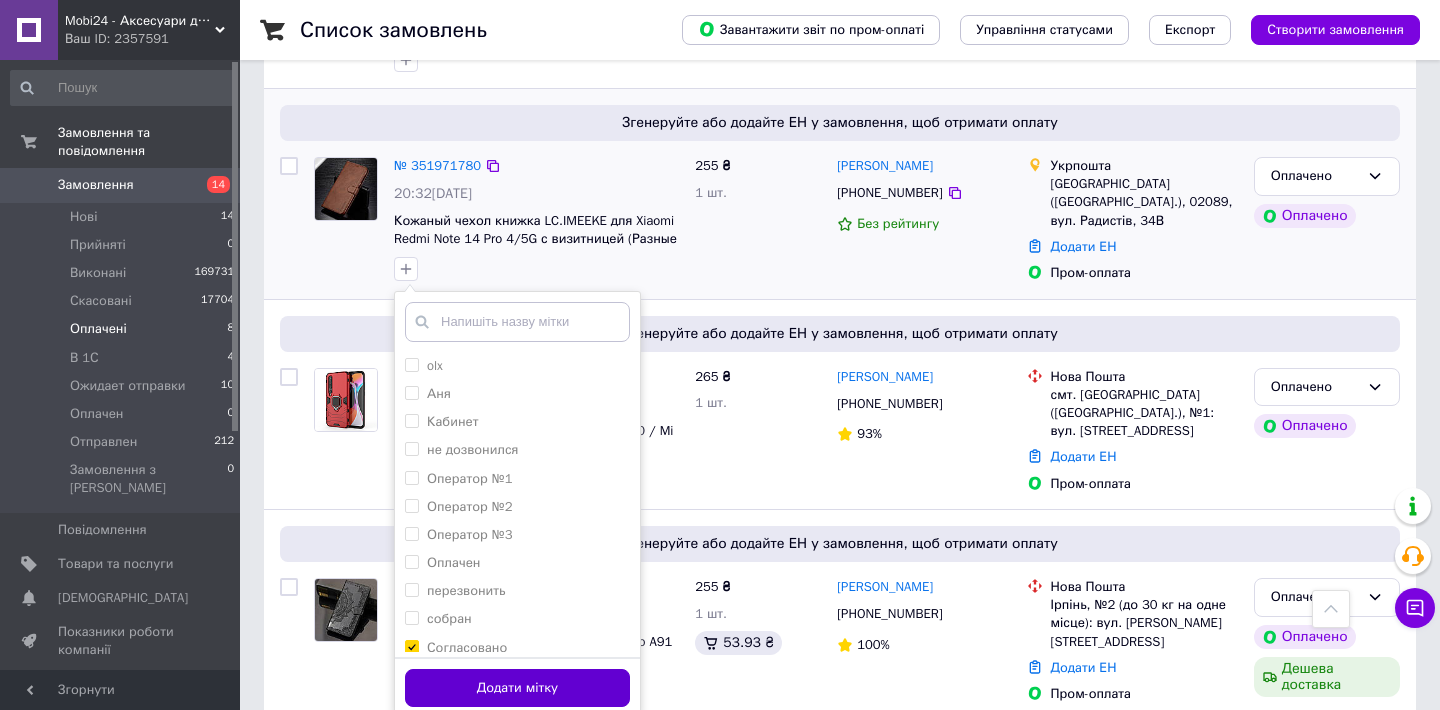 click on "Додати мітку" at bounding box center (517, 688) 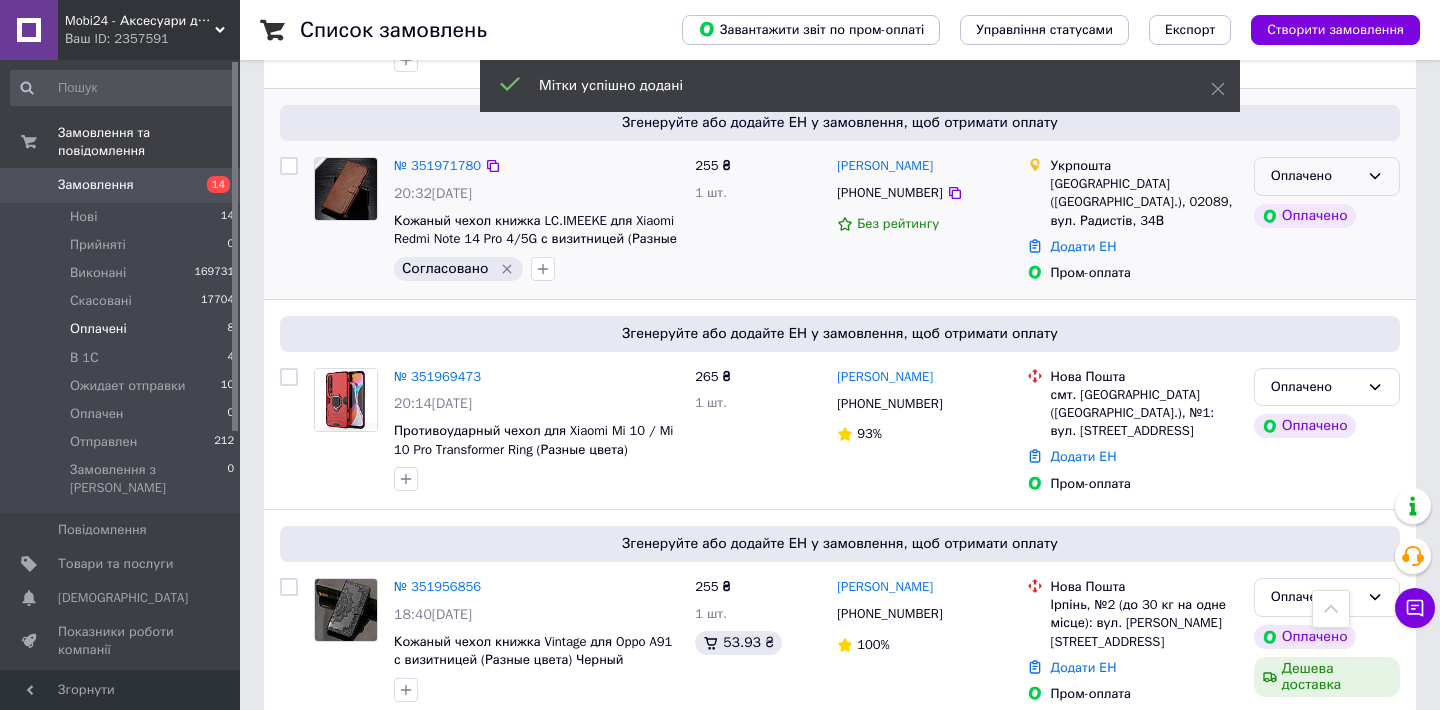 click on "Оплачено" at bounding box center (1315, 176) 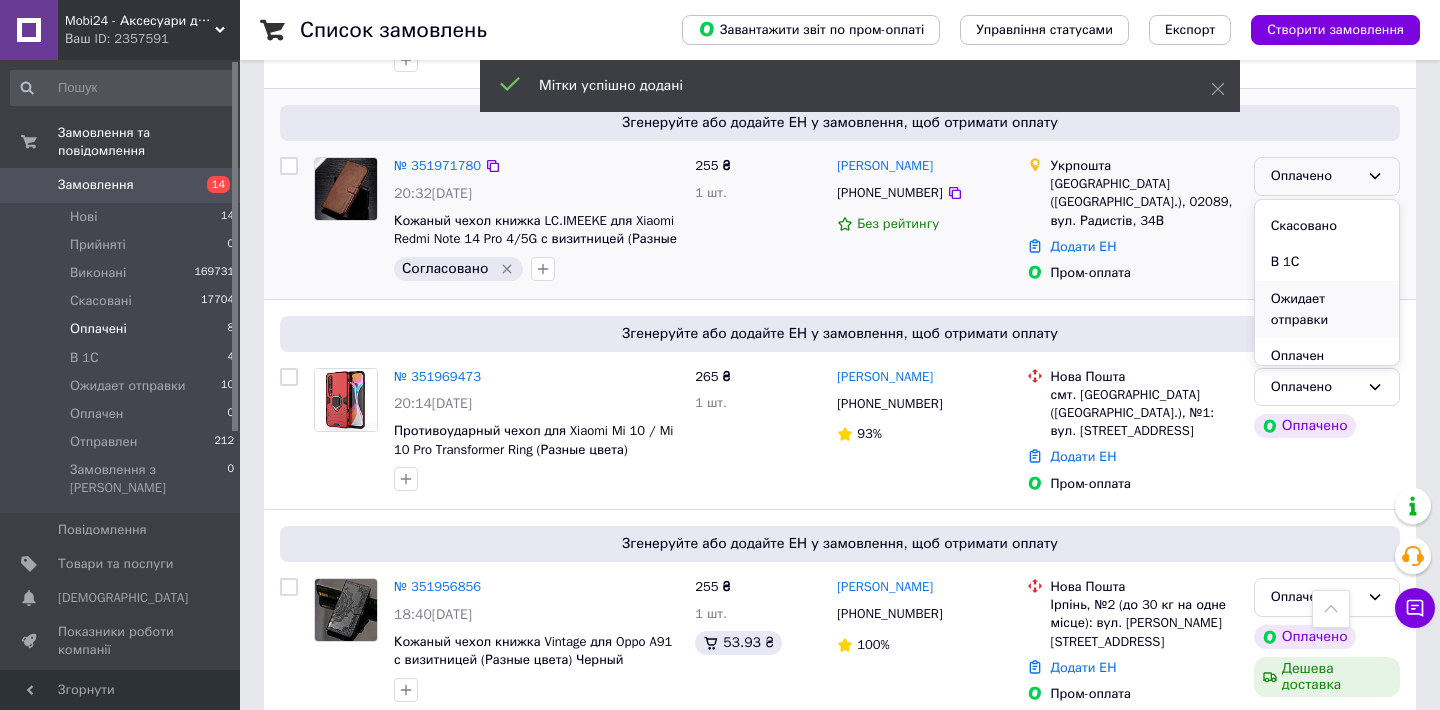 scroll, scrollTop: 66, scrollLeft: 0, axis: vertical 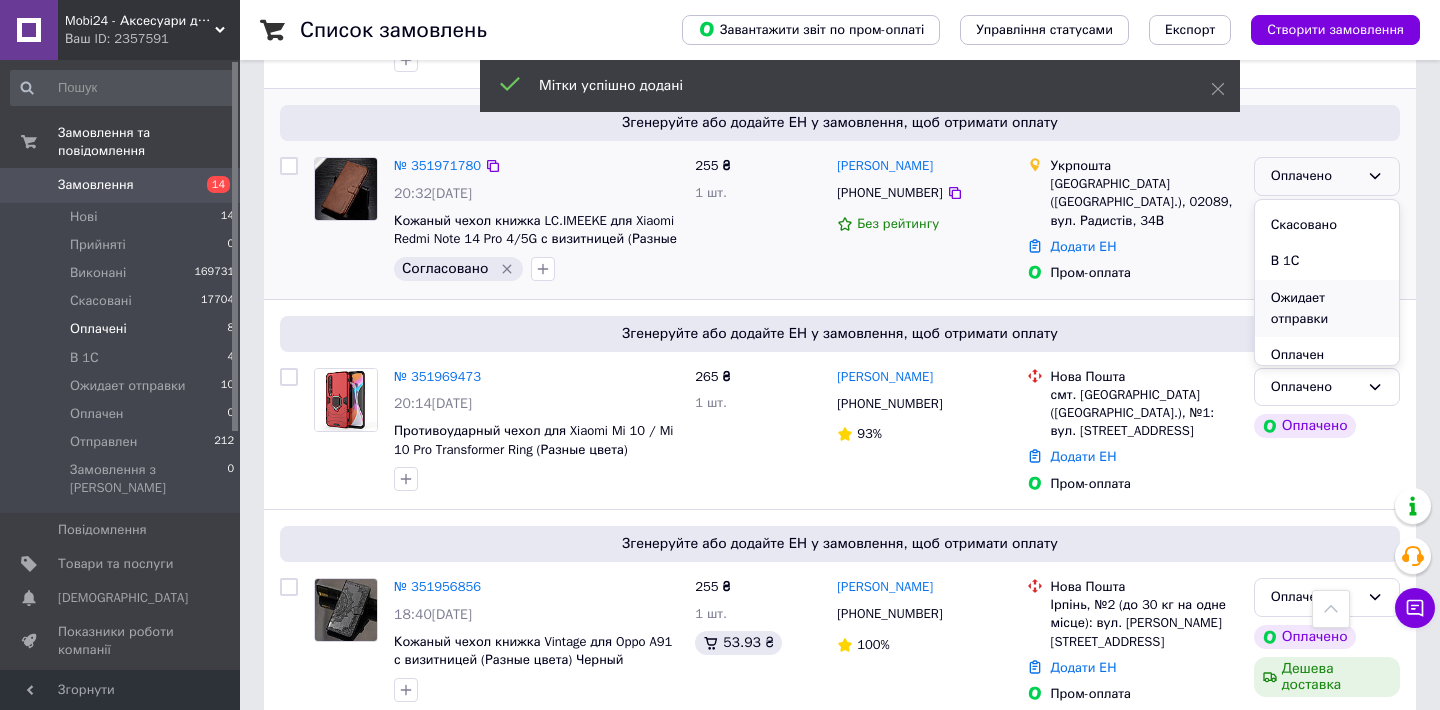 click on "Ожидает отправки" at bounding box center (1327, 308) 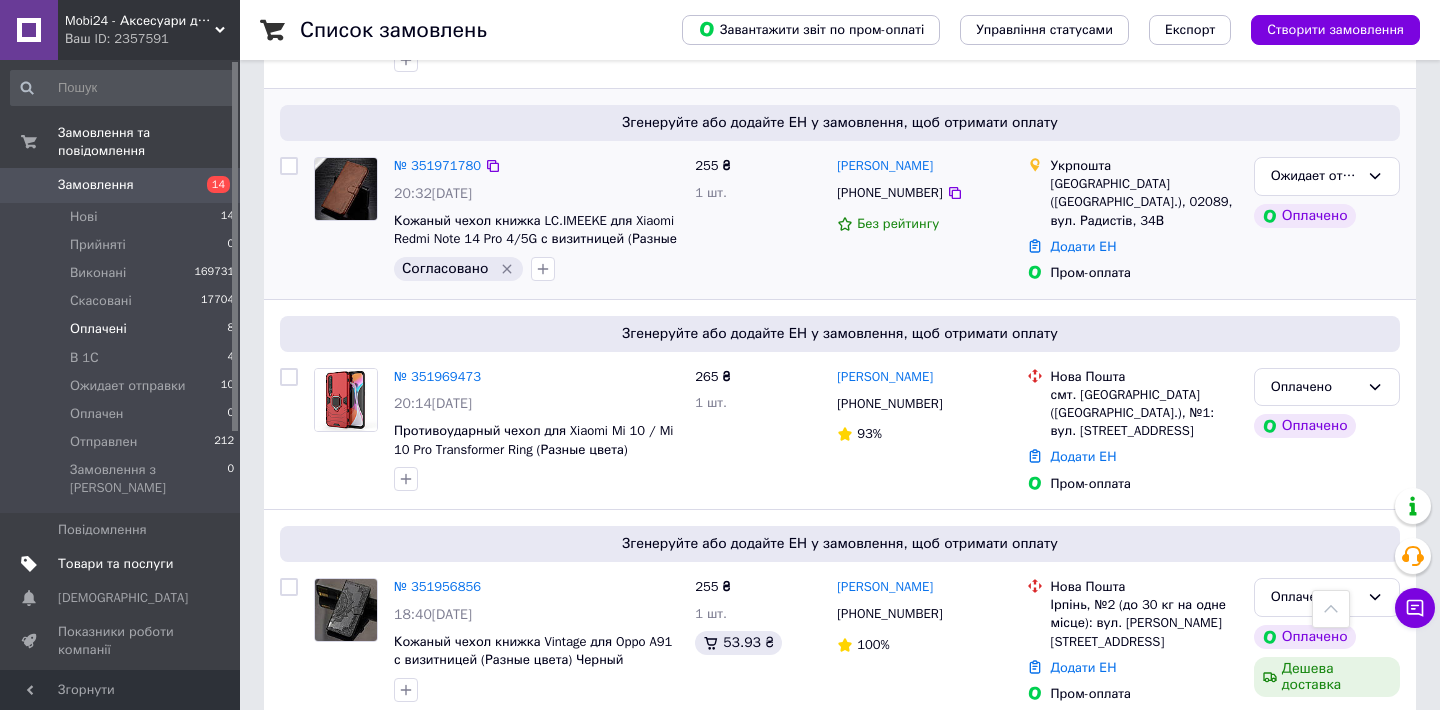 click on "Товари та послуги" at bounding box center (115, 564) 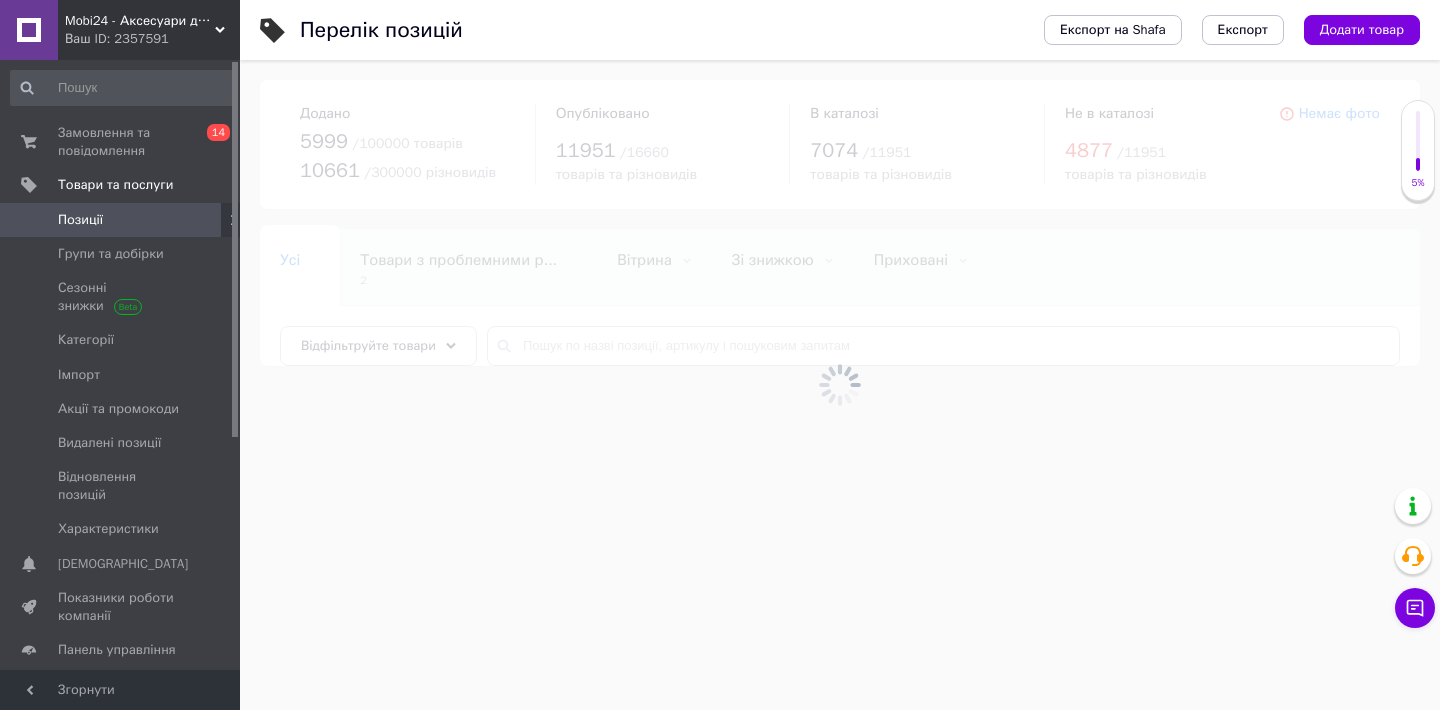 click at bounding box center (840, 385) 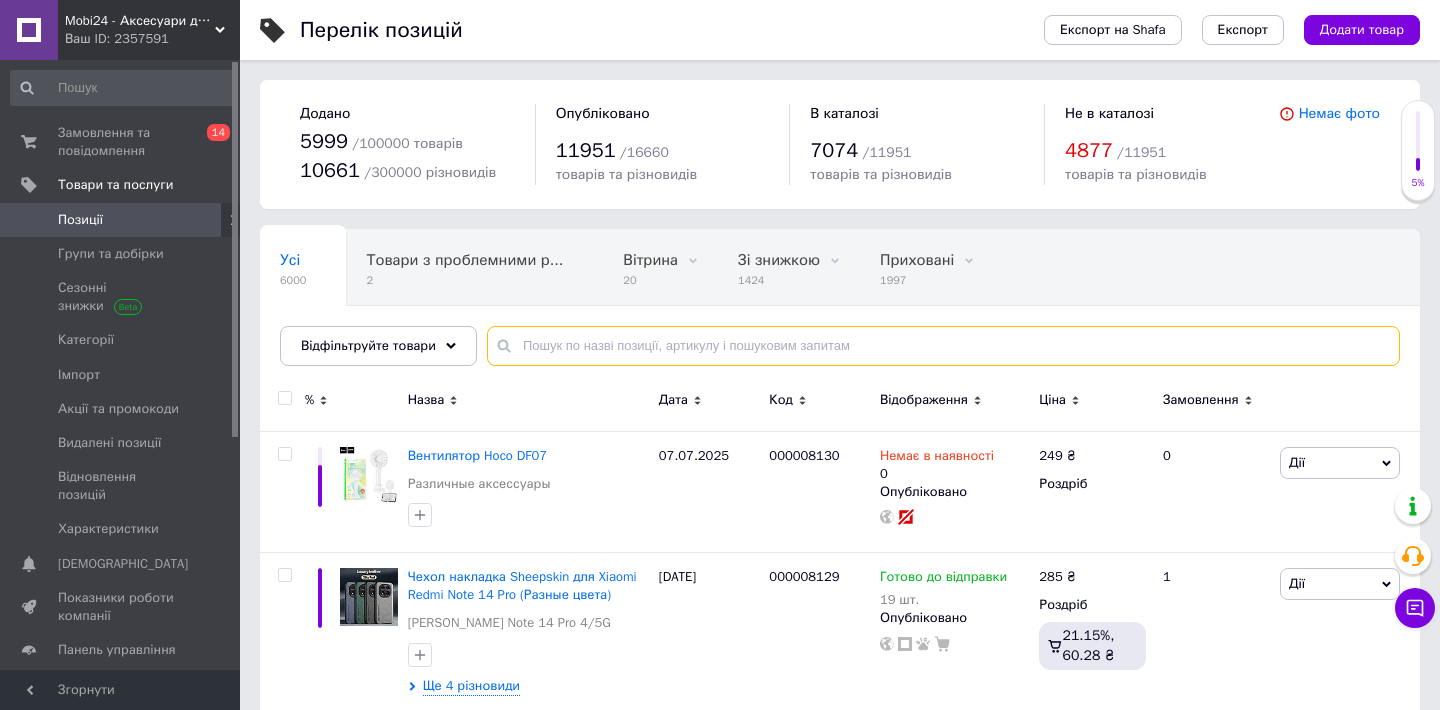 click at bounding box center (943, 346) 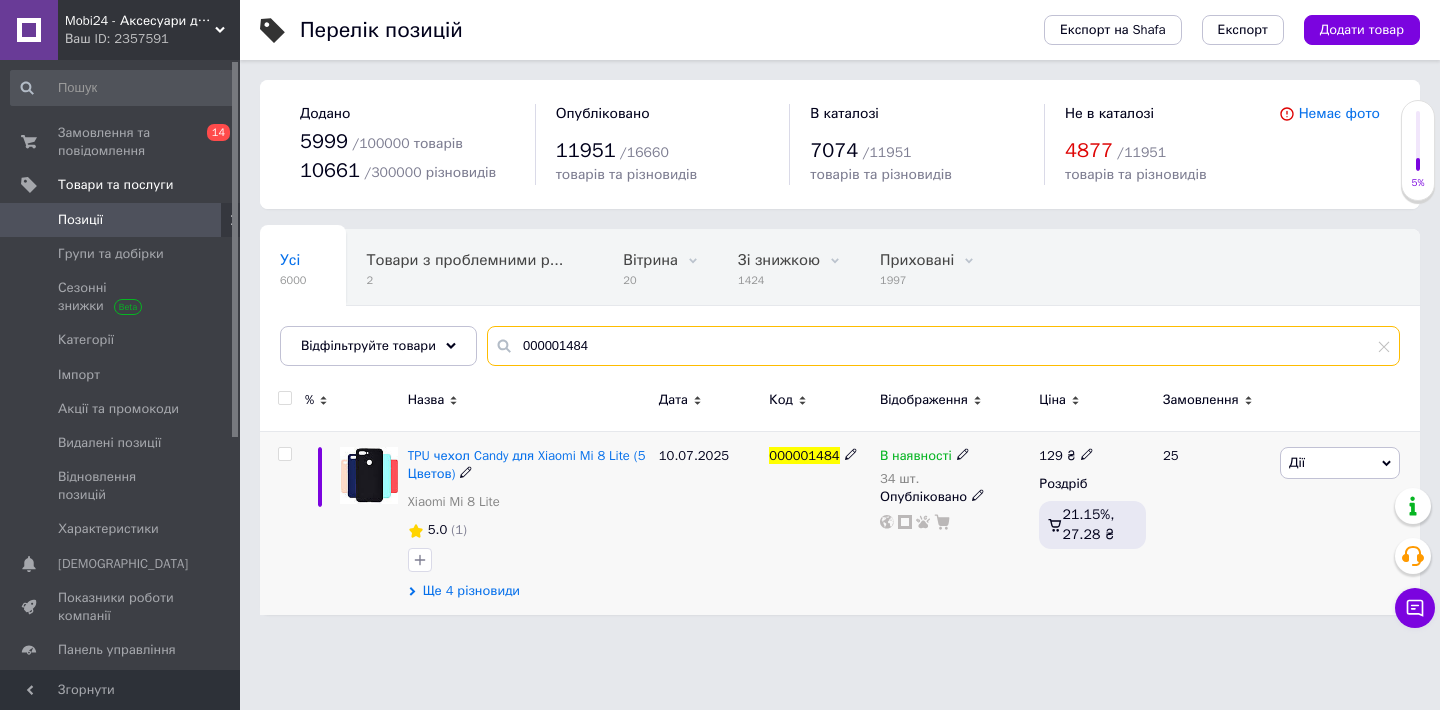 type on "000001484" 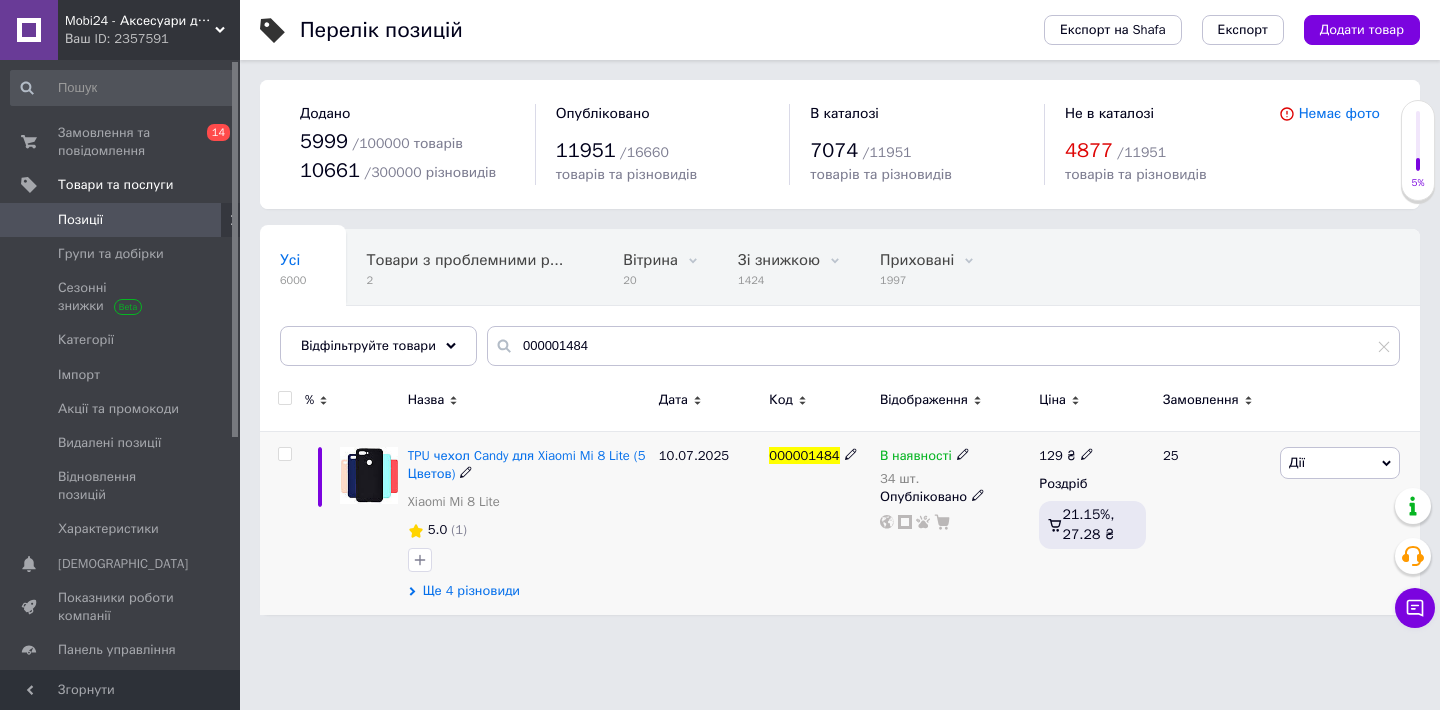 click on "Ще 4 різновиди" at bounding box center (471, 591) 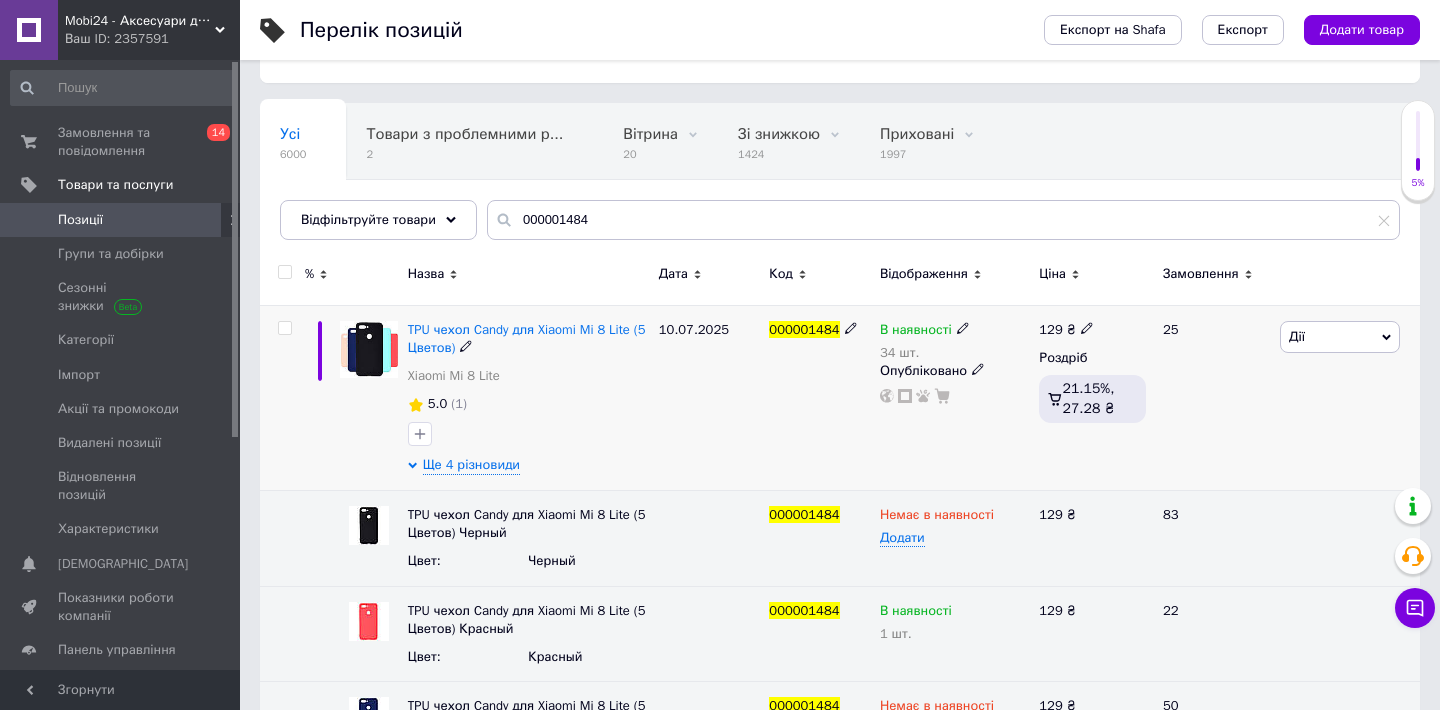 scroll, scrollTop: 308, scrollLeft: 0, axis: vertical 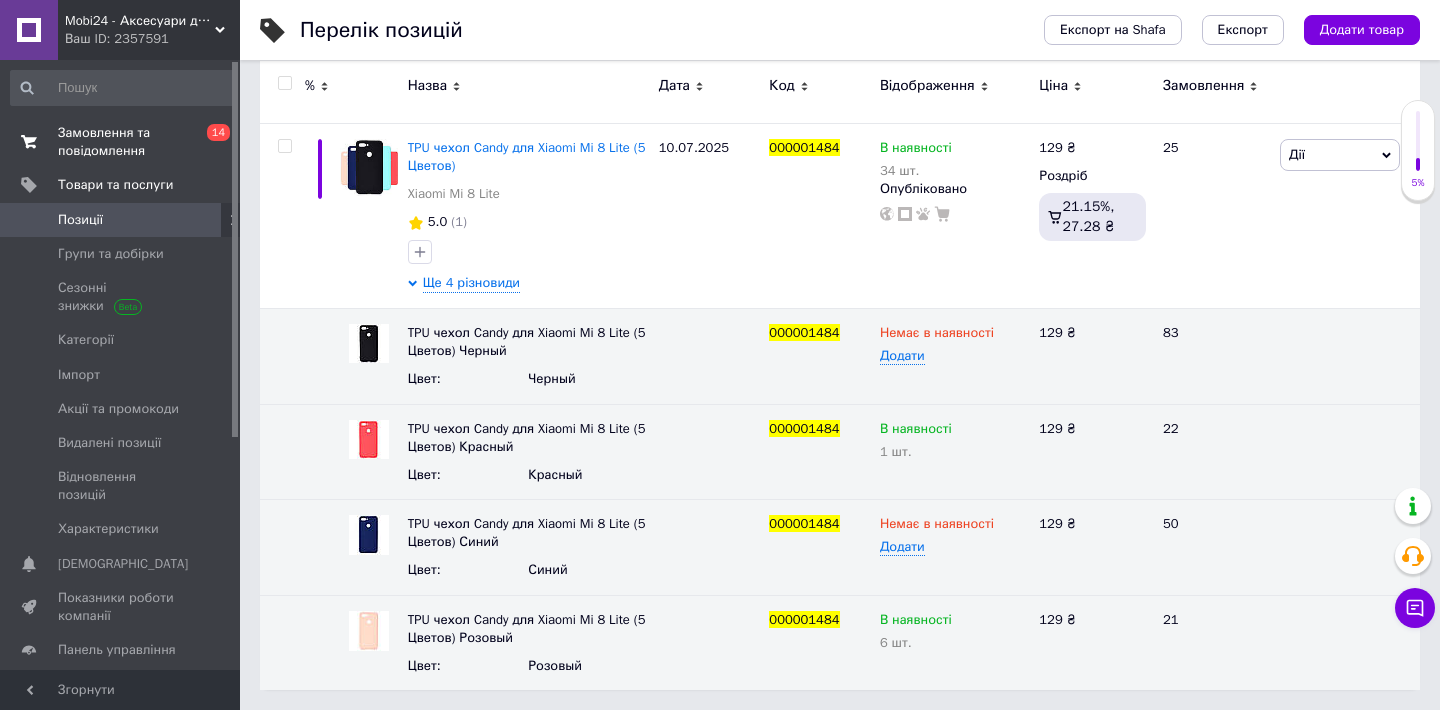 click on "Замовлення та повідомлення" at bounding box center [121, 142] 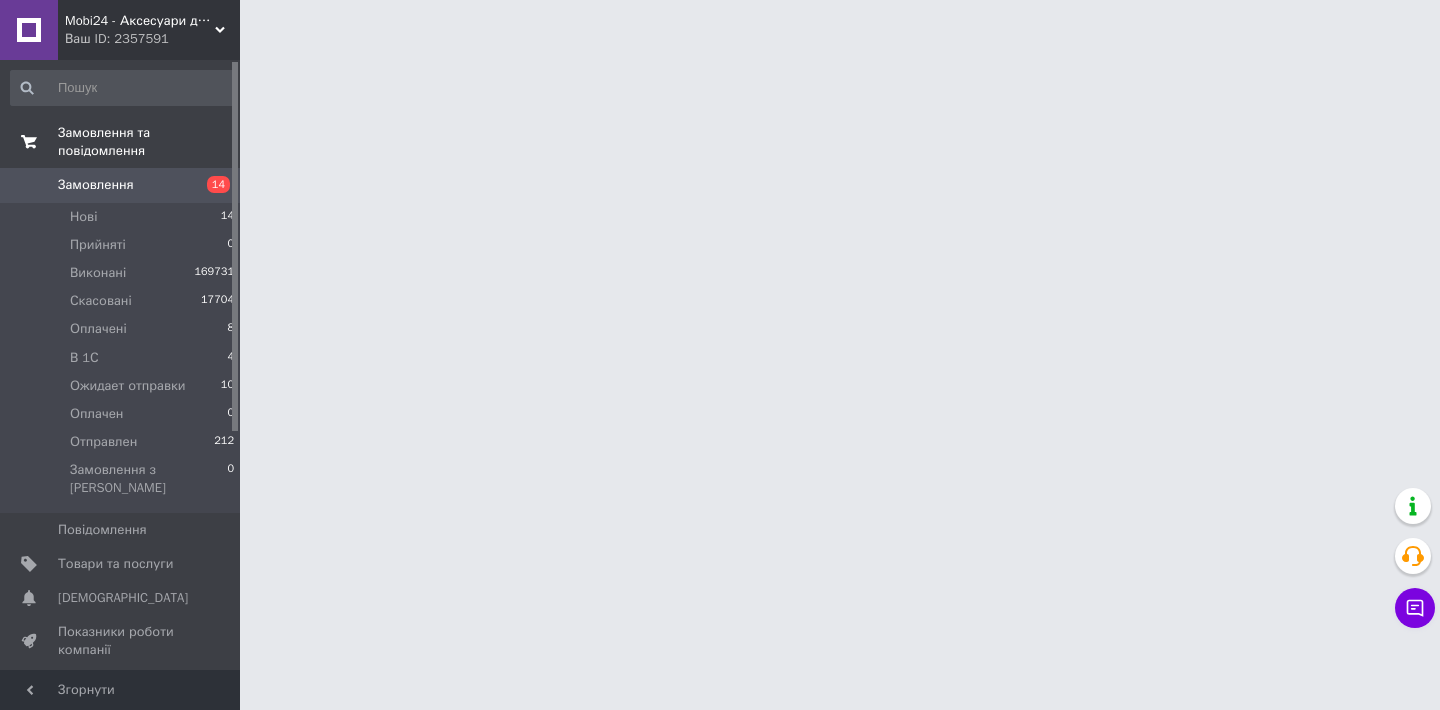 scroll, scrollTop: 0, scrollLeft: 0, axis: both 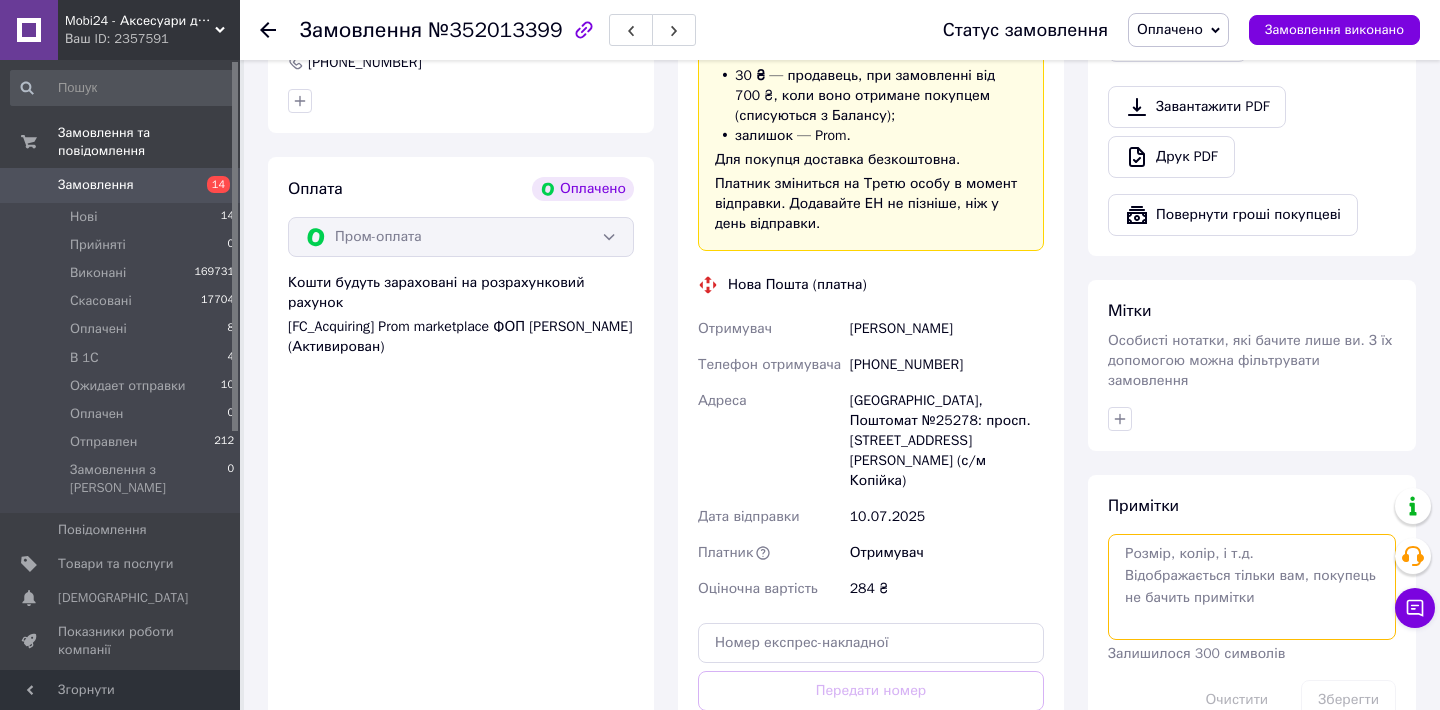 click at bounding box center (1252, 587) 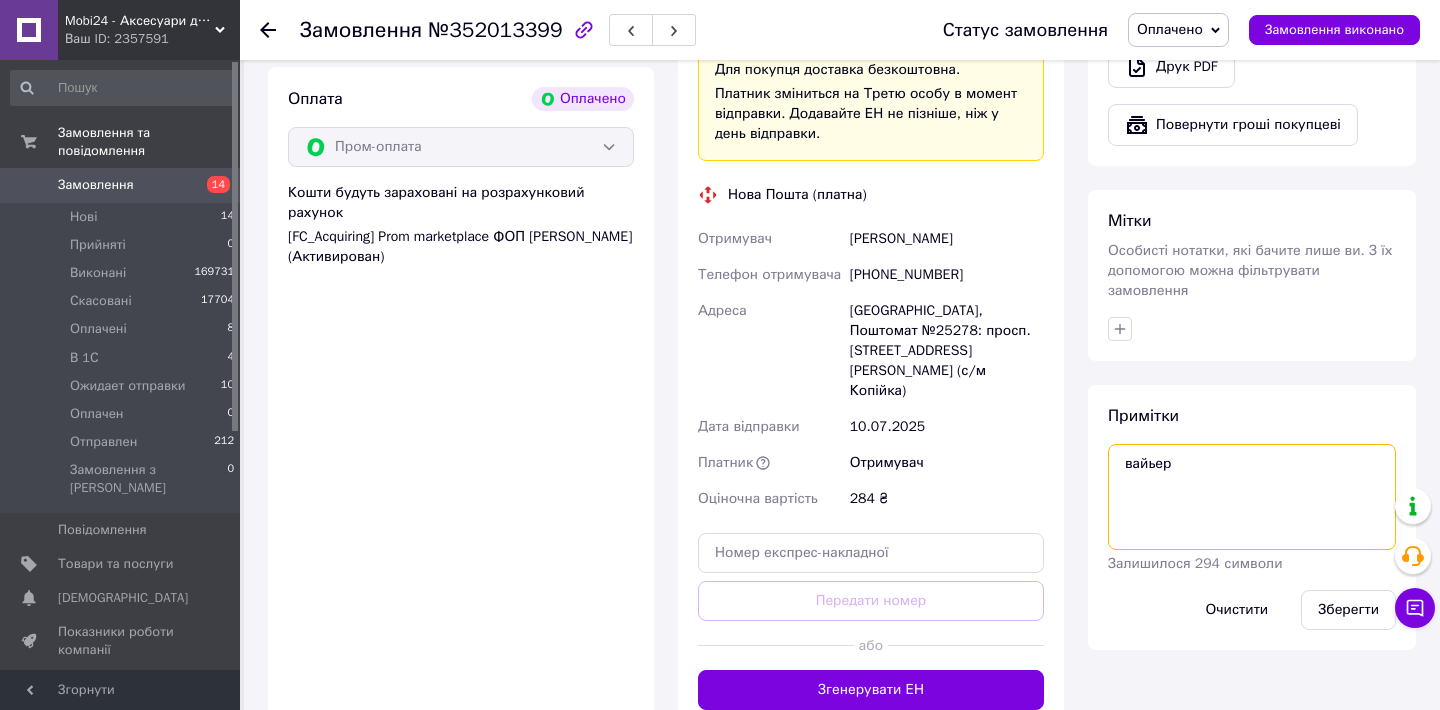 scroll, scrollTop: 1611, scrollLeft: 0, axis: vertical 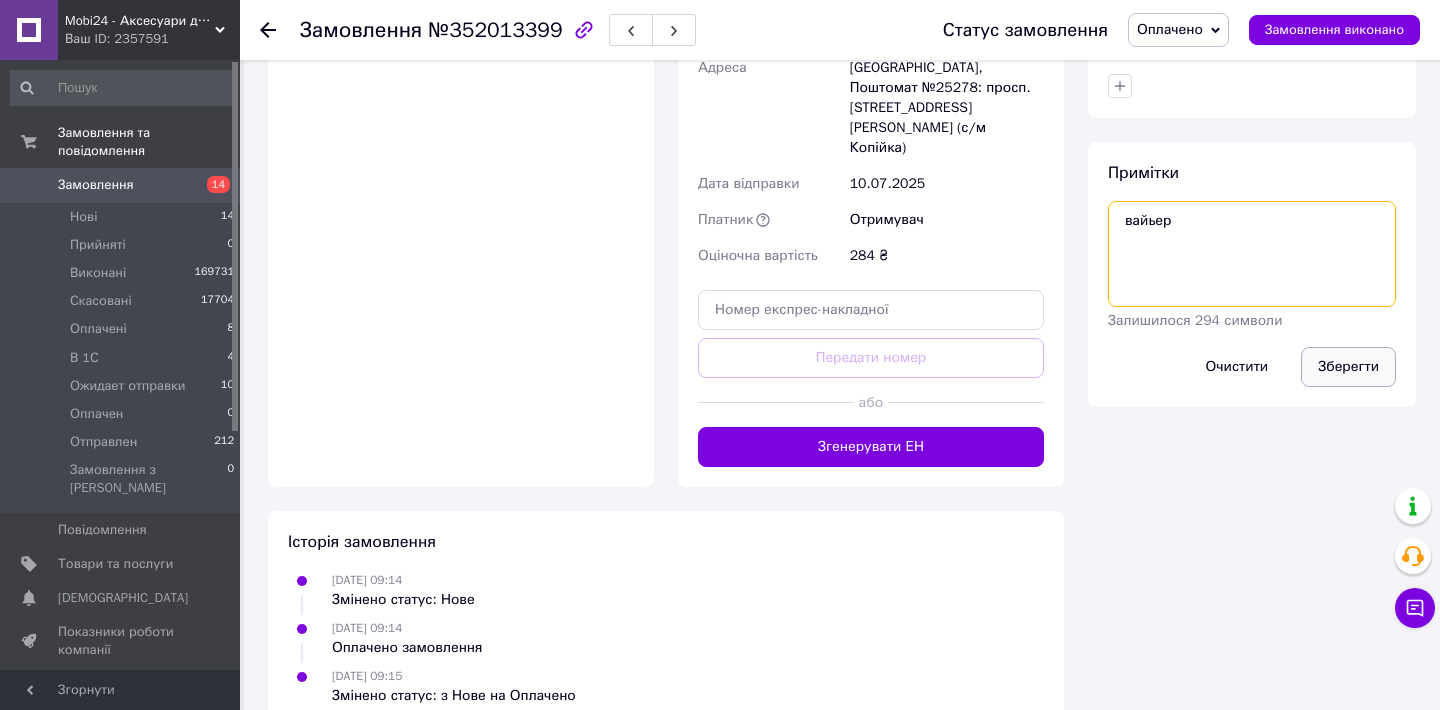 type on "вайьер" 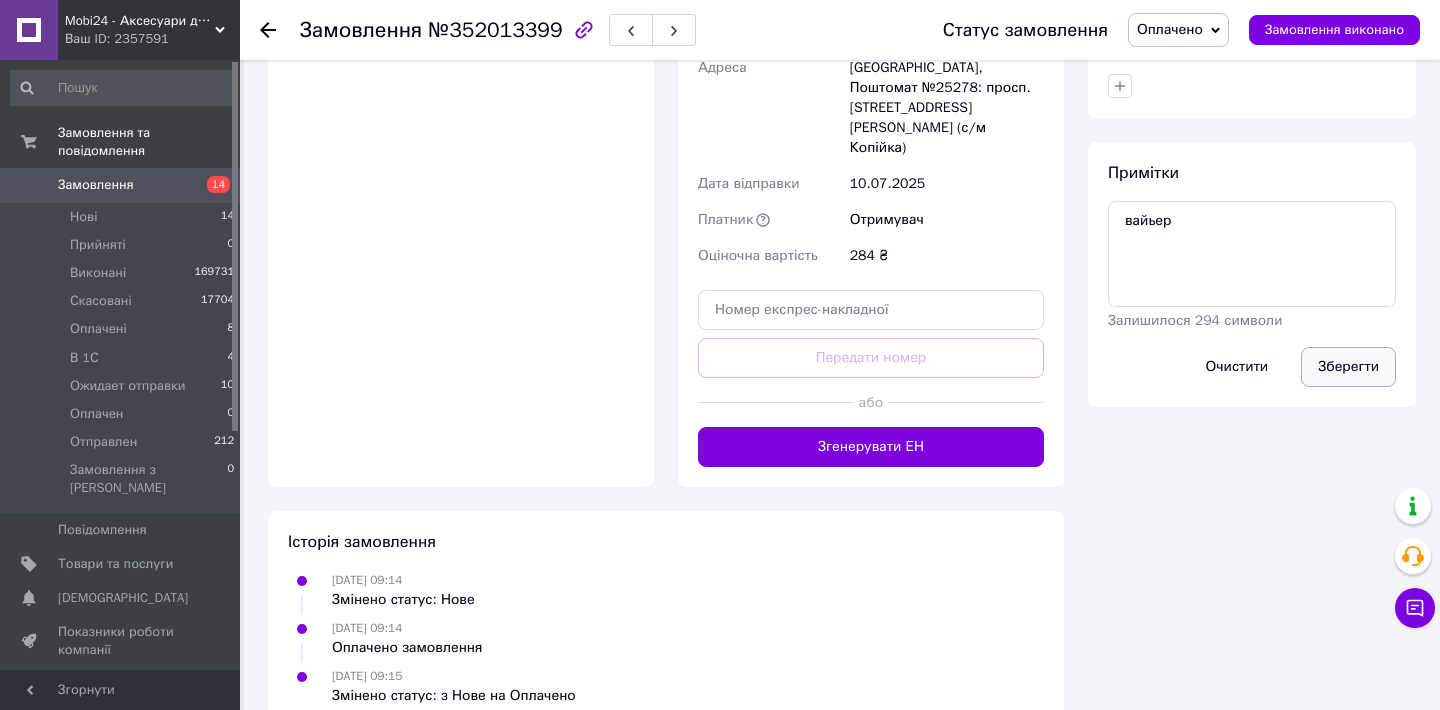 click on "Зберегти" at bounding box center (1348, 367) 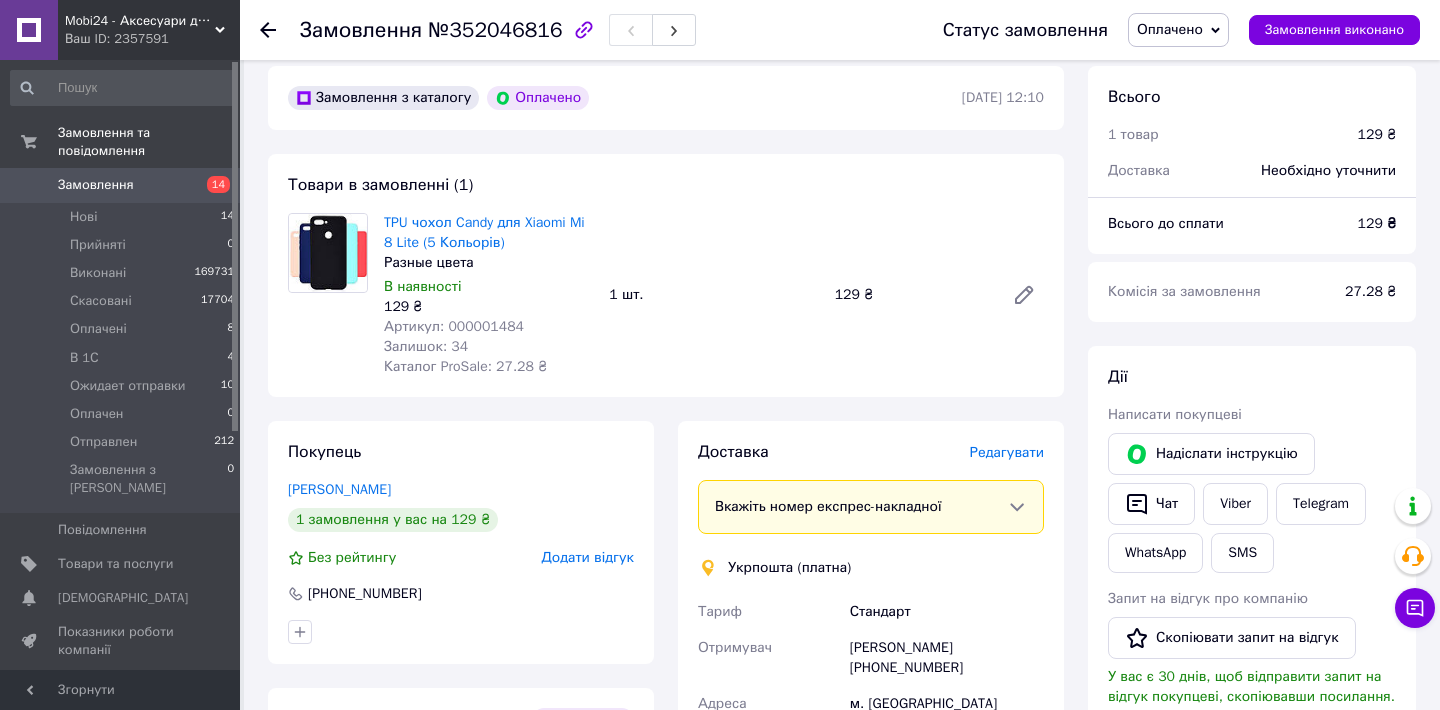 scroll, scrollTop: 576, scrollLeft: 0, axis: vertical 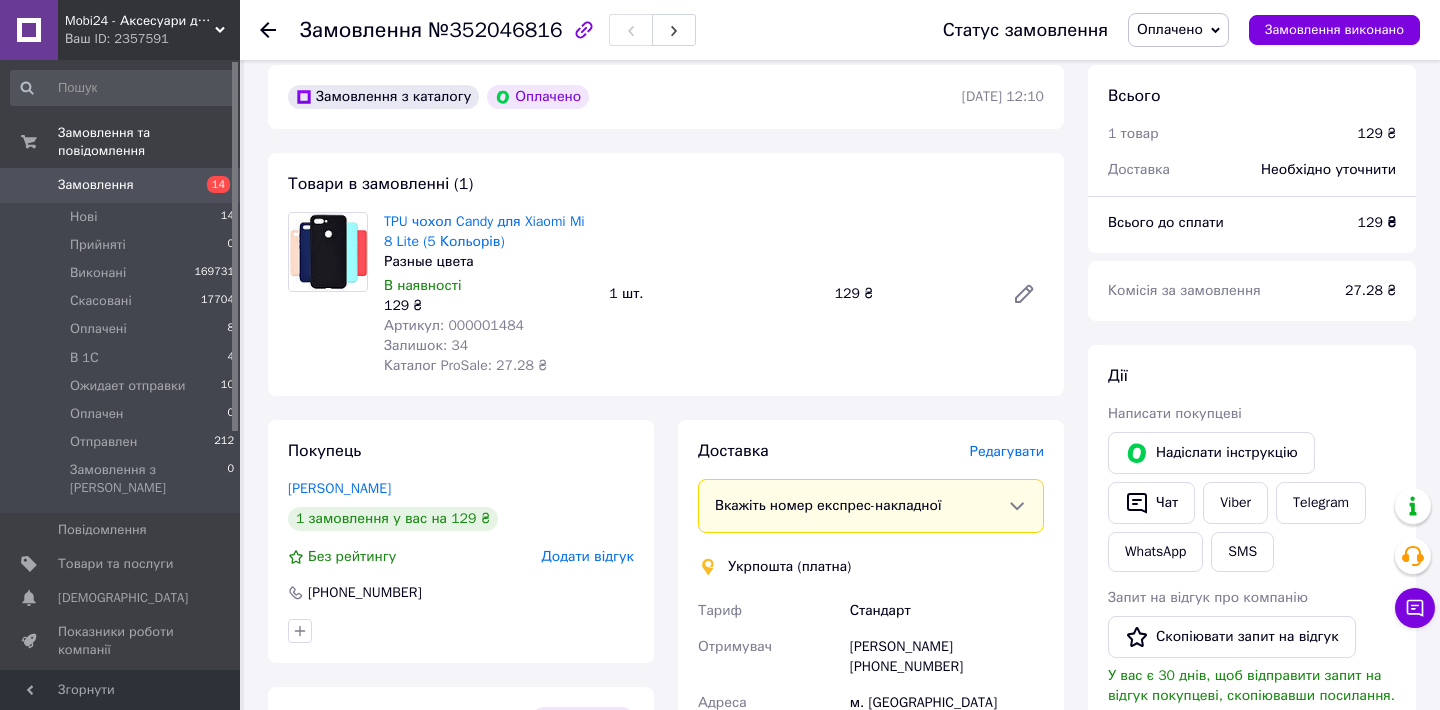 click on "Артикул: 000001484" at bounding box center (454, 325) 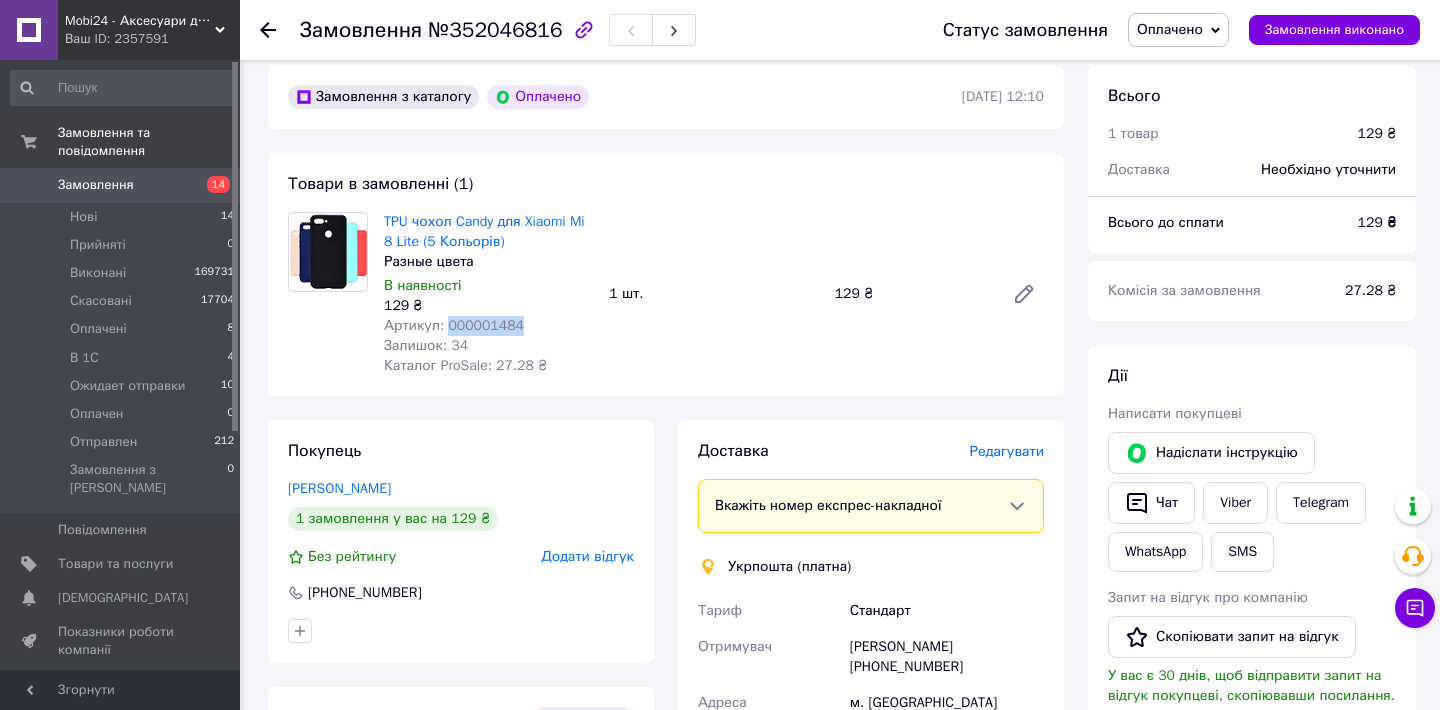 copy on "000001484" 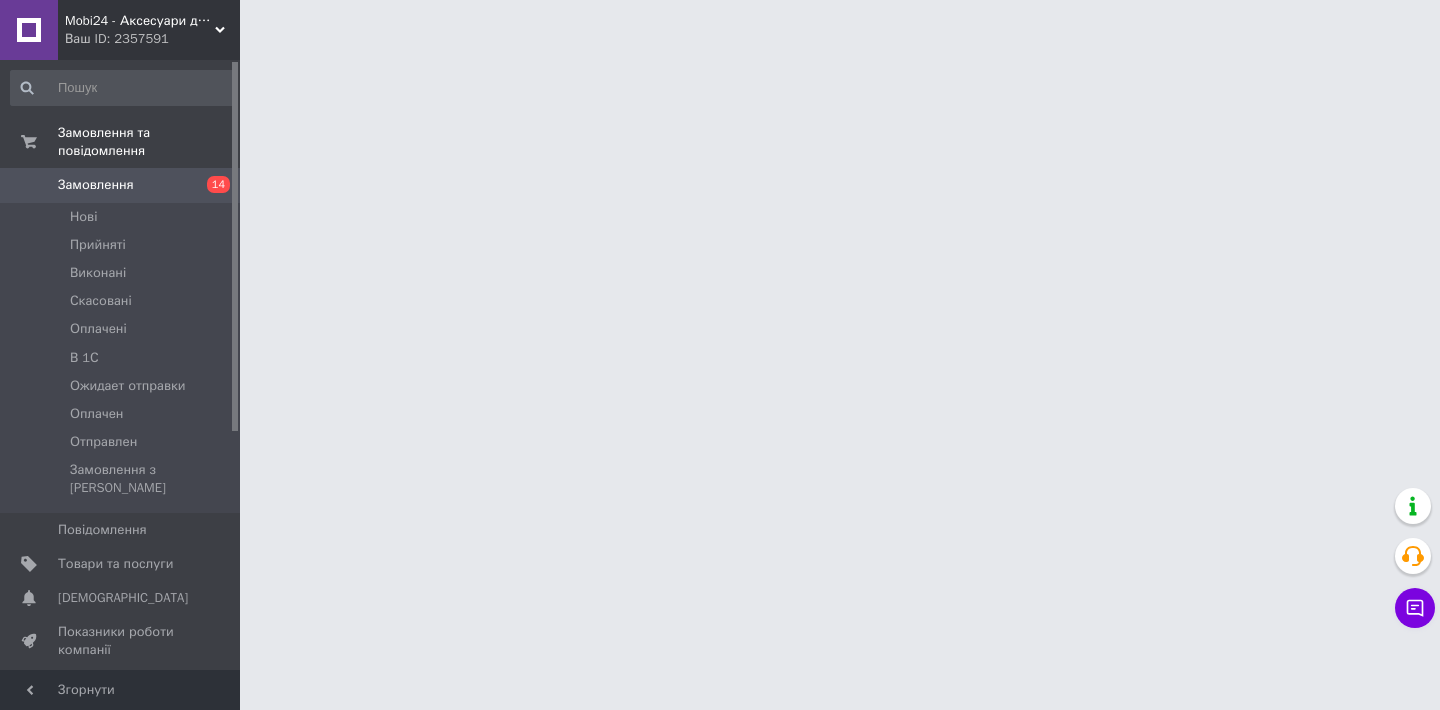 scroll, scrollTop: 0, scrollLeft: 0, axis: both 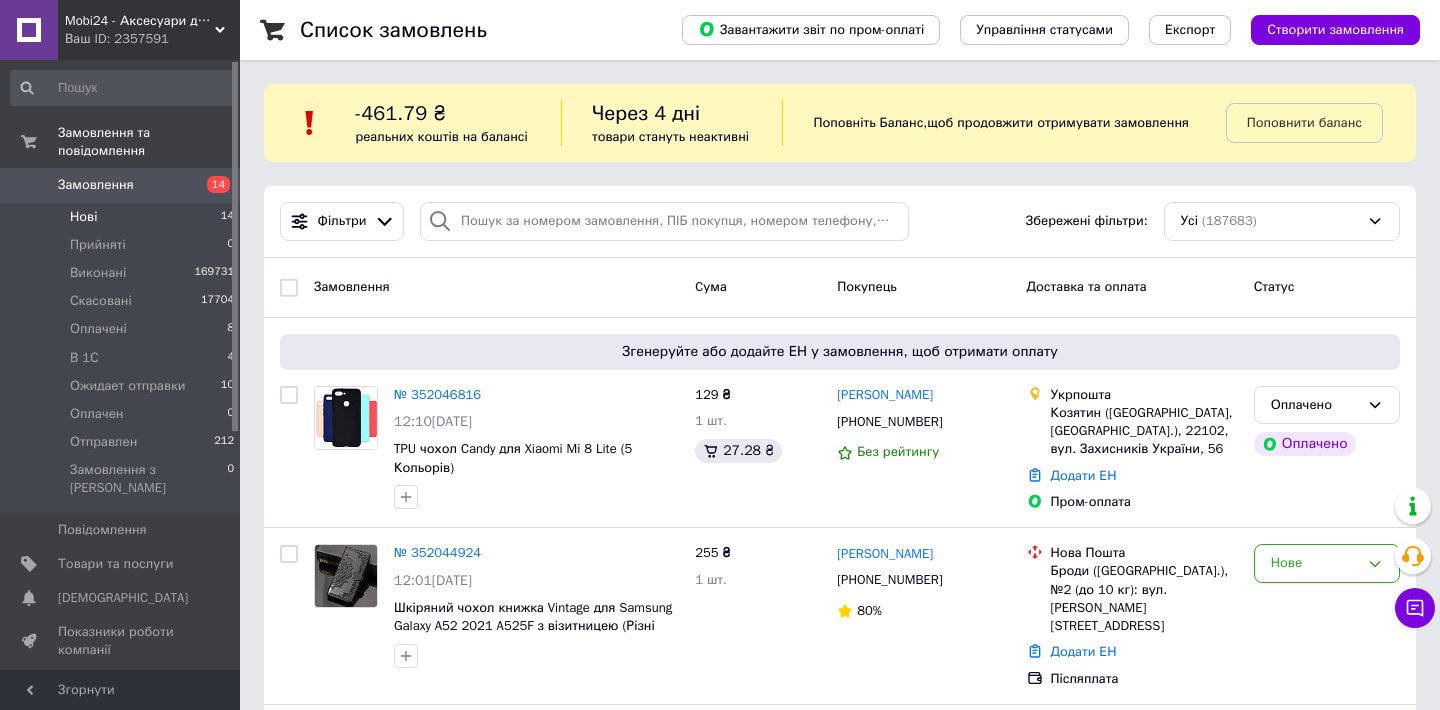 click on "Нові 14" at bounding box center [123, 217] 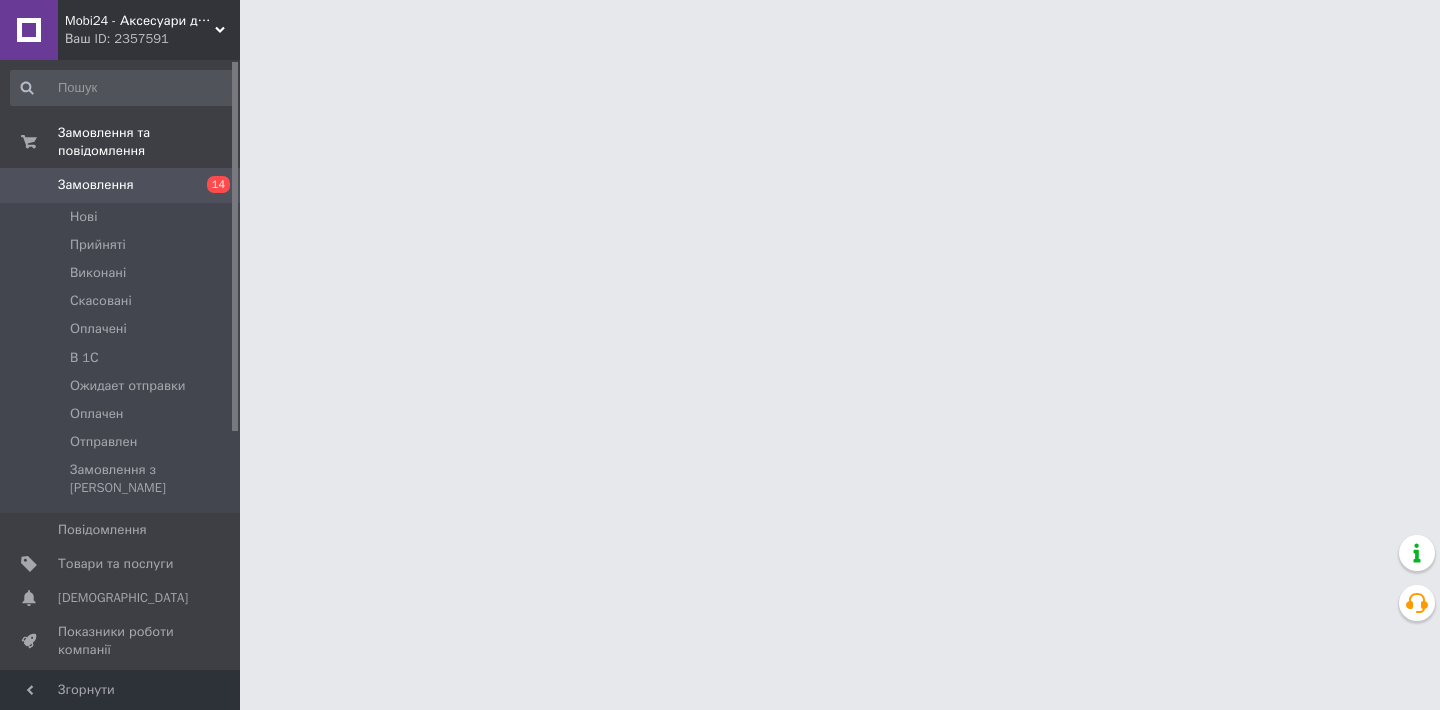 scroll, scrollTop: 0, scrollLeft: 0, axis: both 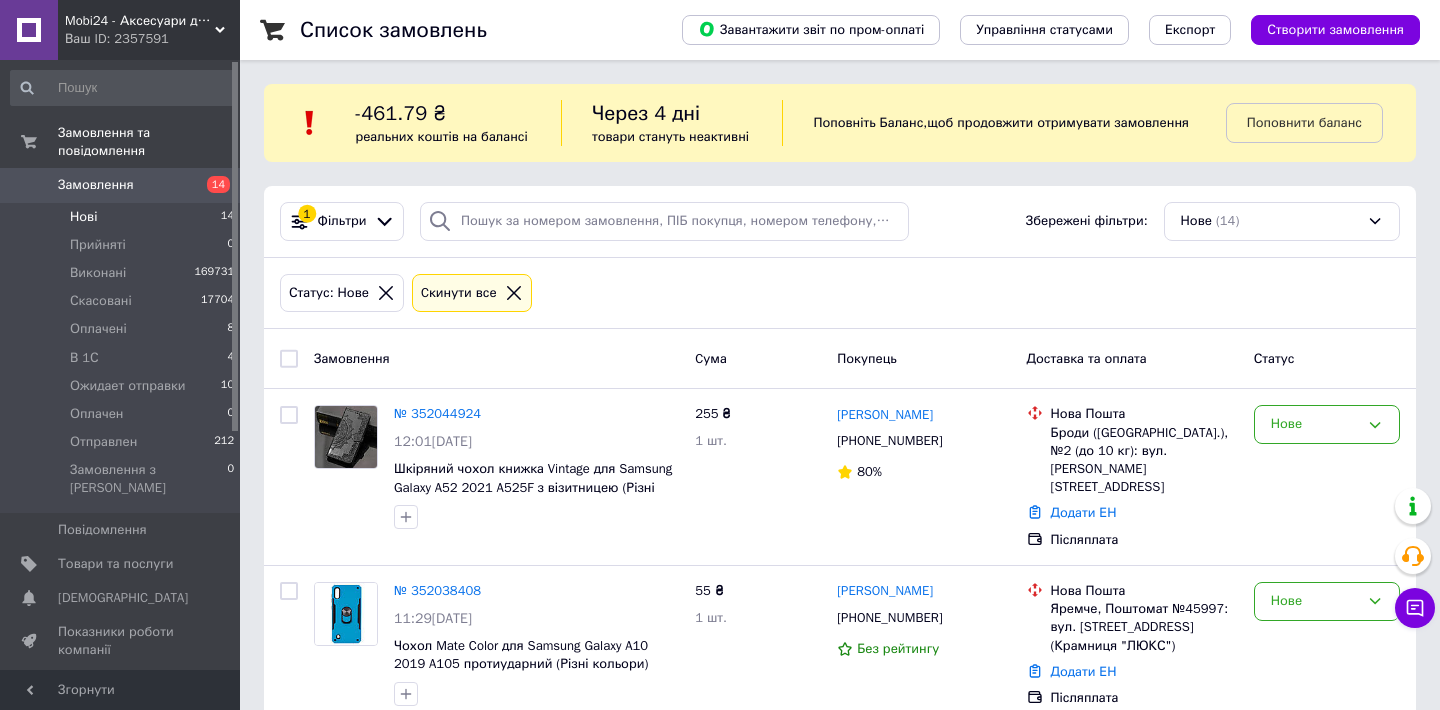 click on "Нові 14" at bounding box center (123, 217) 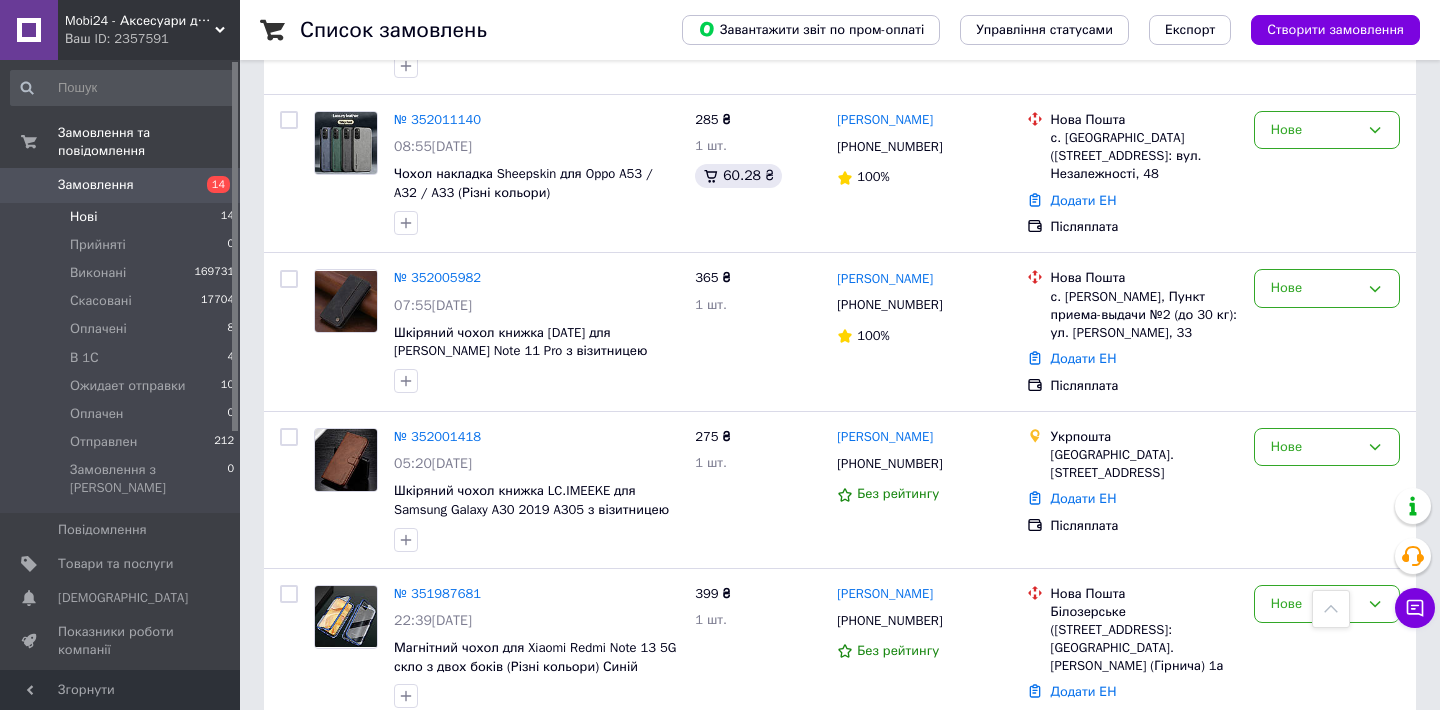 scroll, scrollTop: 934, scrollLeft: 0, axis: vertical 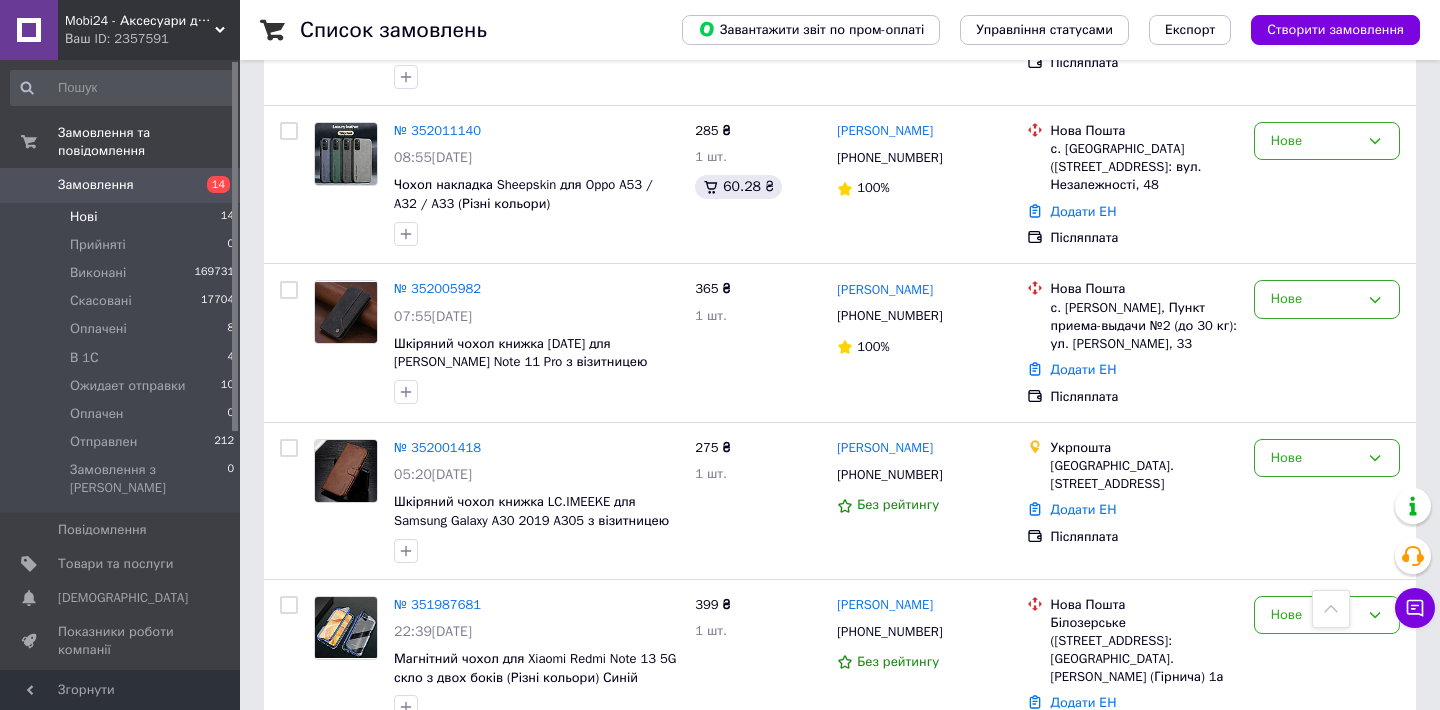 click on "Нові 14" at bounding box center [123, 217] 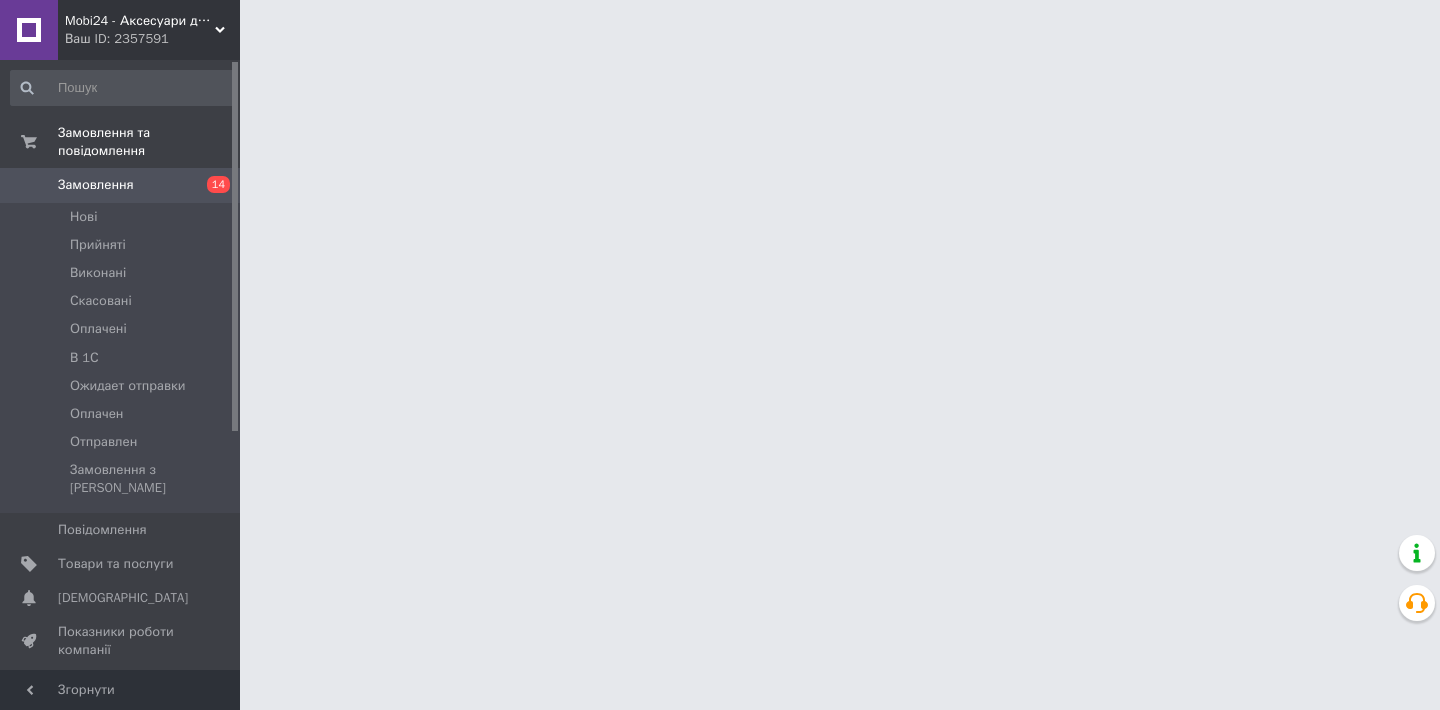 scroll, scrollTop: 0, scrollLeft: 0, axis: both 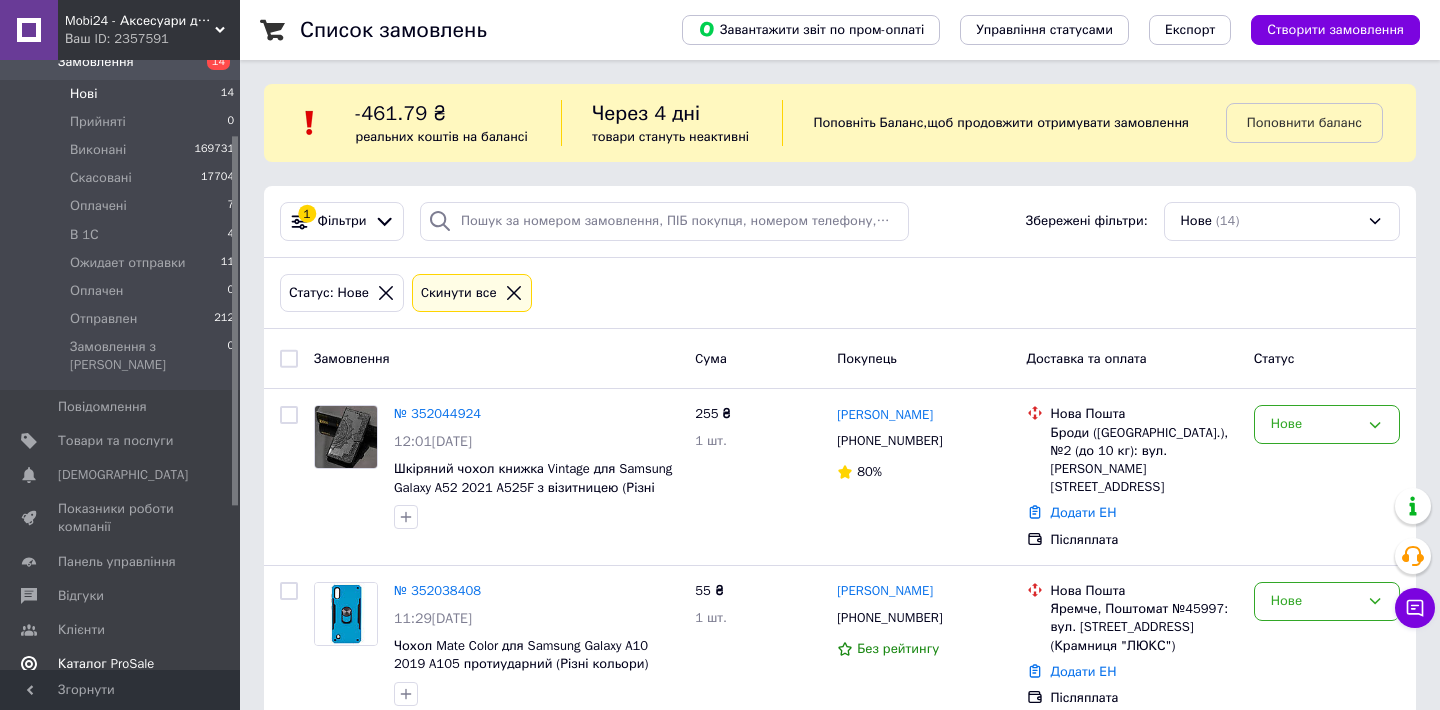 click on "Каталог ProSale" at bounding box center (123, 664) 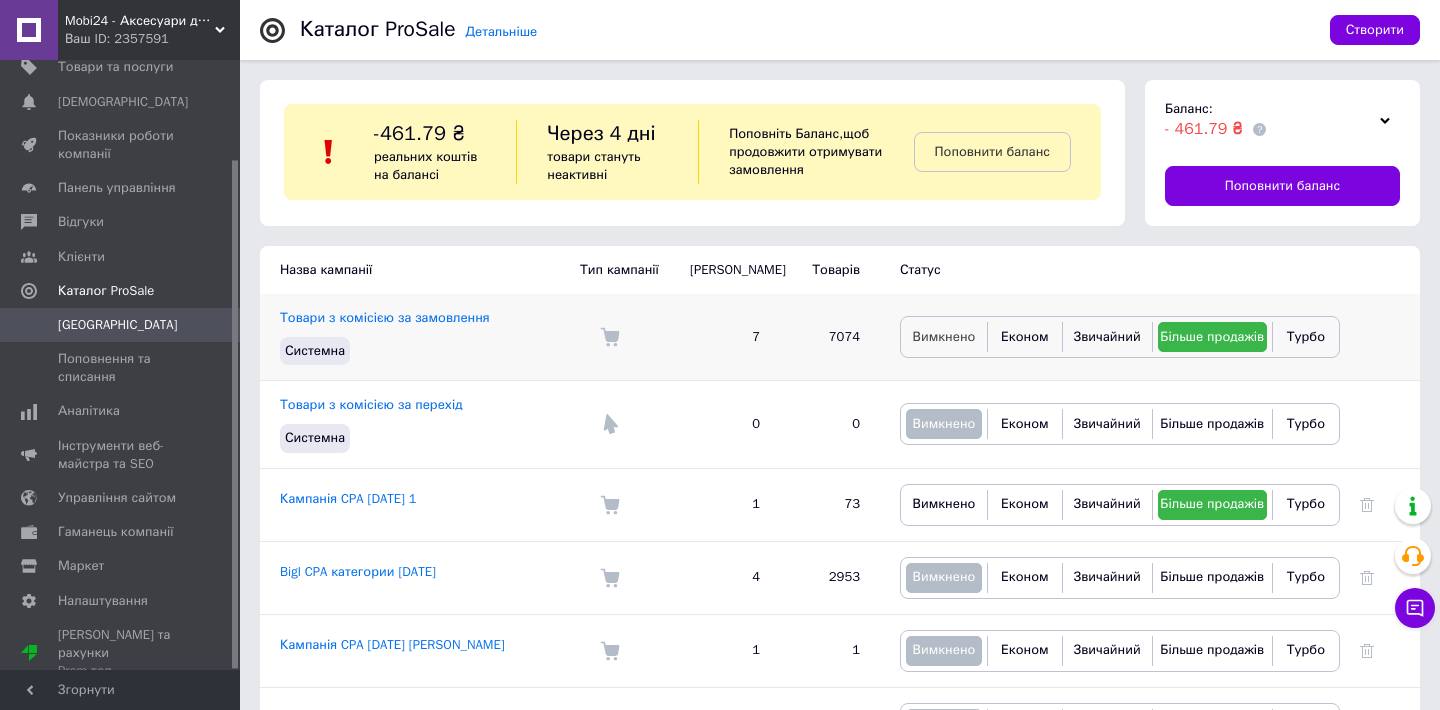 click on "Вимкнено" at bounding box center [944, 336] 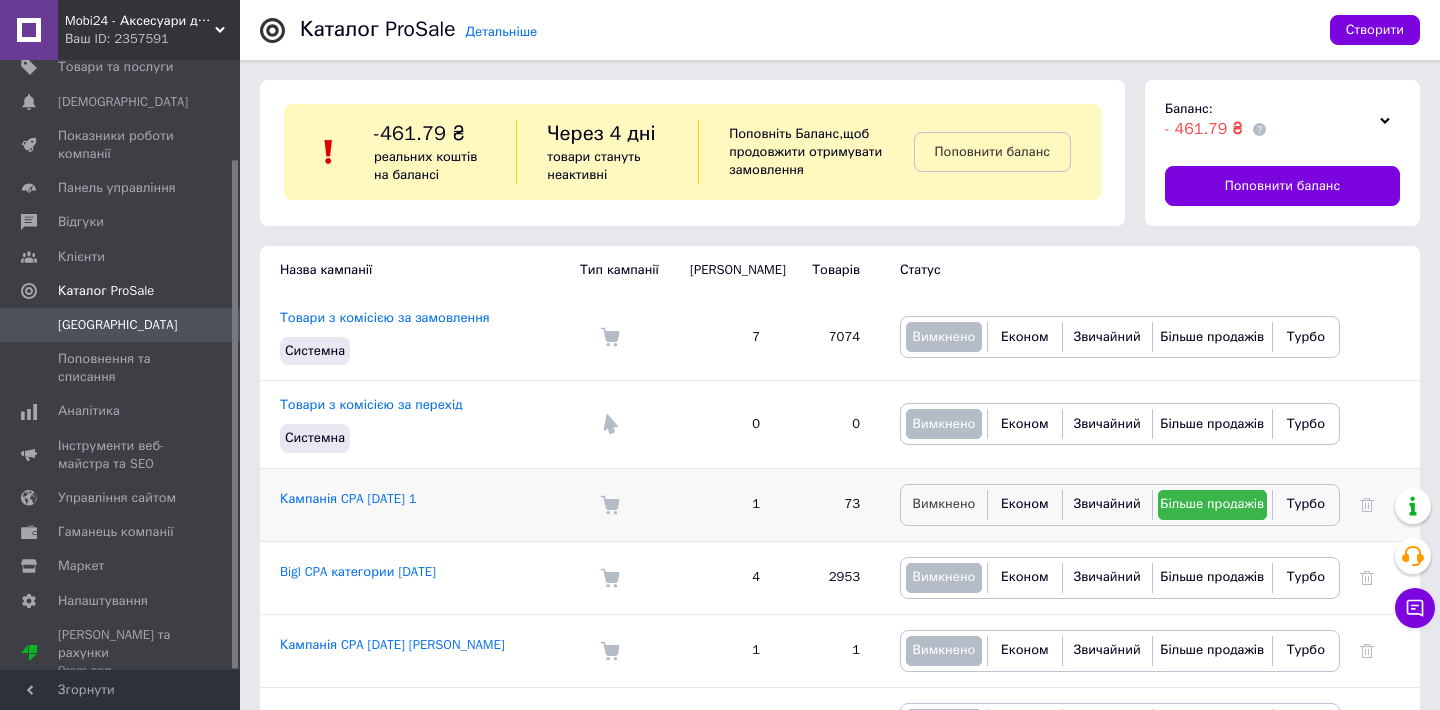 click on "Вимкнено" at bounding box center [944, 503] 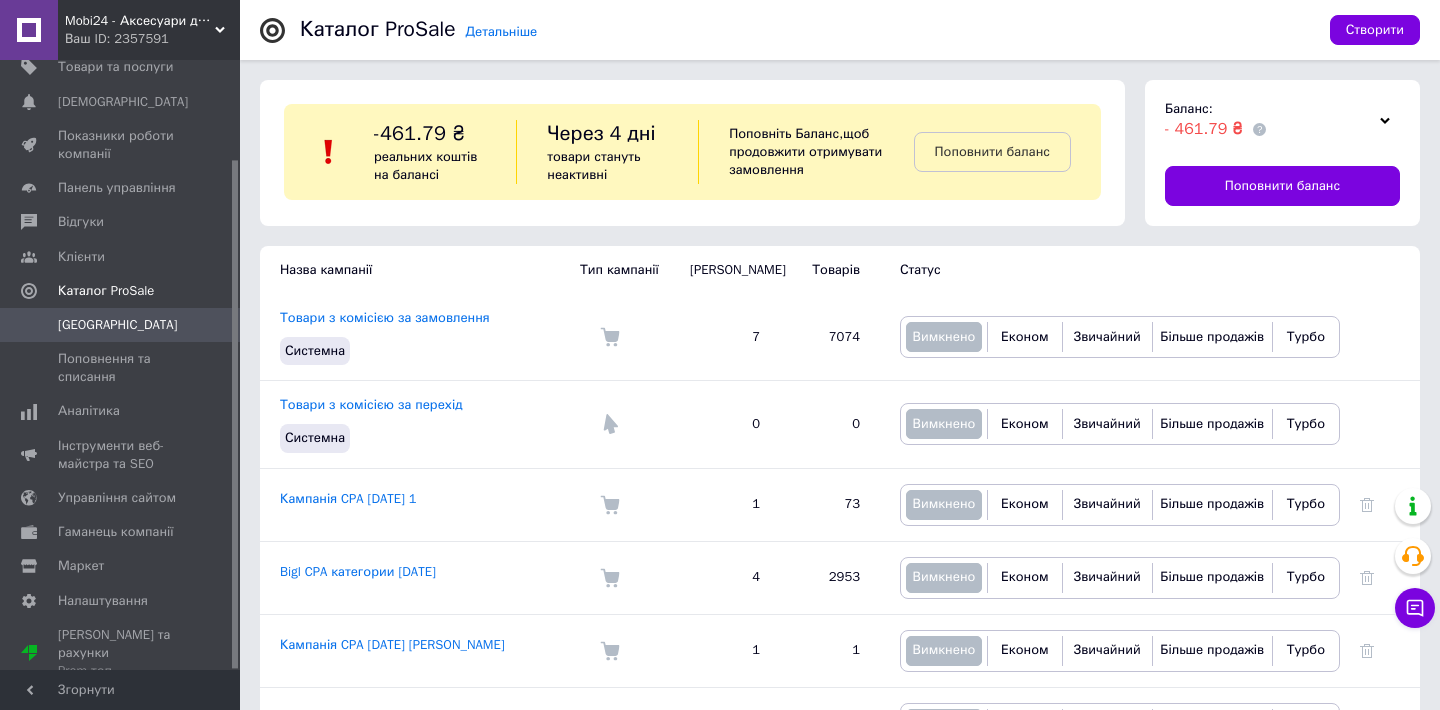 click on "Mobi24 - Аксесуари для смартфонів" at bounding box center [140, 21] 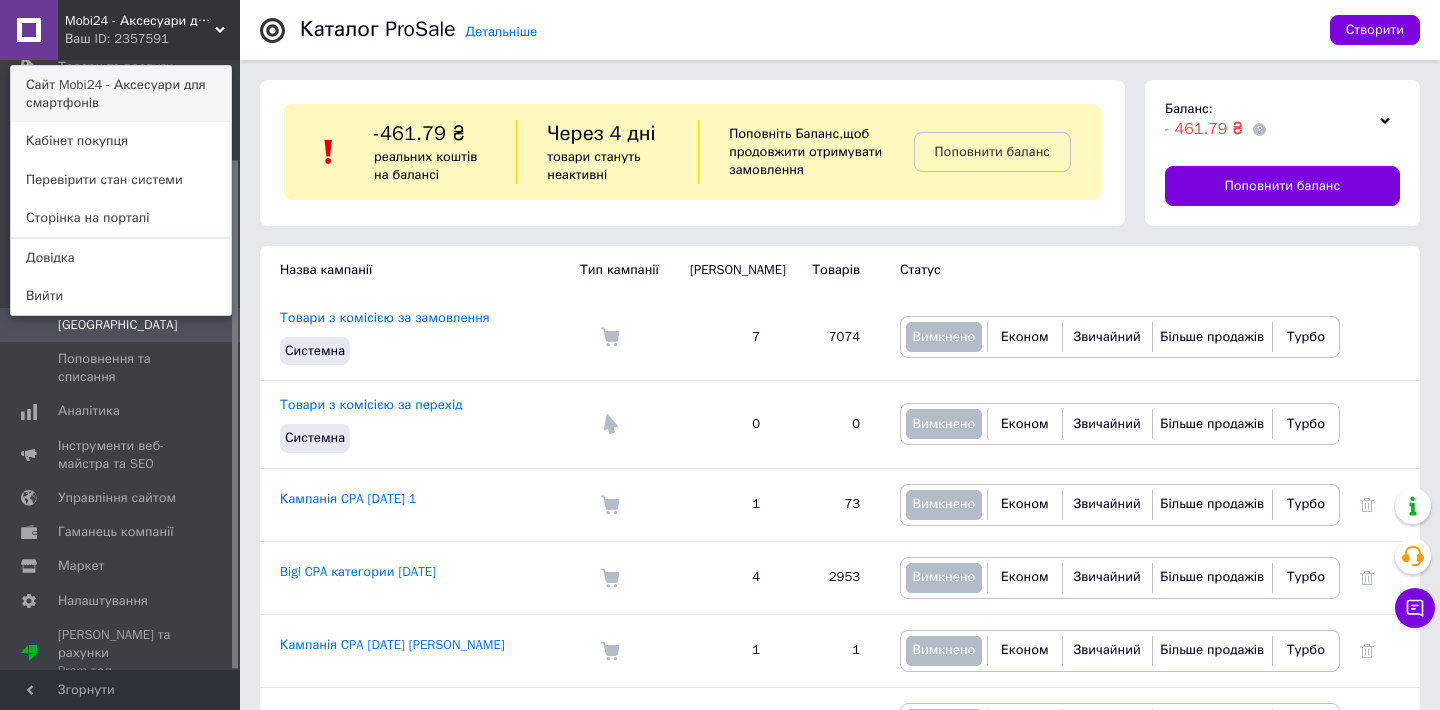 click on "Сайт Mobi24 - Аксесуари для смартфонів" at bounding box center (121, 94) 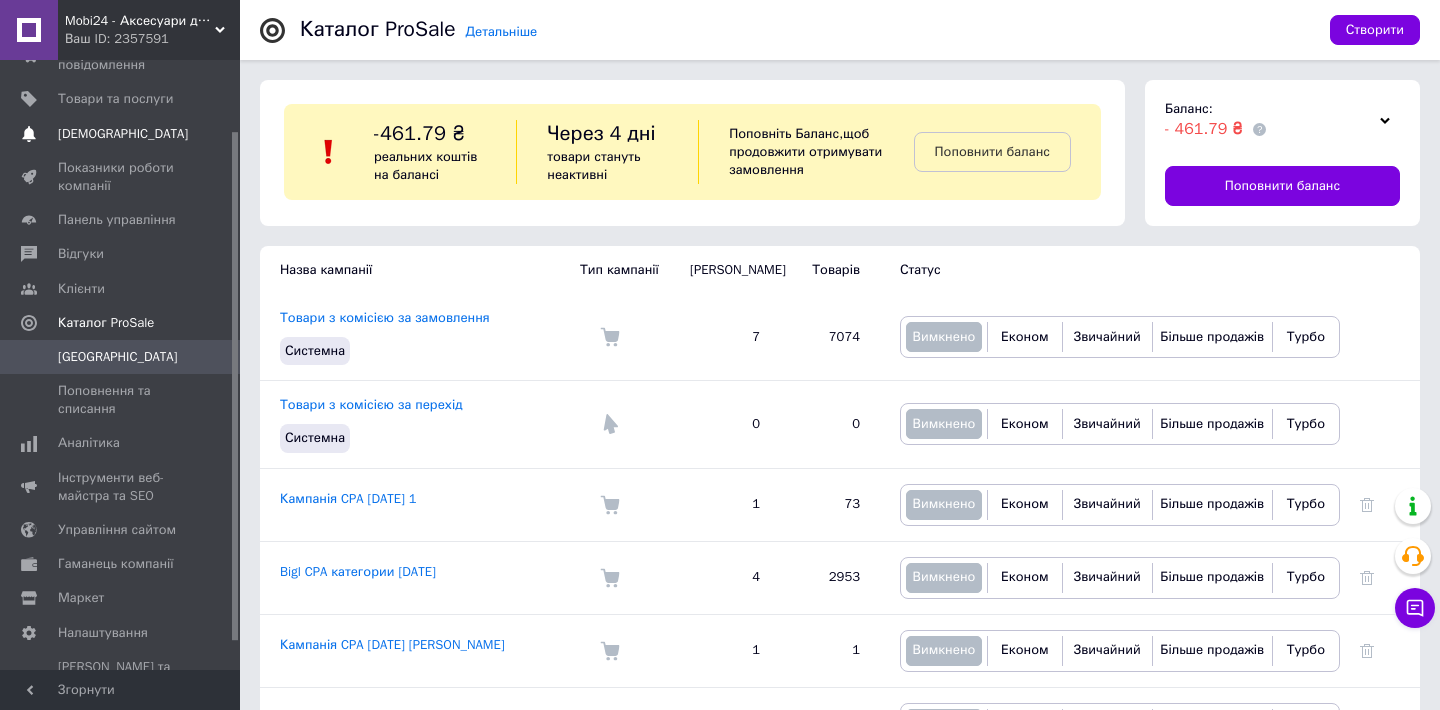 scroll, scrollTop: 81, scrollLeft: 0, axis: vertical 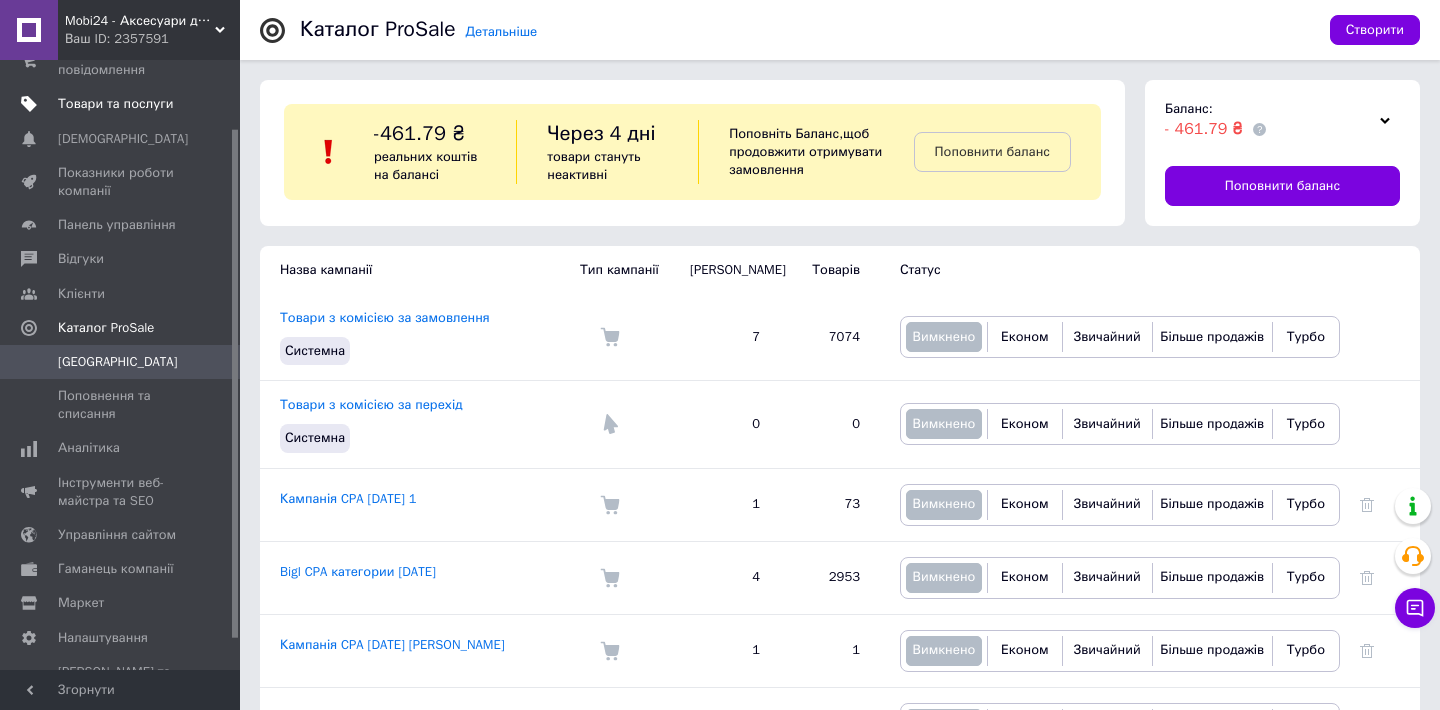 click on "Товари та послуги" at bounding box center (115, 104) 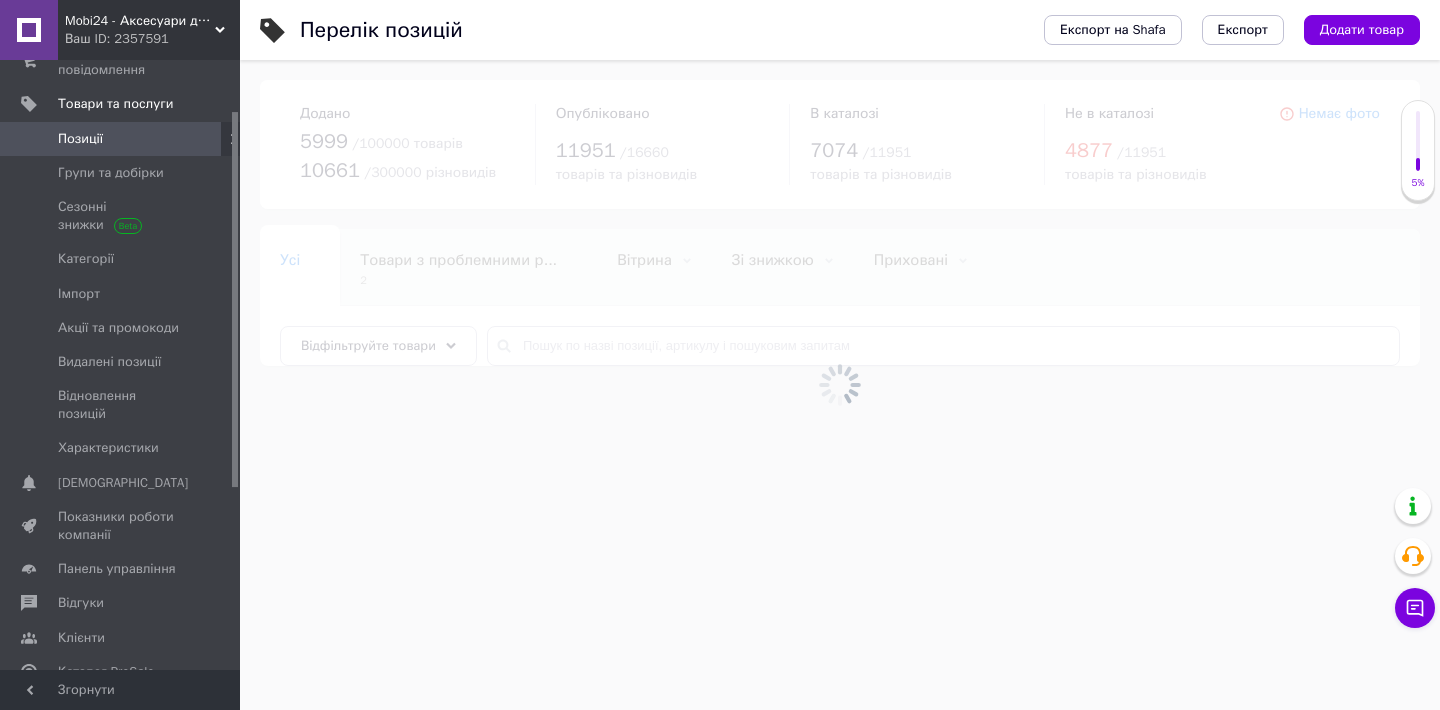 click at bounding box center (840, 385) 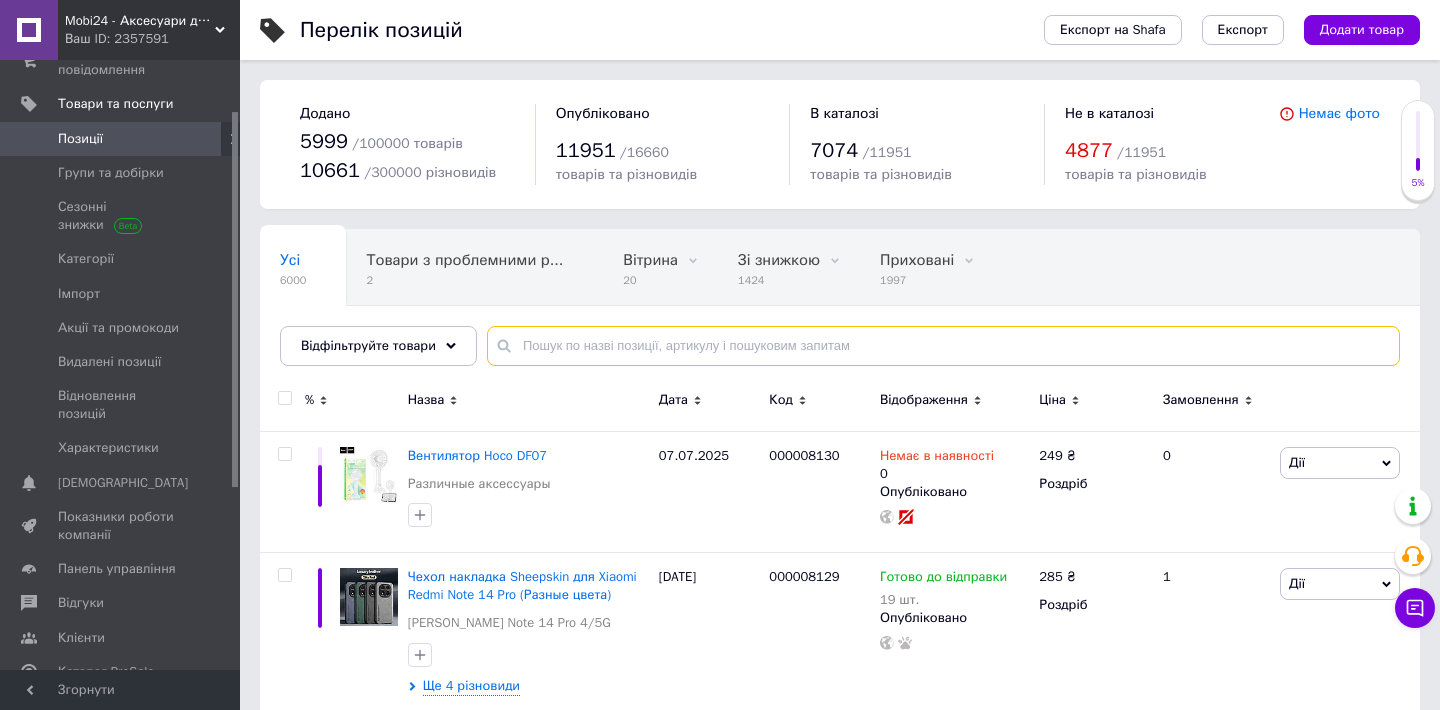 click at bounding box center [943, 346] 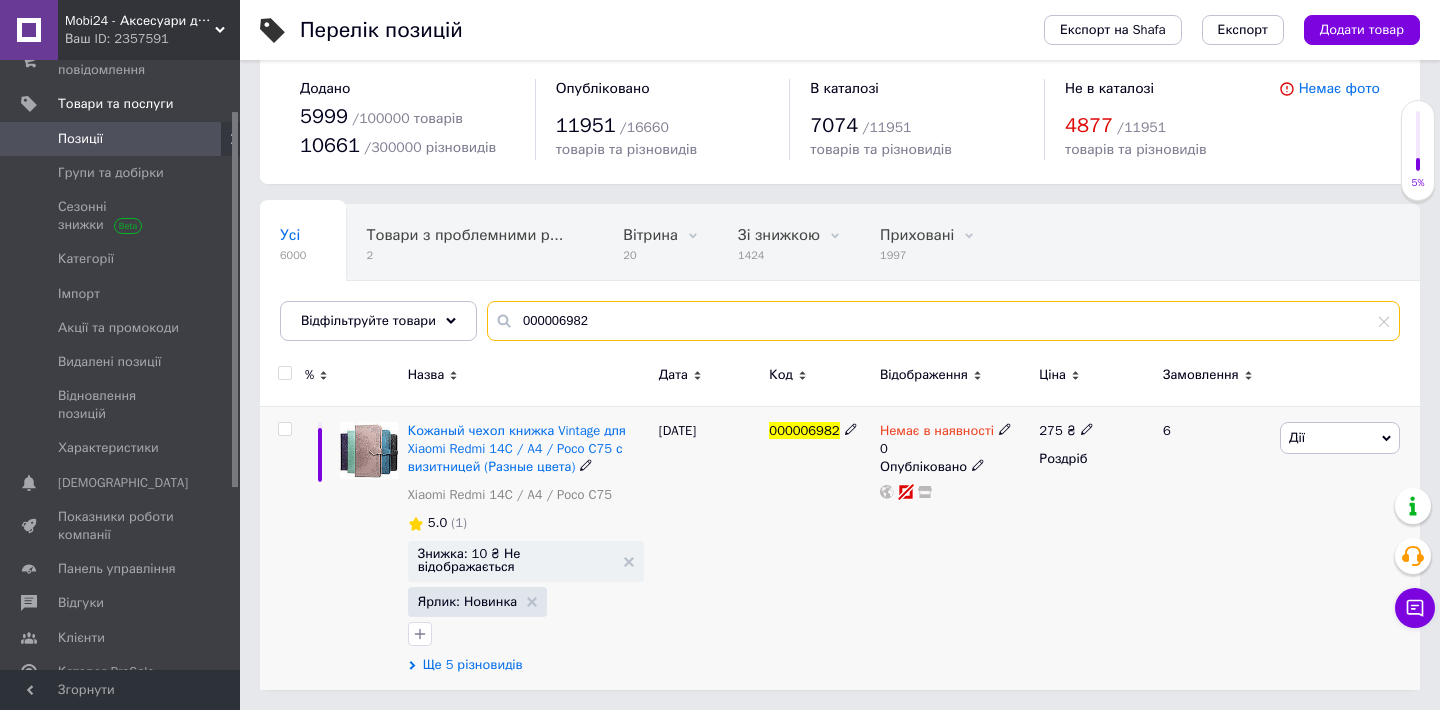 scroll, scrollTop: 24, scrollLeft: 0, axis: vertical 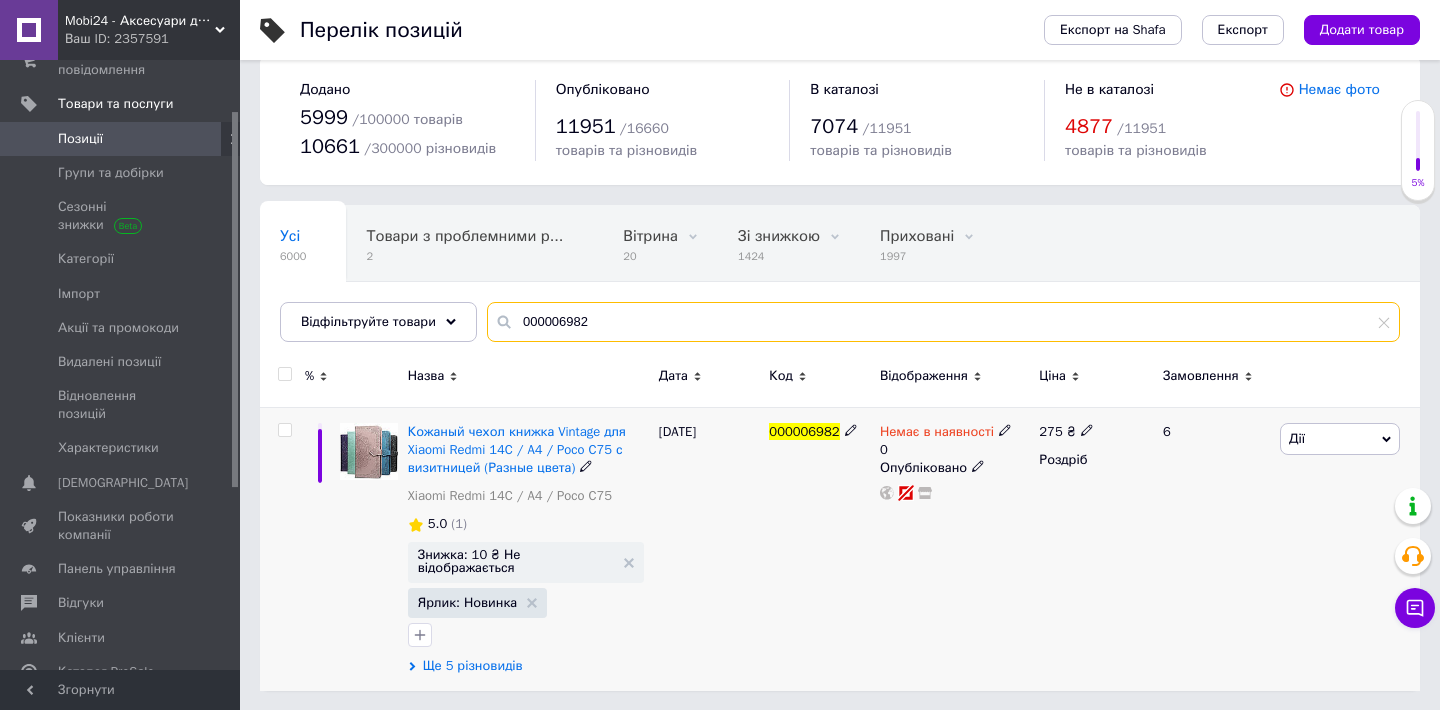type on "000006982" 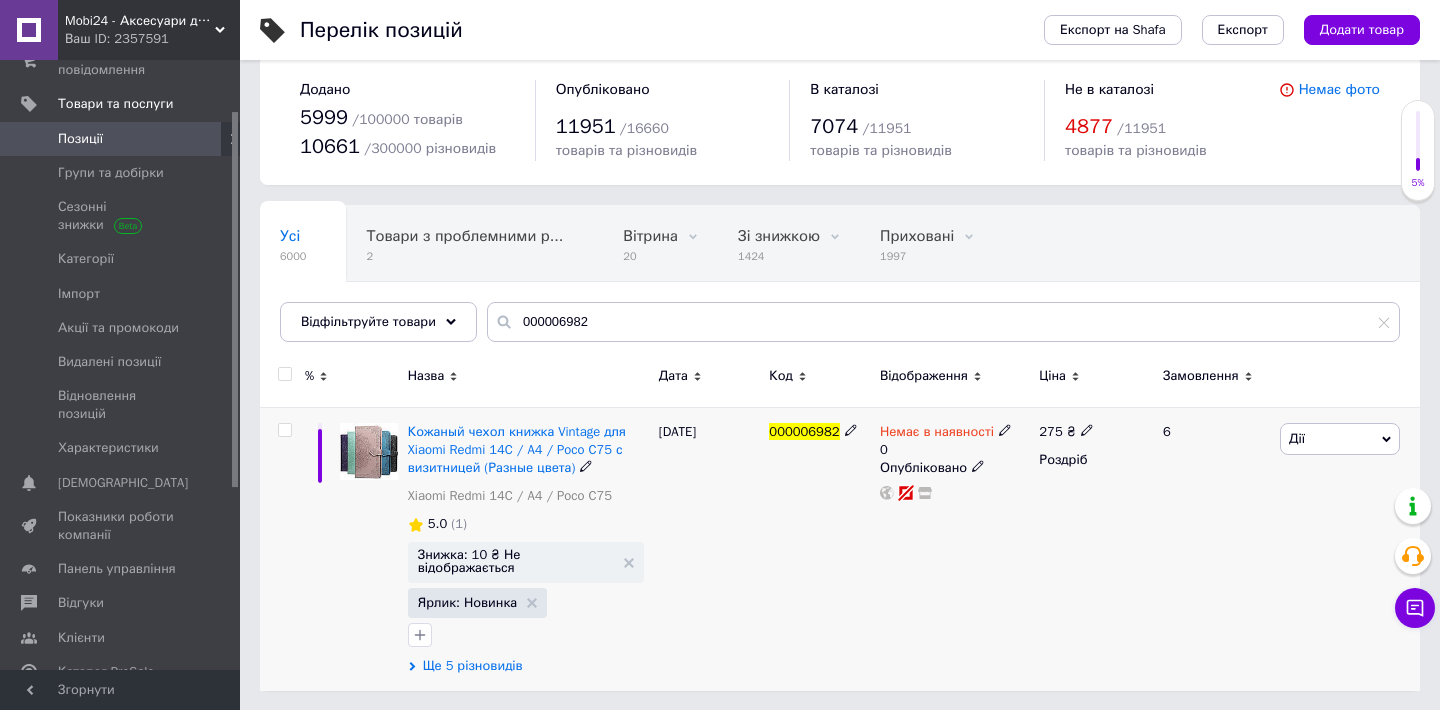 click on "Ще 5 різновидів" at bounding box center [473, 666] 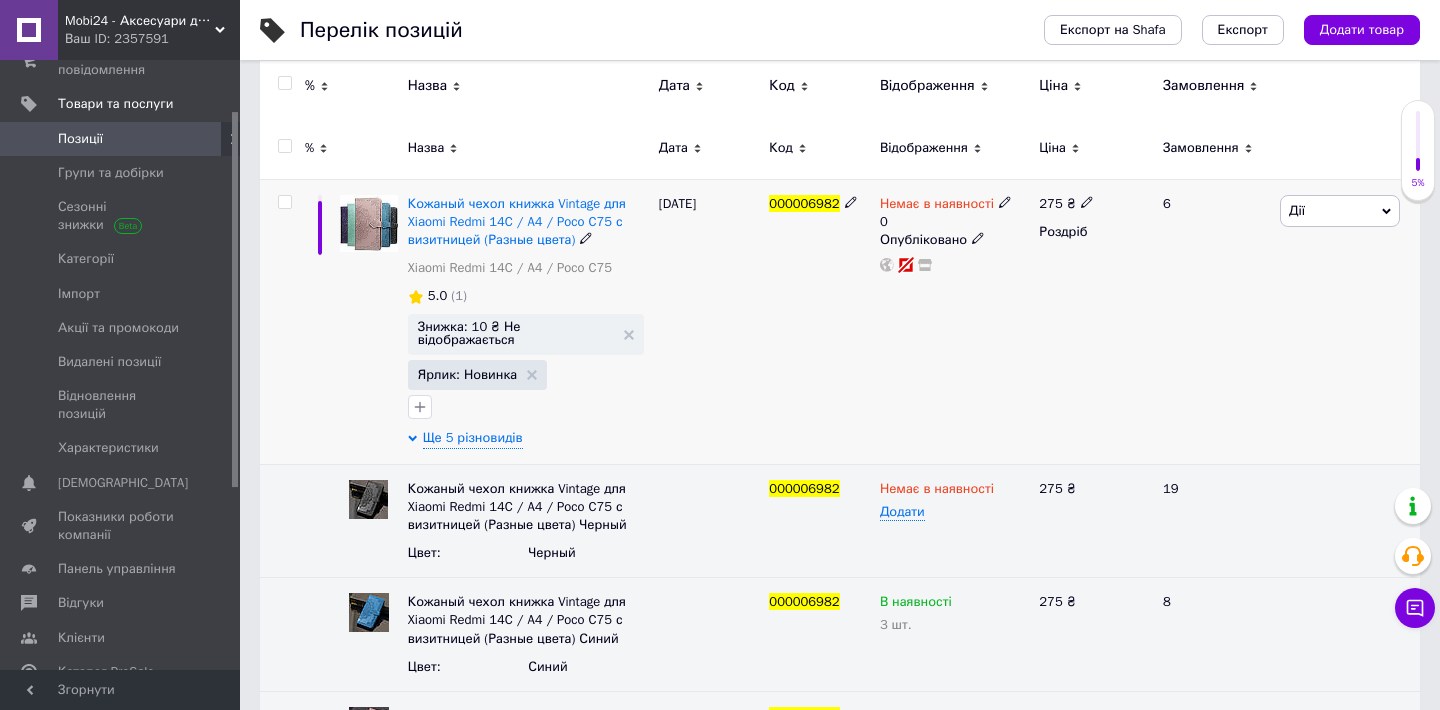 scroll, scrollTop: 231, scrollLeft: 0, axis: vertical 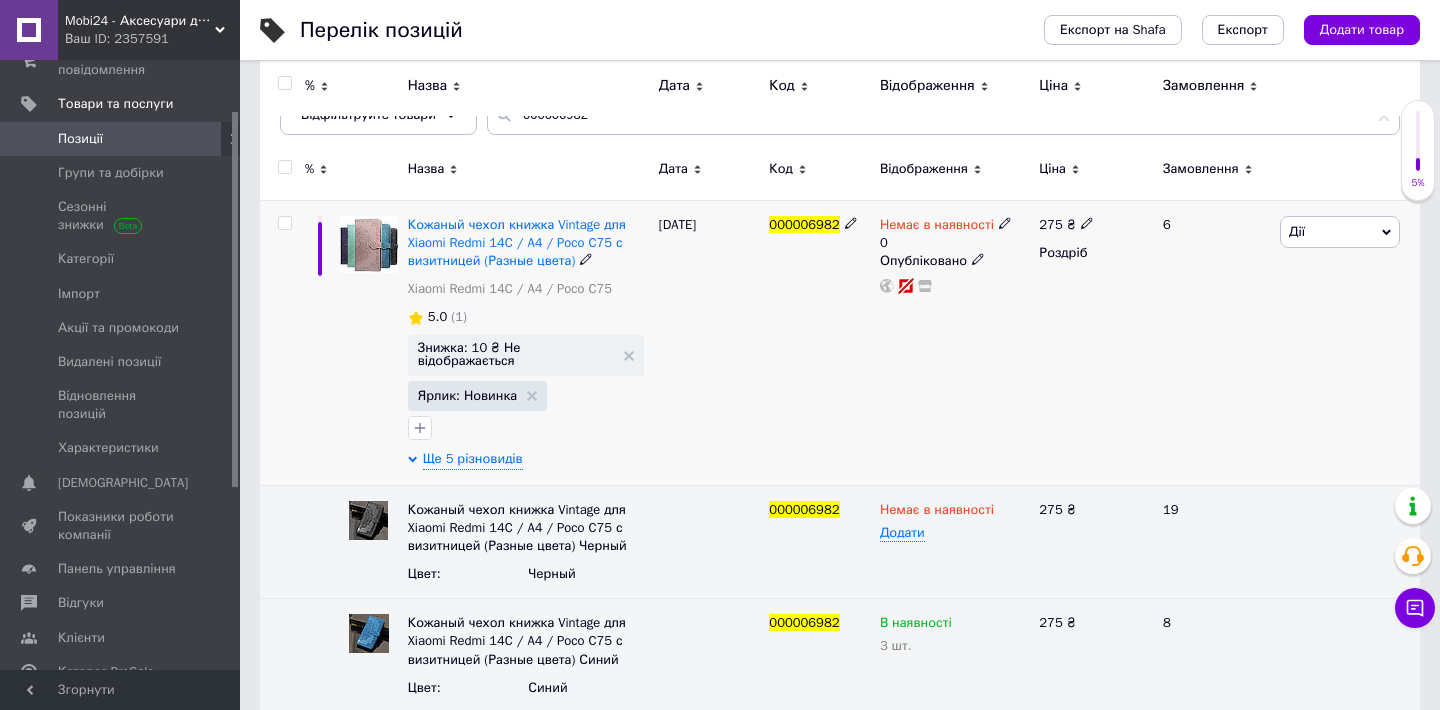 click 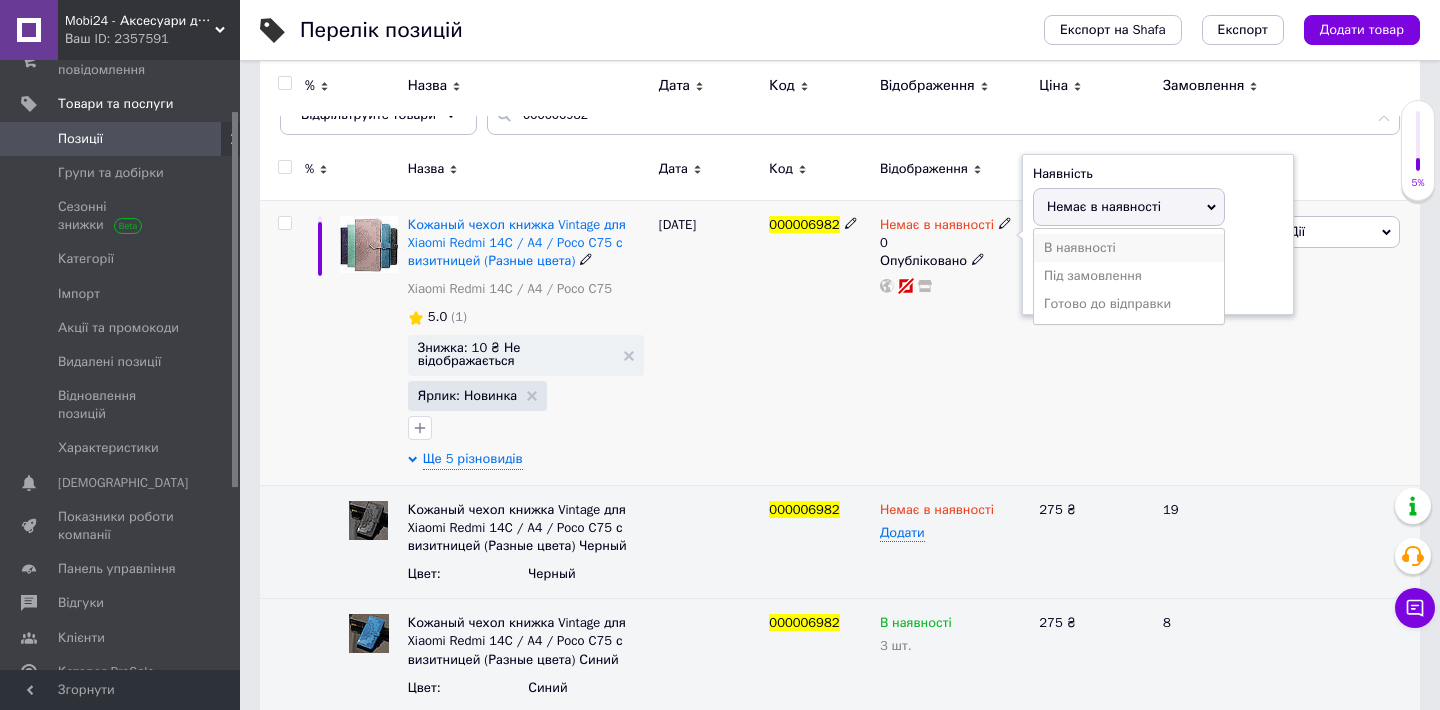 click on "В наявності" at bounding box center [1129, 248] 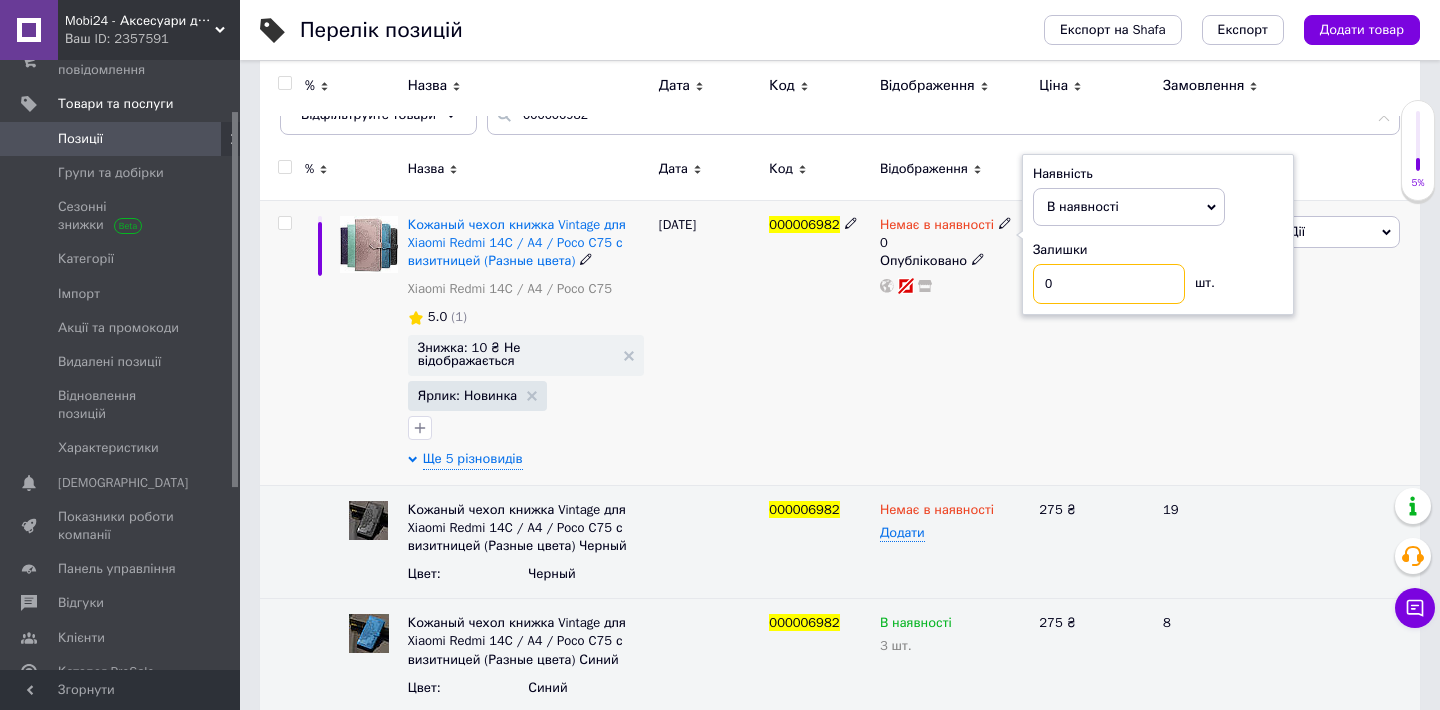 click on "0" at bounding box center (1109, 284) 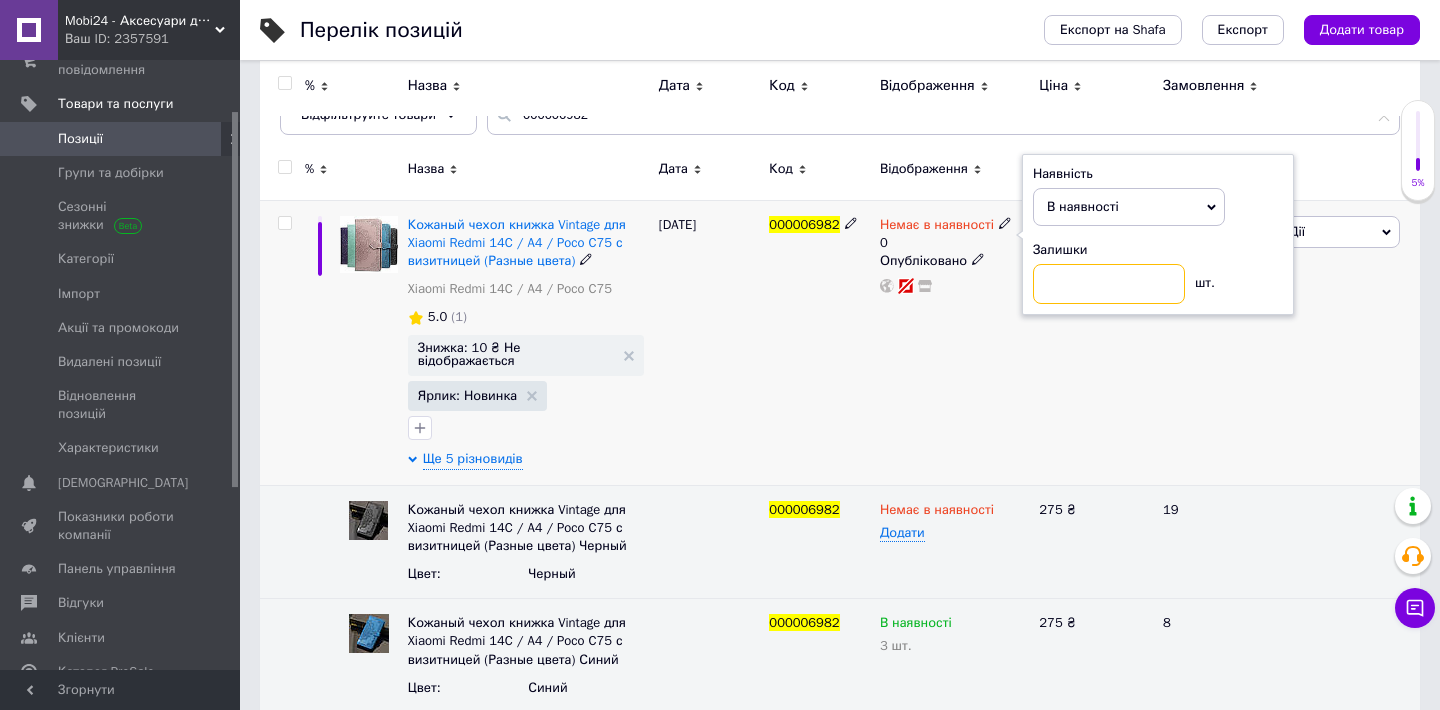 type on "5" 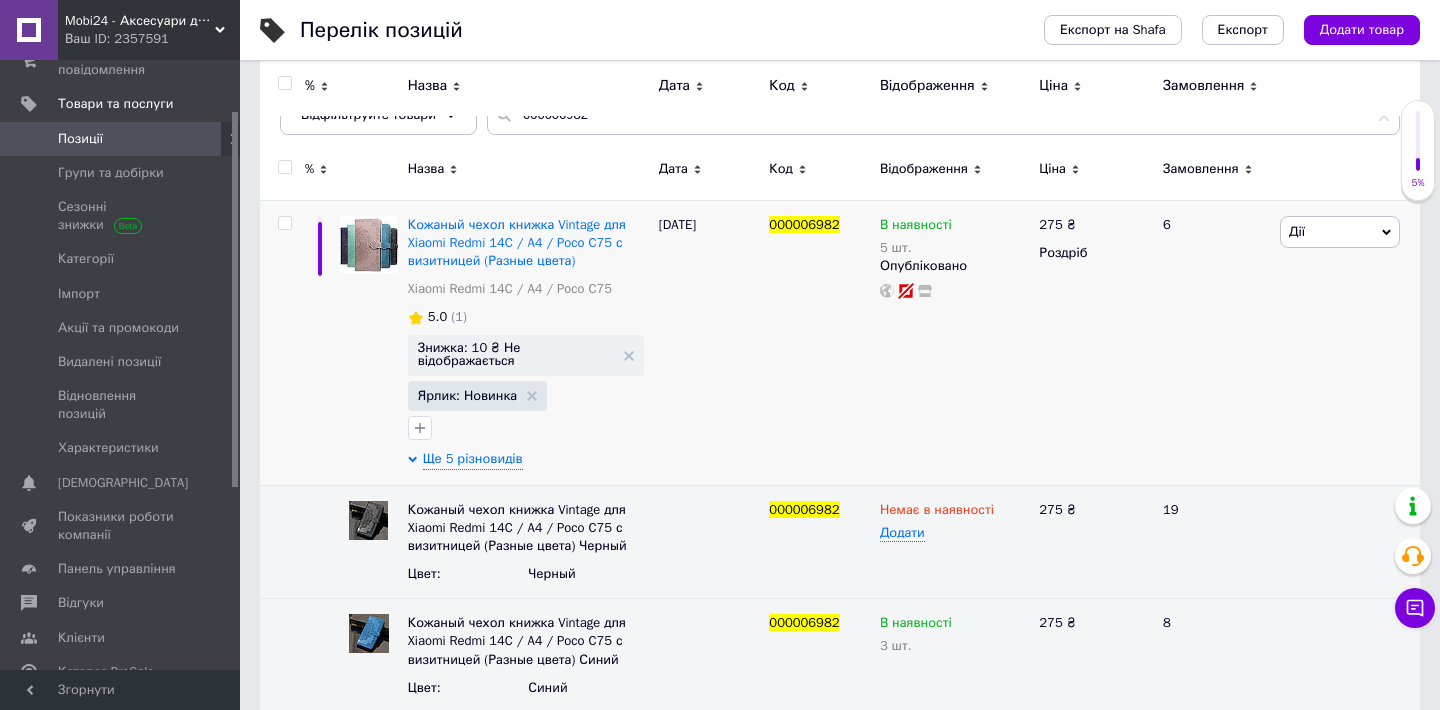 type 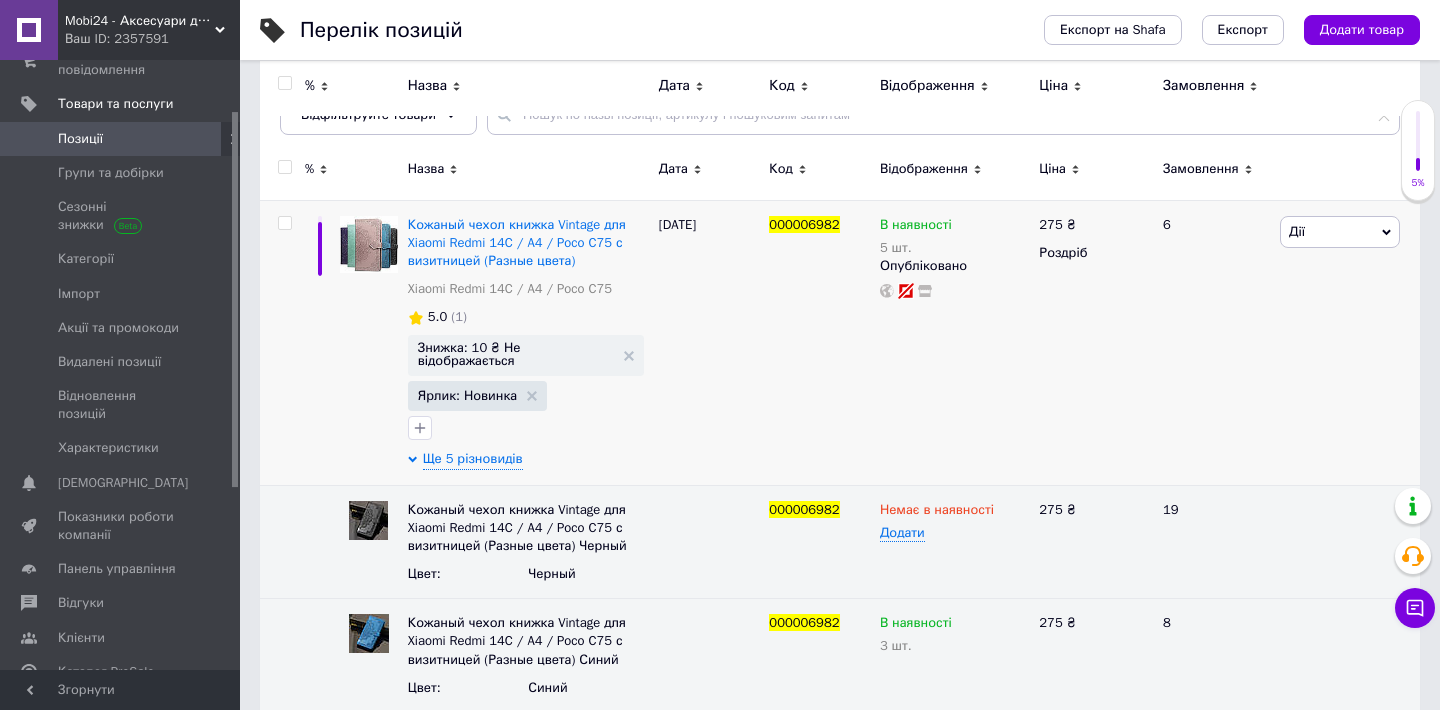 scroll, scrollTop: 631, scrollLeft: 0, axis: vertical 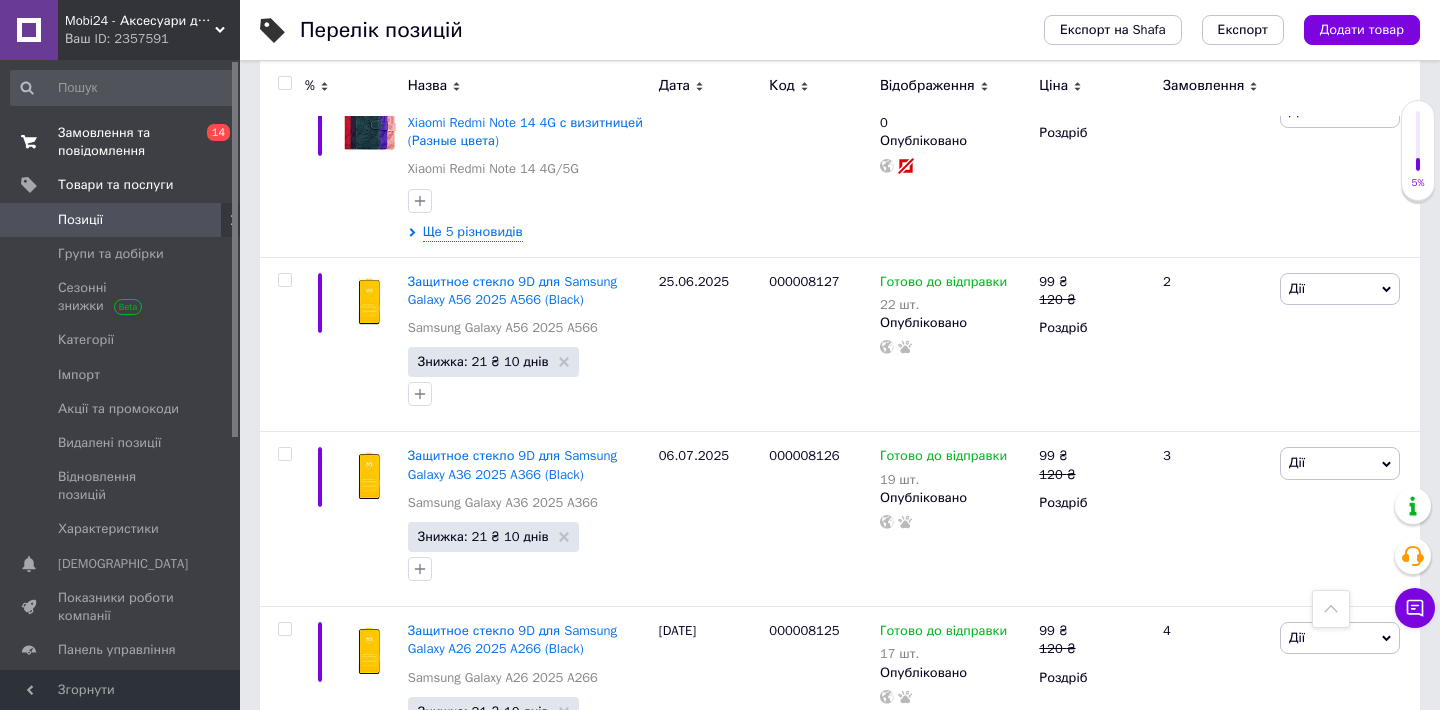 click on "Замовлення та повідомлення" at bounding box center [121, 142] 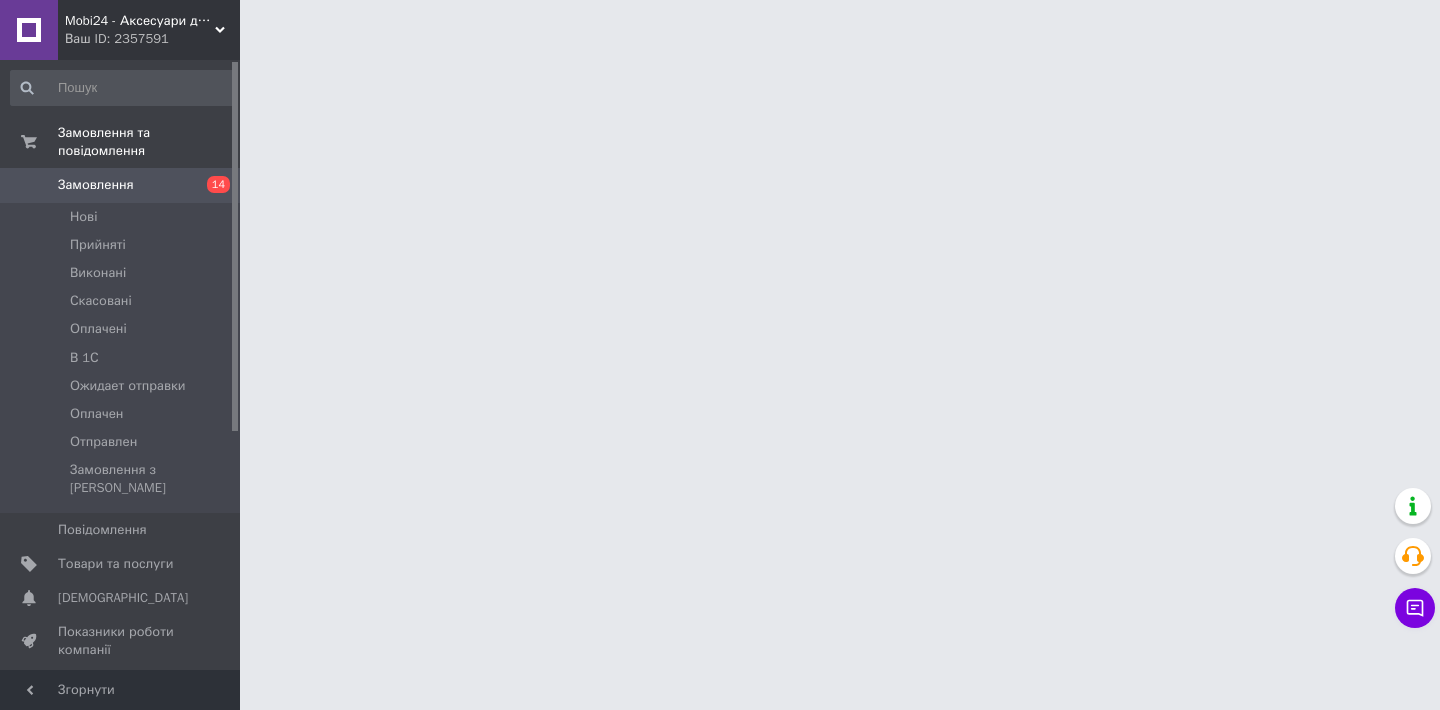 scroll, scrollTop: 0, scrollLeft: 0, axis: both 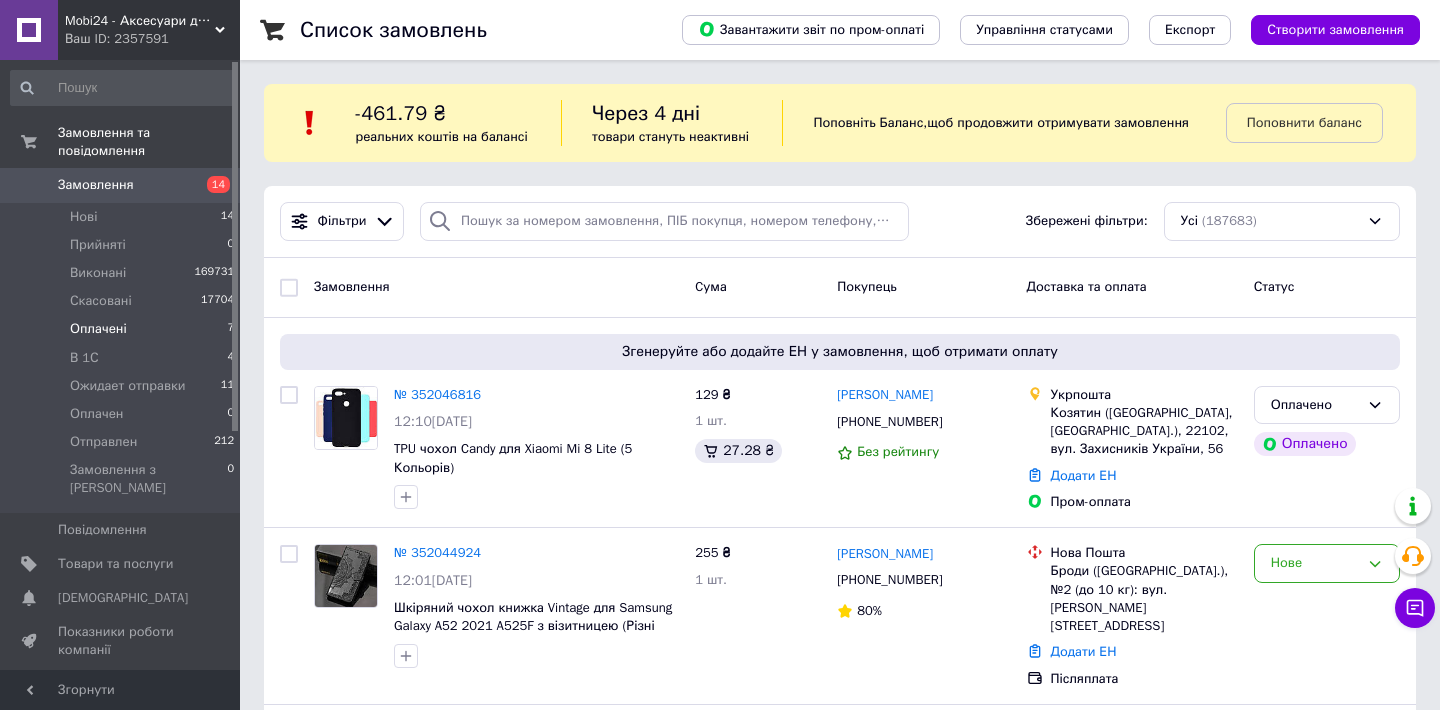 click on "Оплачені 7" at bounding box center [123, 329] 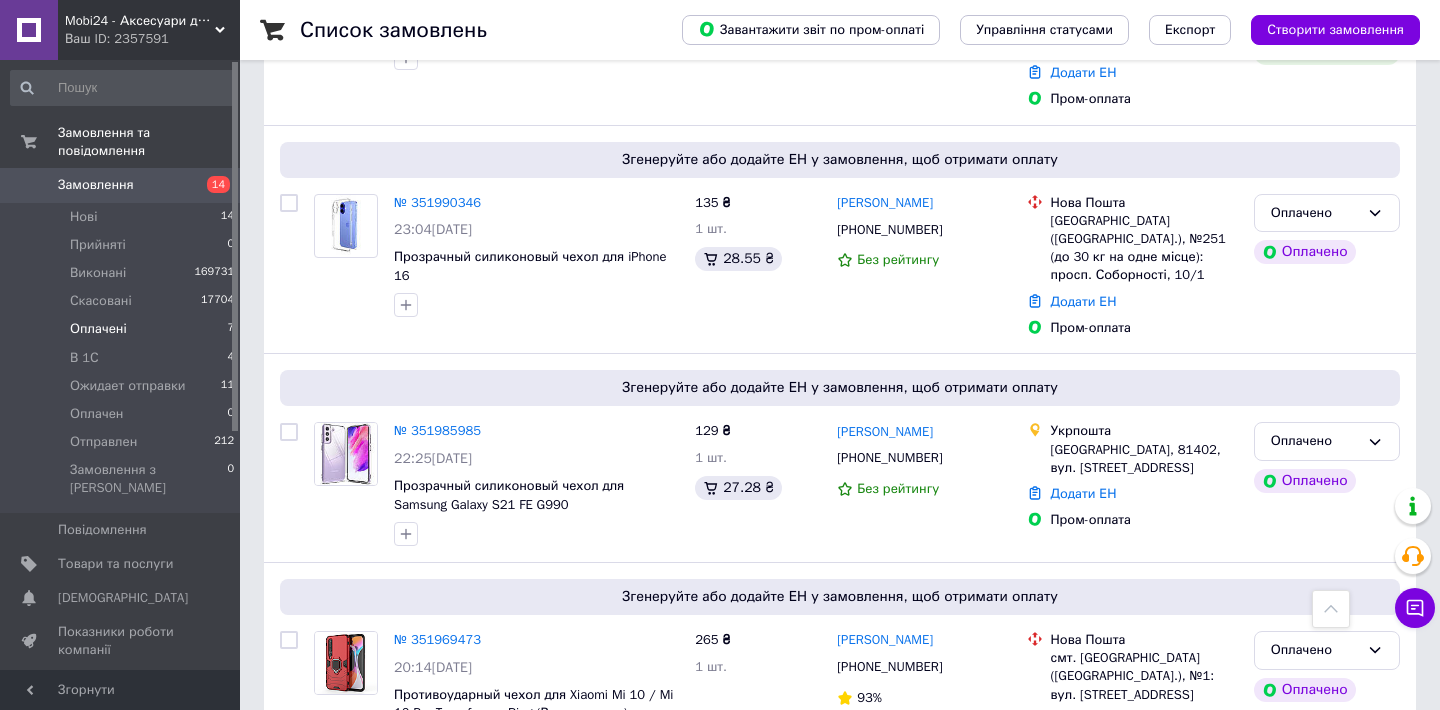 scroll, scrollTop: 1241, scrollLeft: 0, axis: vertical 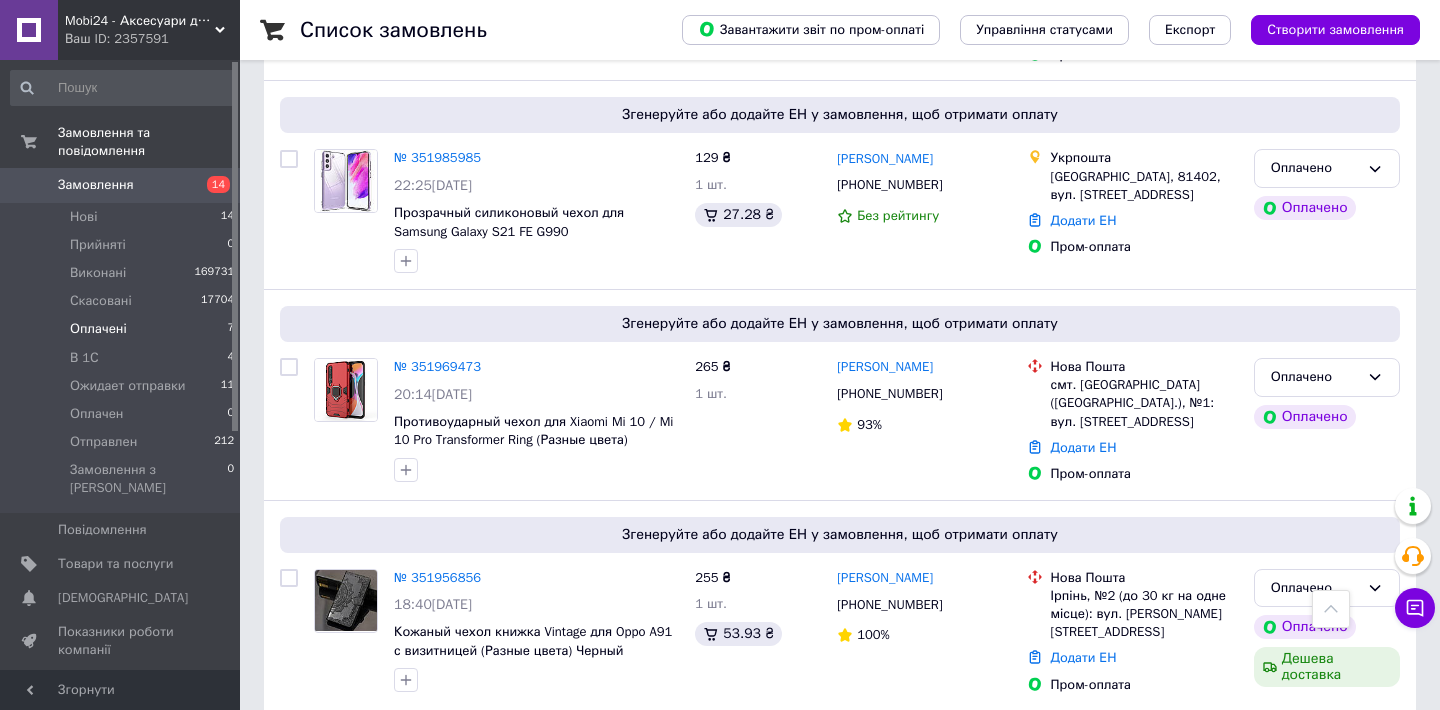 click on "Оплачені" at bounding box center [98, 329] 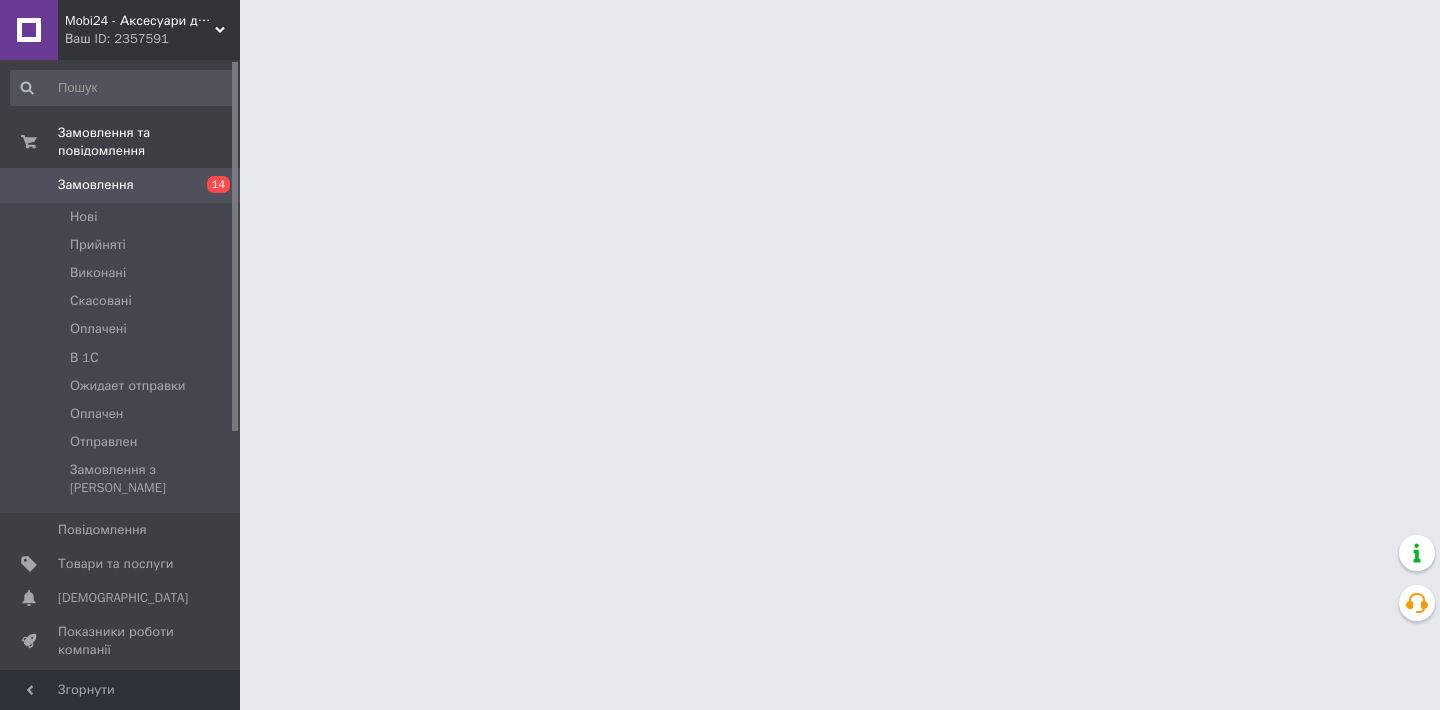 scroll, scrollTop: 0, scrollLeft: 0, axis: both 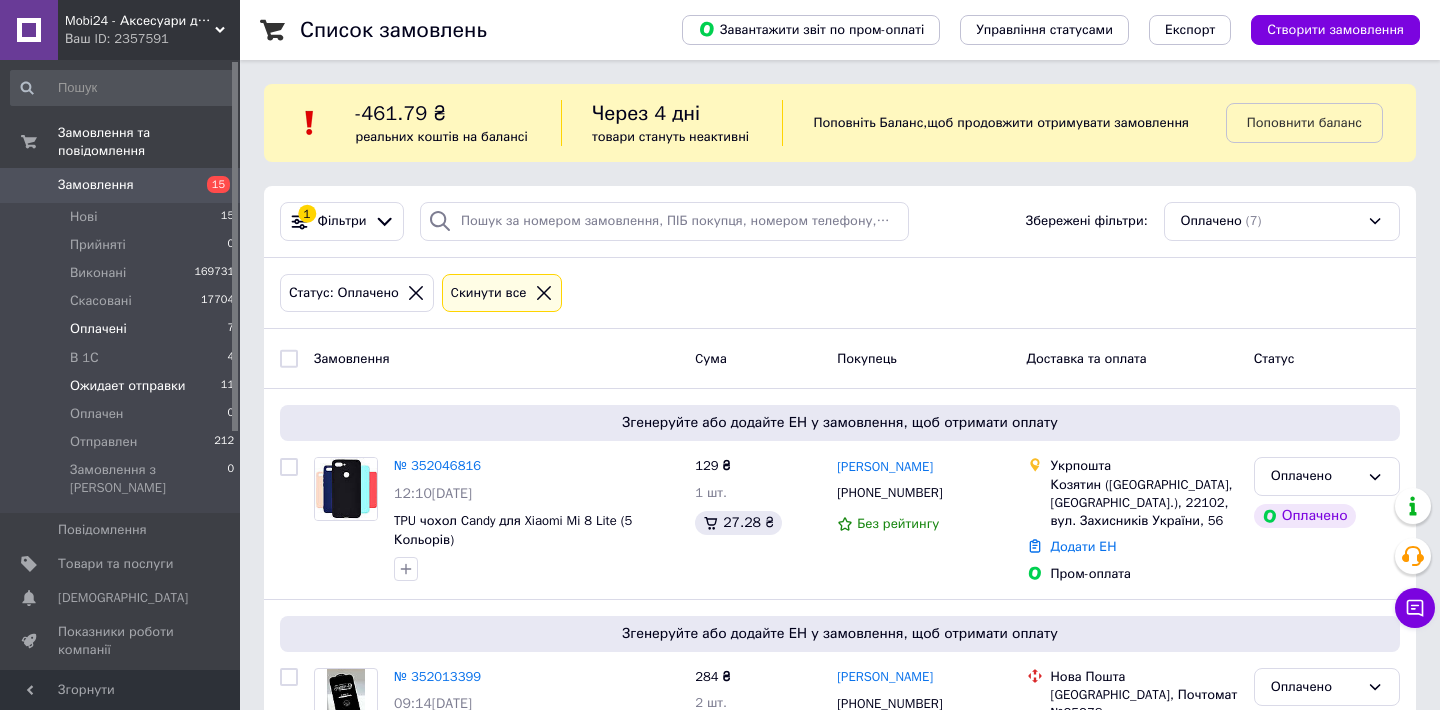 click on "Ожидает отправки" at bounding box center [128, 386] 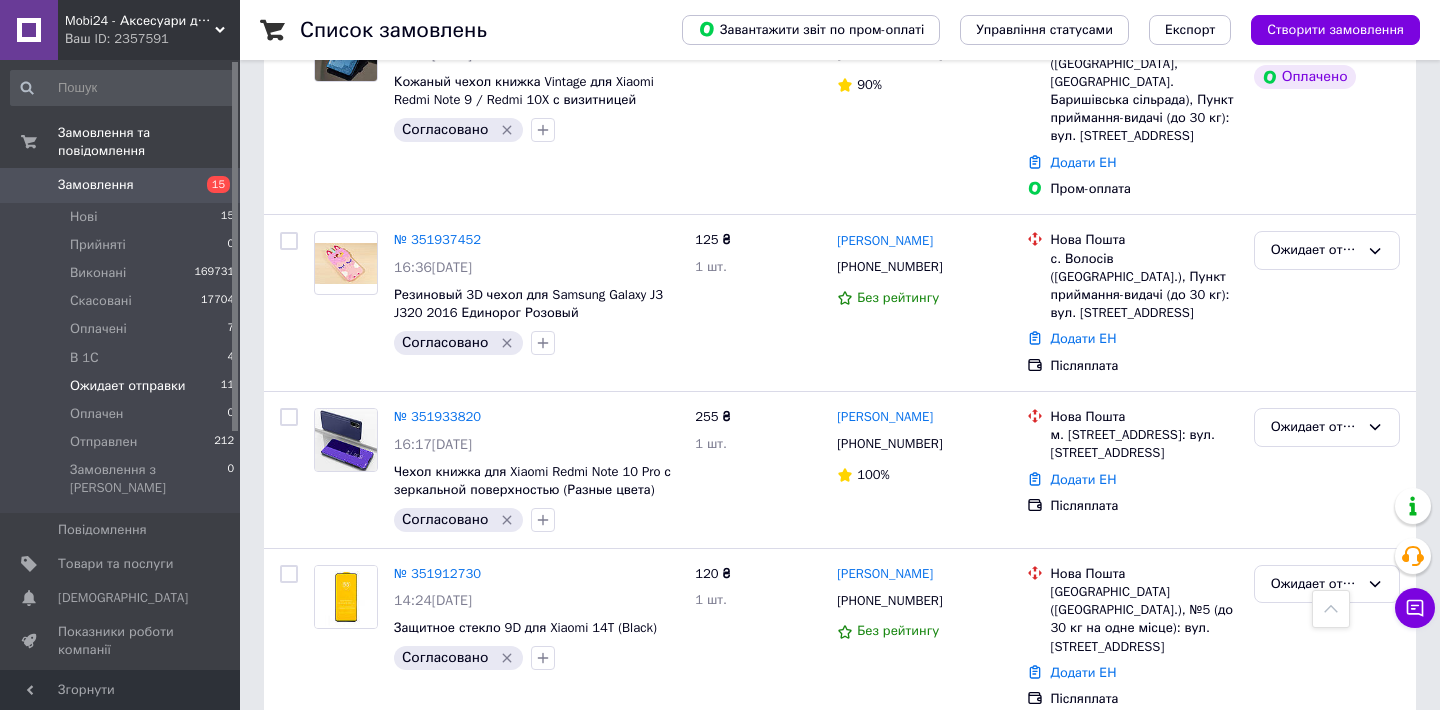 scroll, scrollTop: 1769, scrollLeft: 0, axis: vertical 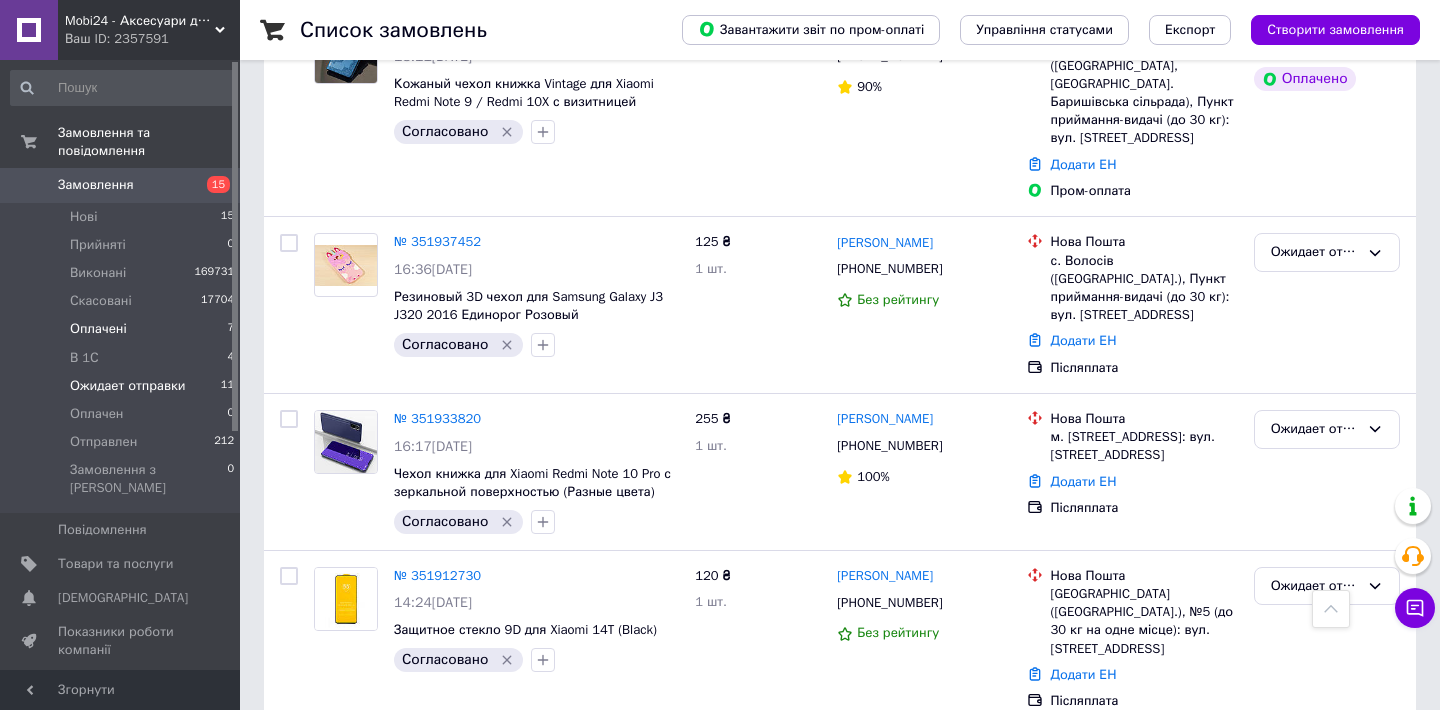 click on "Оплачені 7" at bounding box center (123, 329) 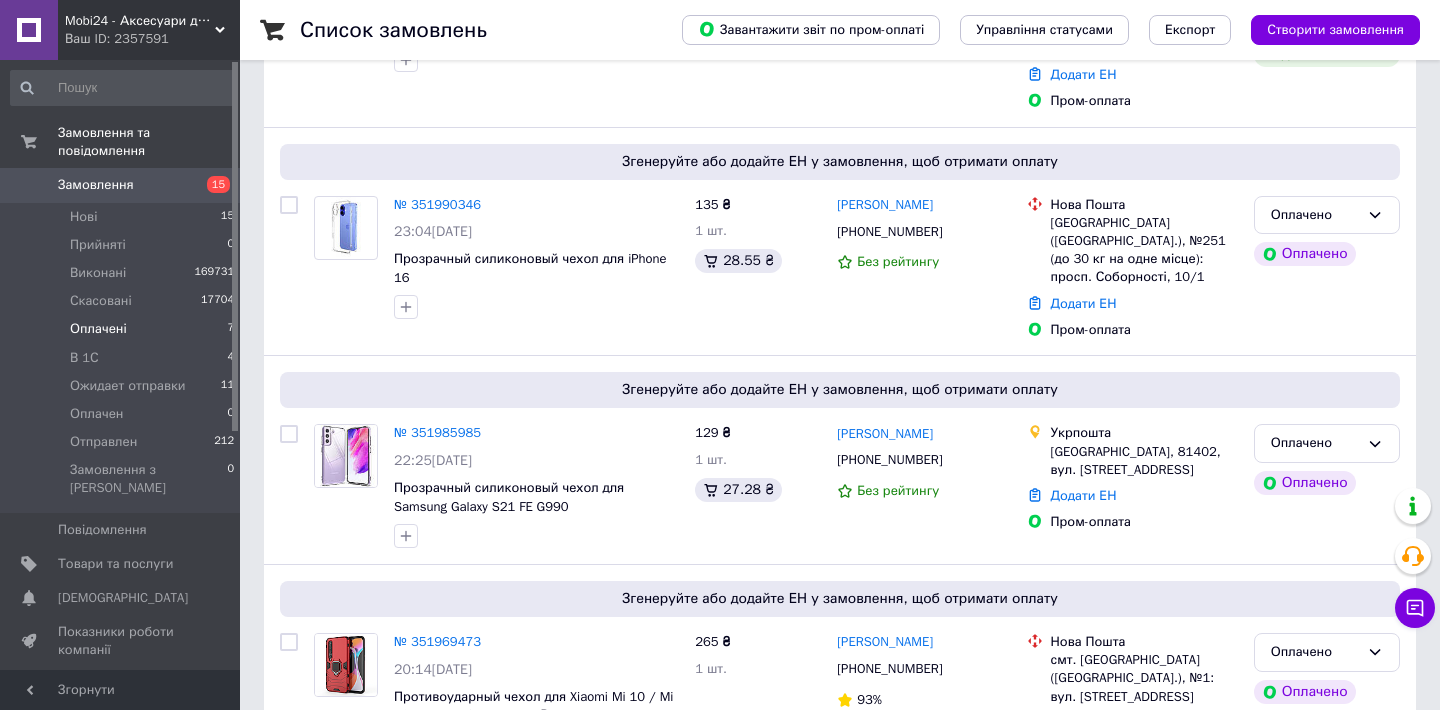scroll, scrollTop: 1241, scrollLeft: 0, axis: vertical 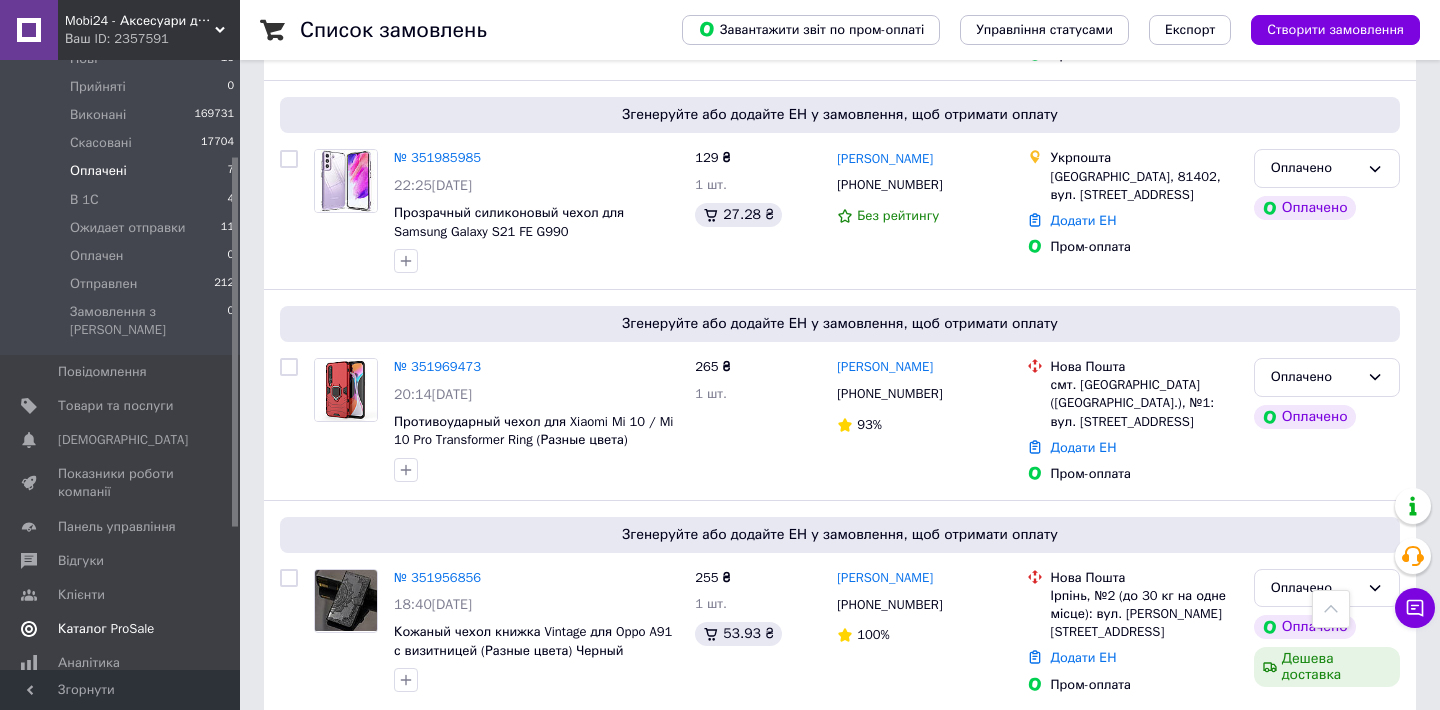 click on "Каталог ProSale" at bounding box center (106, 629) 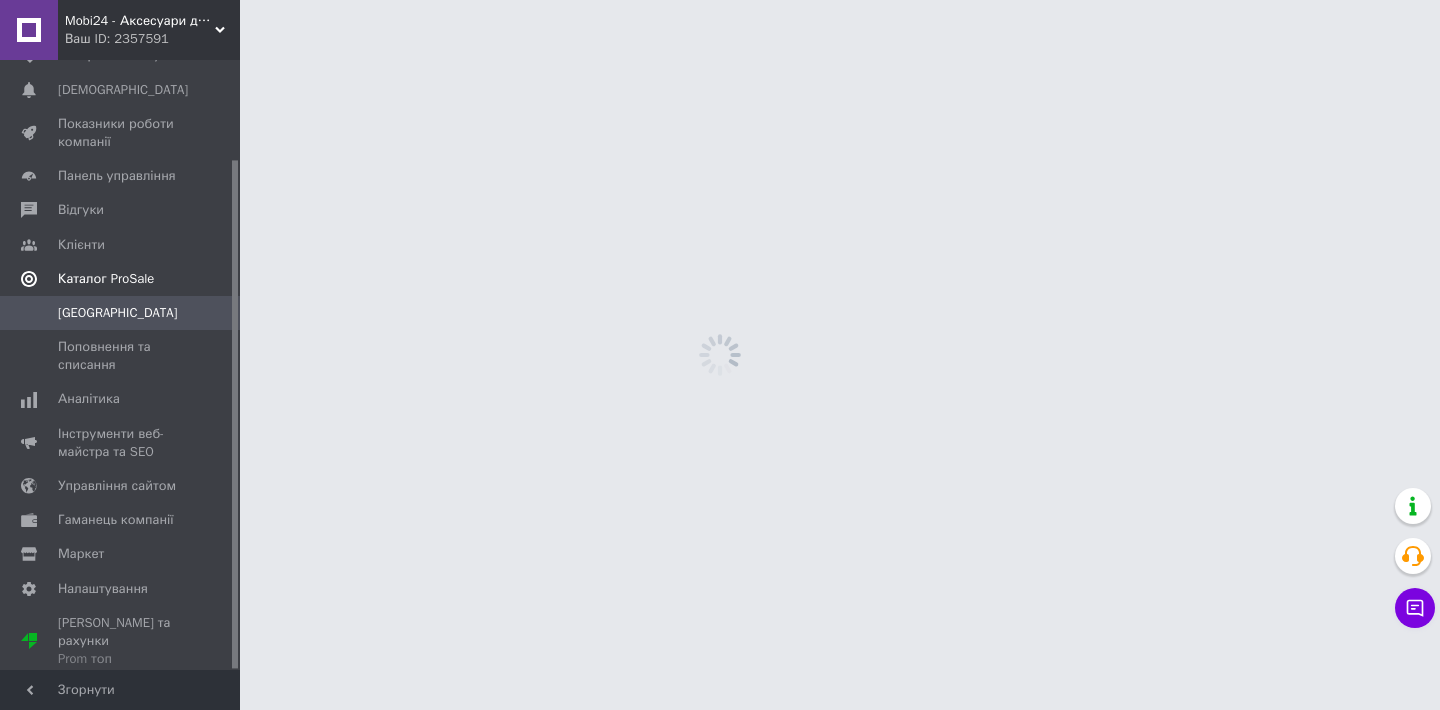 scroll, scrollTop: 0, scrollLeft: 0, axis: both 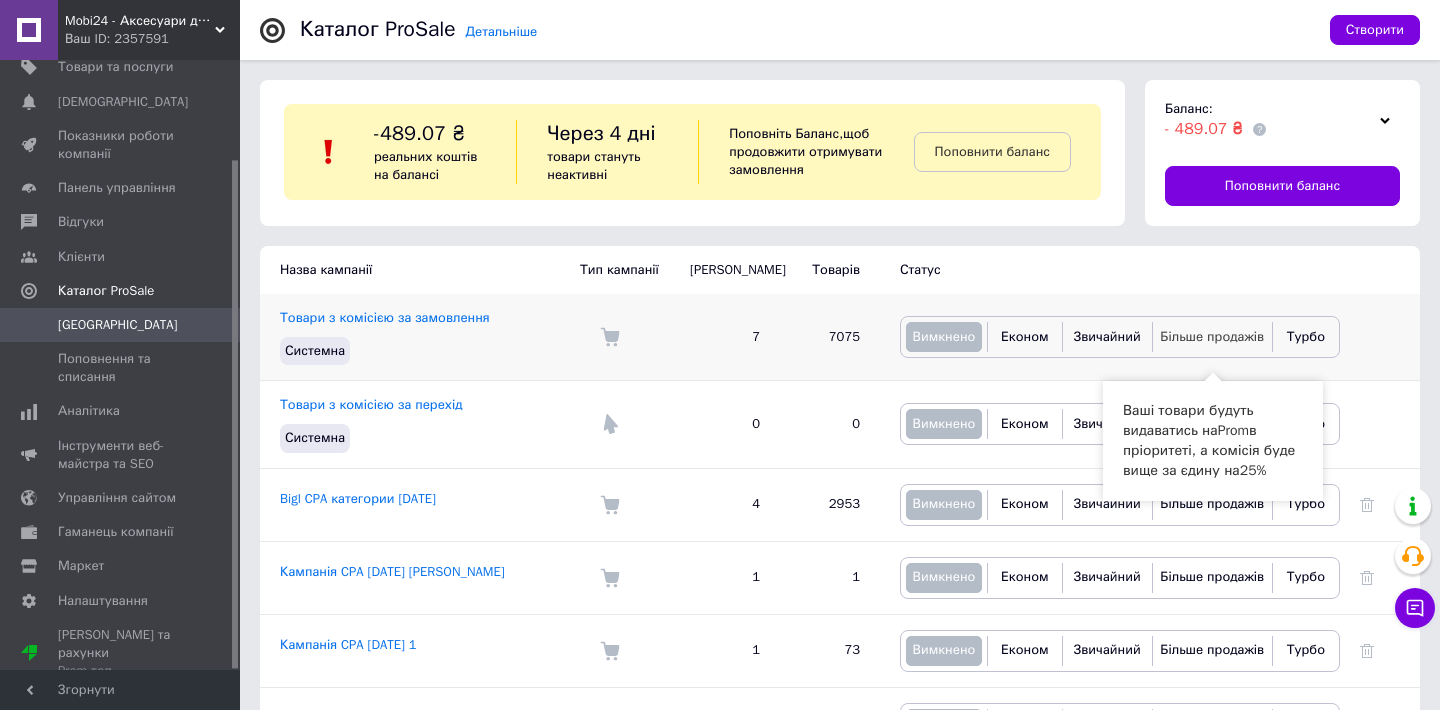 click on "Більше продажів" at bounding box center (1212, 336) 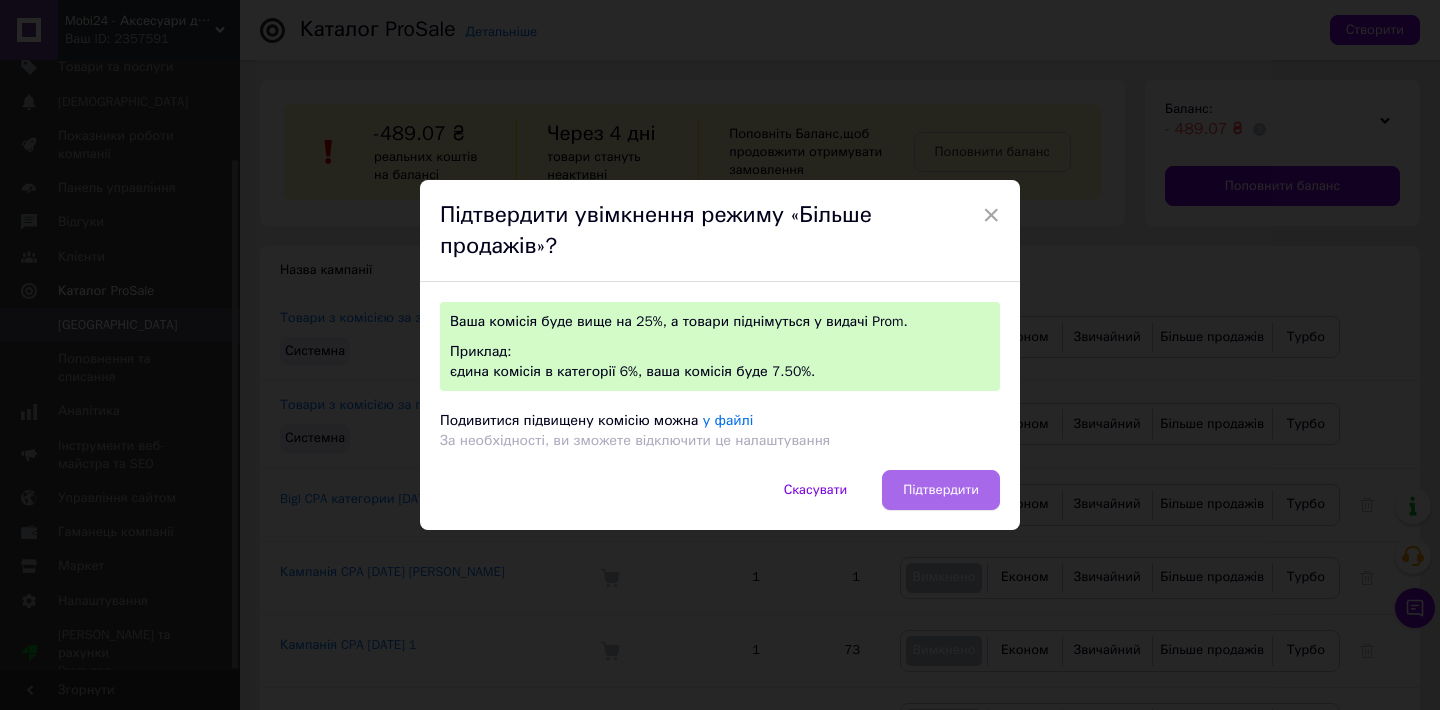 click on "Підтвердити" at bounding box center [941, 490] 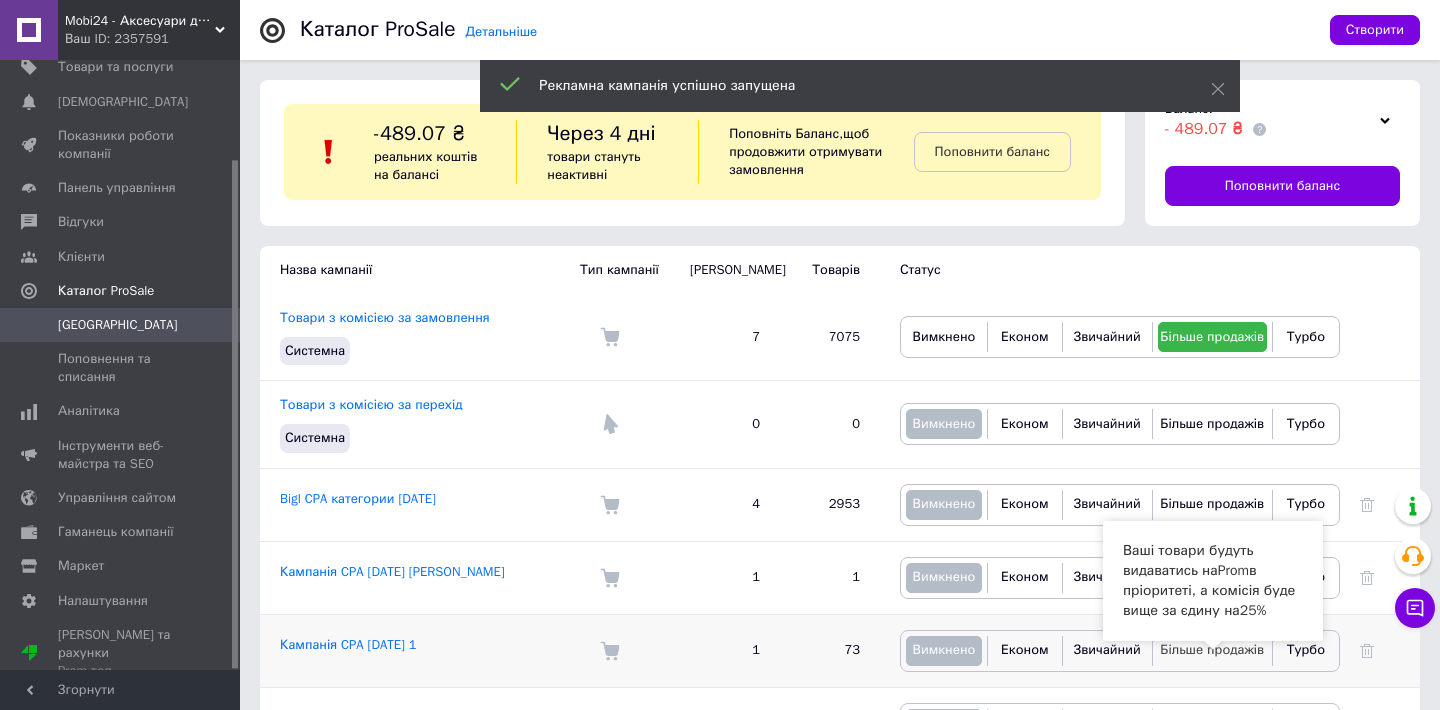 click on "Більше продажів" at bounding box center (1212, 649) 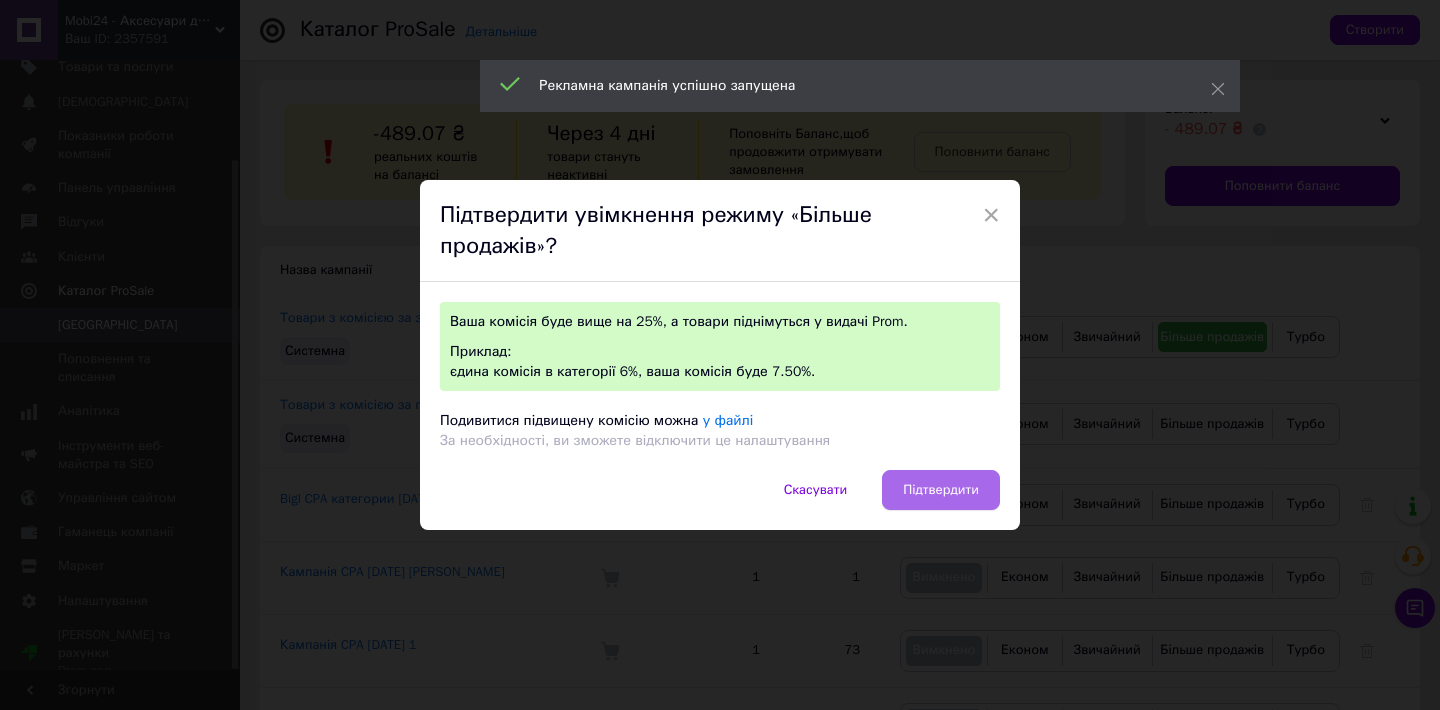 click on "Підтвердити" at bounding box center (941, 490) 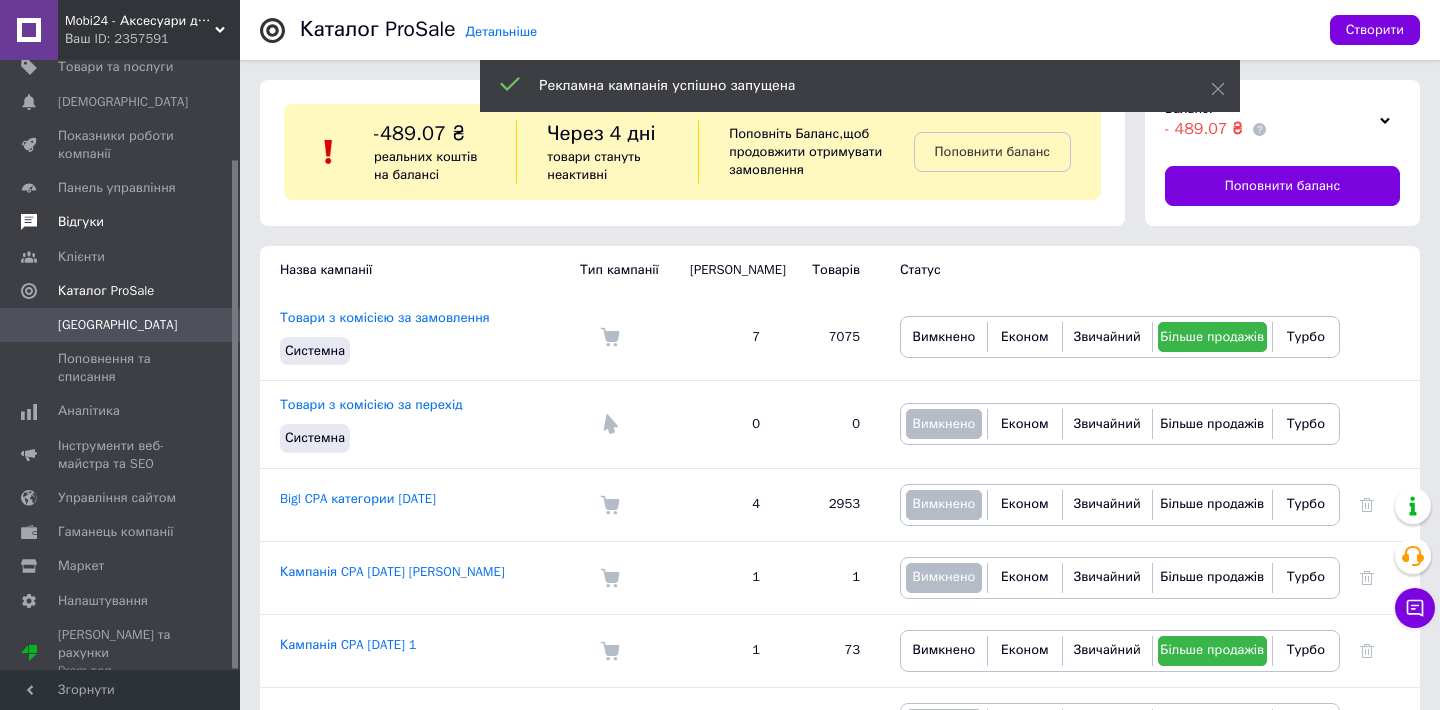 scroll, scrollTop: 0, scrollLeft: 0, axis: both 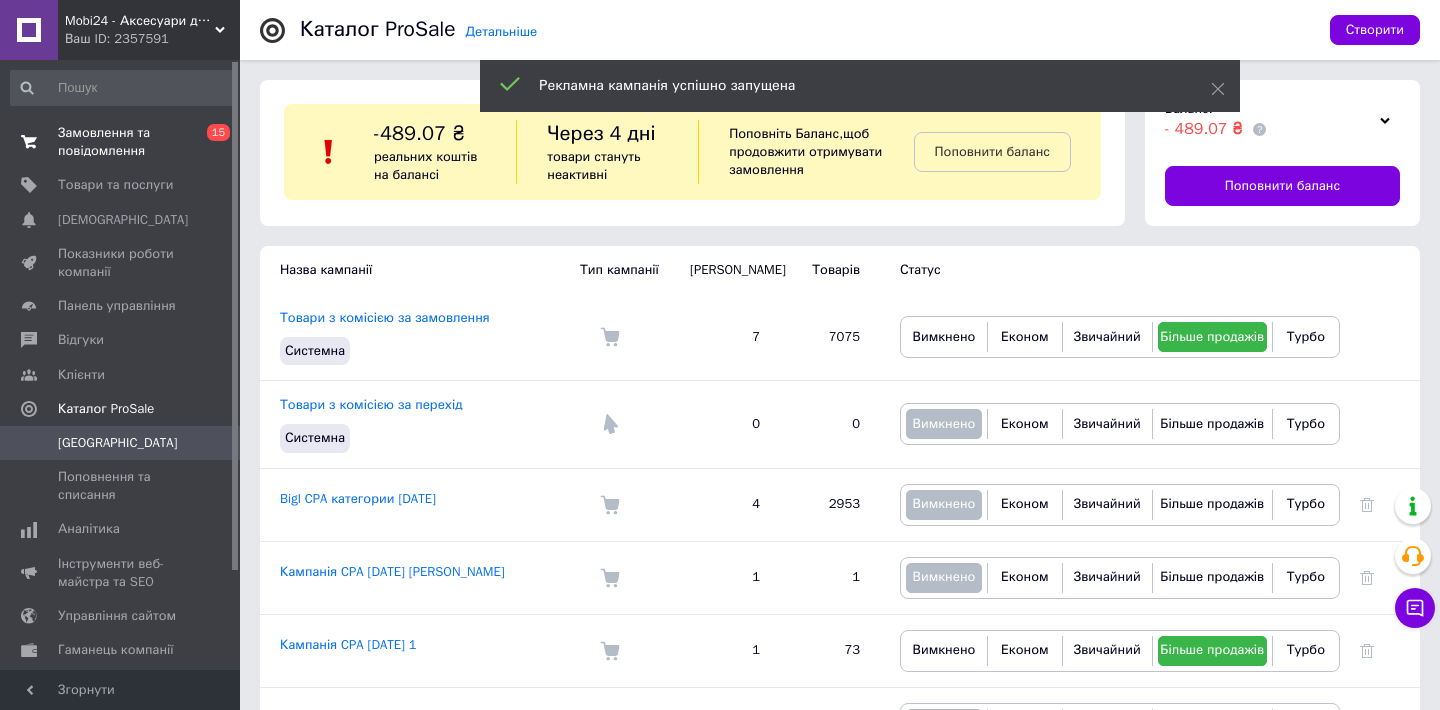 click on "Замовлення та повідомлення" at bounding box center (121, 142) 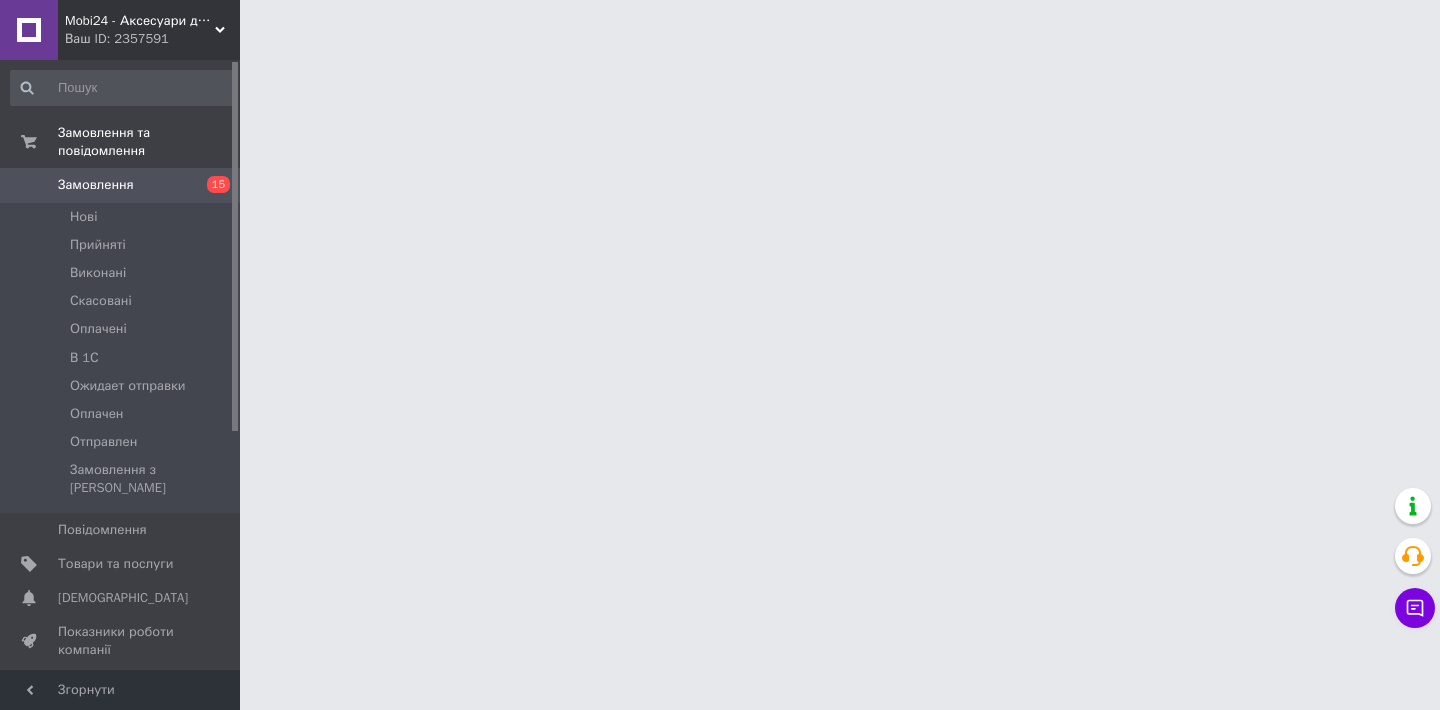 scroll, scrollTop: 0, scrollLeft: 0, axis: both 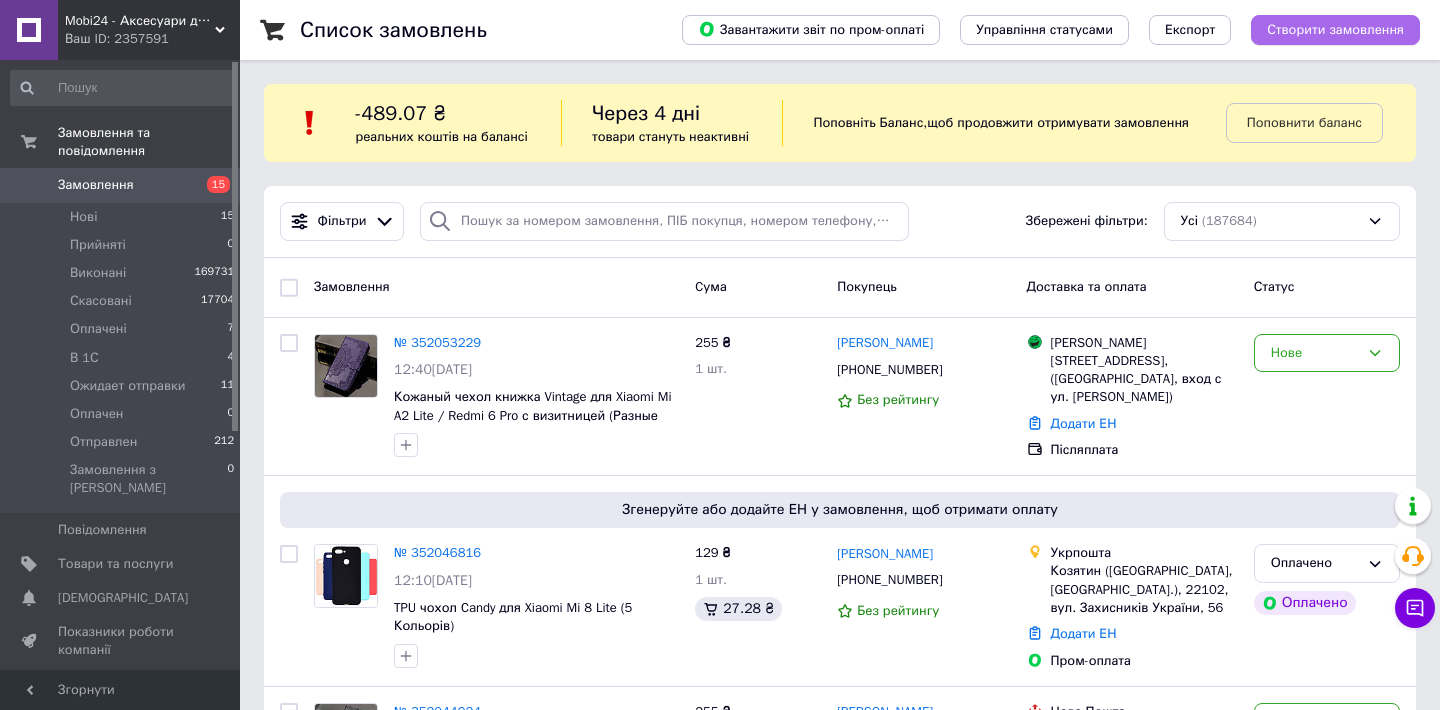 click on "Створити замовлення" at bounding box center (1335, 30) 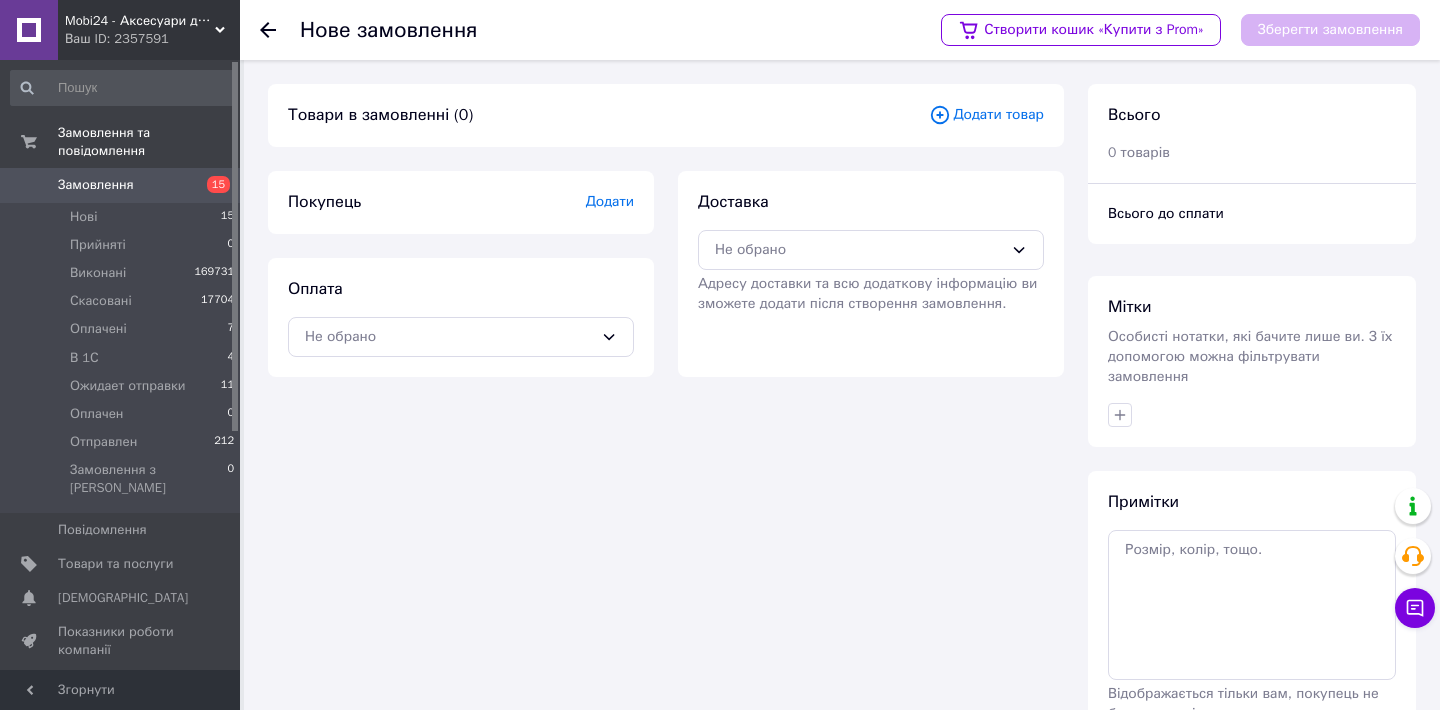 click on "Додати товар" at bounding box center (986, 115) 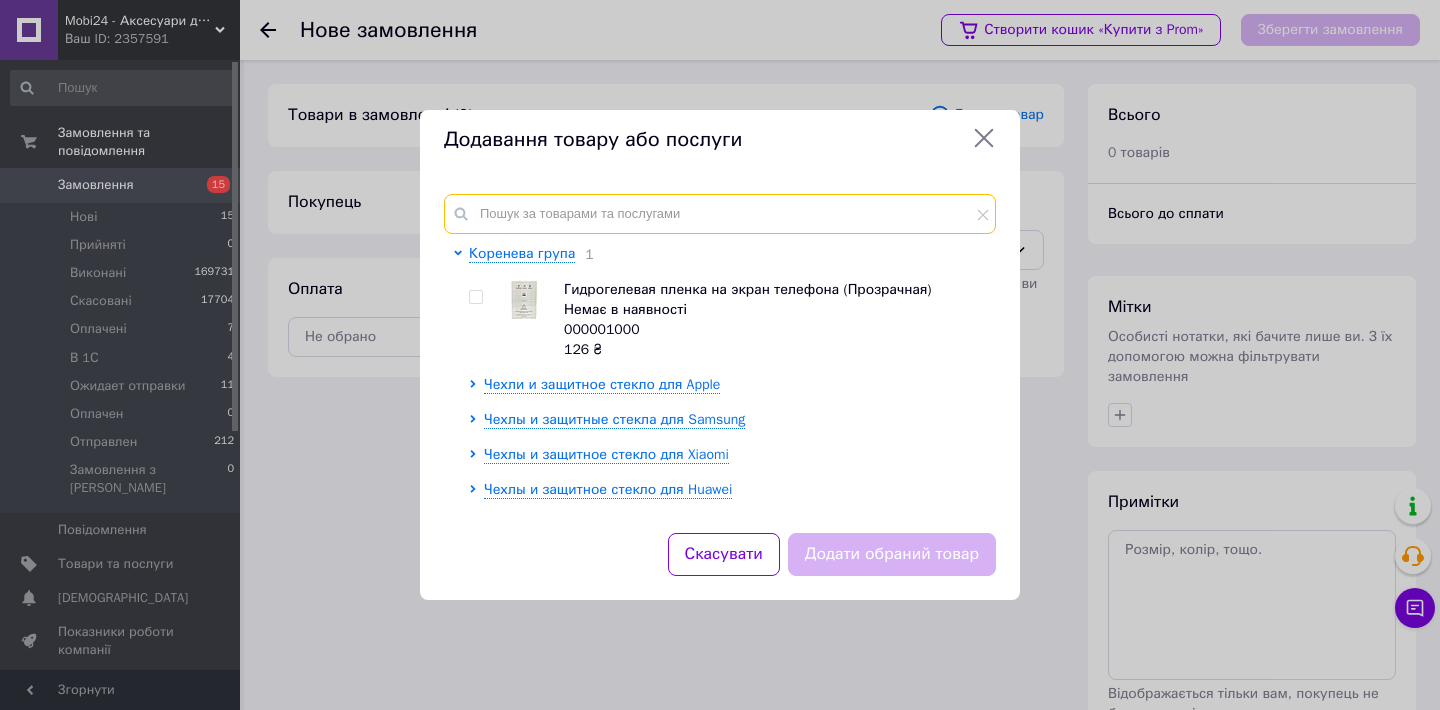 click at bounding box center (720, 214) 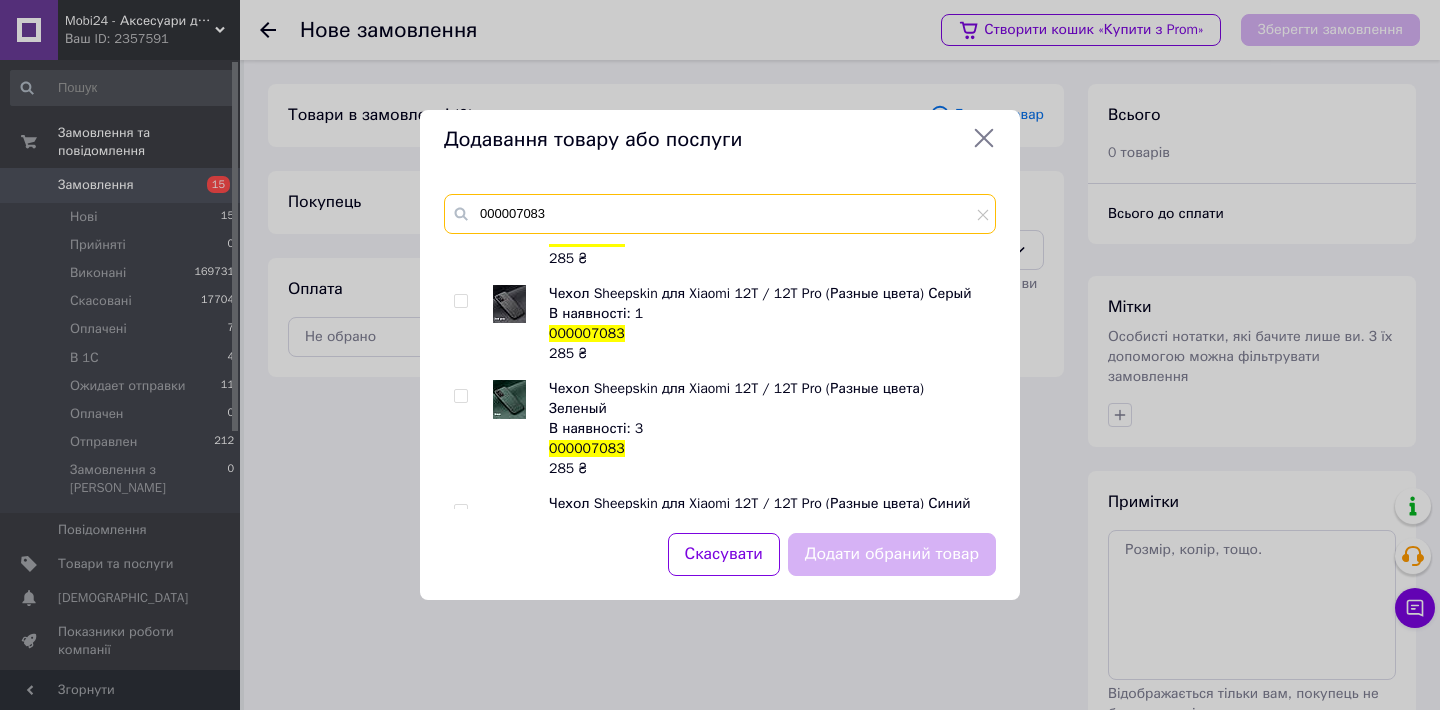 scroll, scrollTop: 77, scrollLeft: 0, axis: vertical 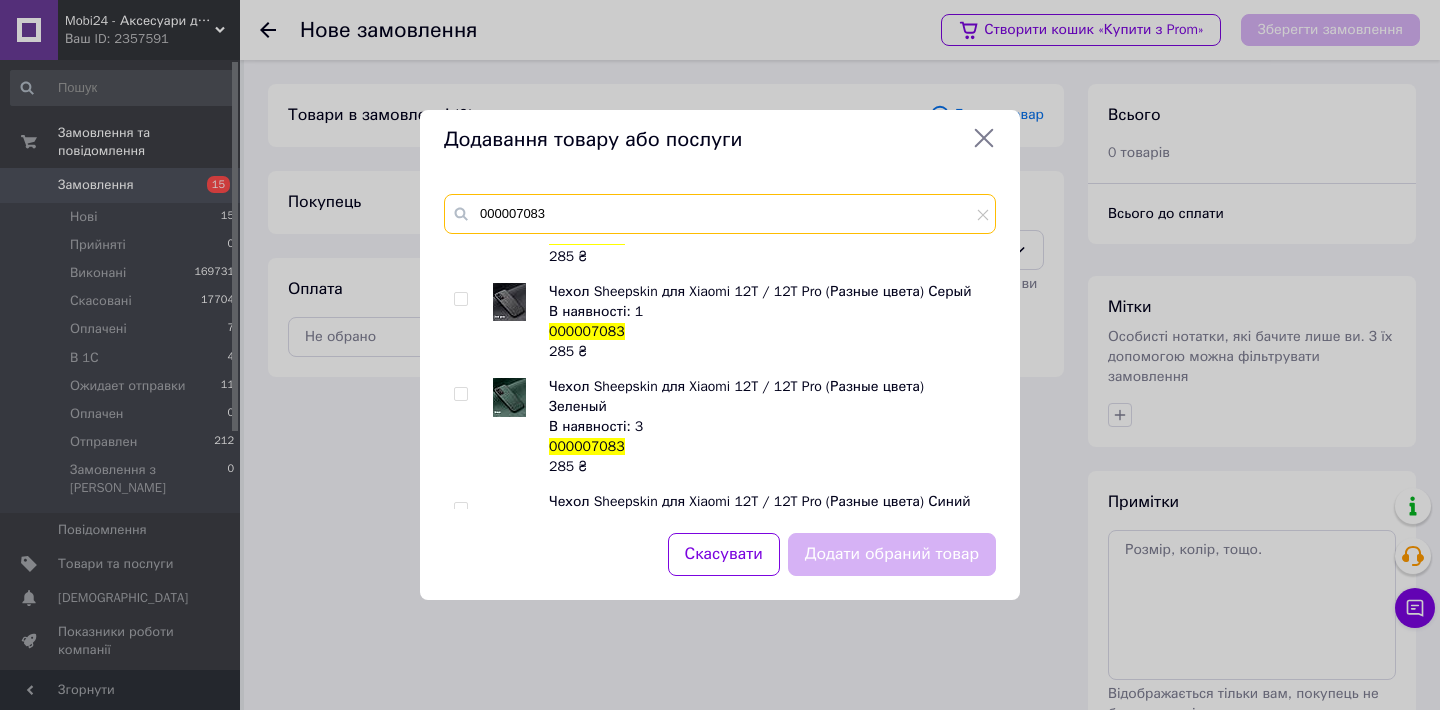 type on "000007083" 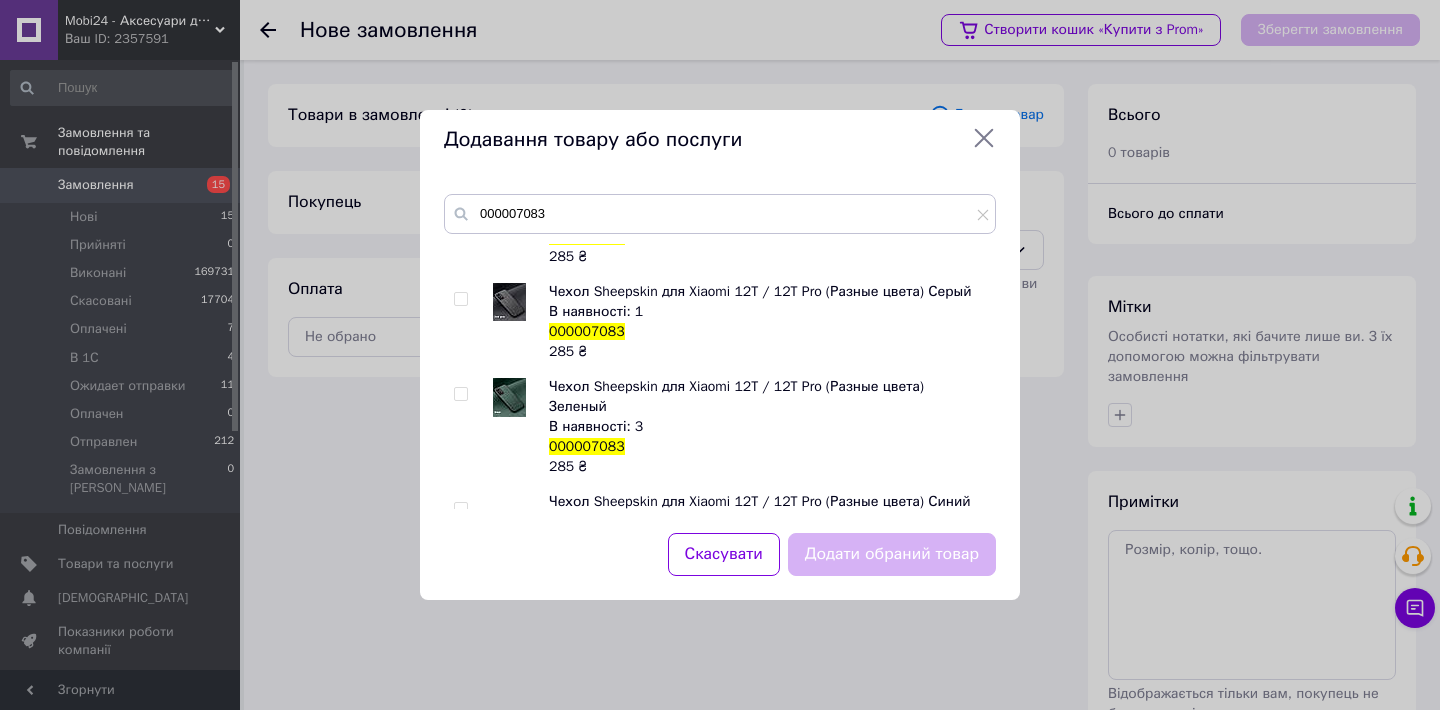 click at bounding box center [460, 394] 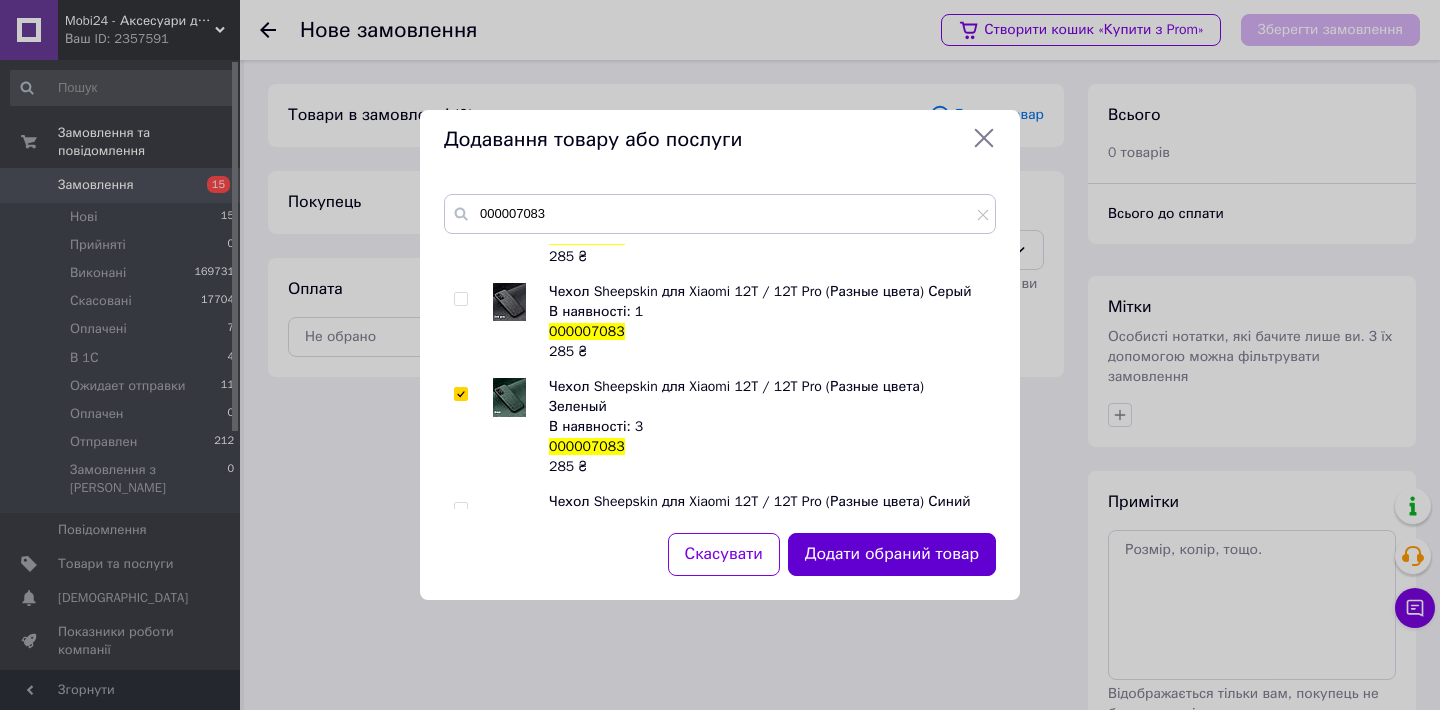 click on "Додати обраний товар" at bounding box center (892, 554) 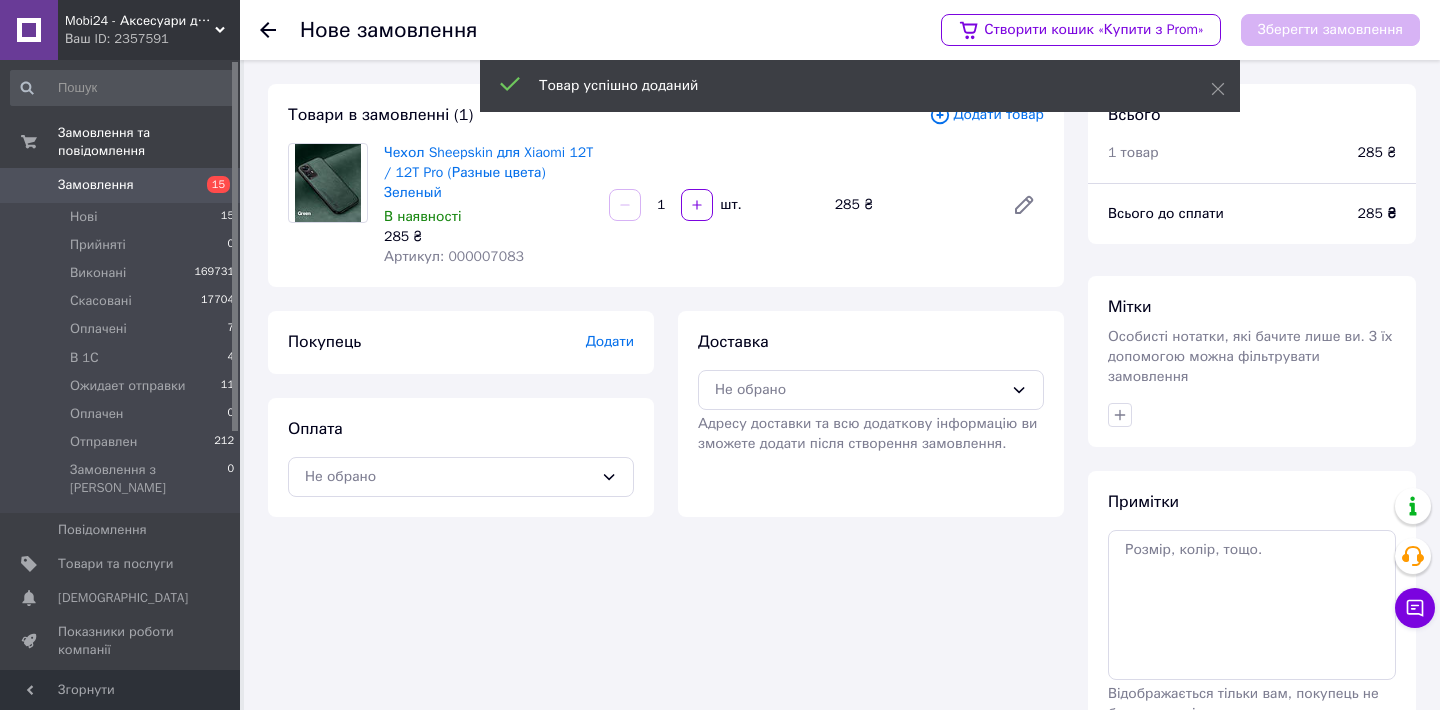 click on "Додати" at bounding box center (610, 341) 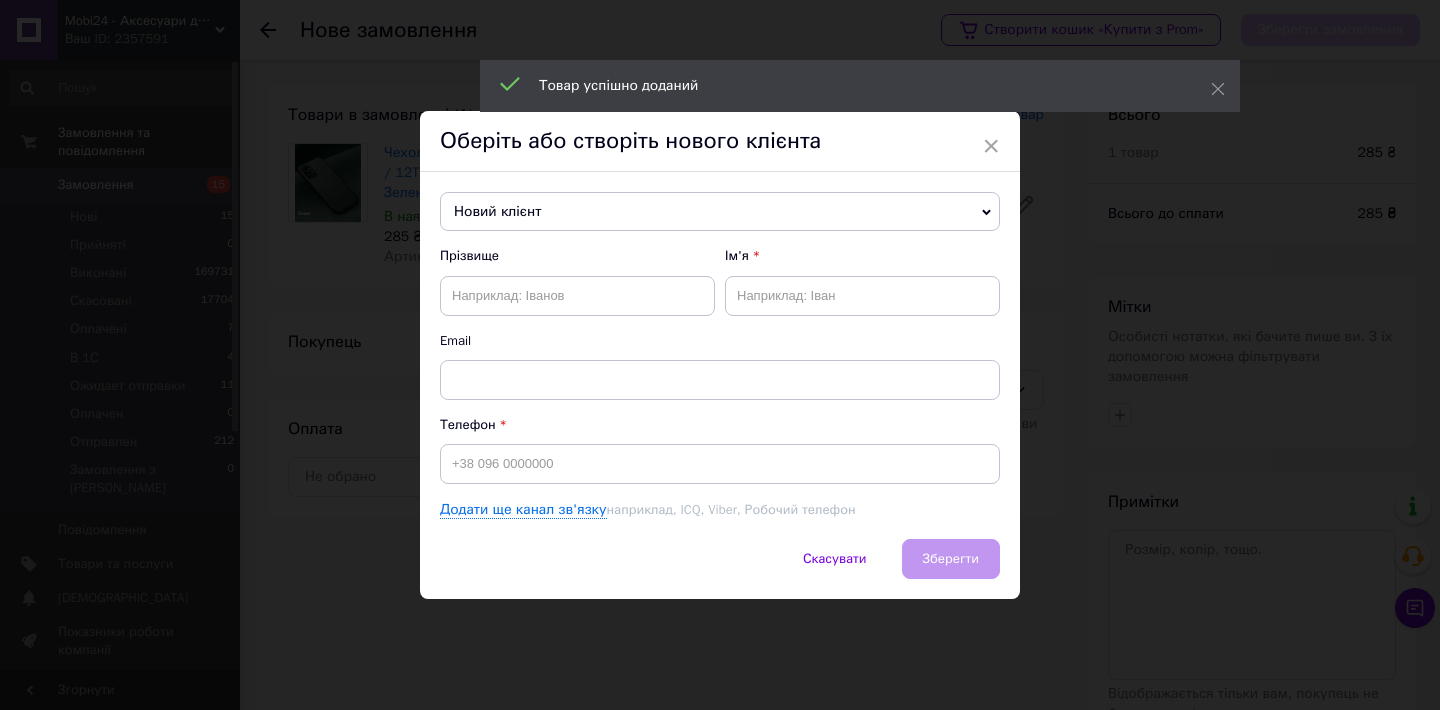 click on "Новий клієнт" at bounding box center (720, 212) 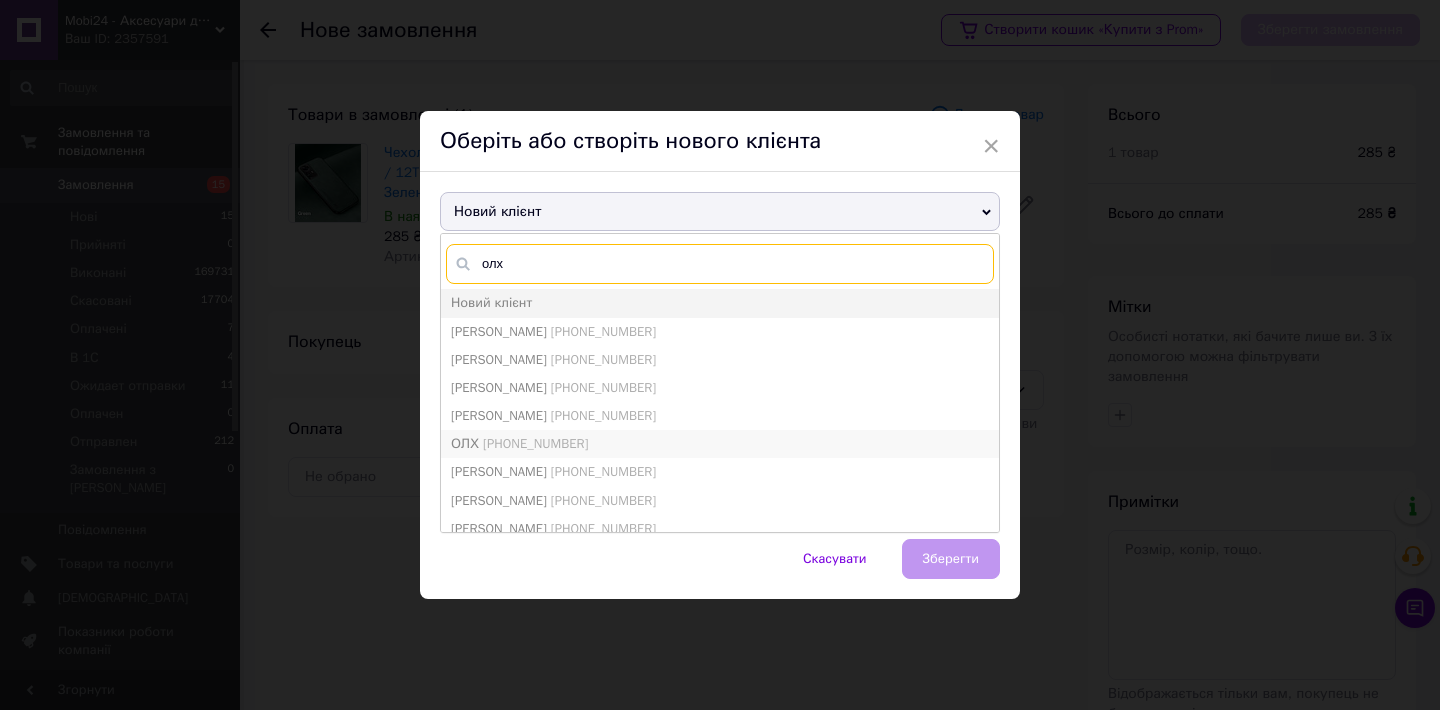 type on "олх" 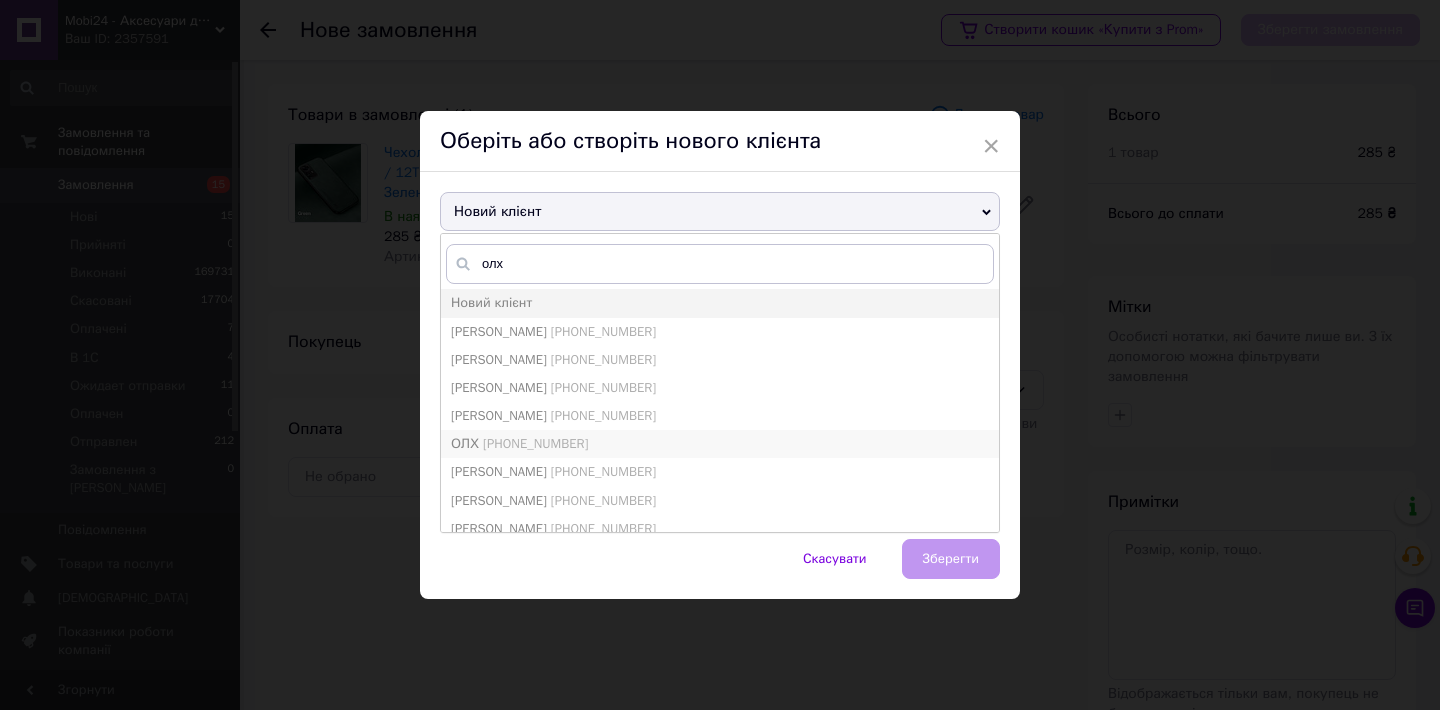 click on "[PHONE_NUMBER]" at bounding box center [535, 443] 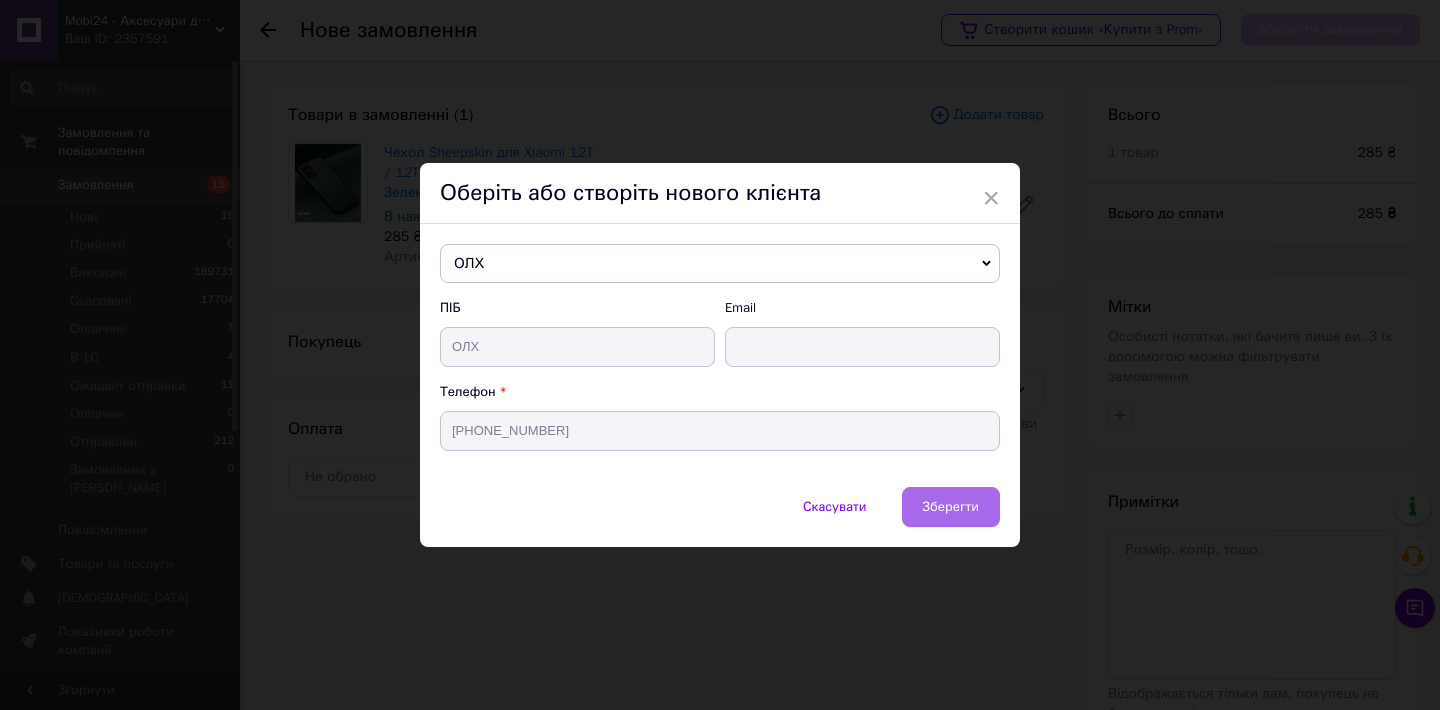click on "Зберегти" at bounding box center (951, 506) 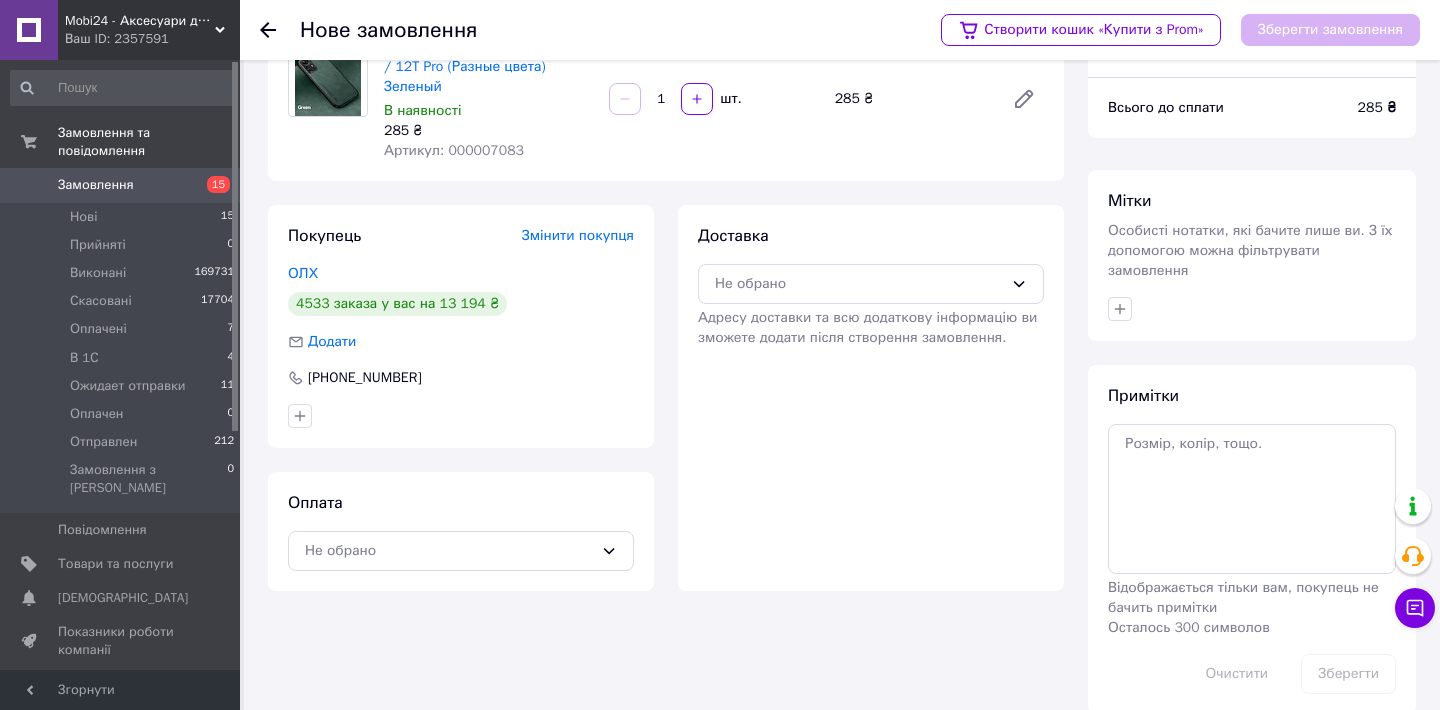 scroll, scrollTop: 133, scrollLeft: 0, axis: vertical 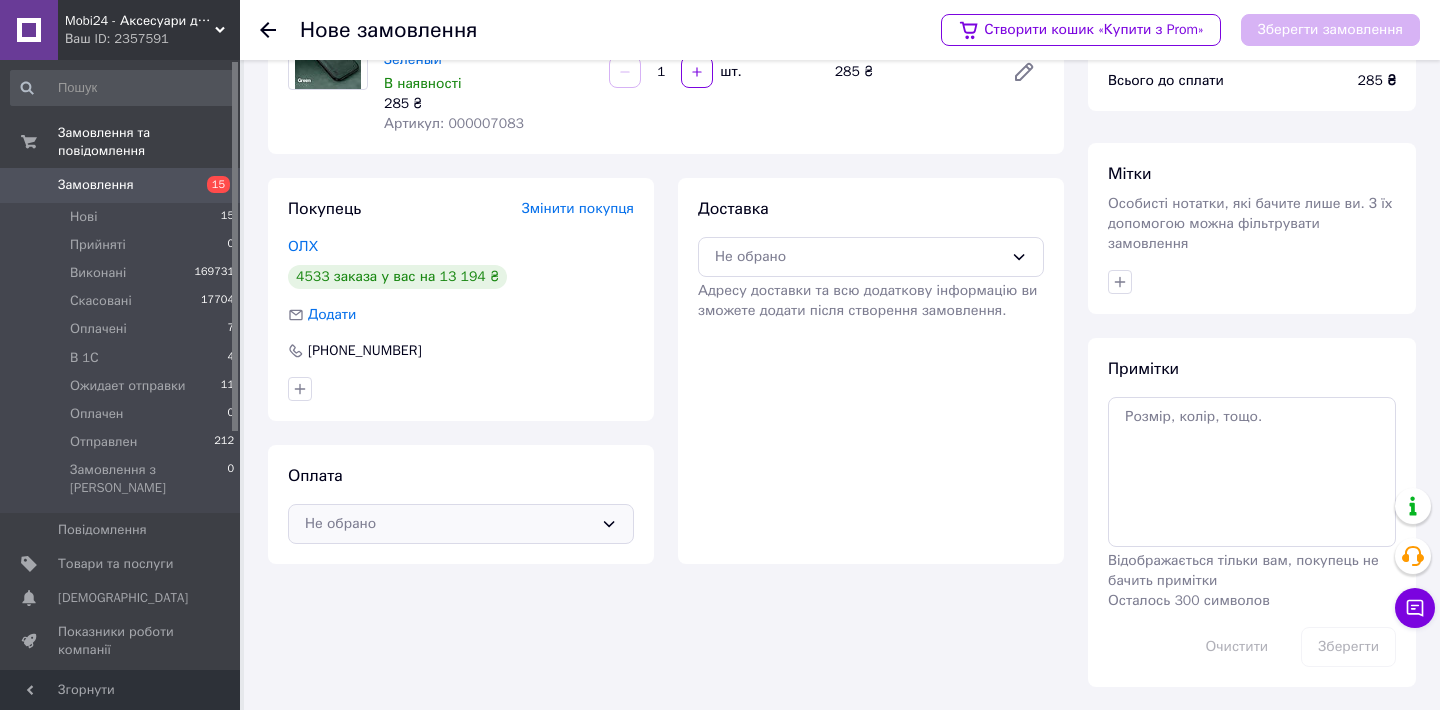 click on "Не обрано" at bounding box center (449, 524) 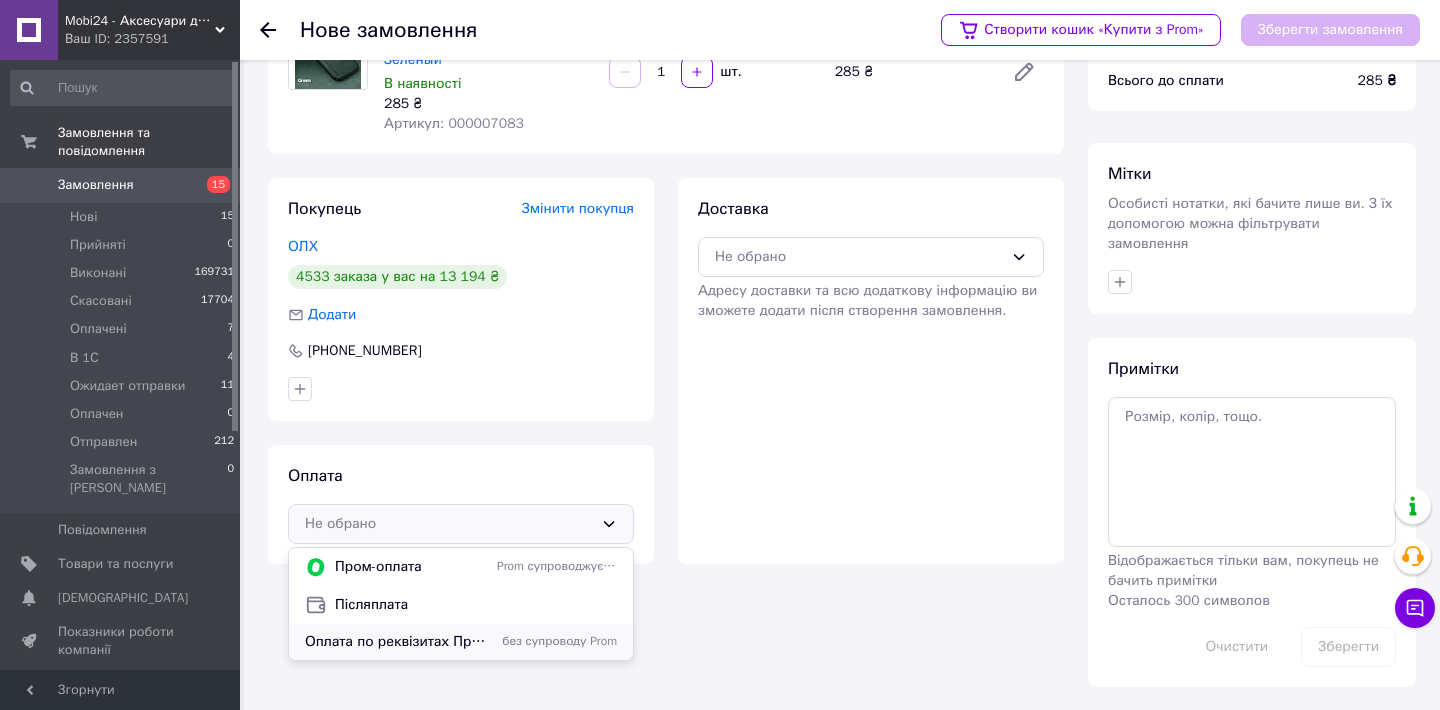 click on "Оплата по реквізитах Приват банку IBAN [FINANCIAL_ID]" at bounding box center [397, 642] 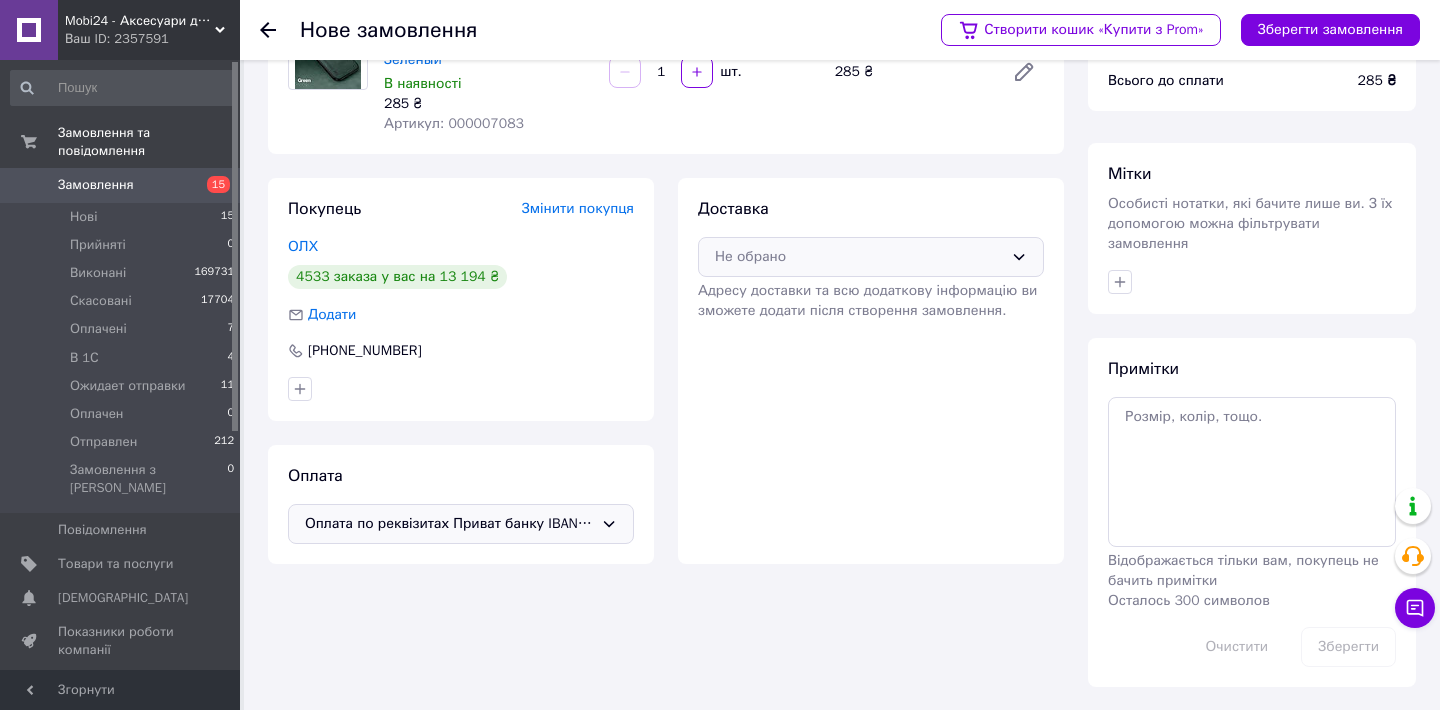click on "Не обрано" at bounding box center (859, 257) 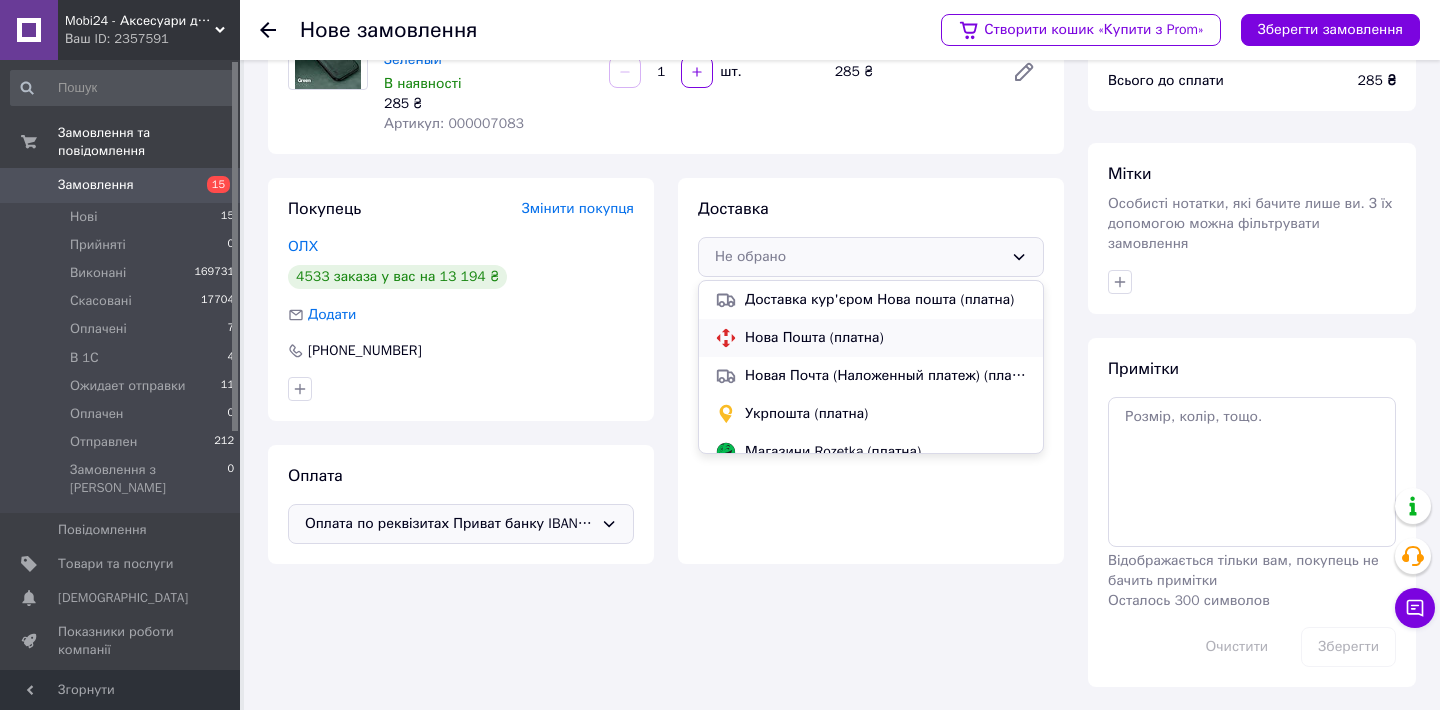 click 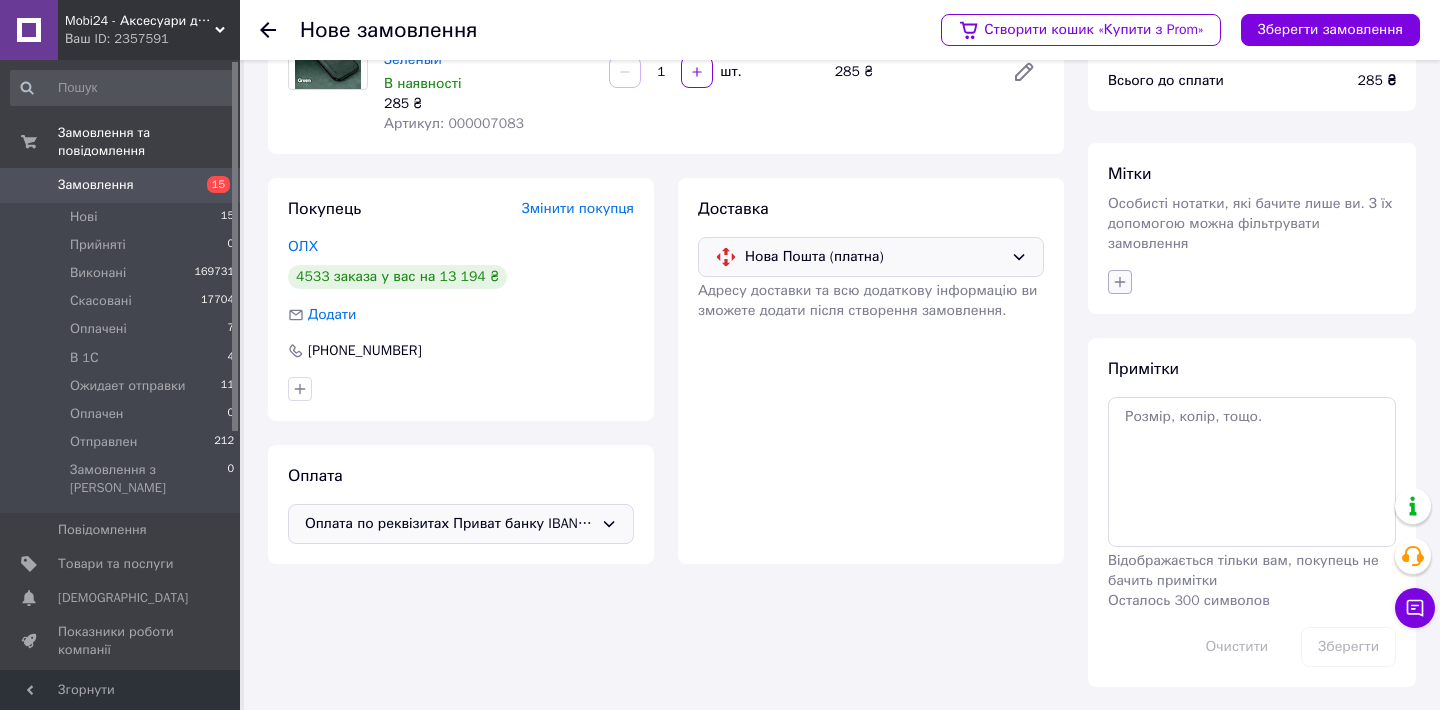 click 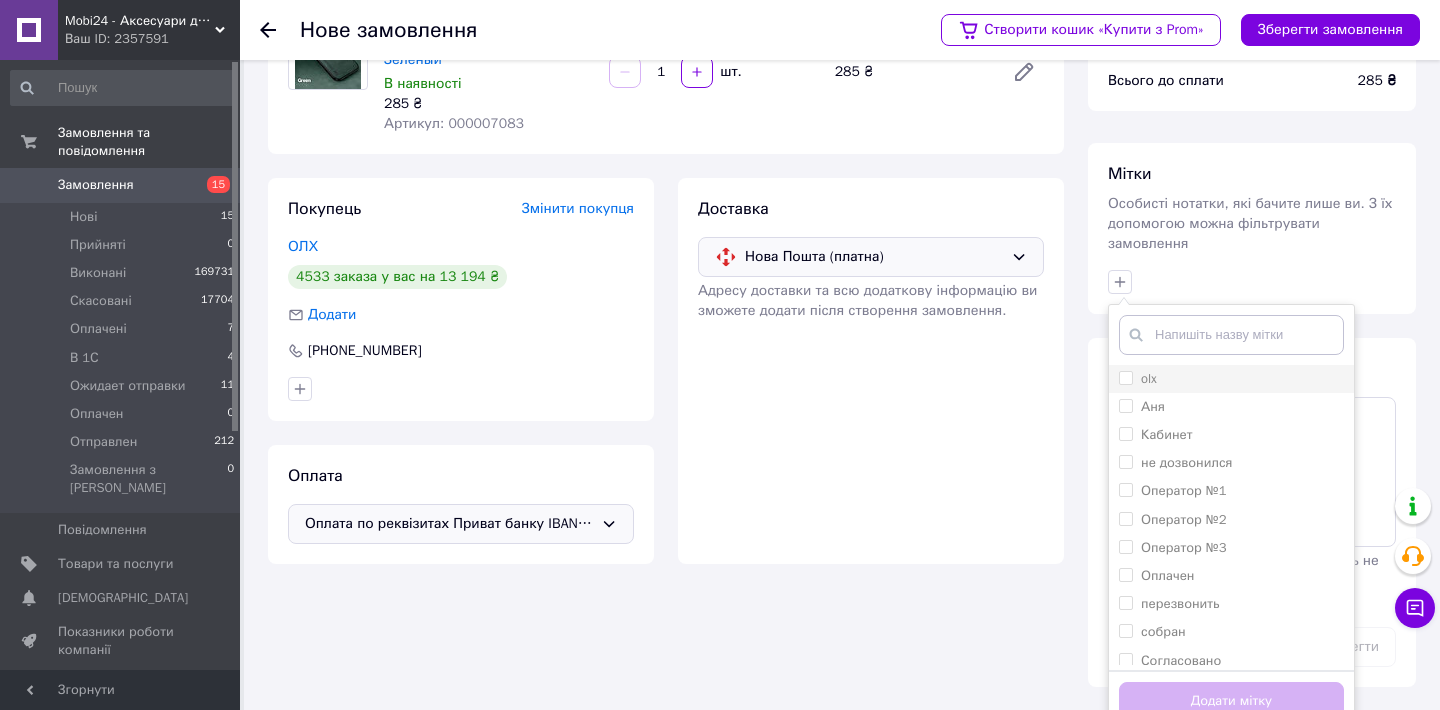 click on "olx" at bounding box center (1125, 377) 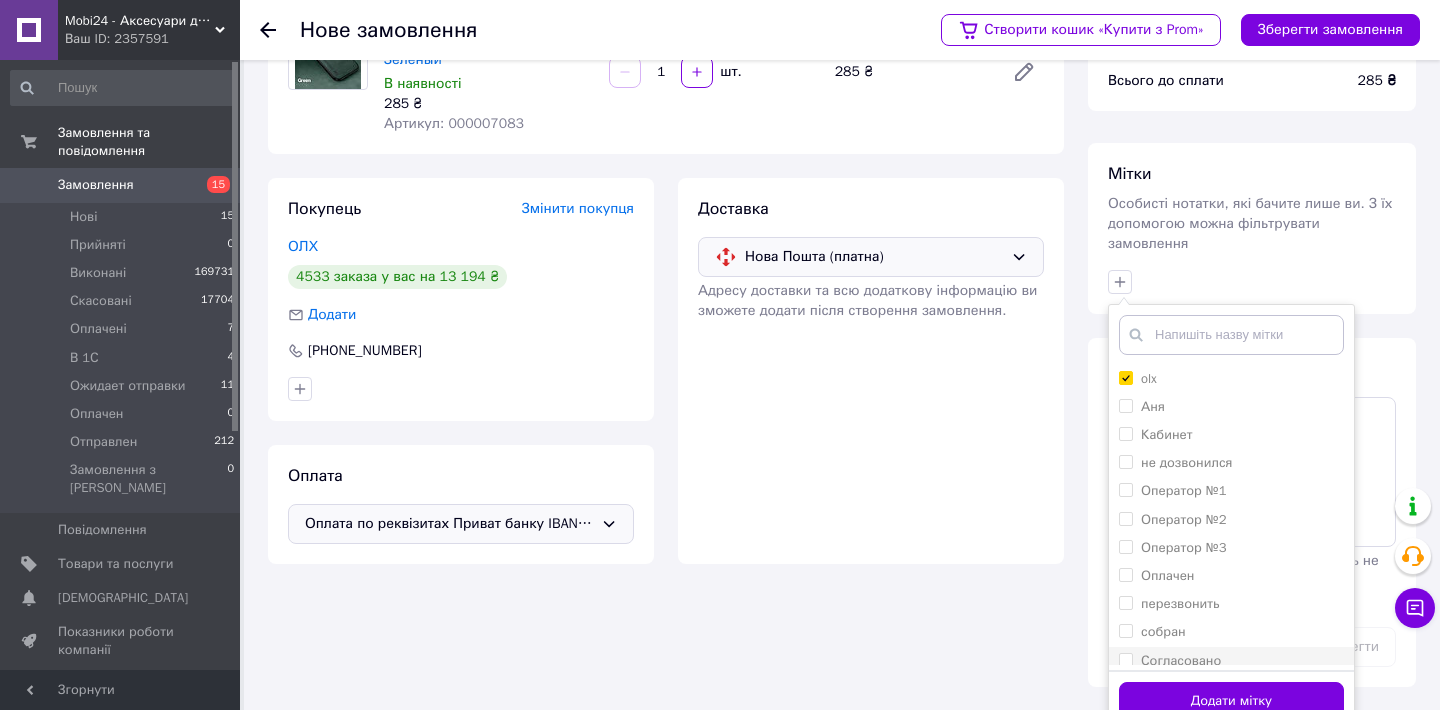 click on "Согласовано" at bounding box center [1125, 659] 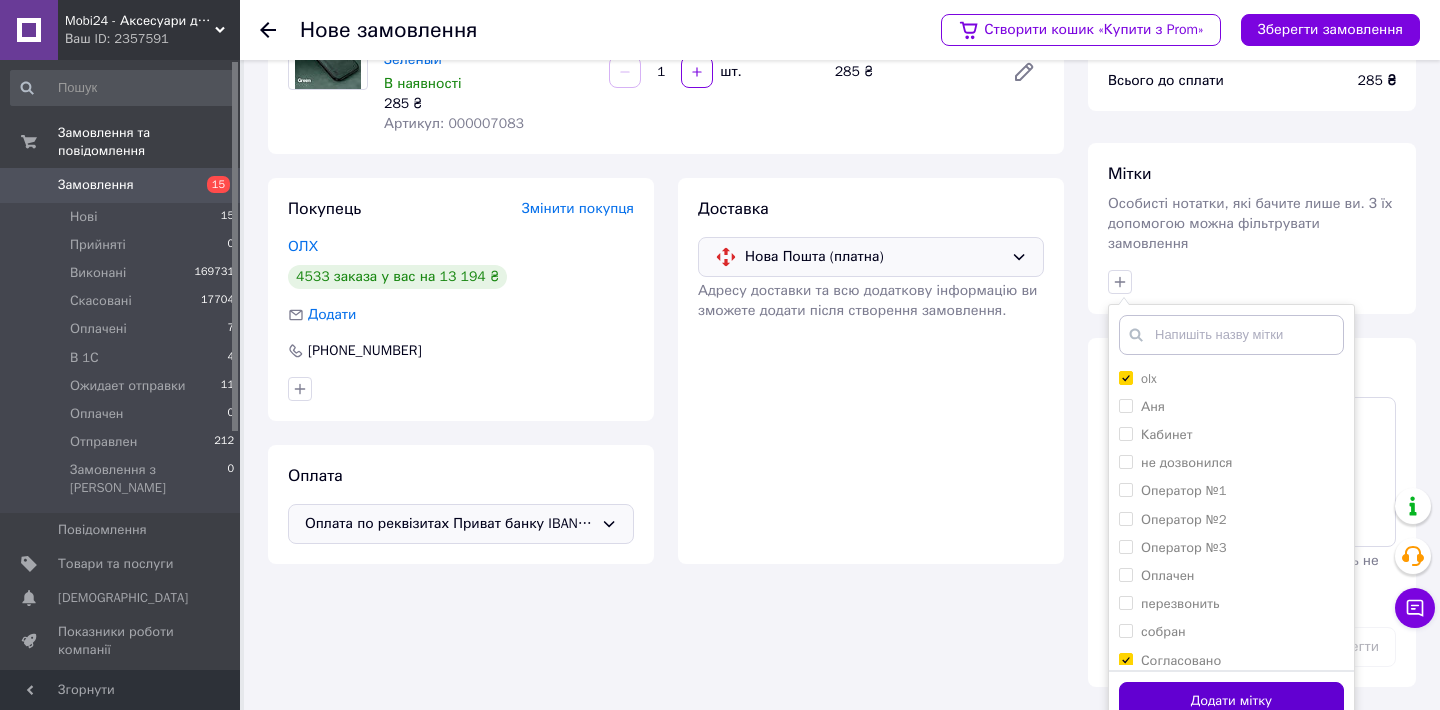 click on "Додати мітку" at bounding box center [1231, 701] 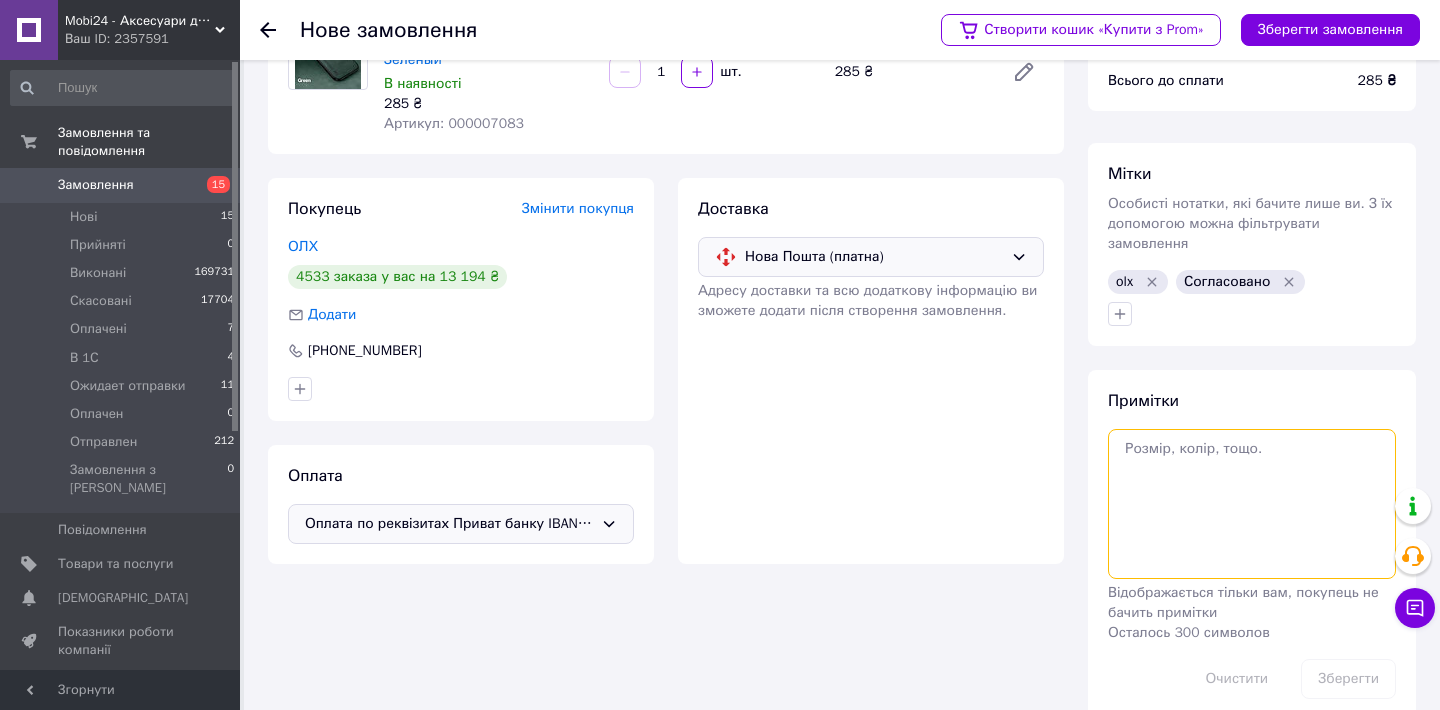 click at bounding box center [1252, 504] 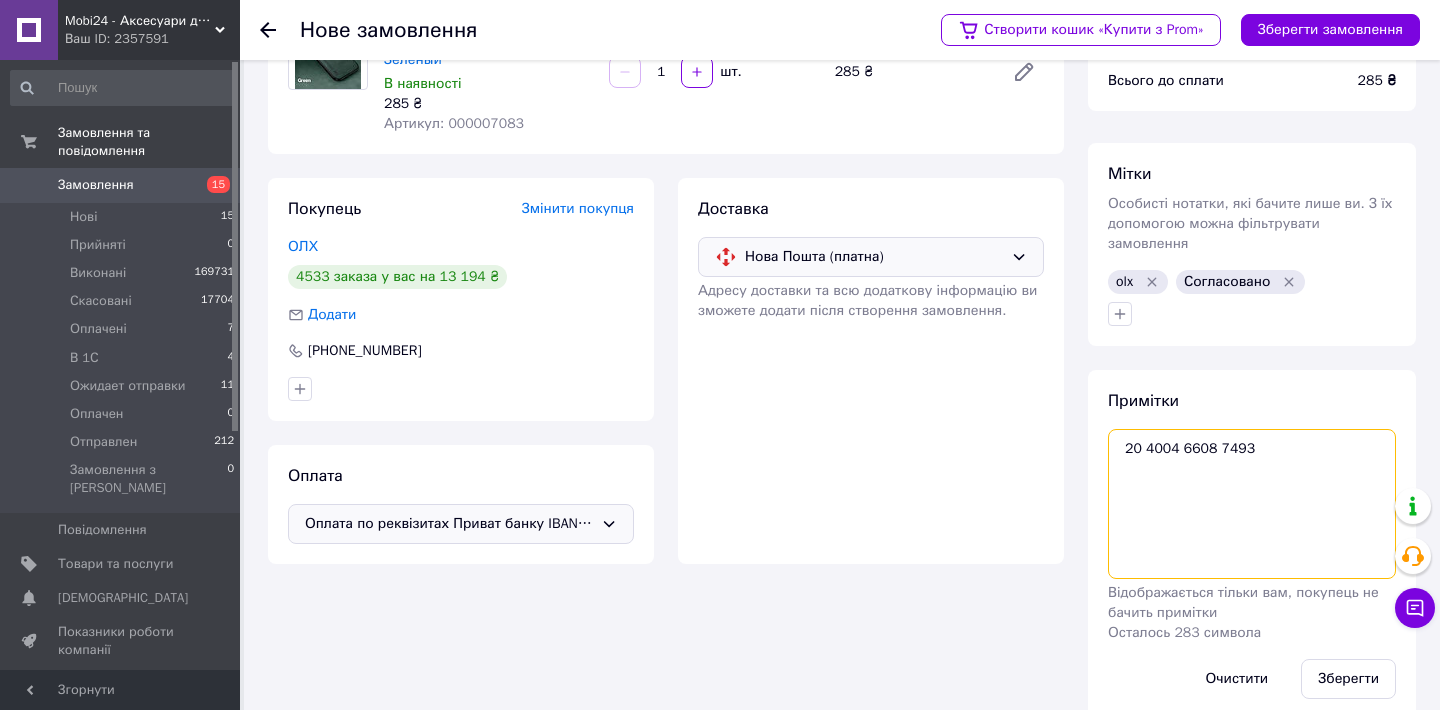 scroll, scrollTop: 165, scrollLeft: 0, axis: vertical 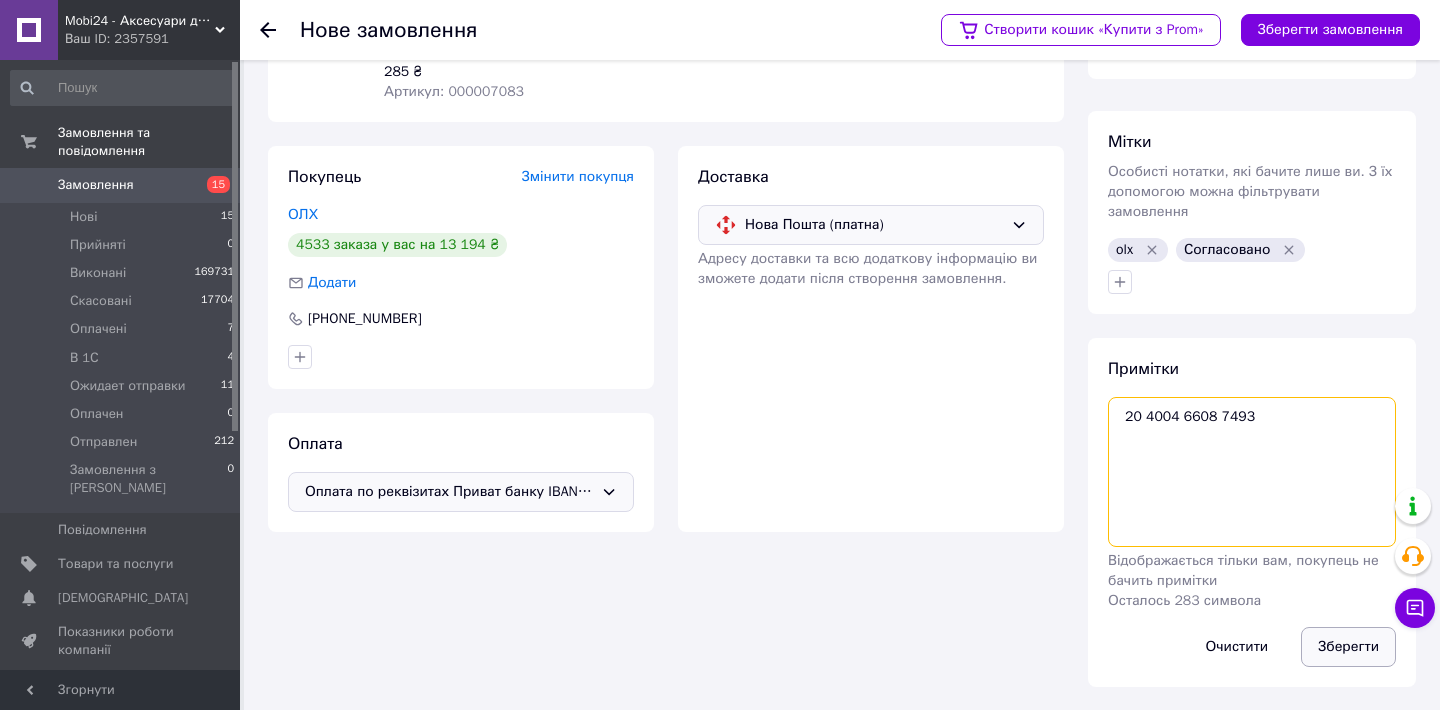 type on "20 4004 6608 7493" 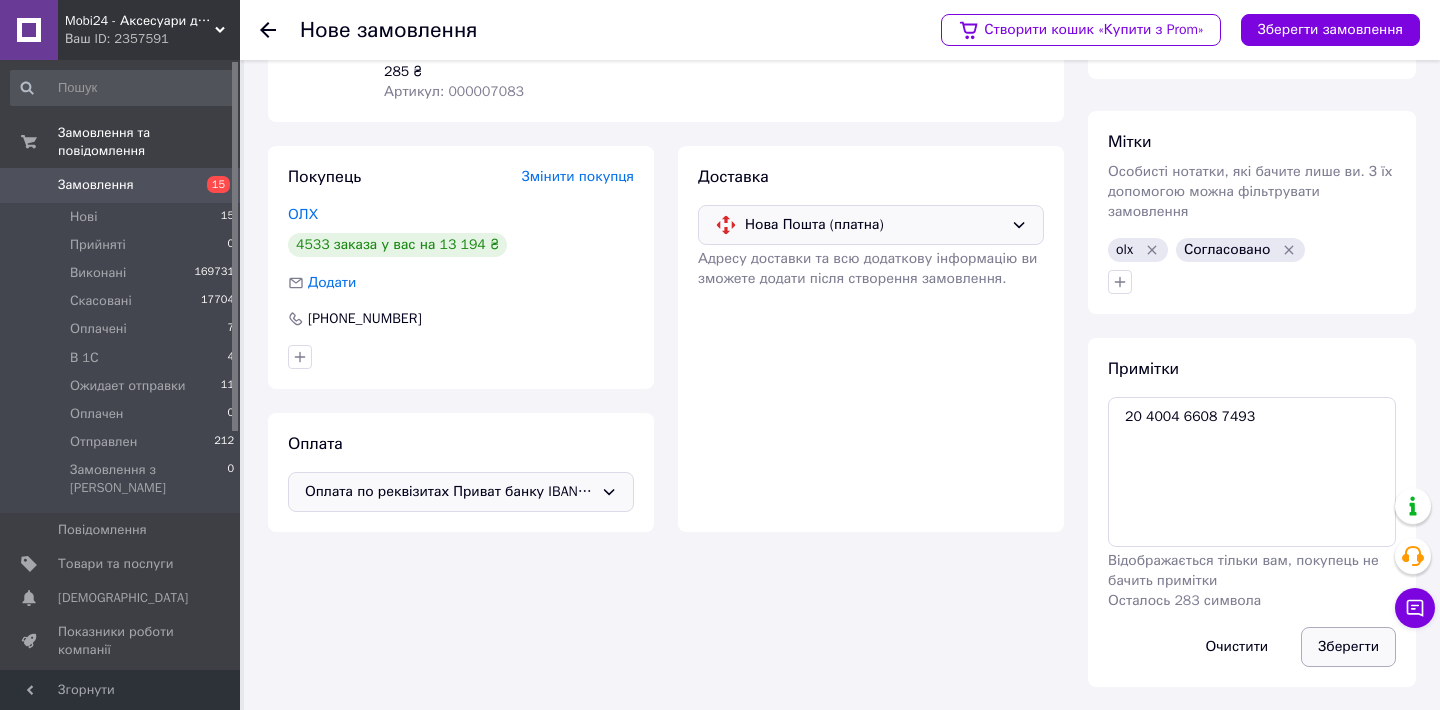 click on "Зберегти" at bounding box center (1348, 647) 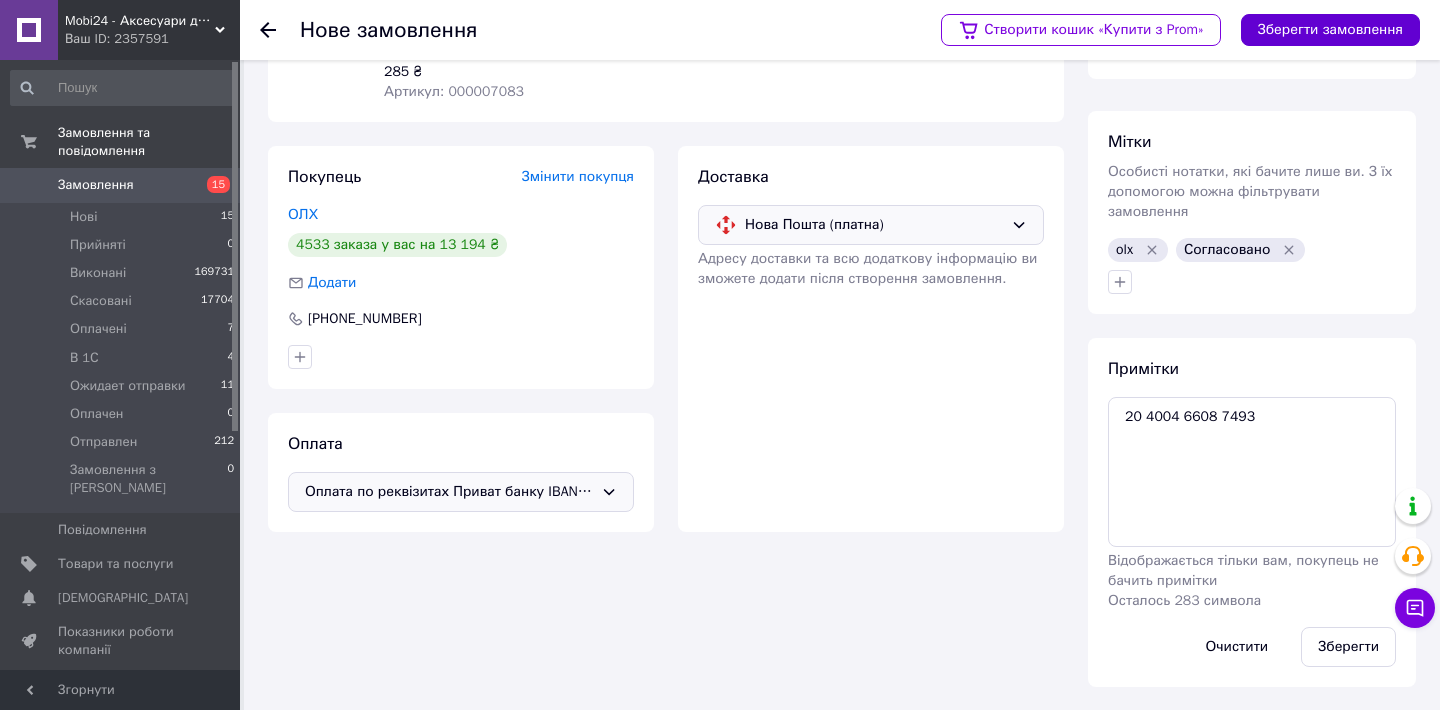click on "Зберегти замовлення" at bounding box center (1330, 30) 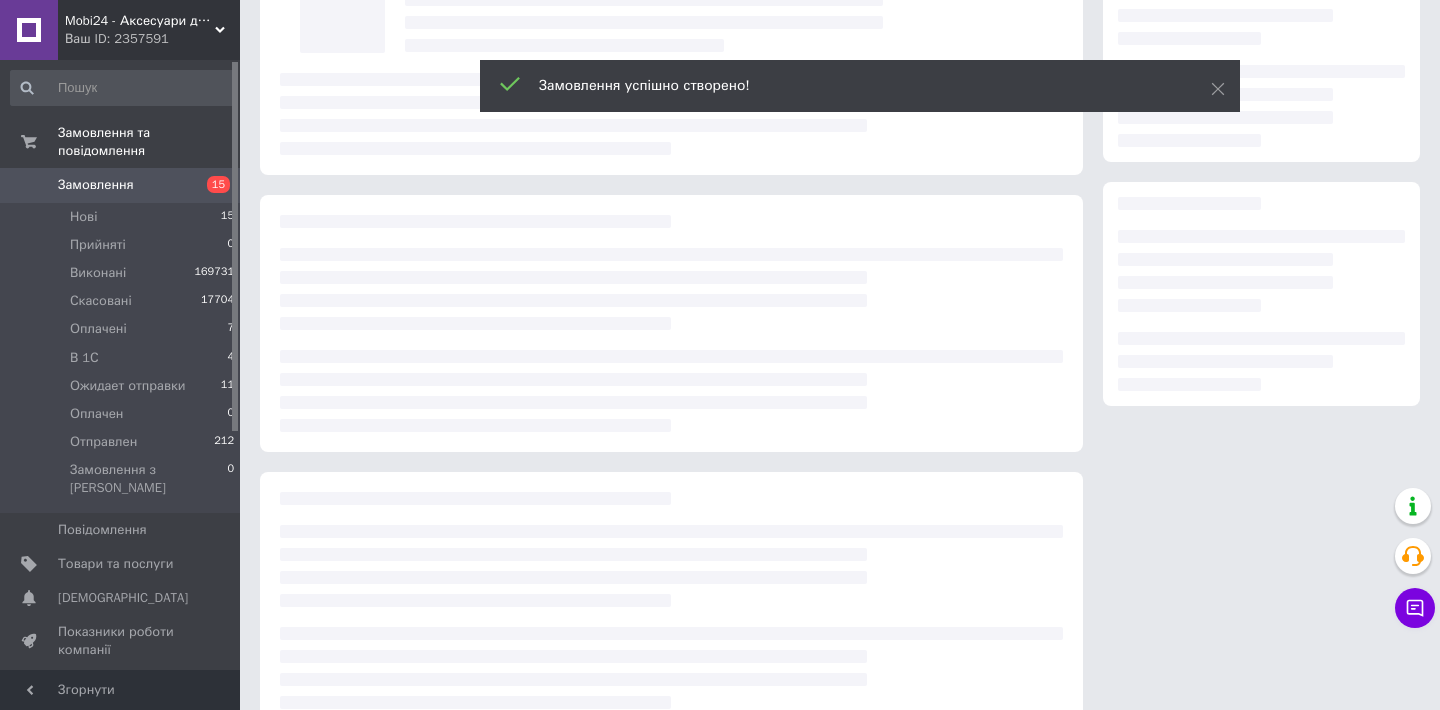 scroll, scrollTop: 0, scrollLeft: 0, axis: both 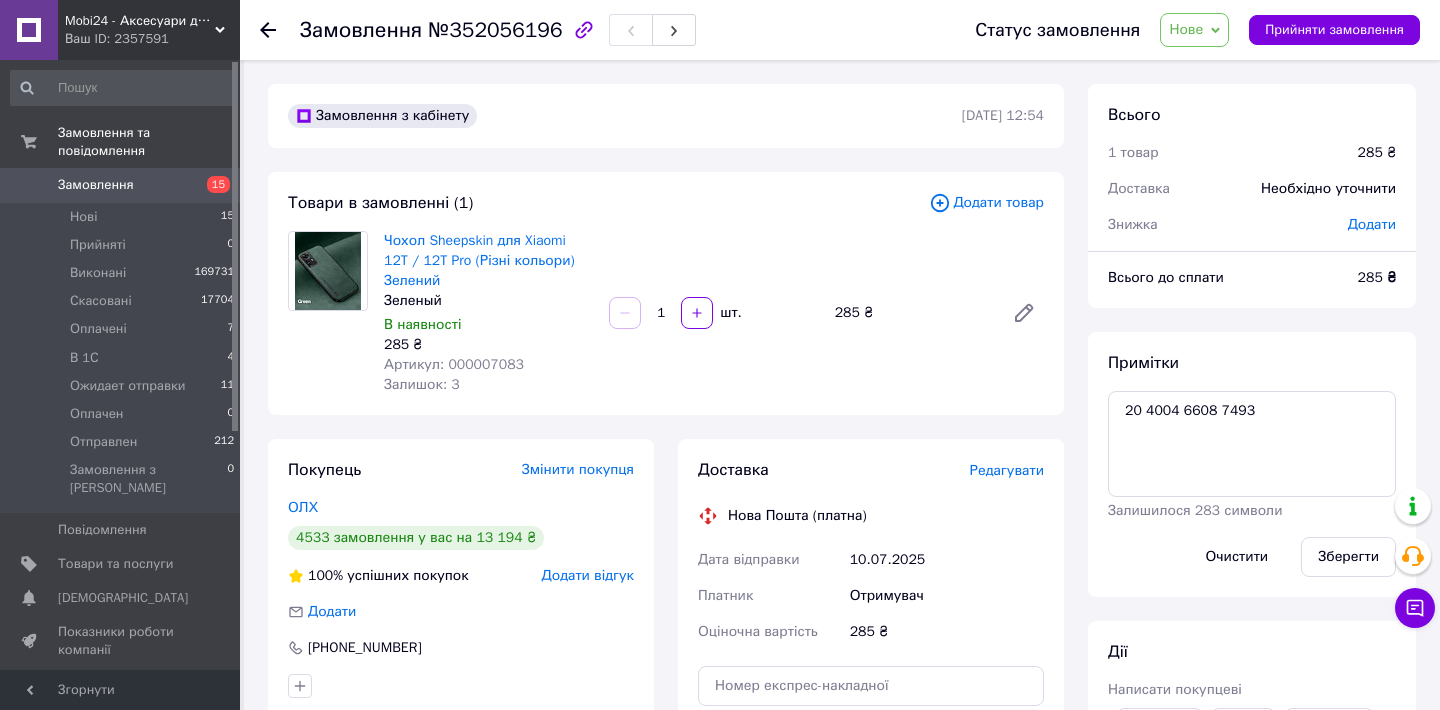 click on "Нове" at bounding box center [1194, 30] 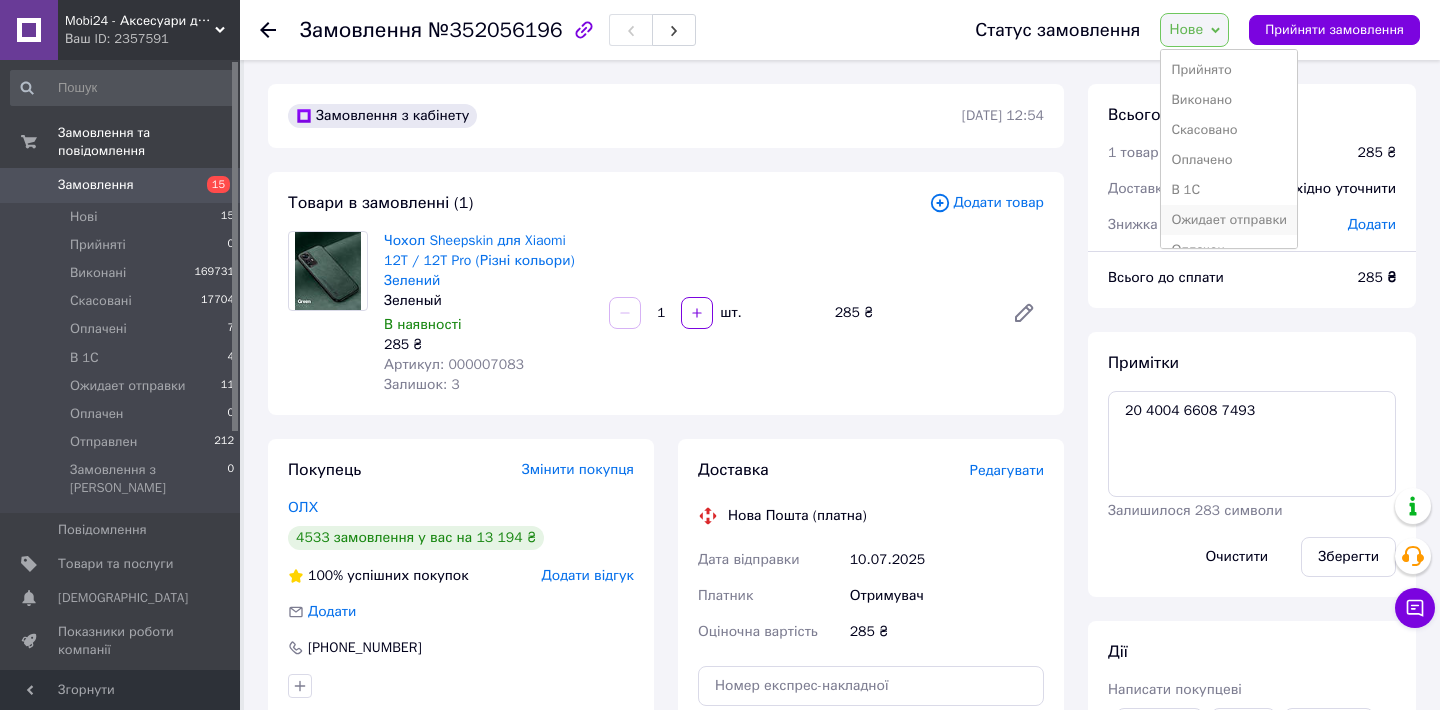 click on "Ожидает отправки" at bounding box center (1229, 220) 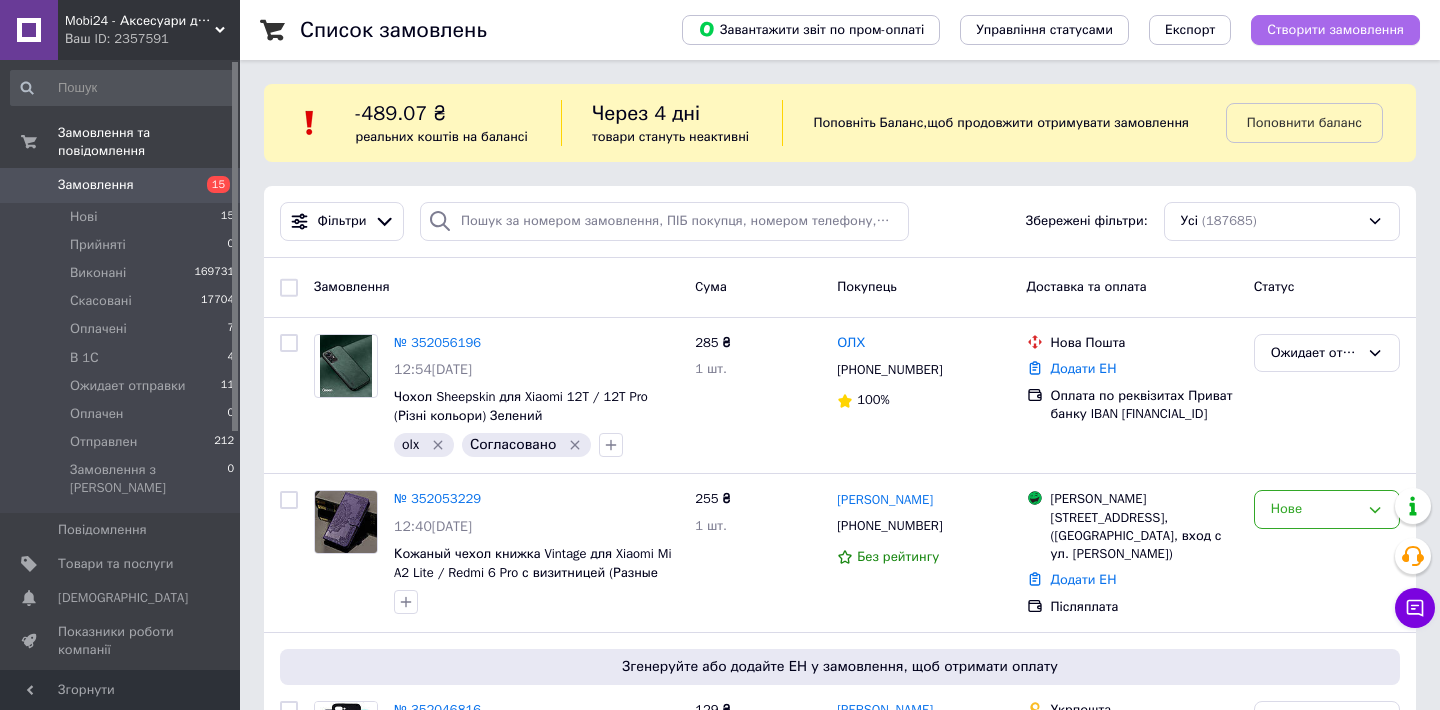 click on "Створити замовлення" at bounding box center (1335, 30) 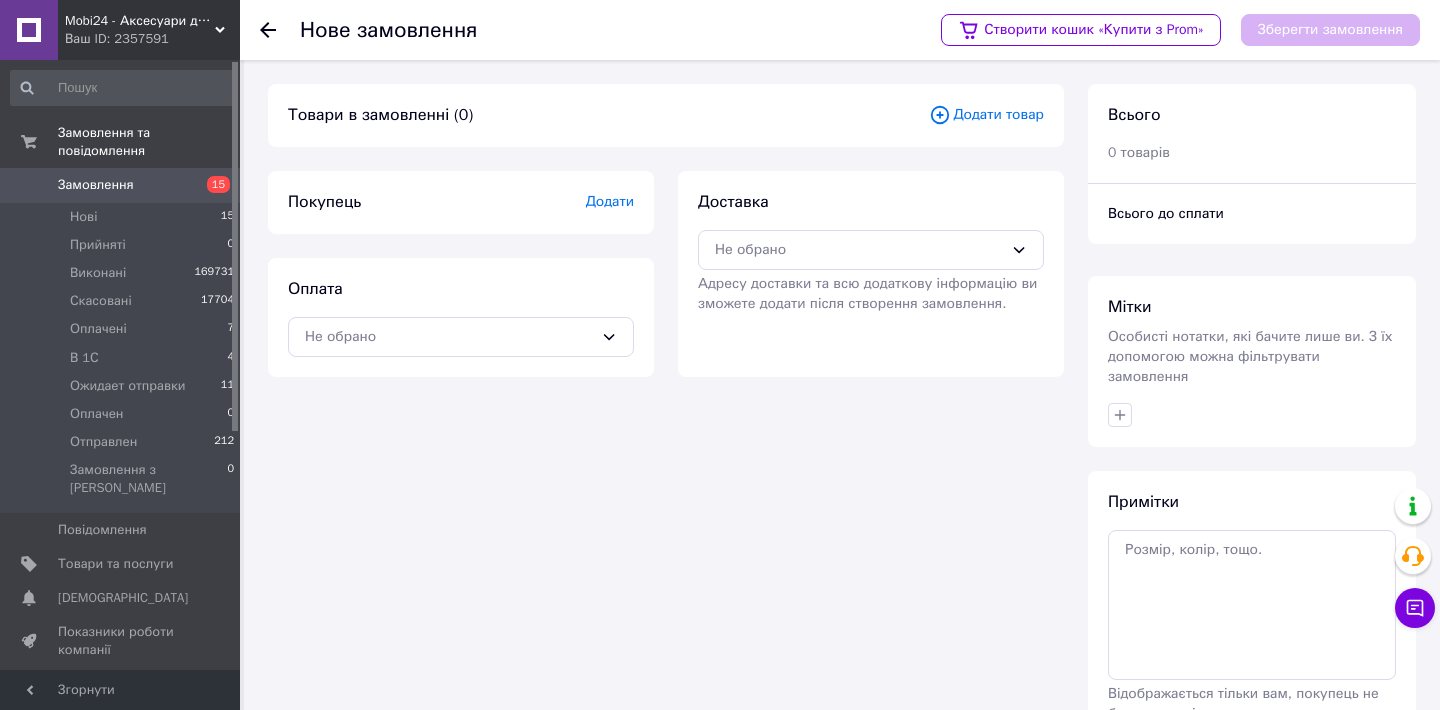 click on "Додати товар" at bounding box center (986, 115) 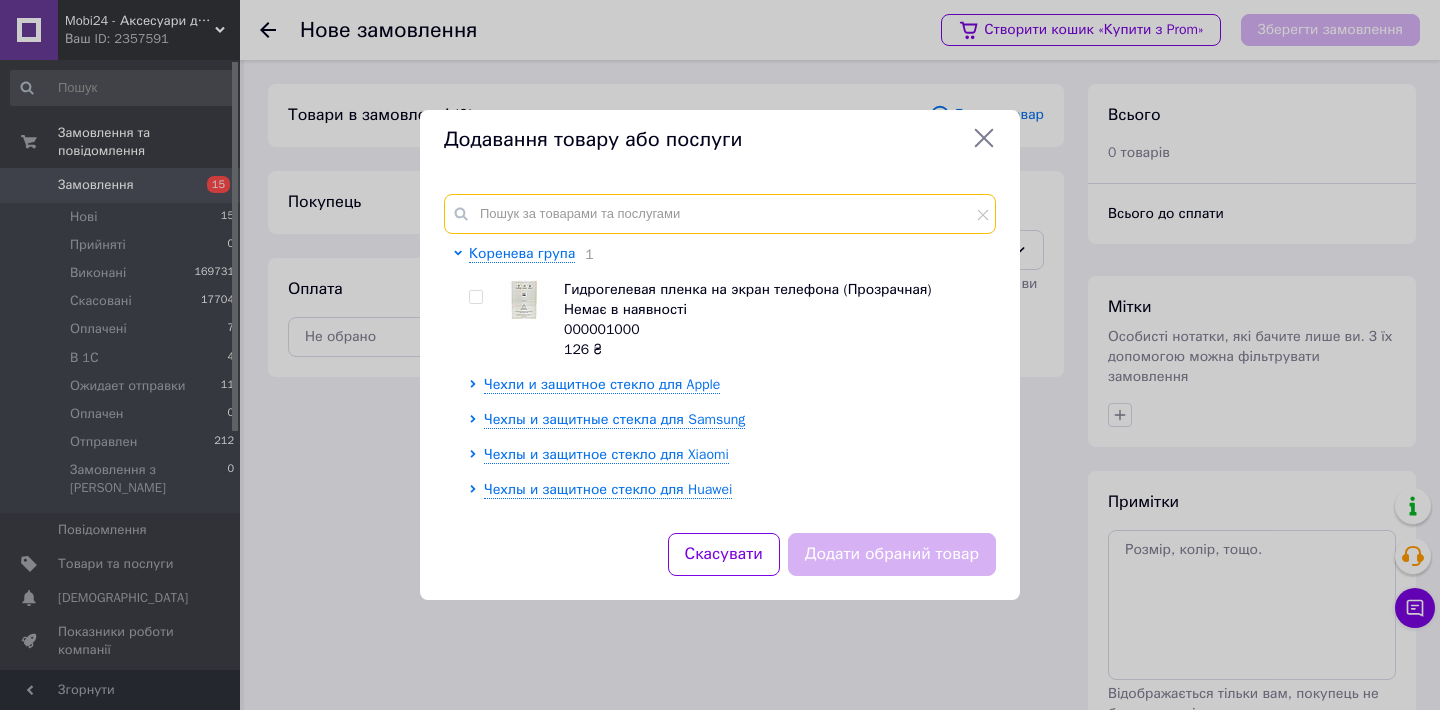 click at bounding box center (720, 214) 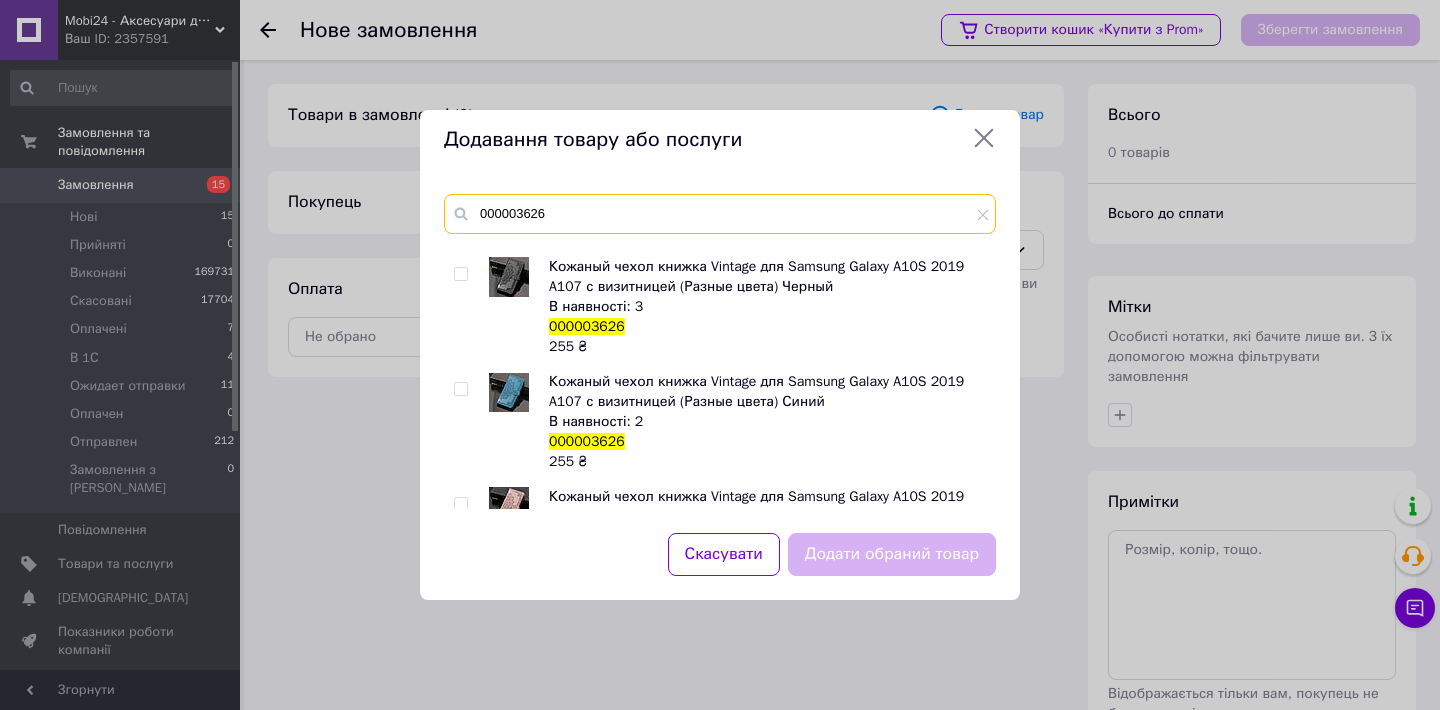 scroll, scrollTop: 117, scrollLeft: 0, axis: vertical 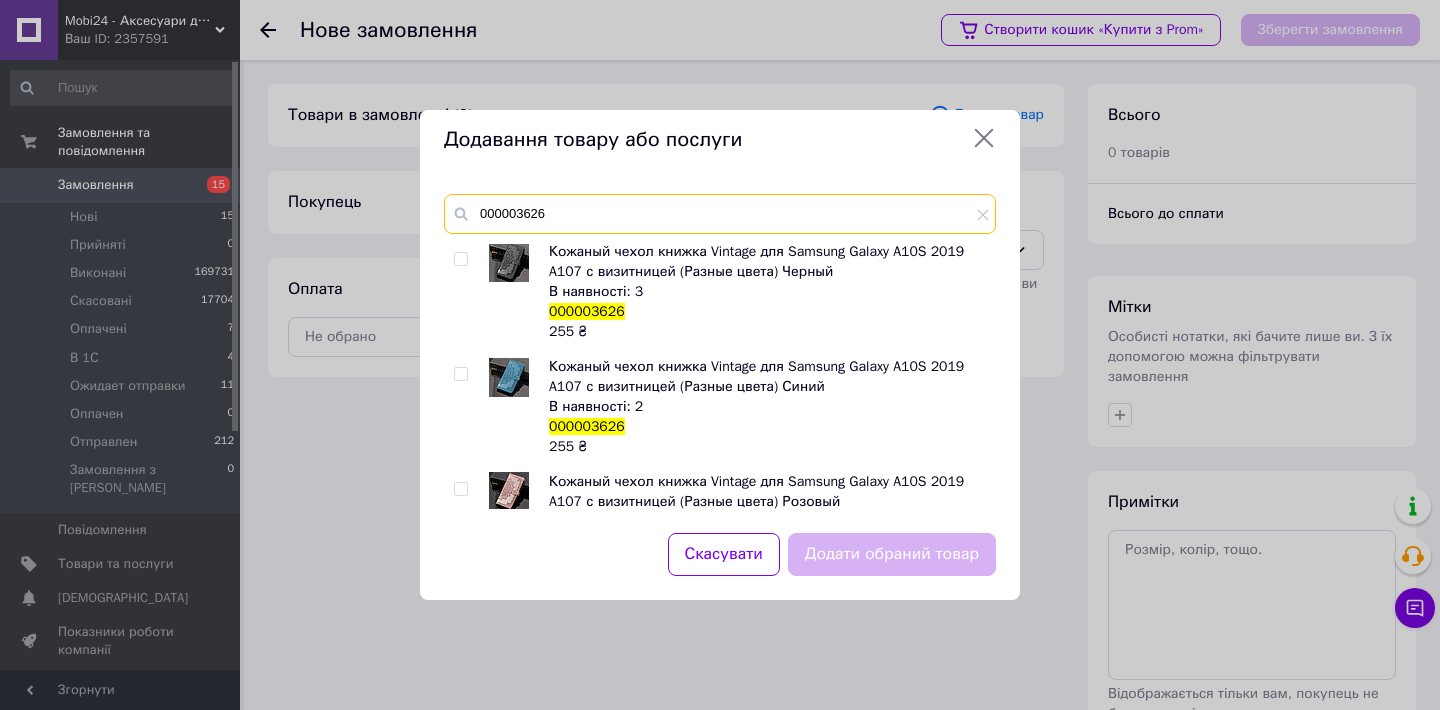 type on "000003626" 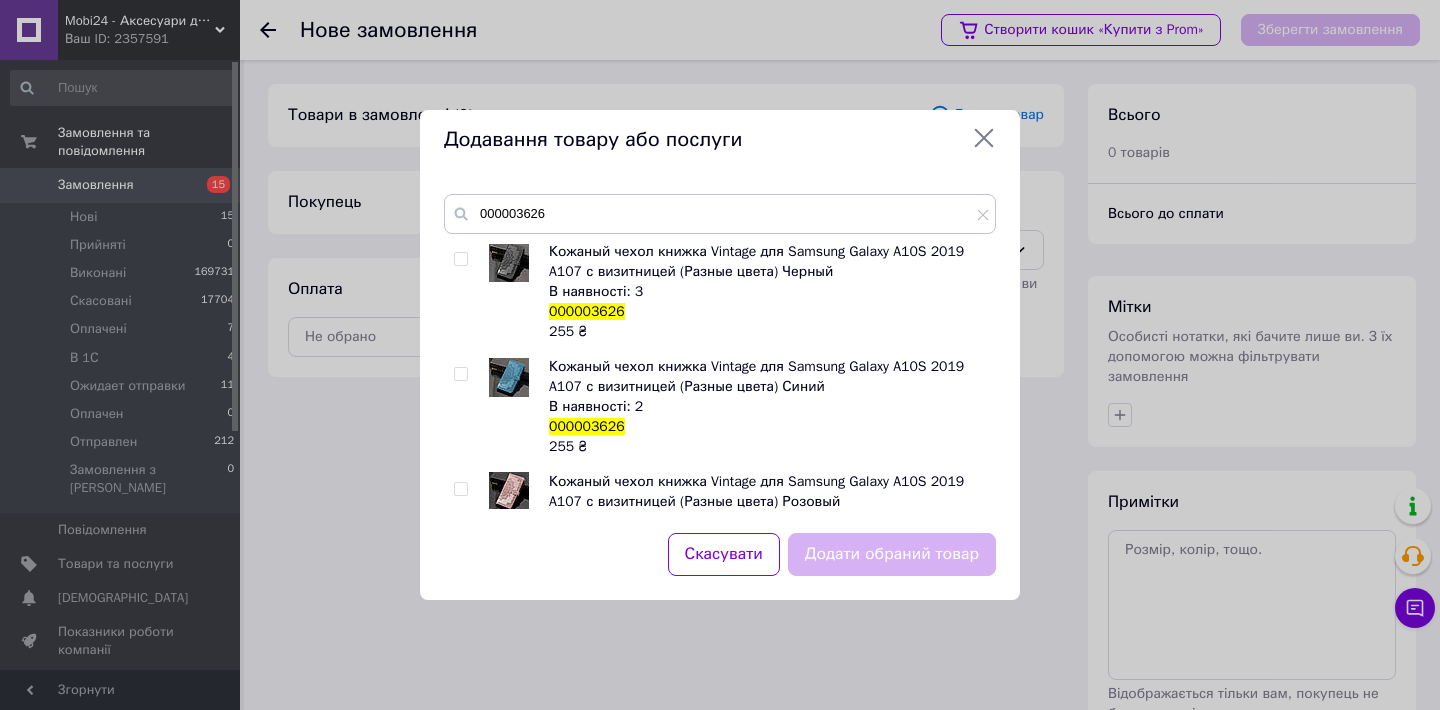 click at bounding box center [460, 374] 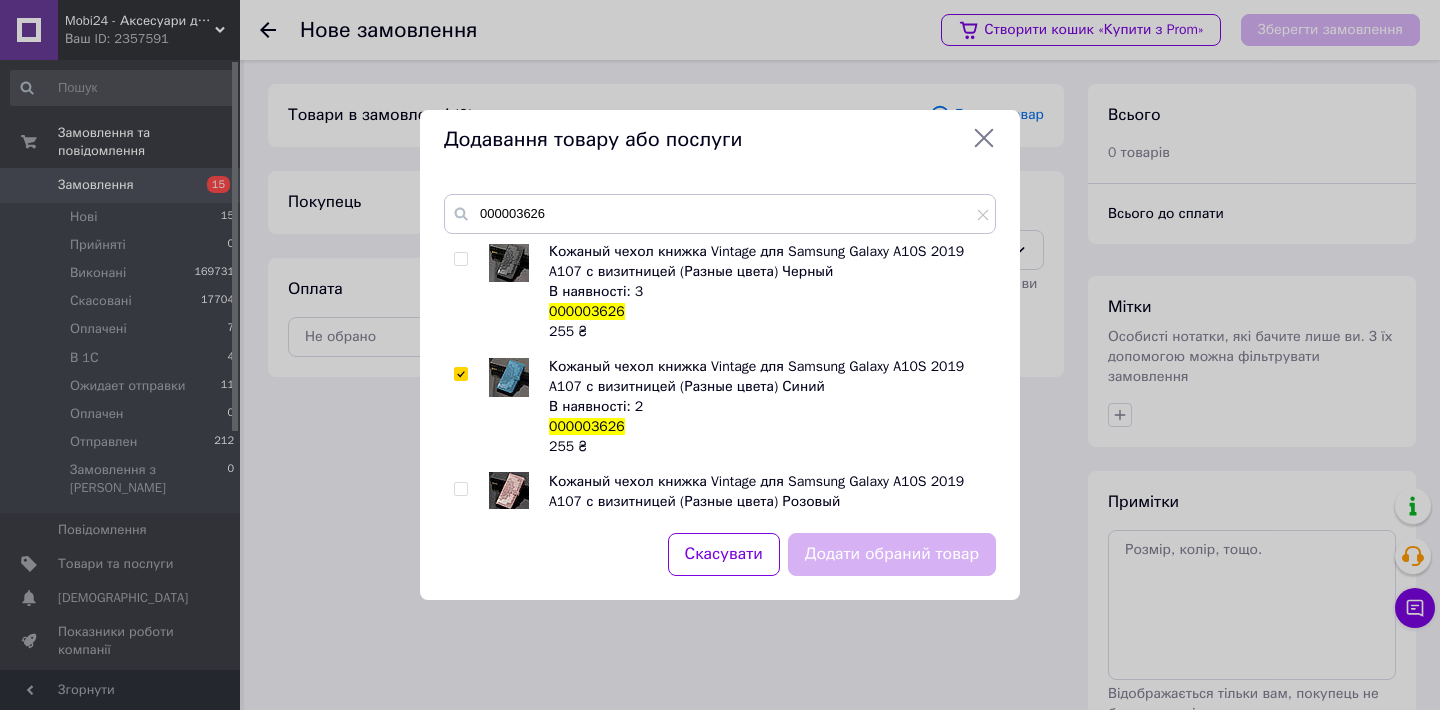 checkbox on "true" 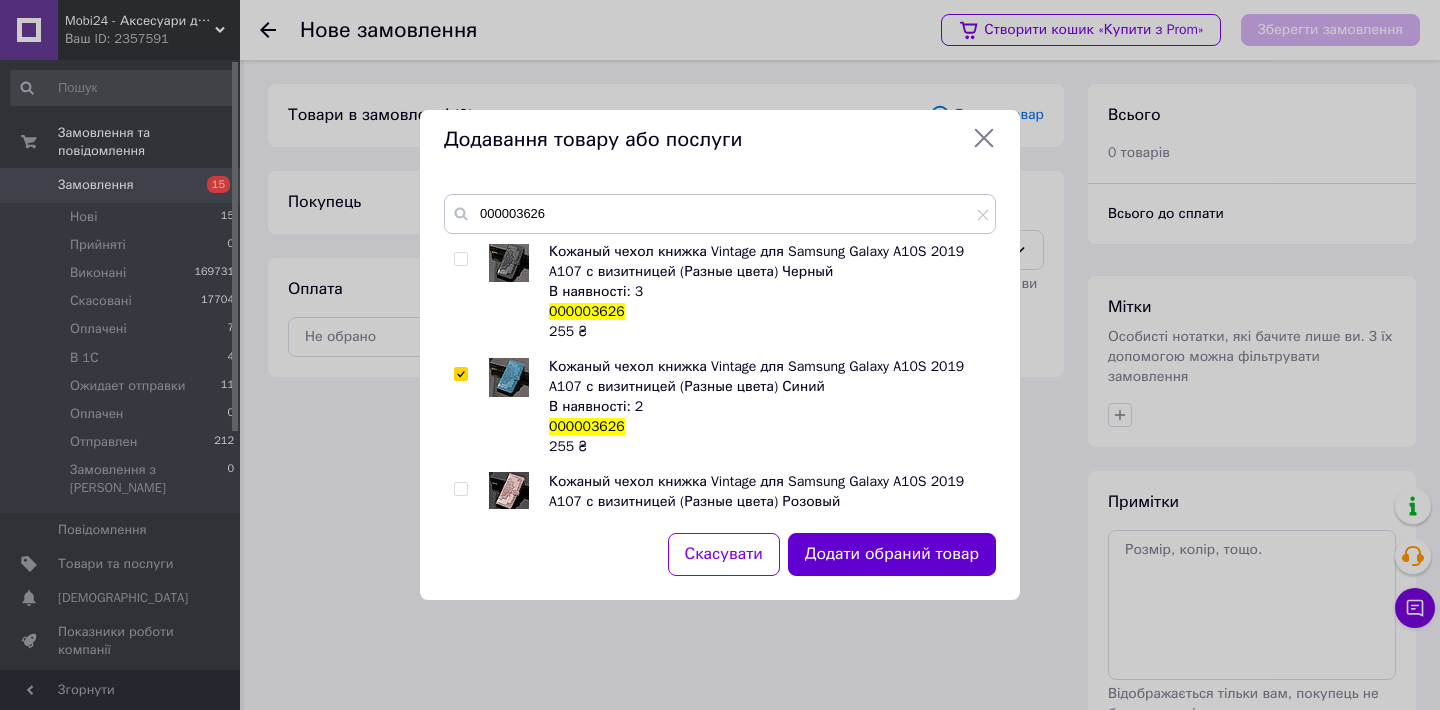 click on "Додати обраний товар" at bounding box center (892, 554) 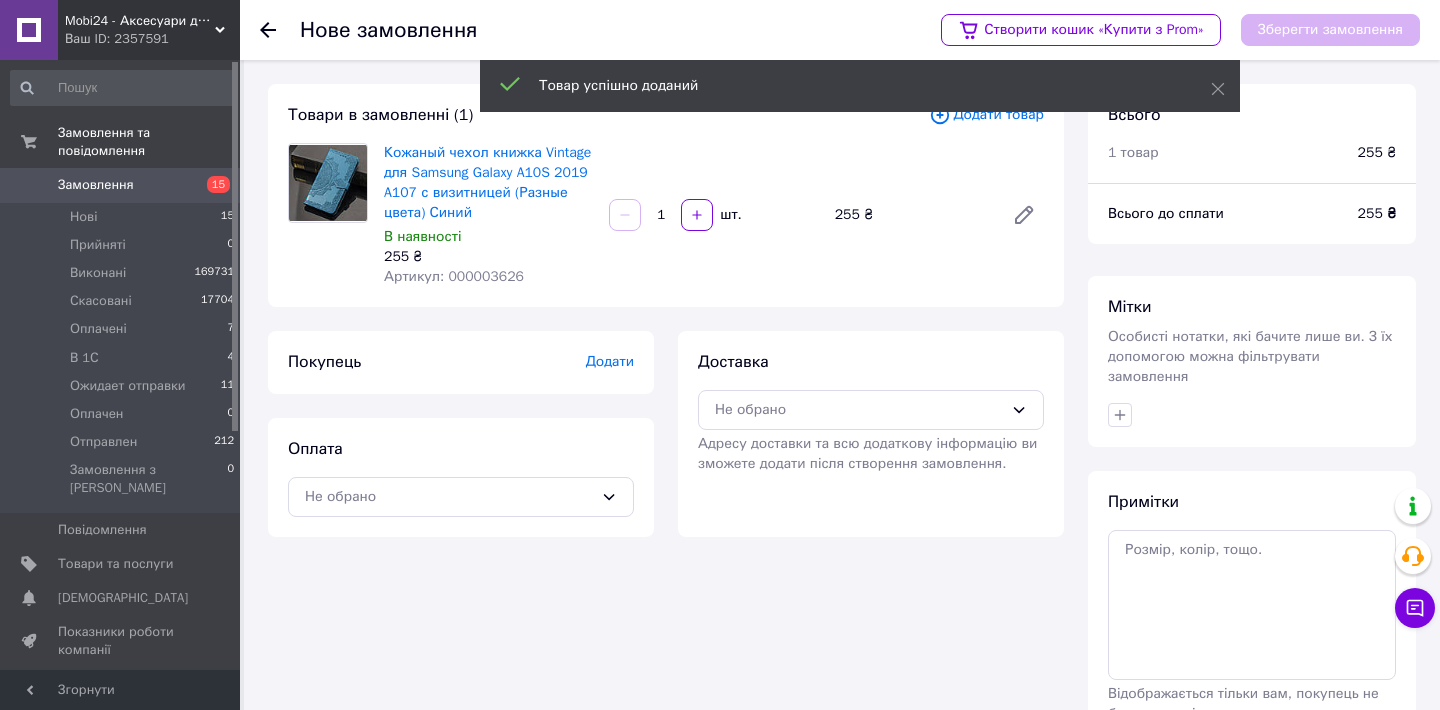 click on "Додати" at bounding box center [610, 361] 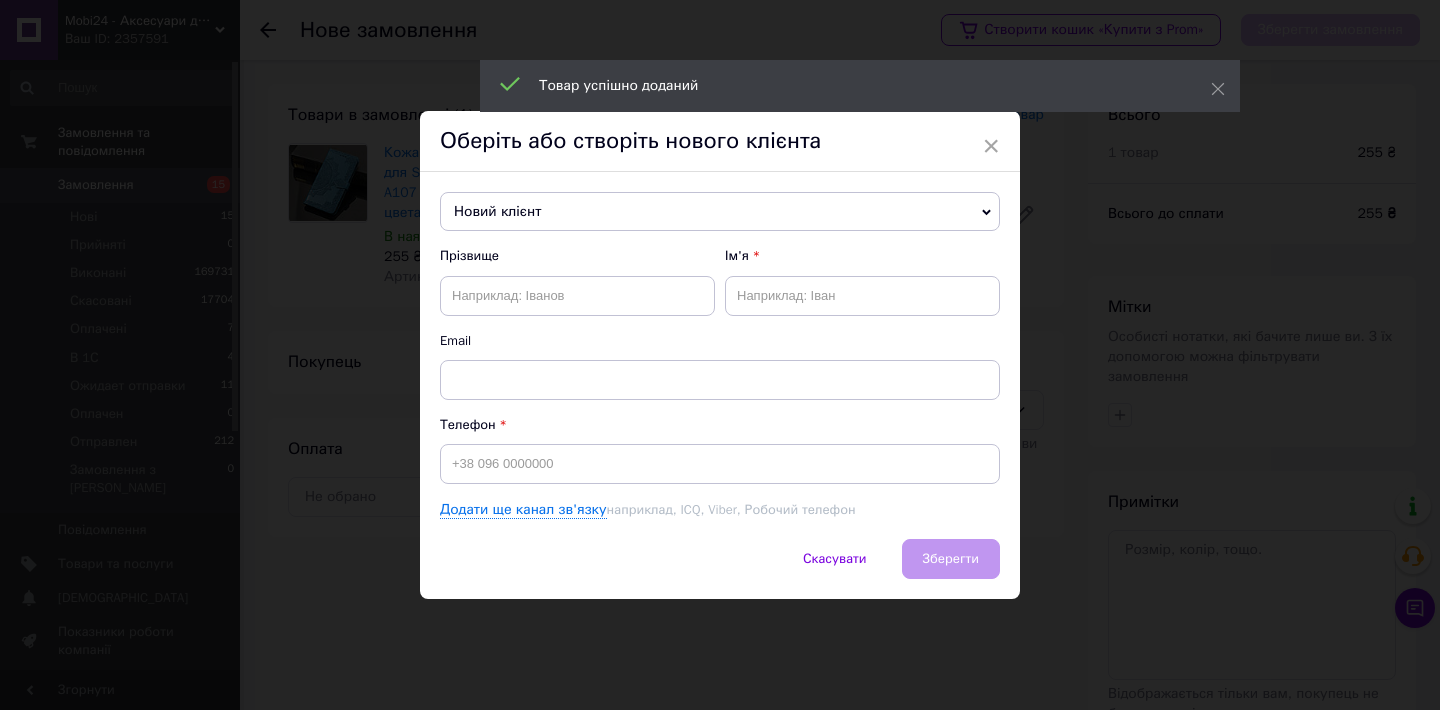 click on "Новий клієнт" at bounding box center (720, 212) 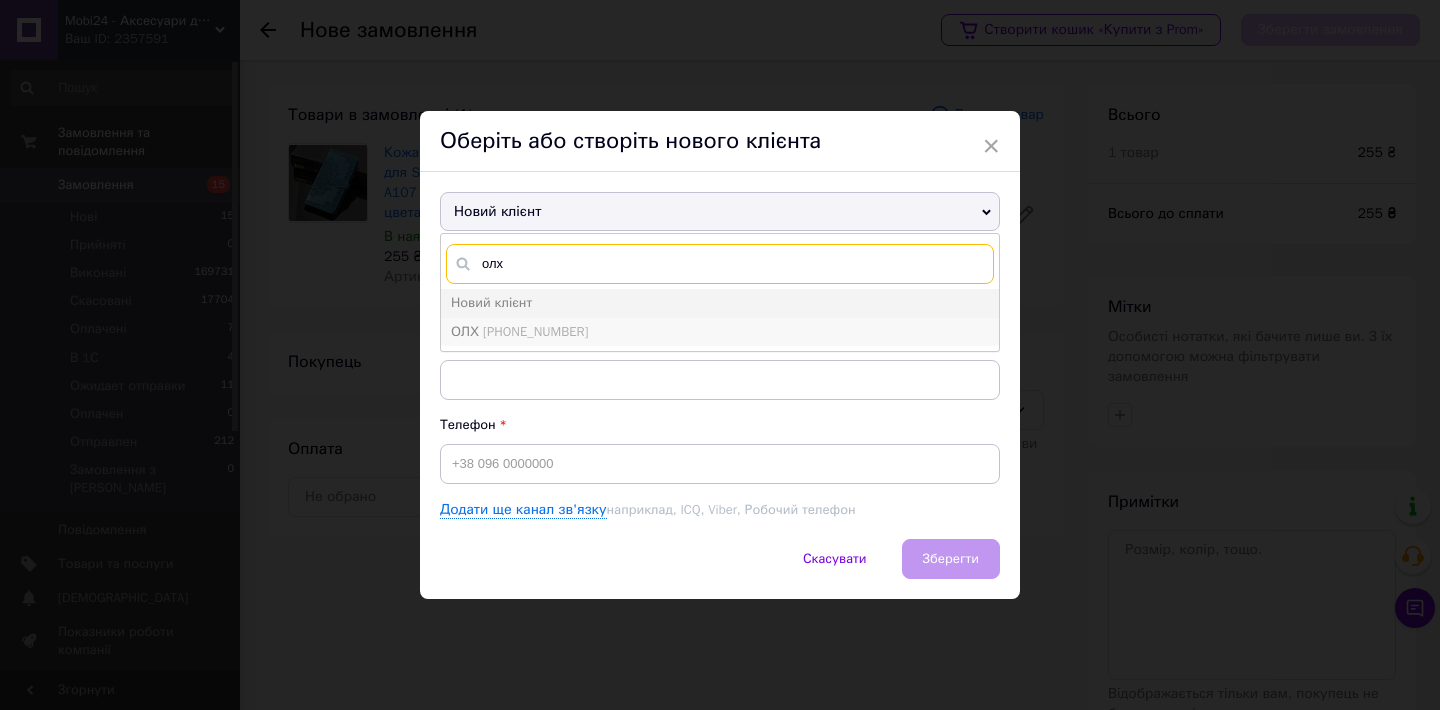 type on "олх" 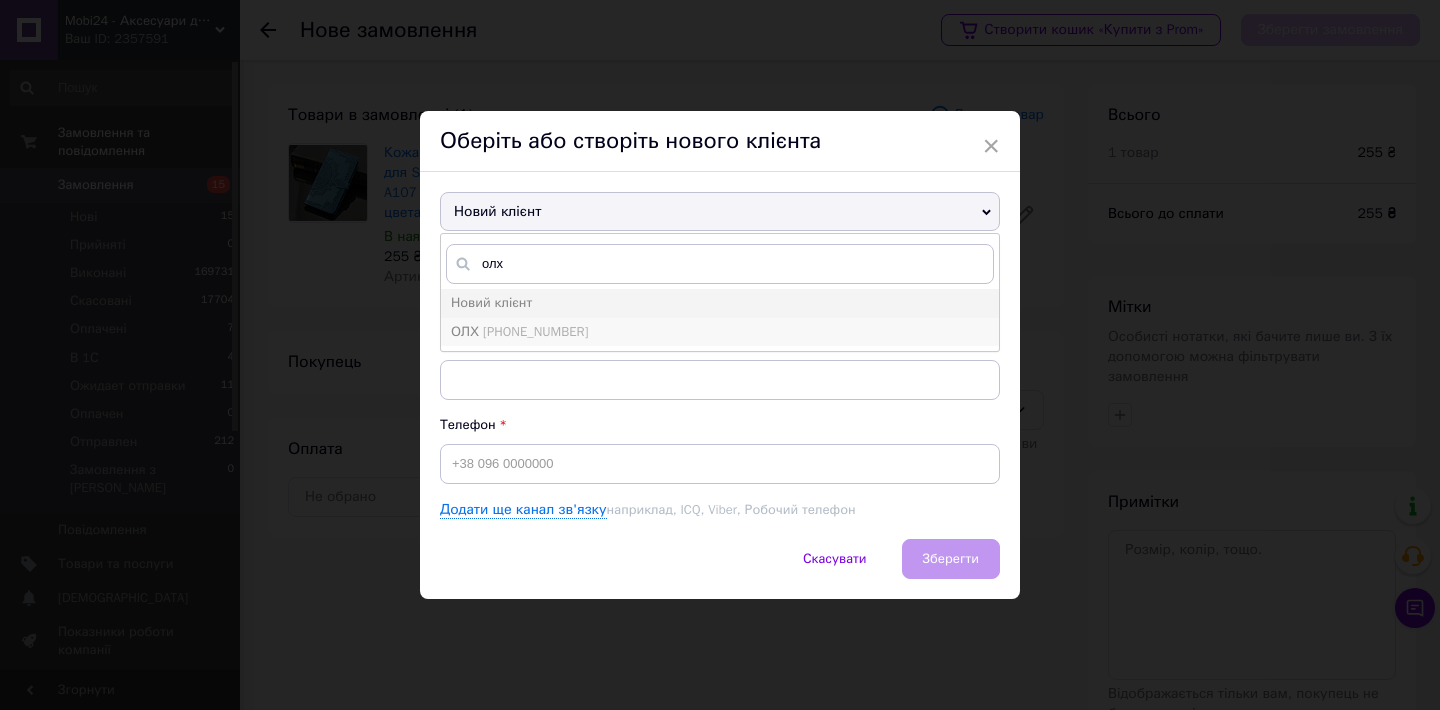 click on "ОЛХ" at bounding box center (465, 331) 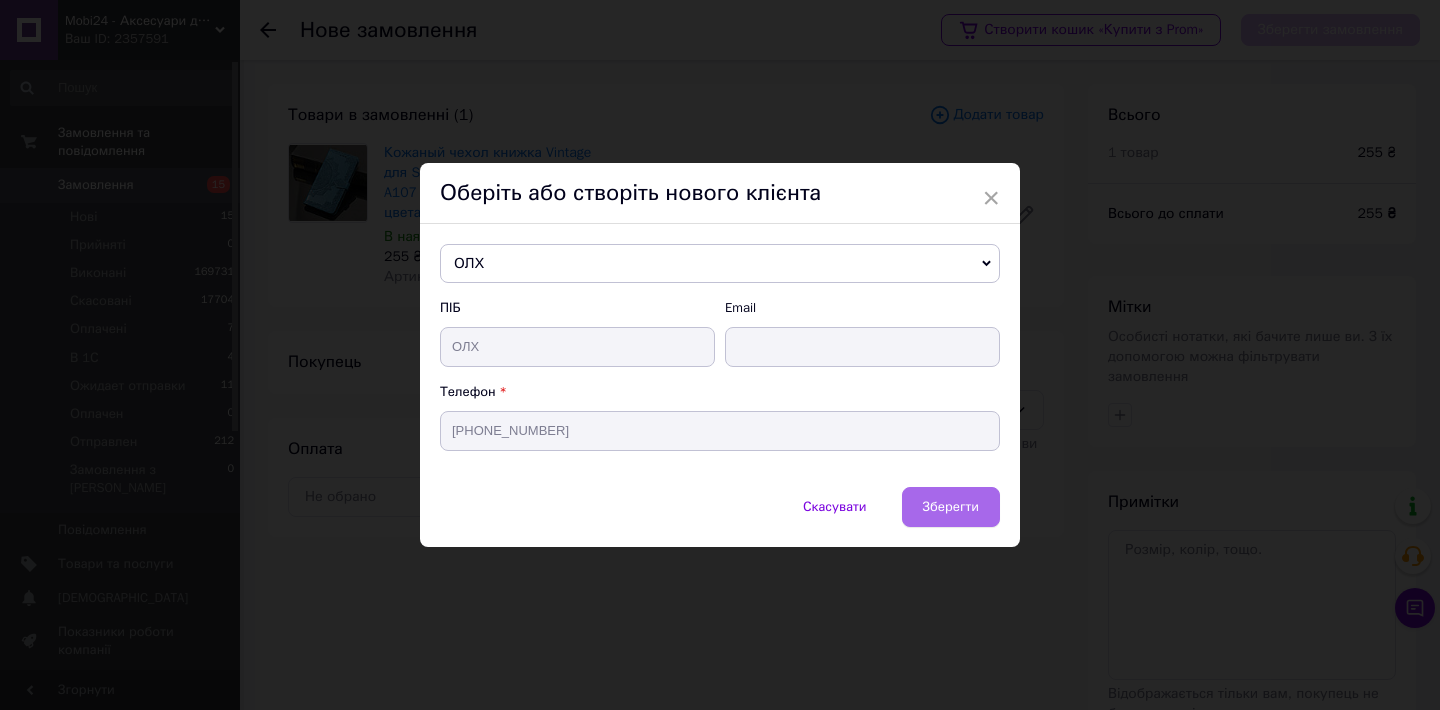click on "Зберегти" at bounding box center (951, 507) 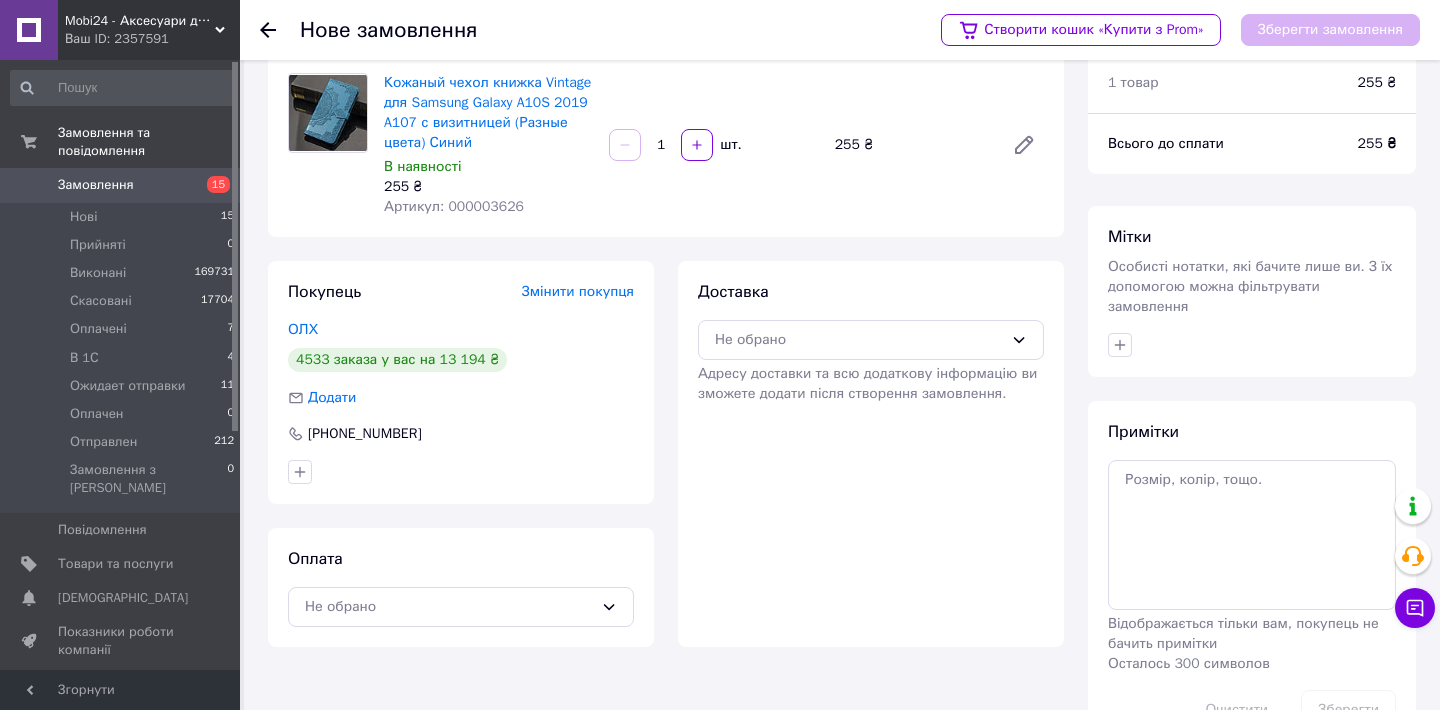 scroll, scrollTop: 133, scrollLeft: 0, axis: vertical 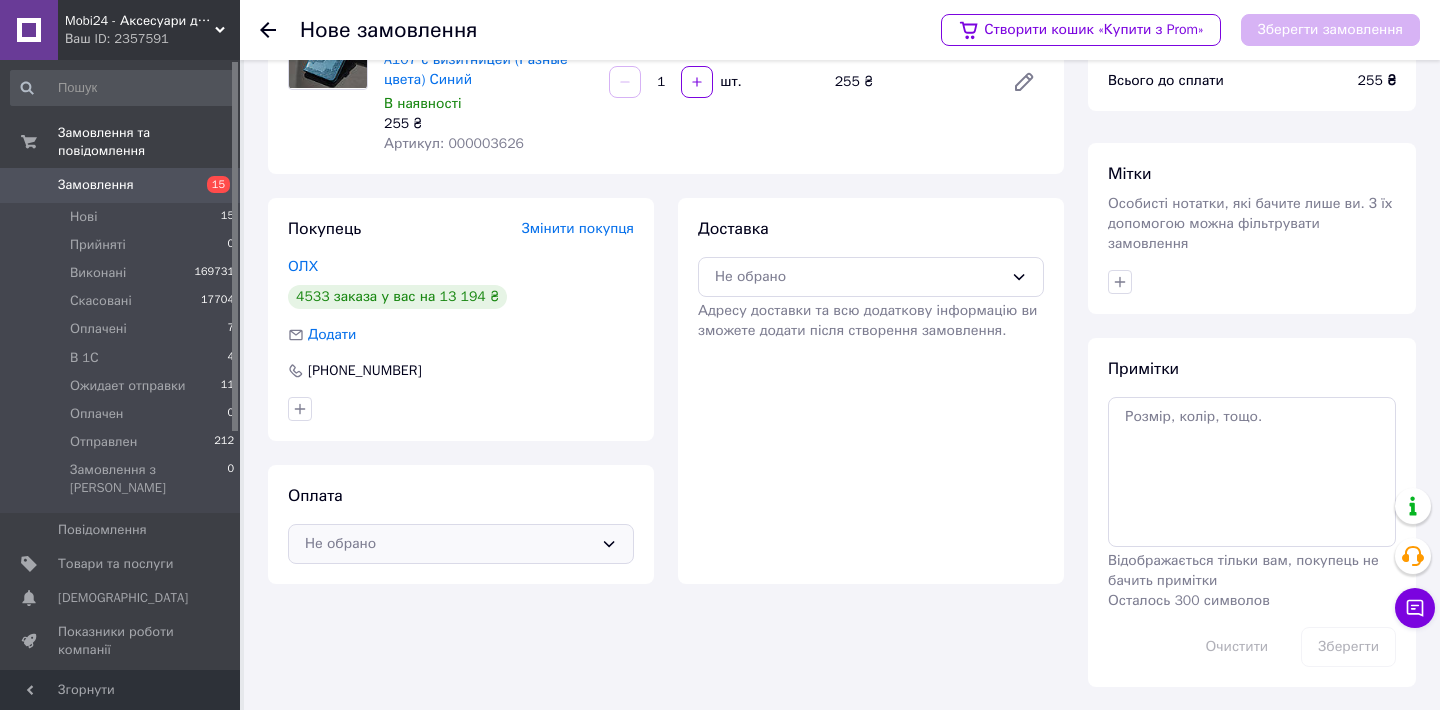 click on "Не обрано" at bounding box center [461, 544] 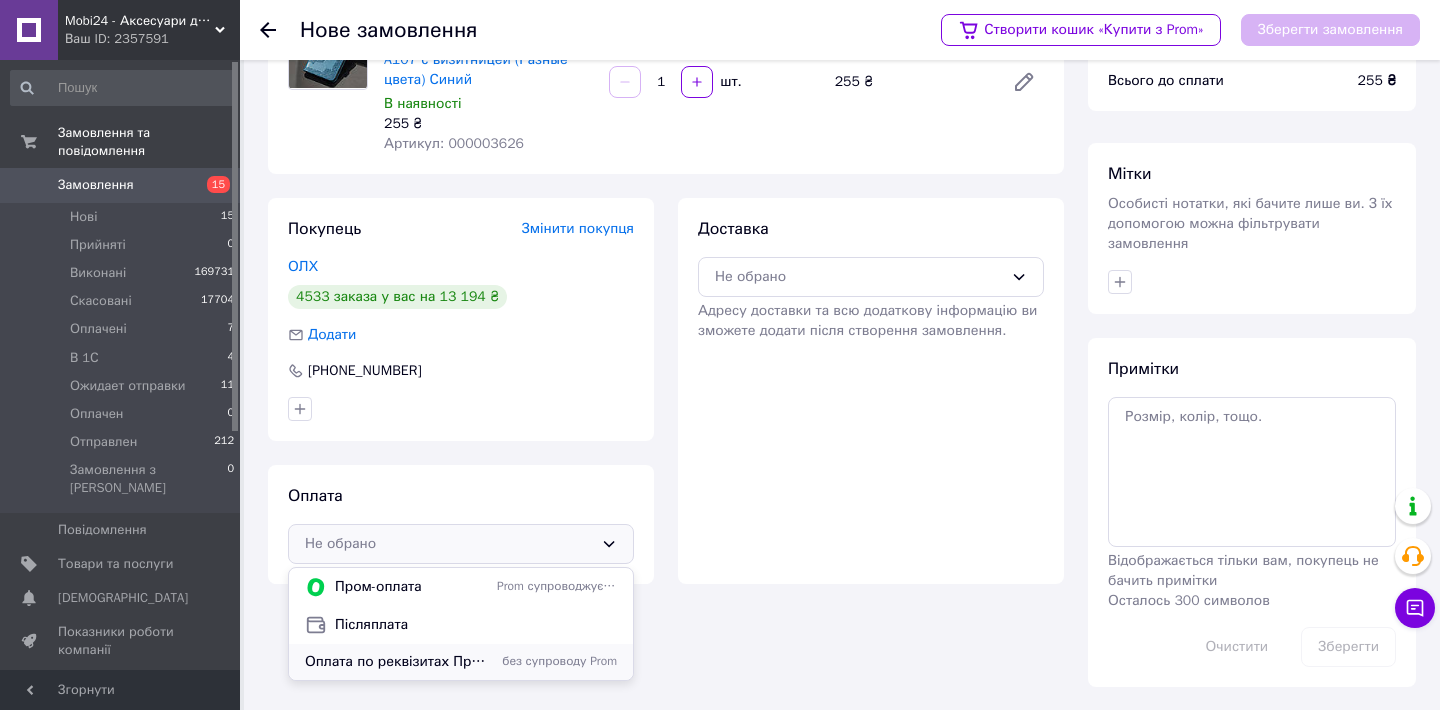 click on "Оплата по реквізитах Приват банку IBAN [FINANCIAL_ID]" at bounding box center [397, 662] 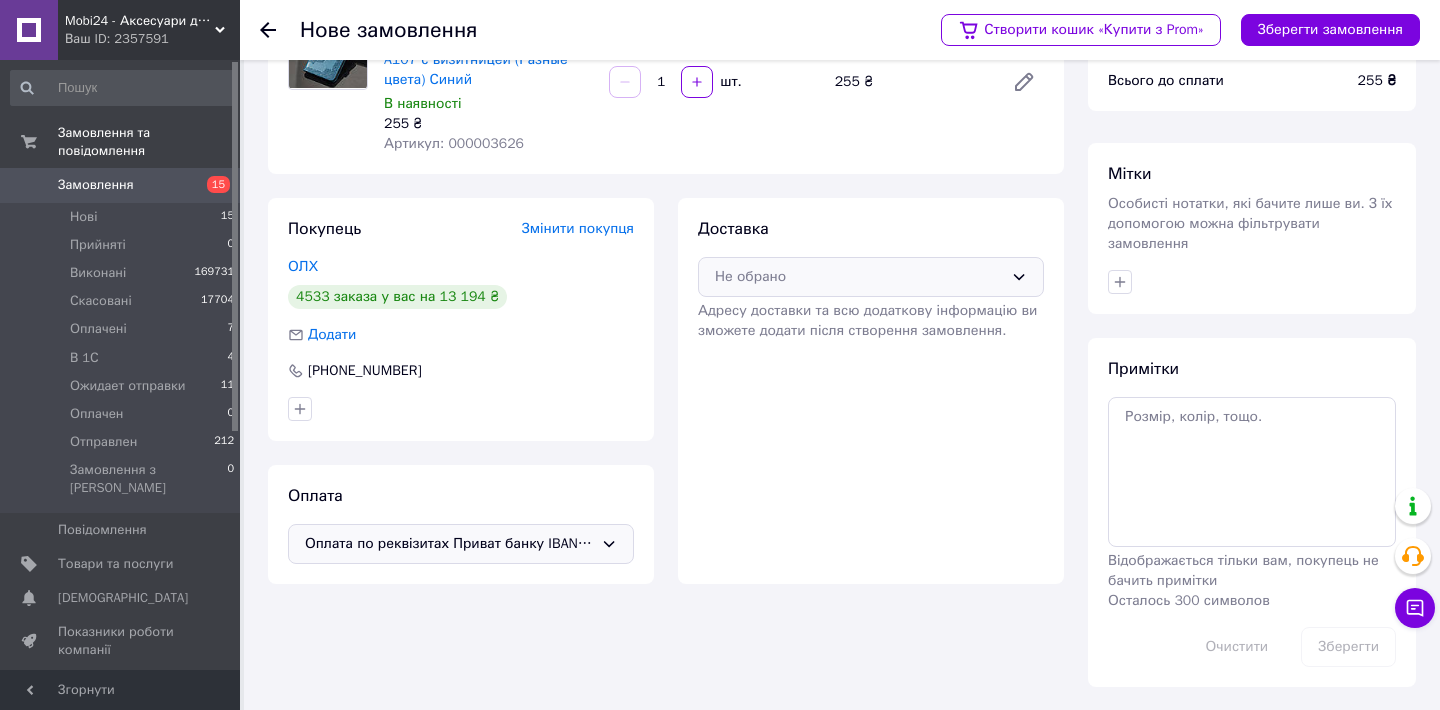 click on "Не обрано" at bounding box center (859, 277) 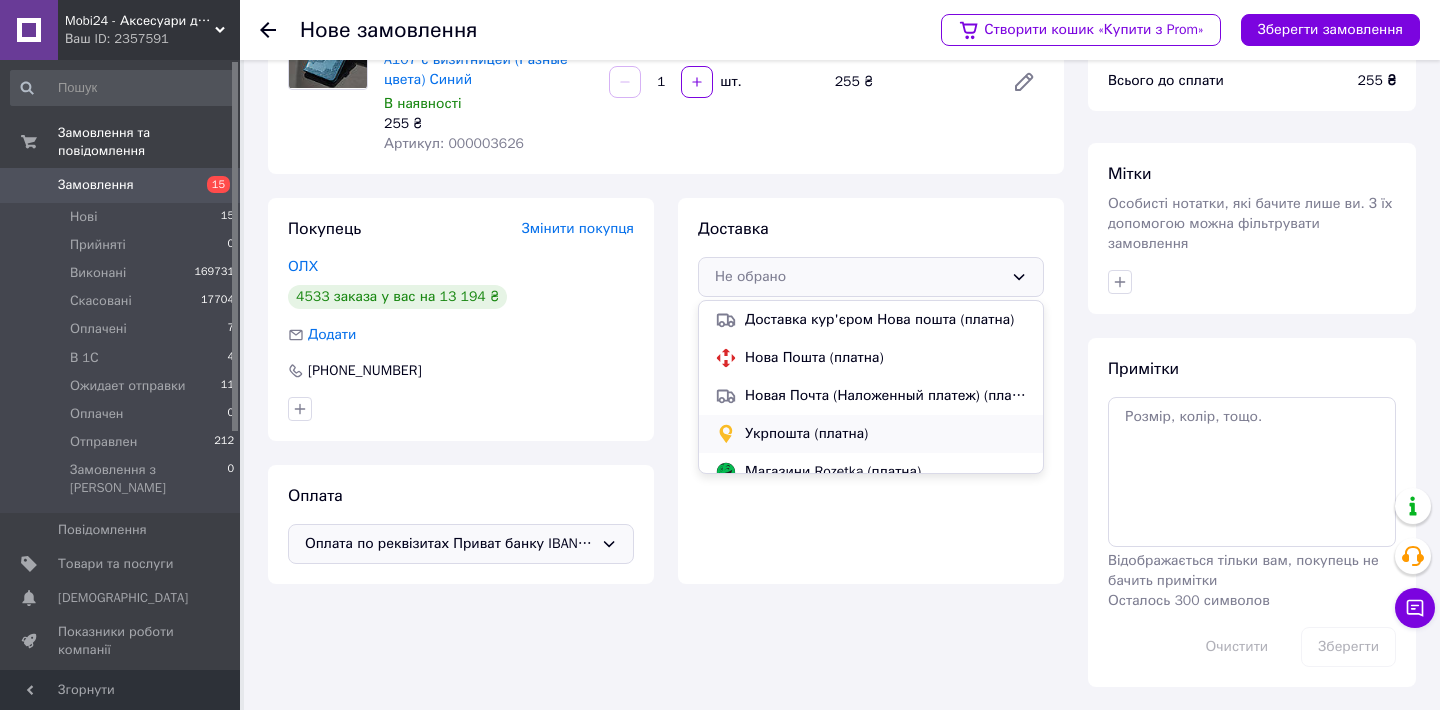 click on "Укрпошта (платна)" at bounding box center [886, 434] 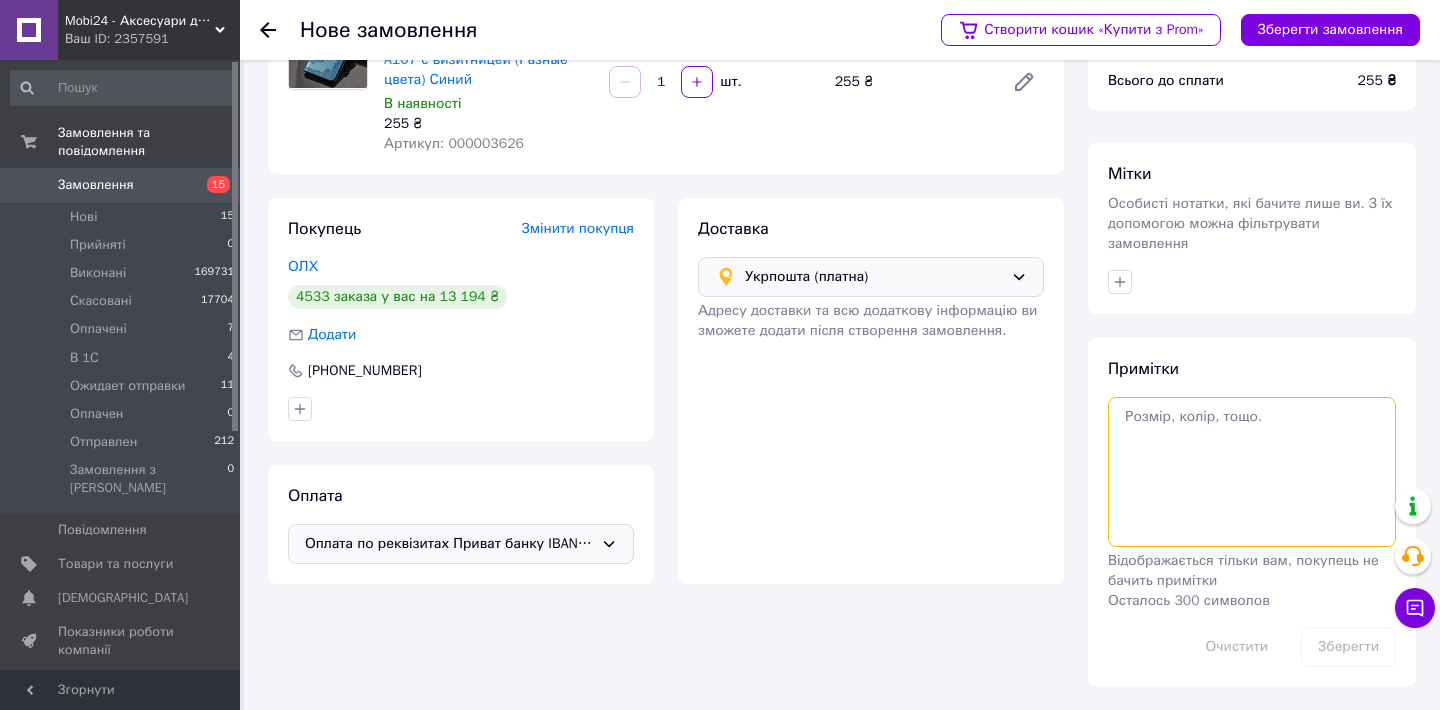 click at bounding box center [1252, 472] 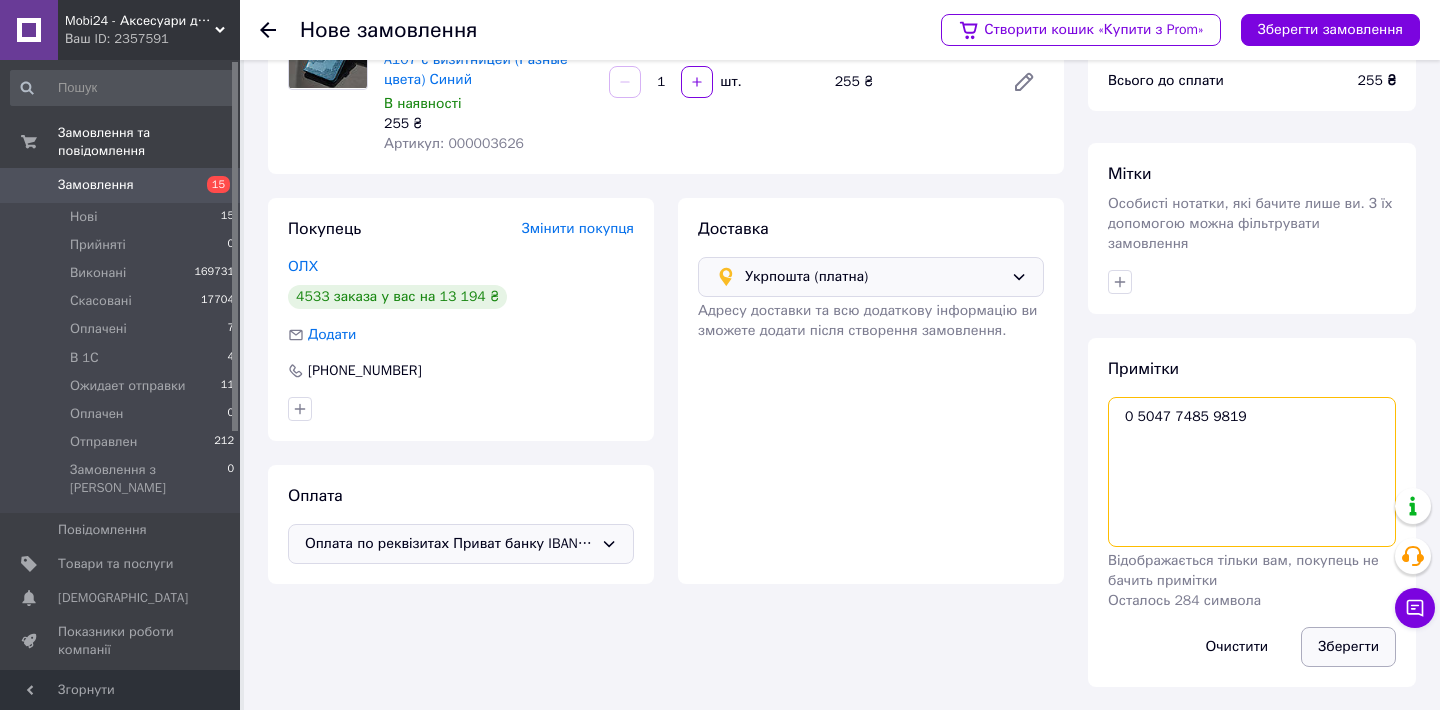 type on "0 5047 7485 9819" 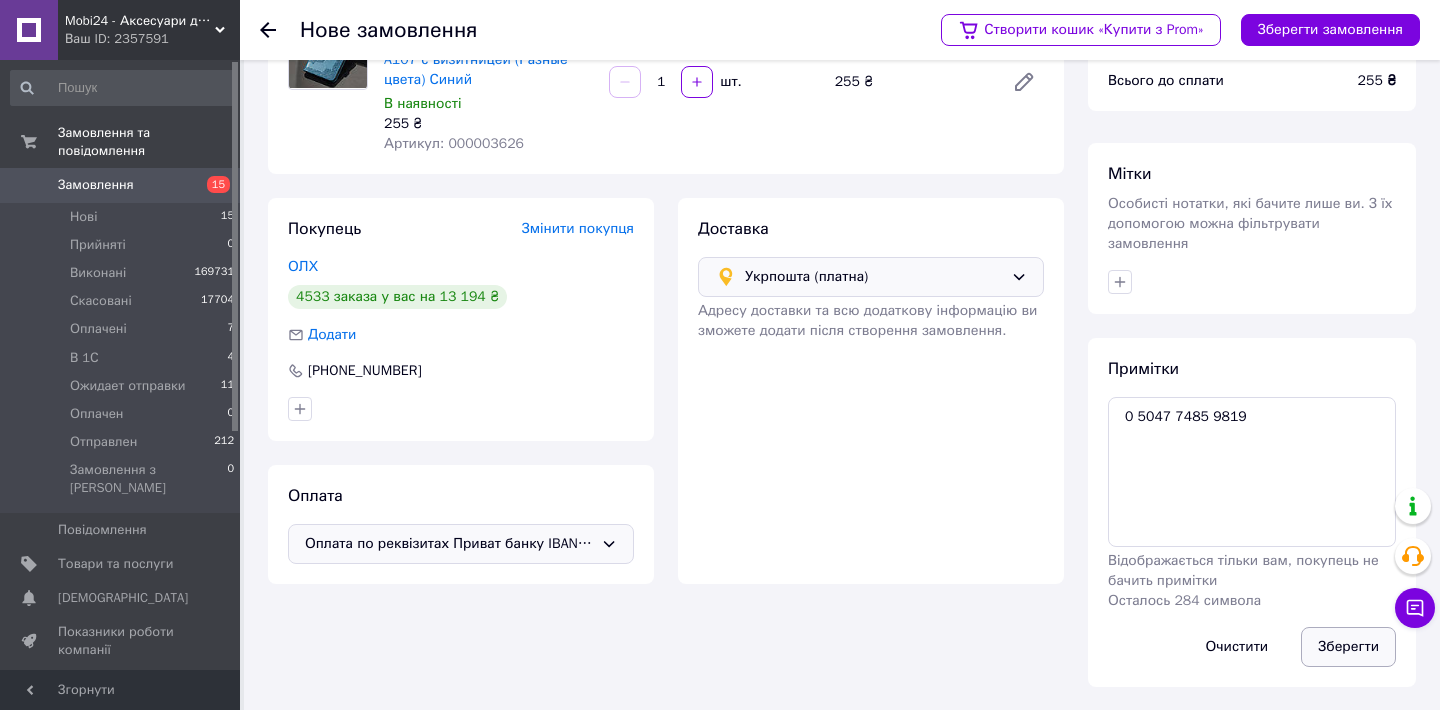 click on "Зберегти" at bounding box center [1348, 647] 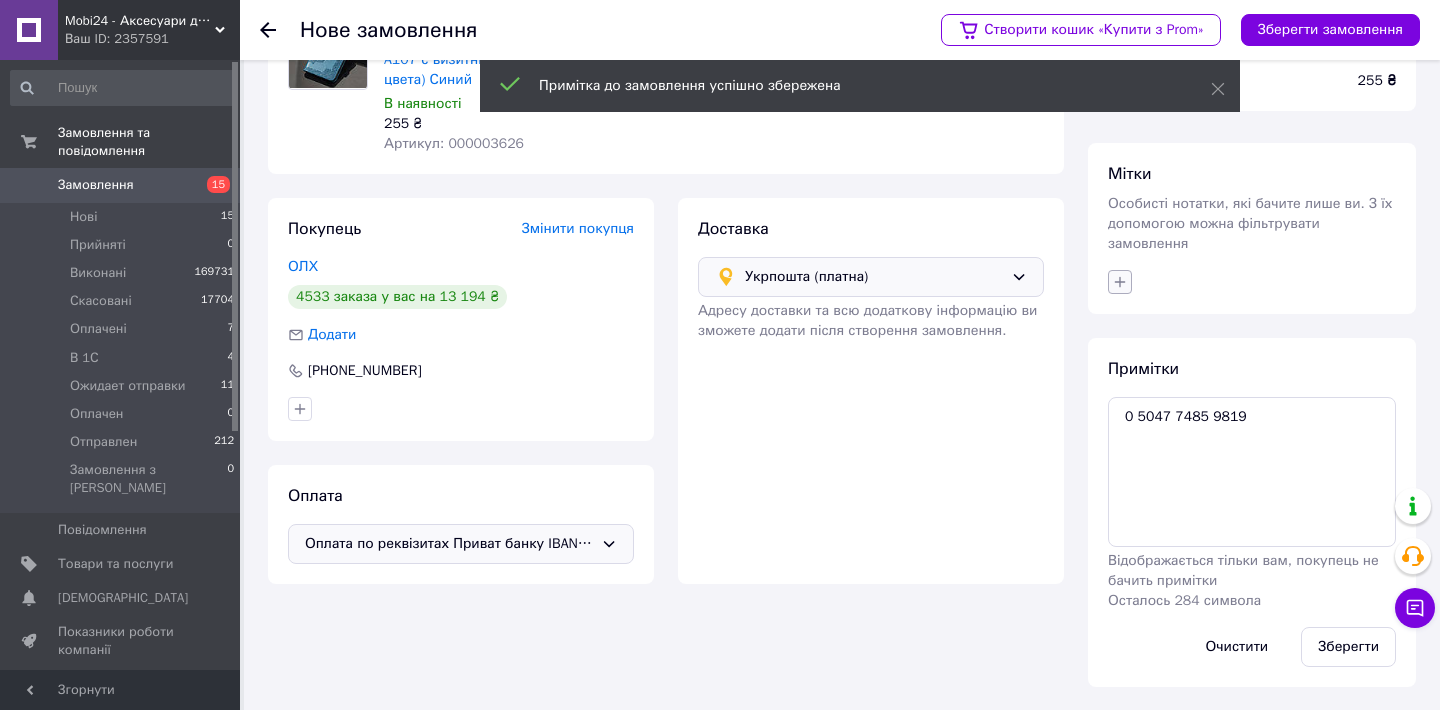 click at bounding box center (1120, 282) 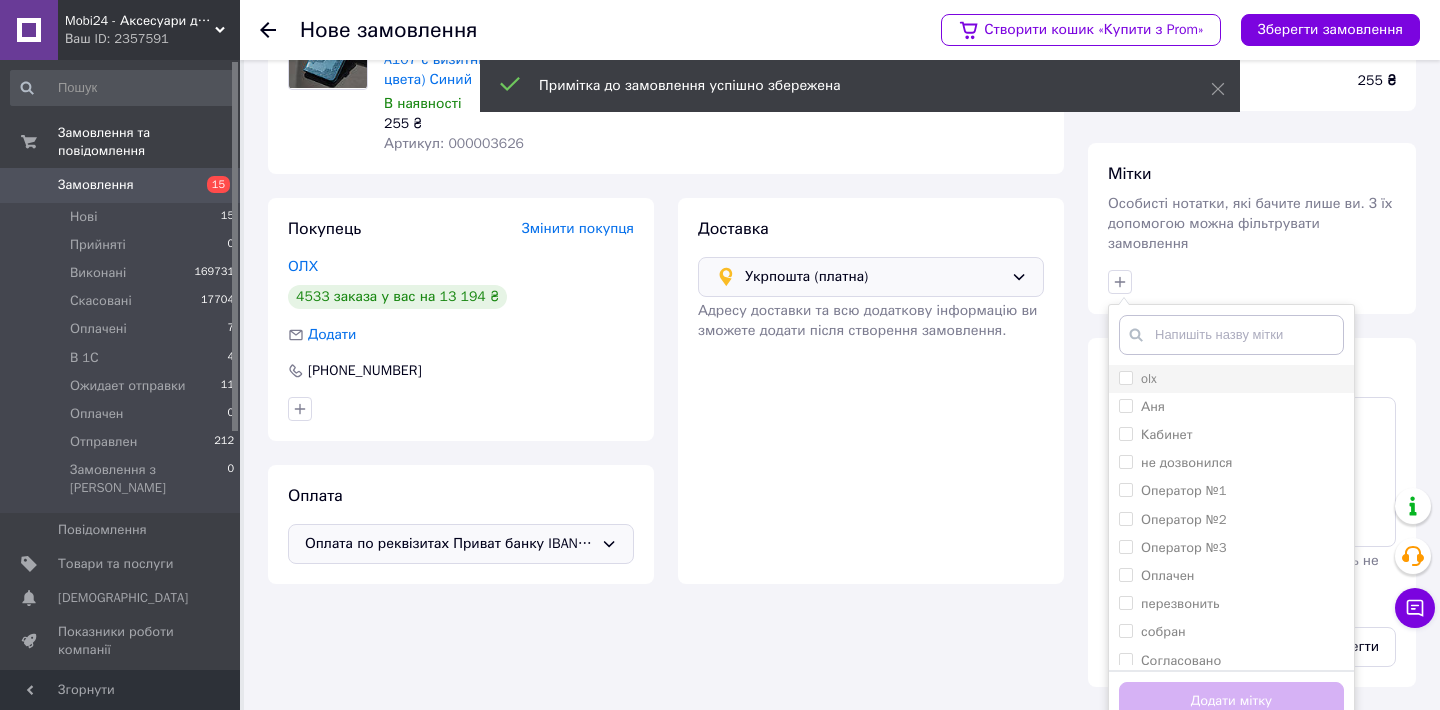 click on "olx" at bounding box center (1231, 379) 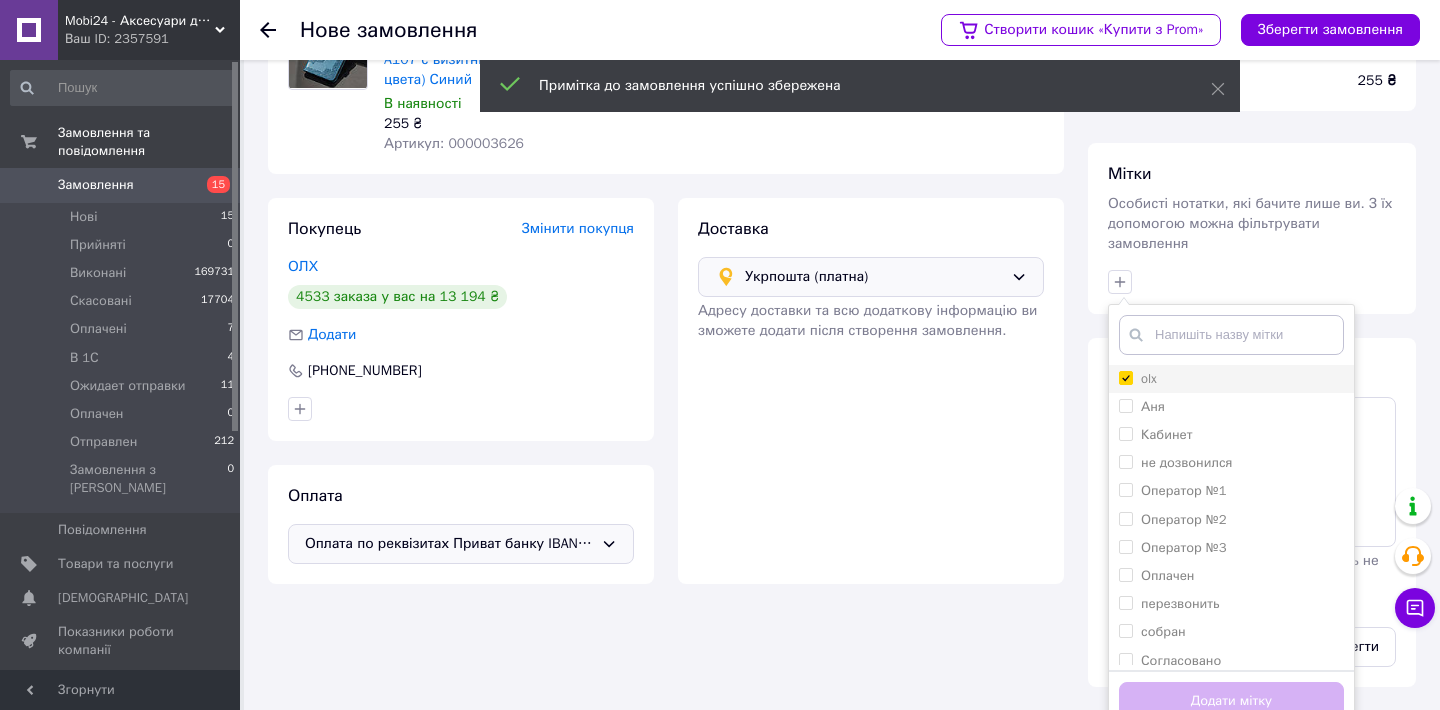 checkbox on "true" 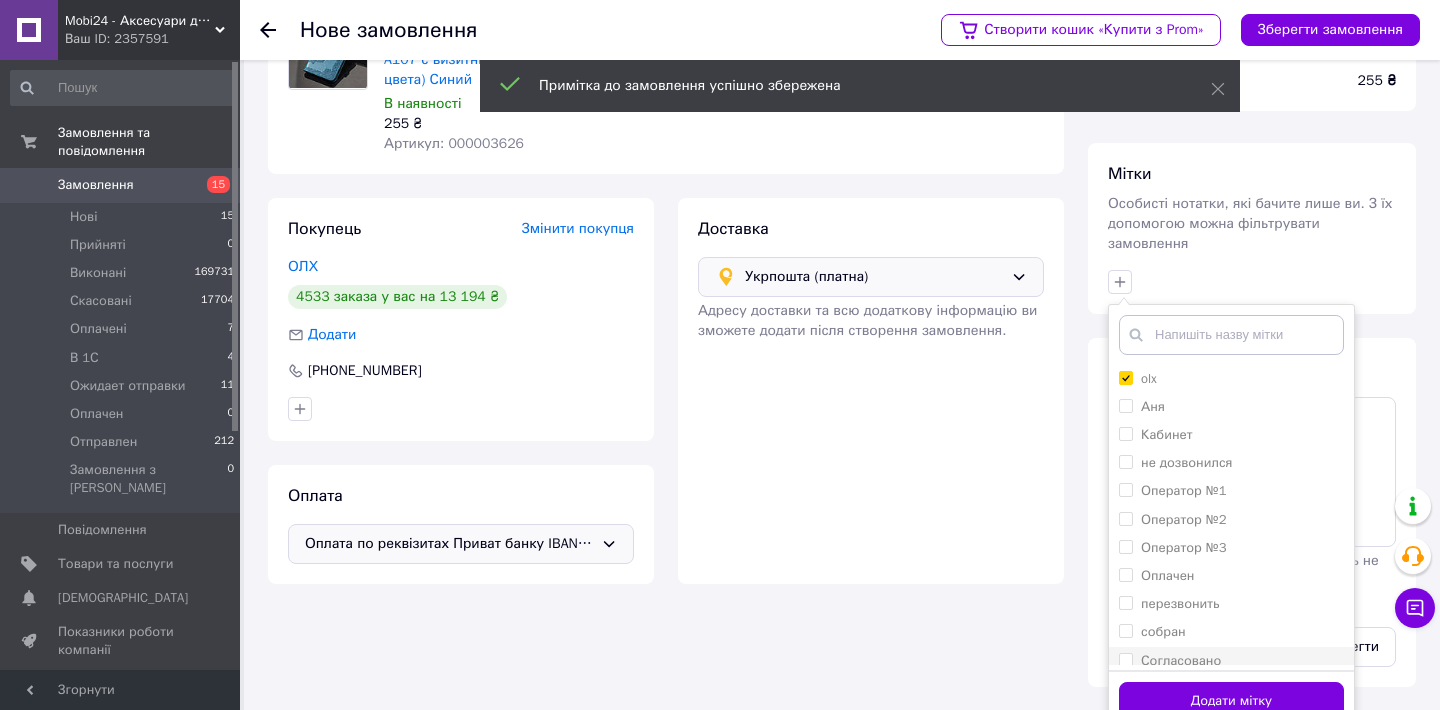 click on "Согласовано" at bounding box center (1125, 659) 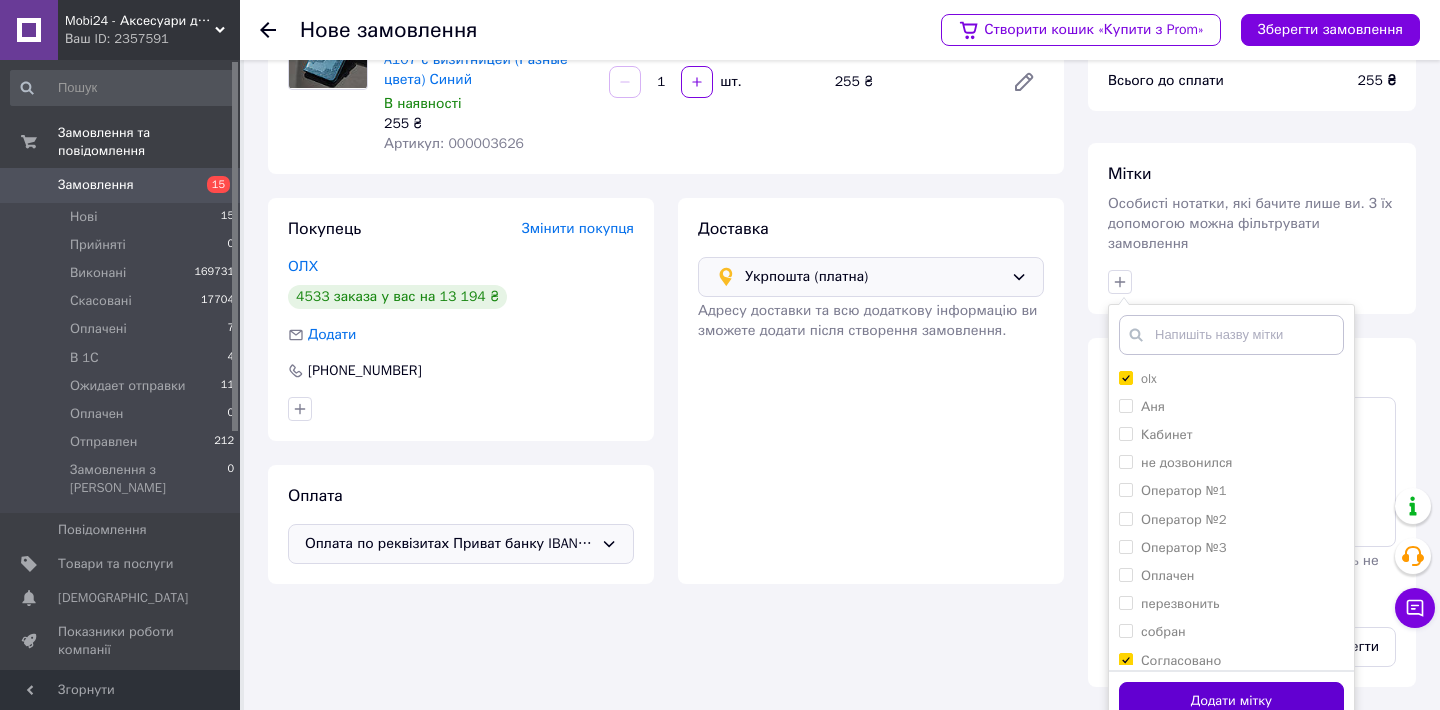 click on "Додати мітку" at bounding box center (1231, 701) 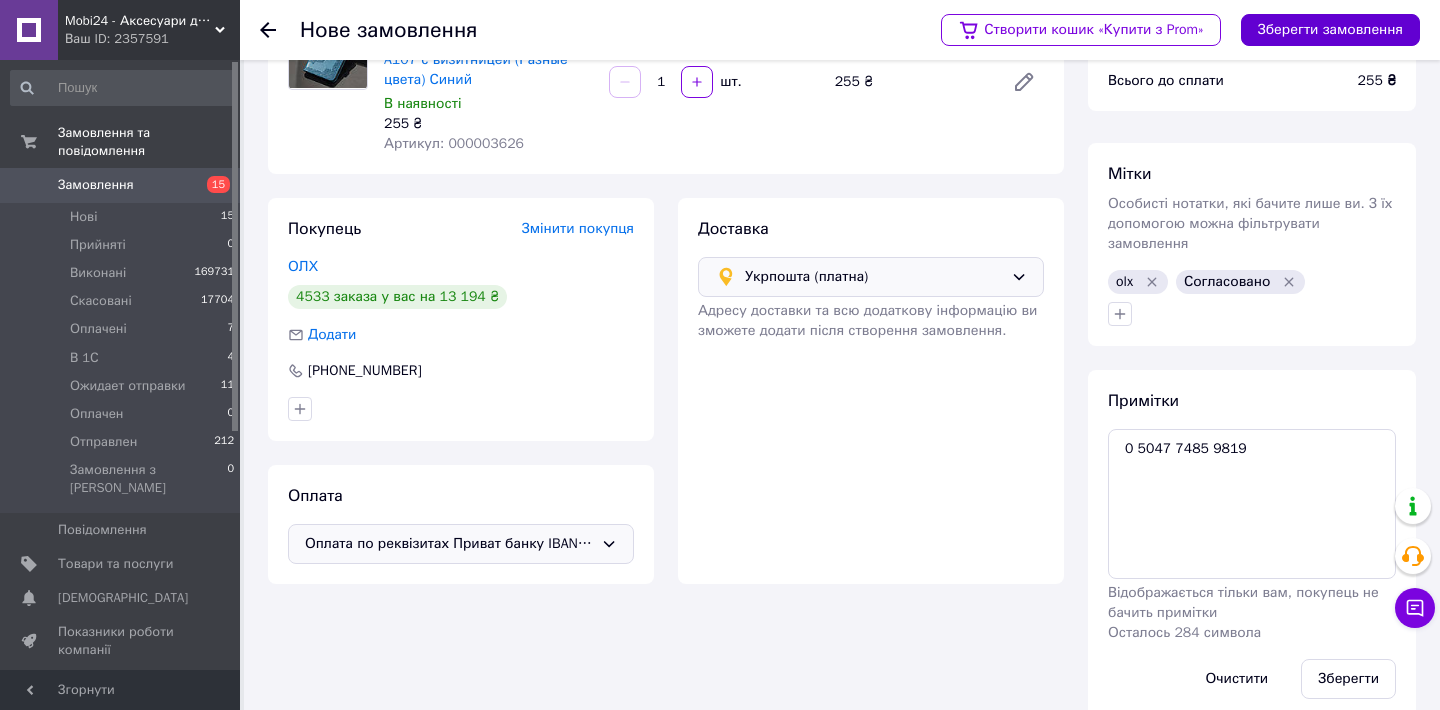 click on "Зберегти замовлення" at bounding box center (1330, 30) 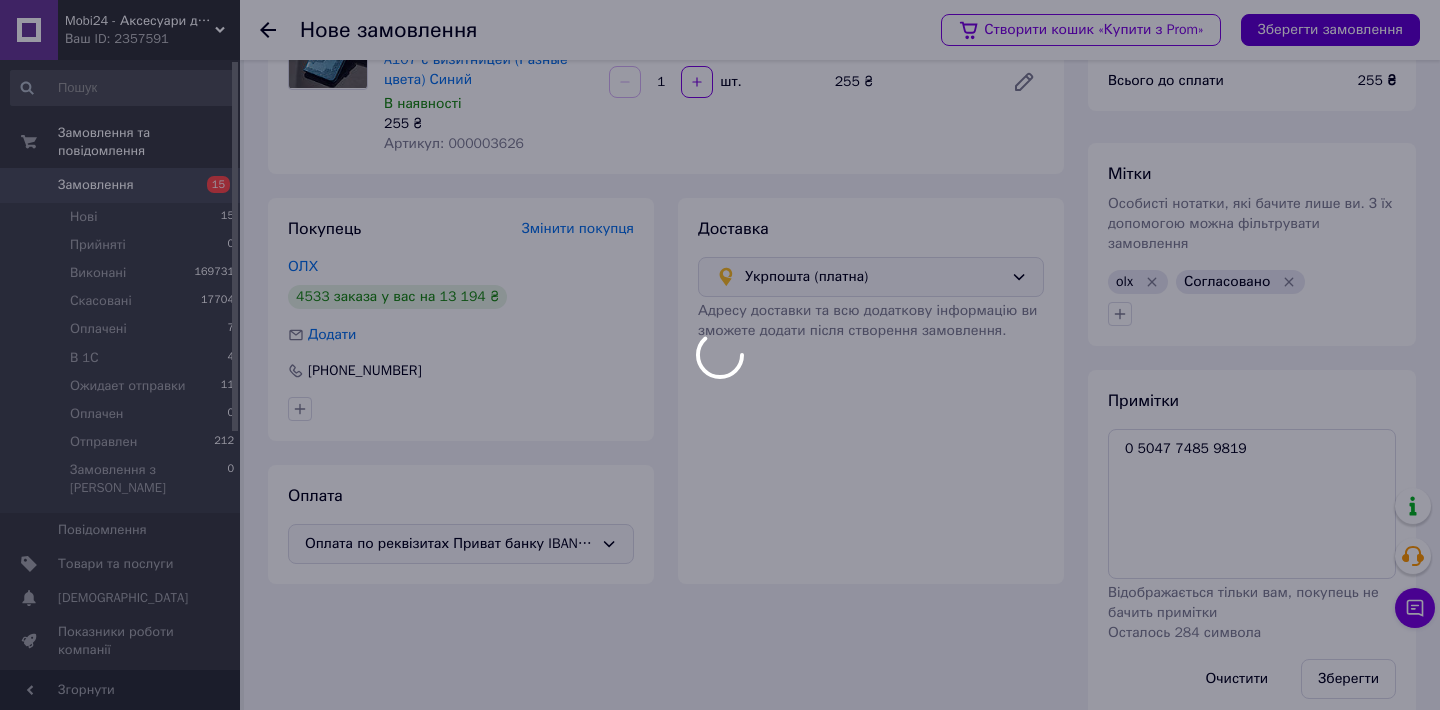 scroll, scrollTop: 0, scrollLeft: 0, axis: both 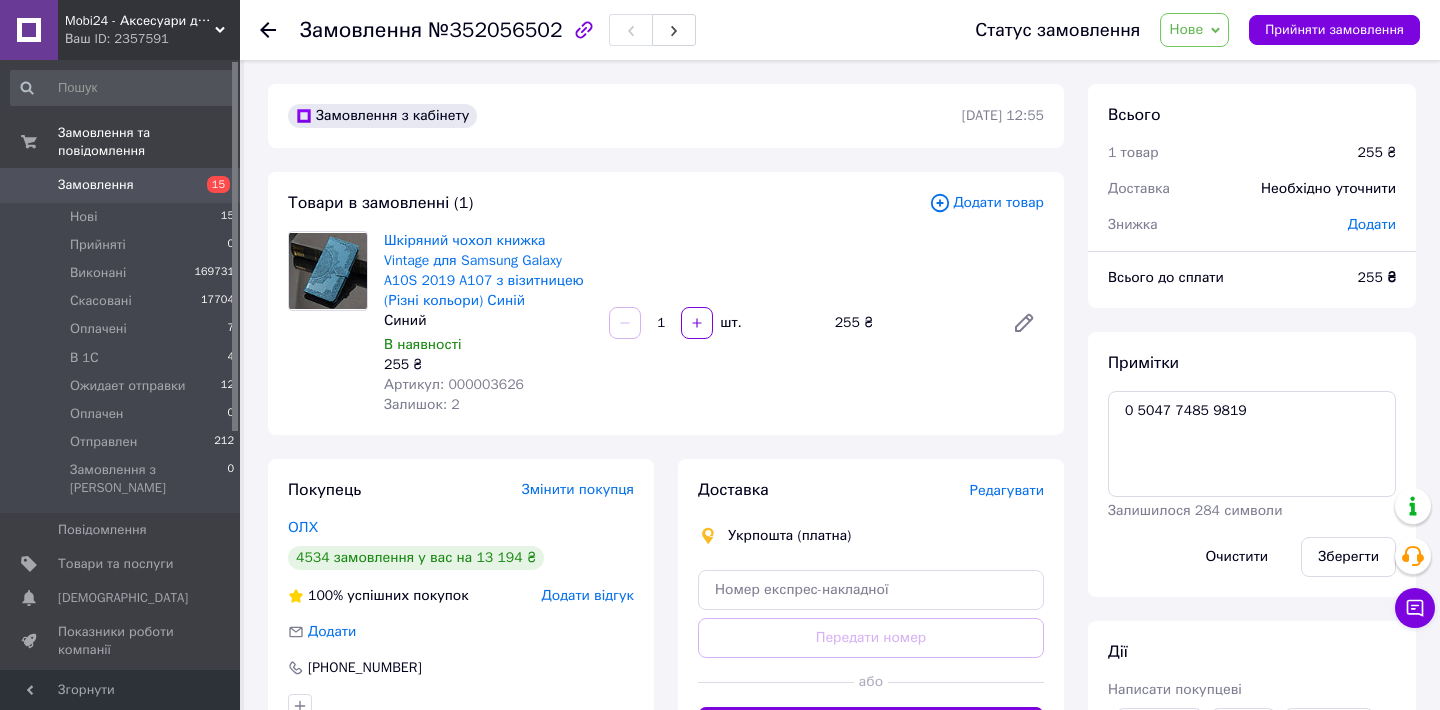 click on "Нове" at bounding box center (1186, 29) 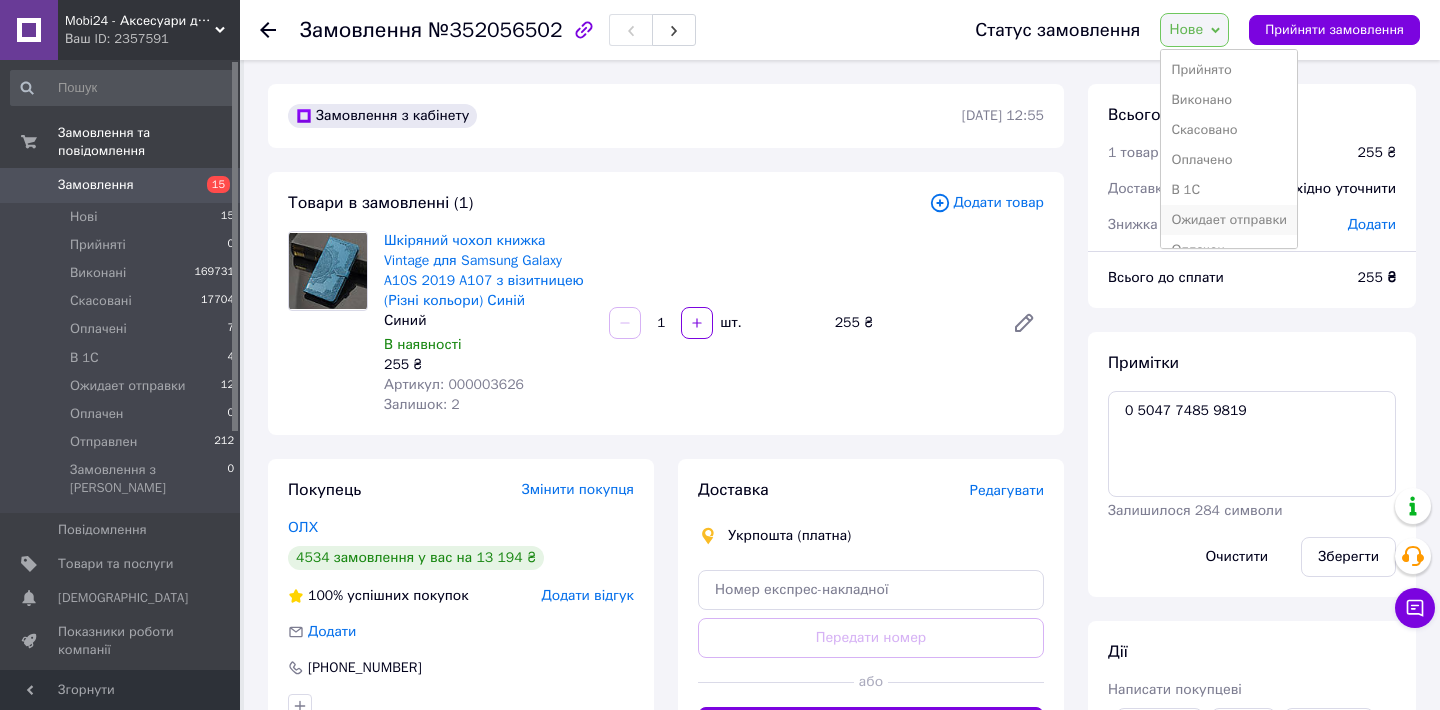 click on "Ожидает отправки" at bounding box center [1229, 220] 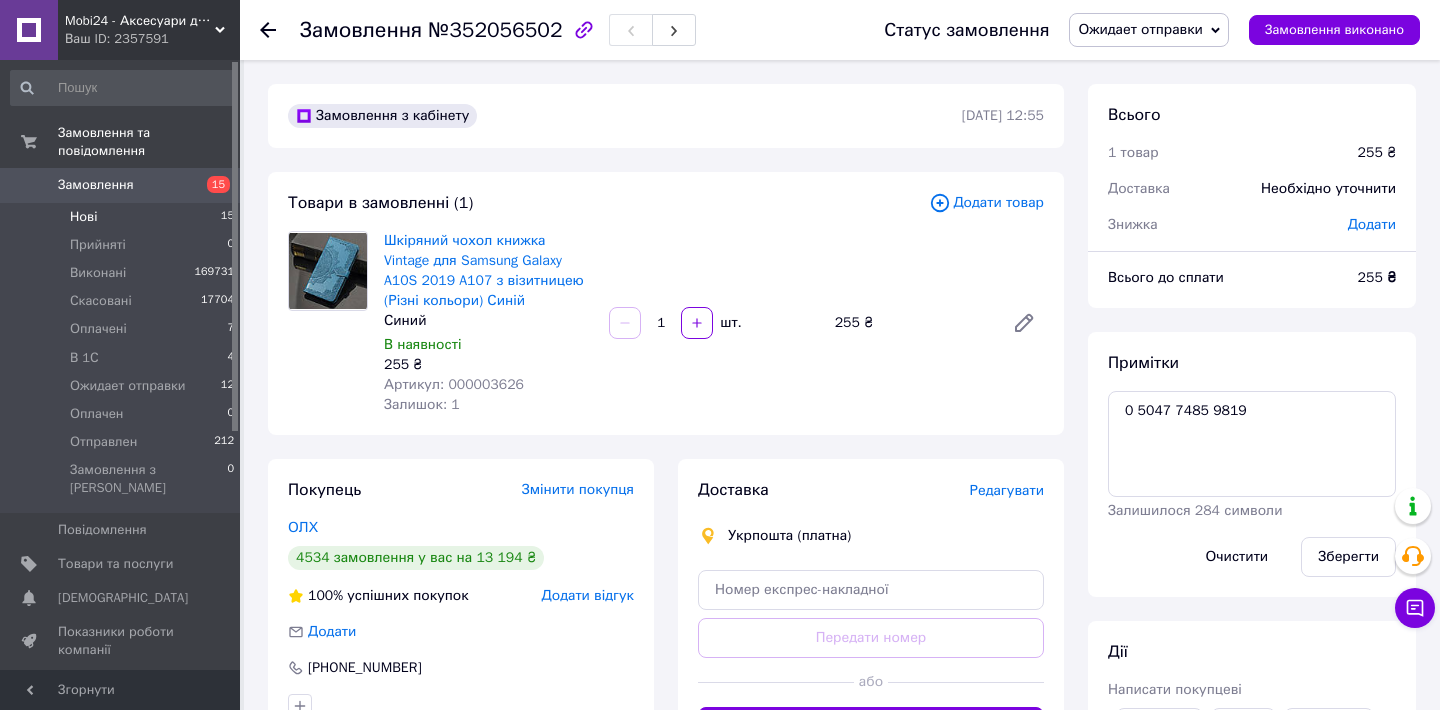 click on "Нові" at bounding box center [83, 217] 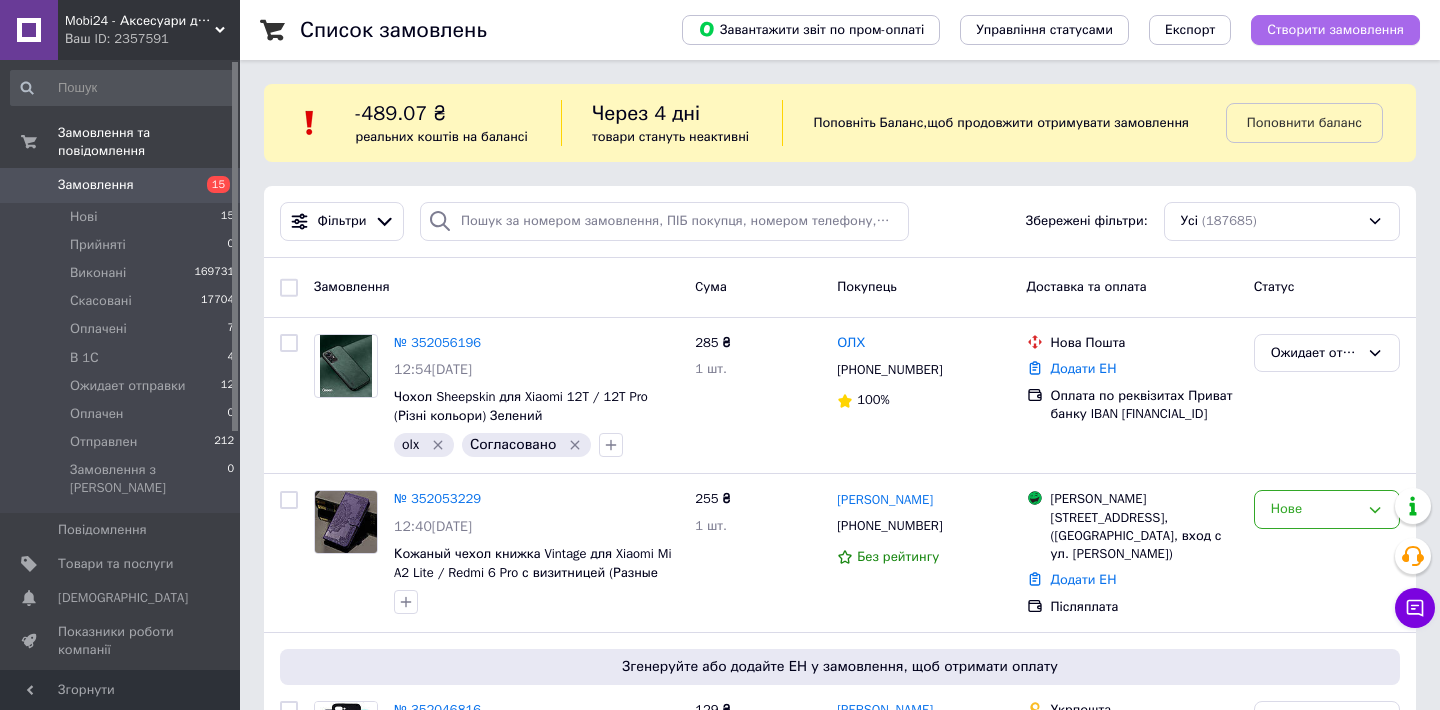 click on "Створити замовлення" at bounding box center [1335, 30] 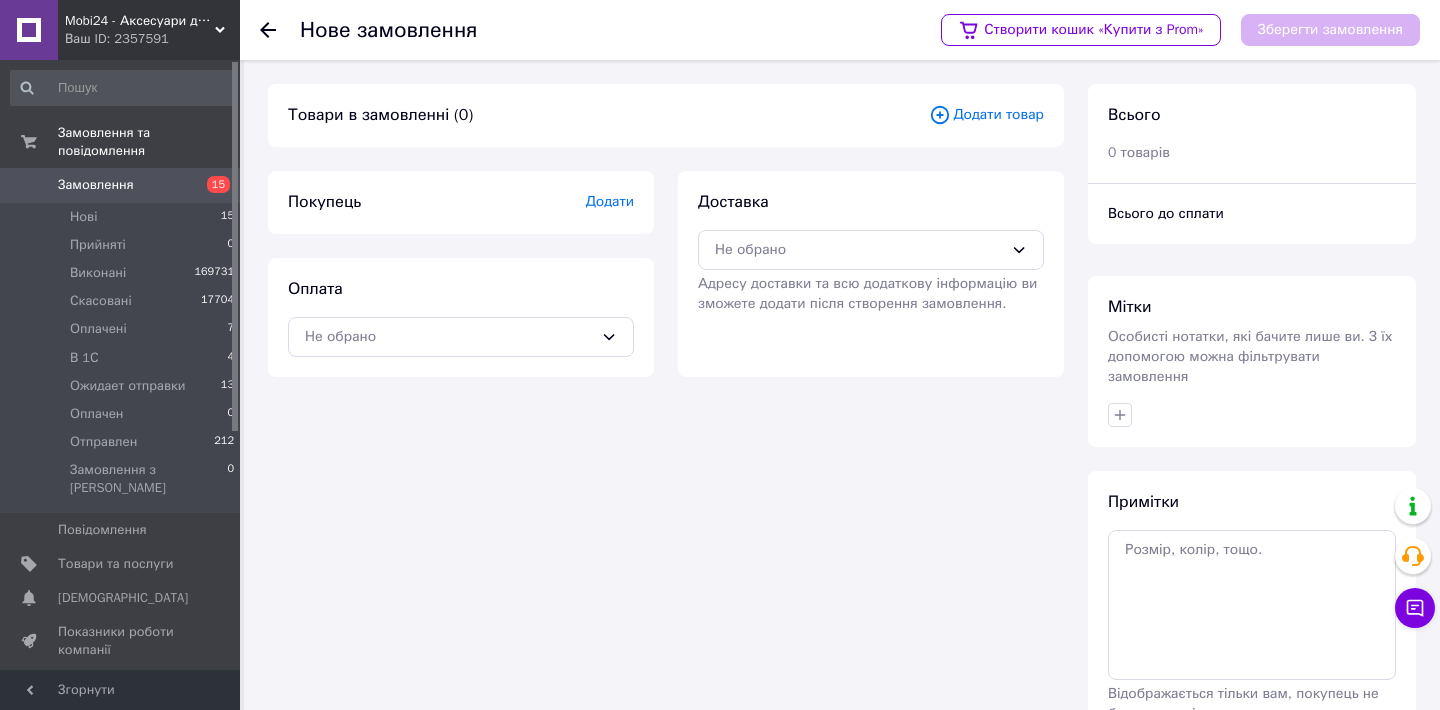 click on "Додати товар" at bounding box center [986, 115] 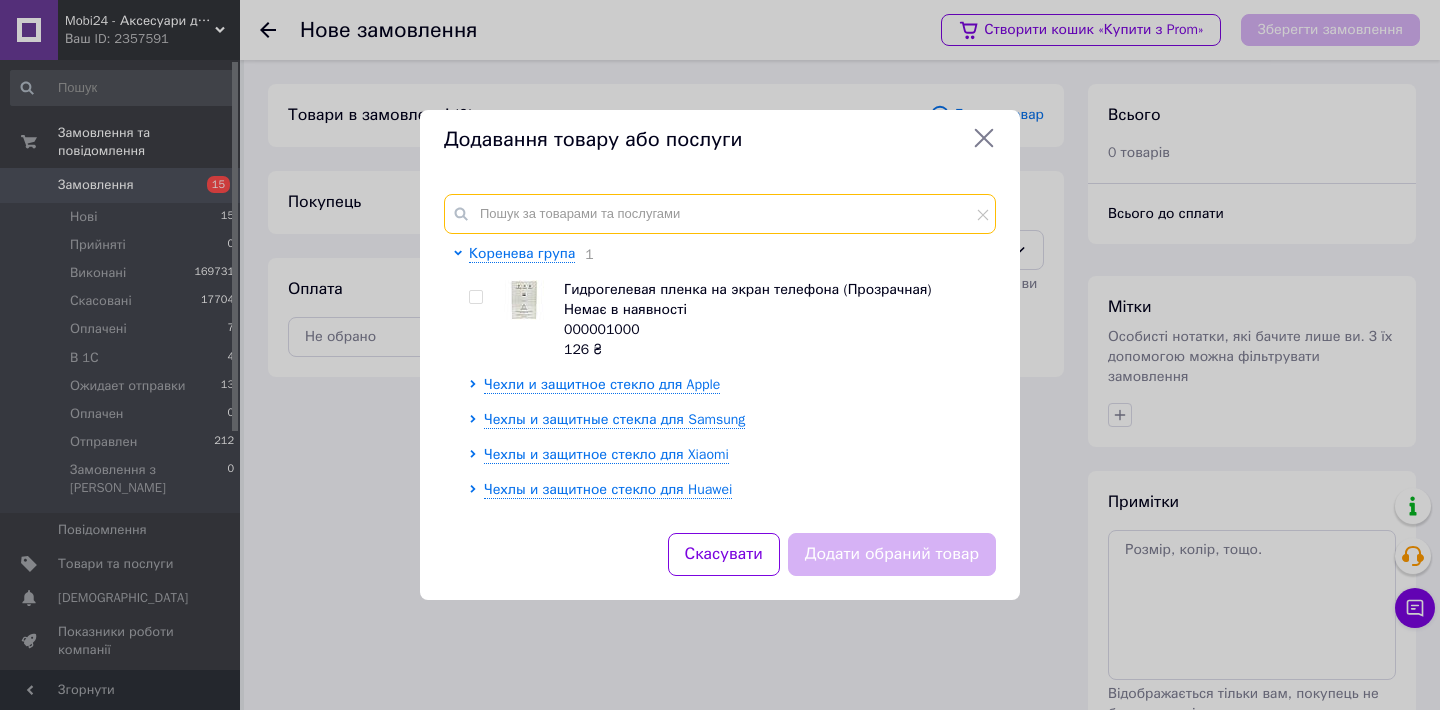 click at bounding box center [720, 214] 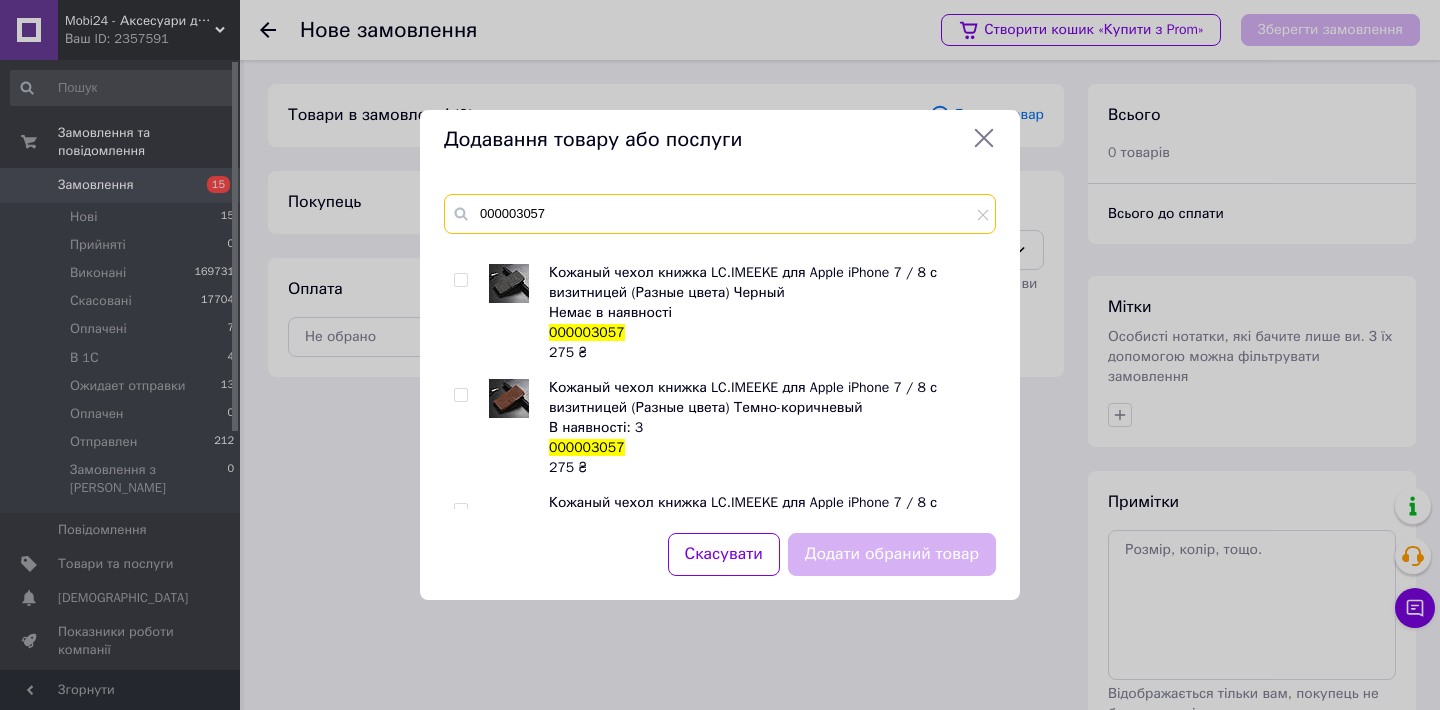 scroll, scrollTop: 97, scrollLeft: 0, axis: vertical 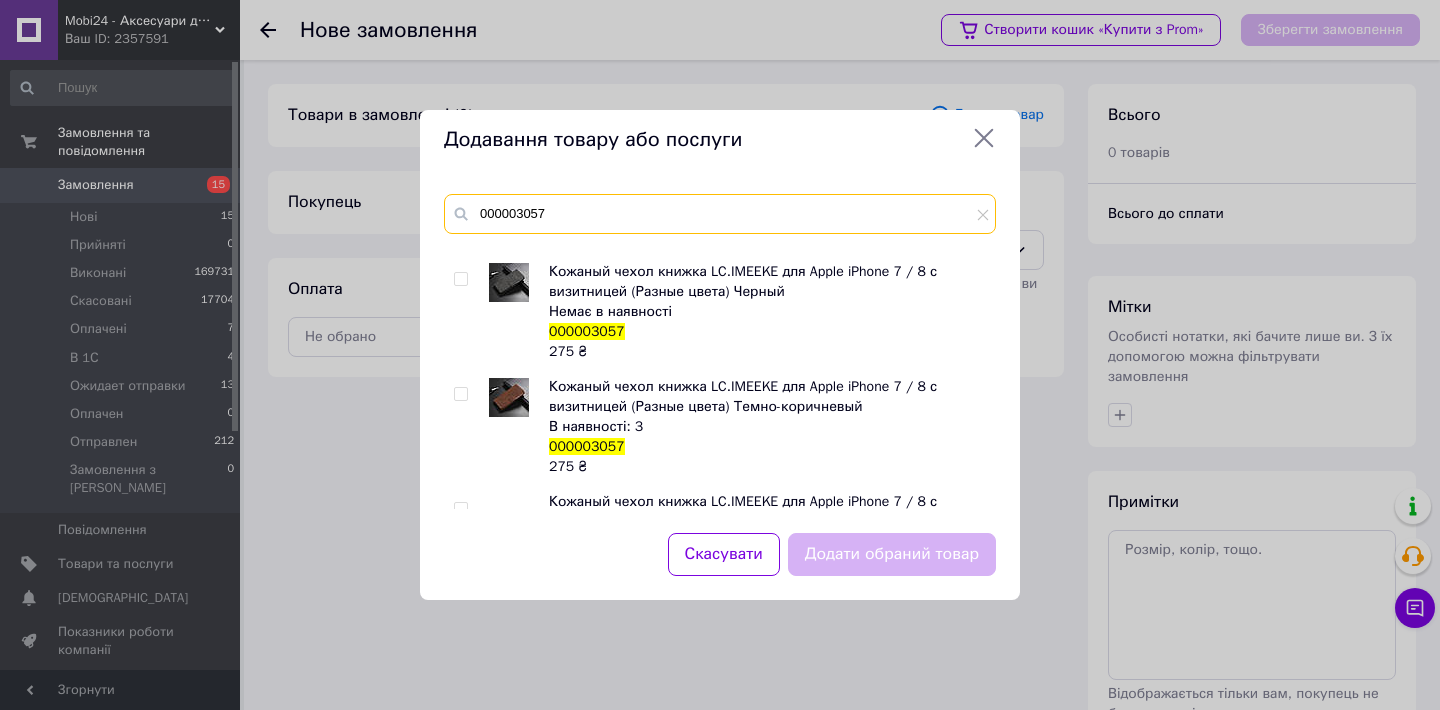type on "000003057" 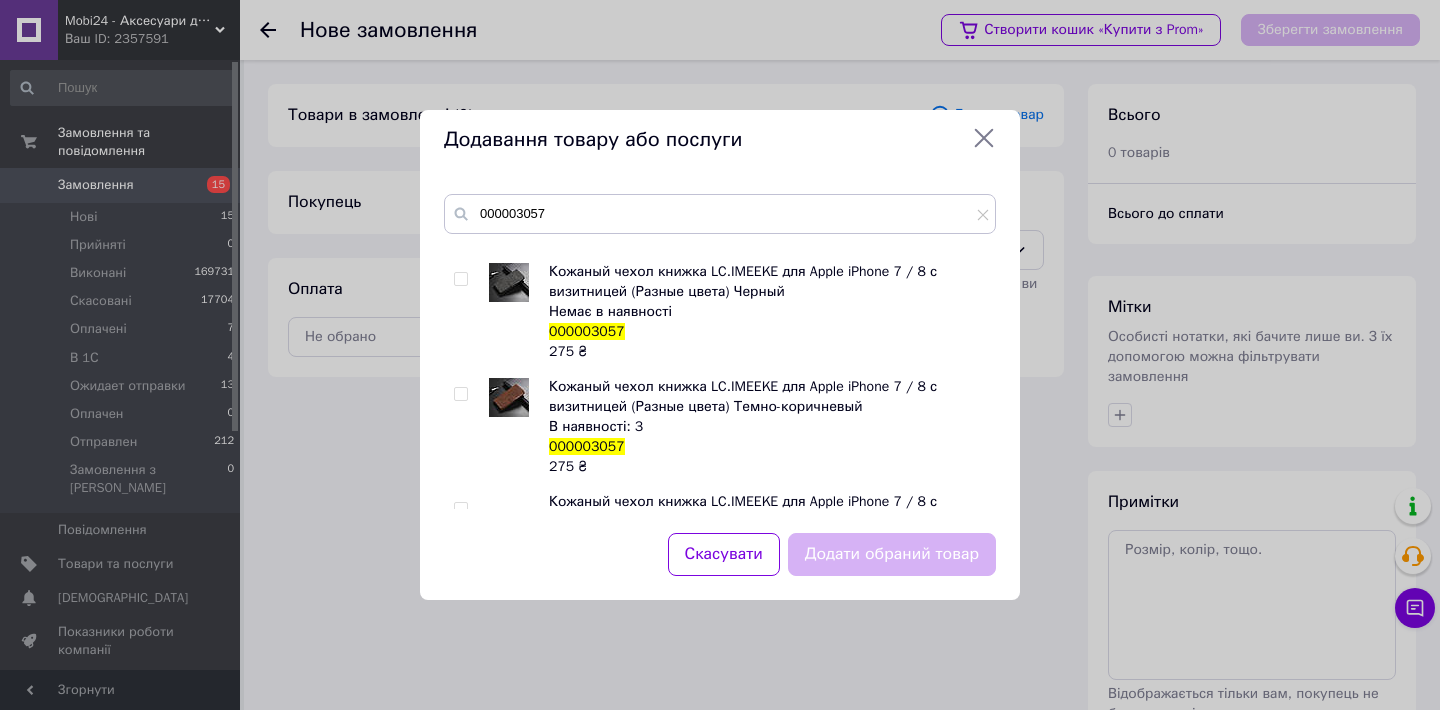 click at bounding box center (460, 394) 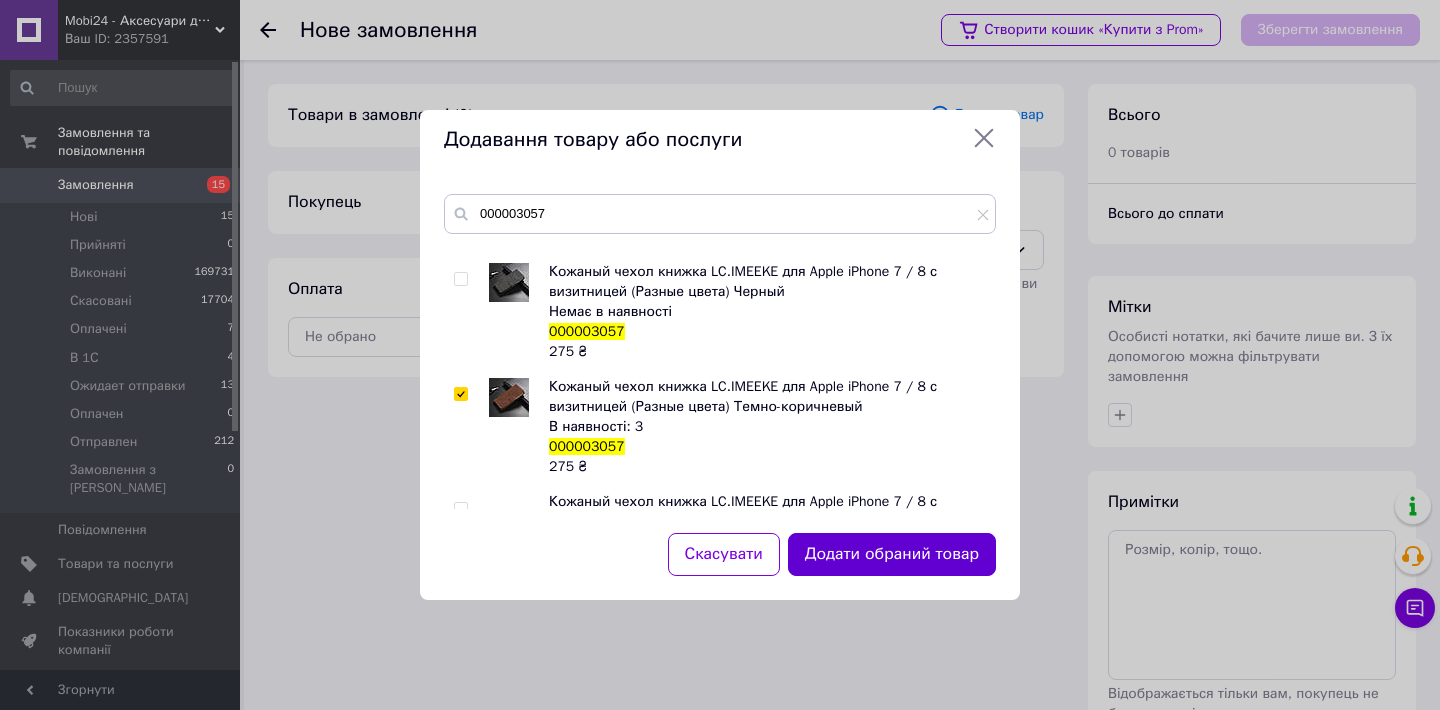 click on "Додати обраний товар" at bounding box center [892, 554] 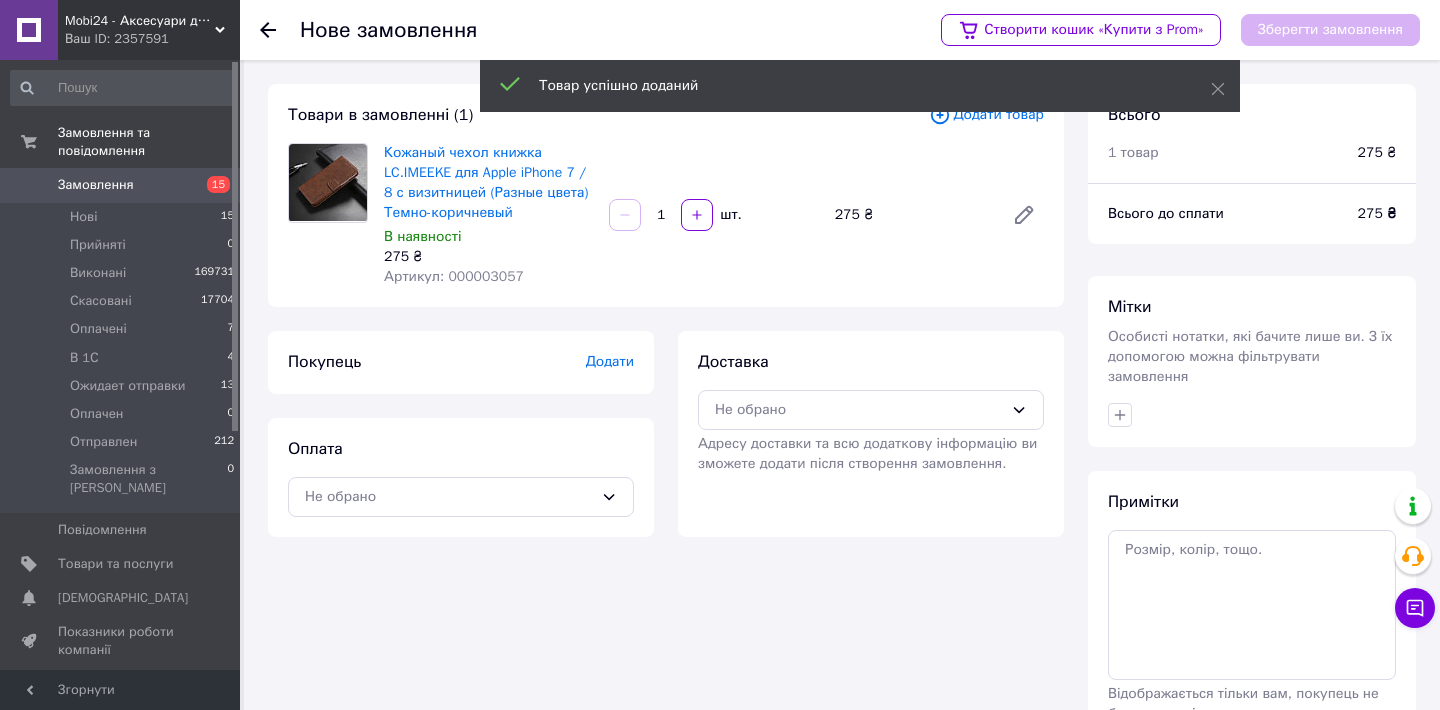 click on "Додати" at bounding box center [610, 361] 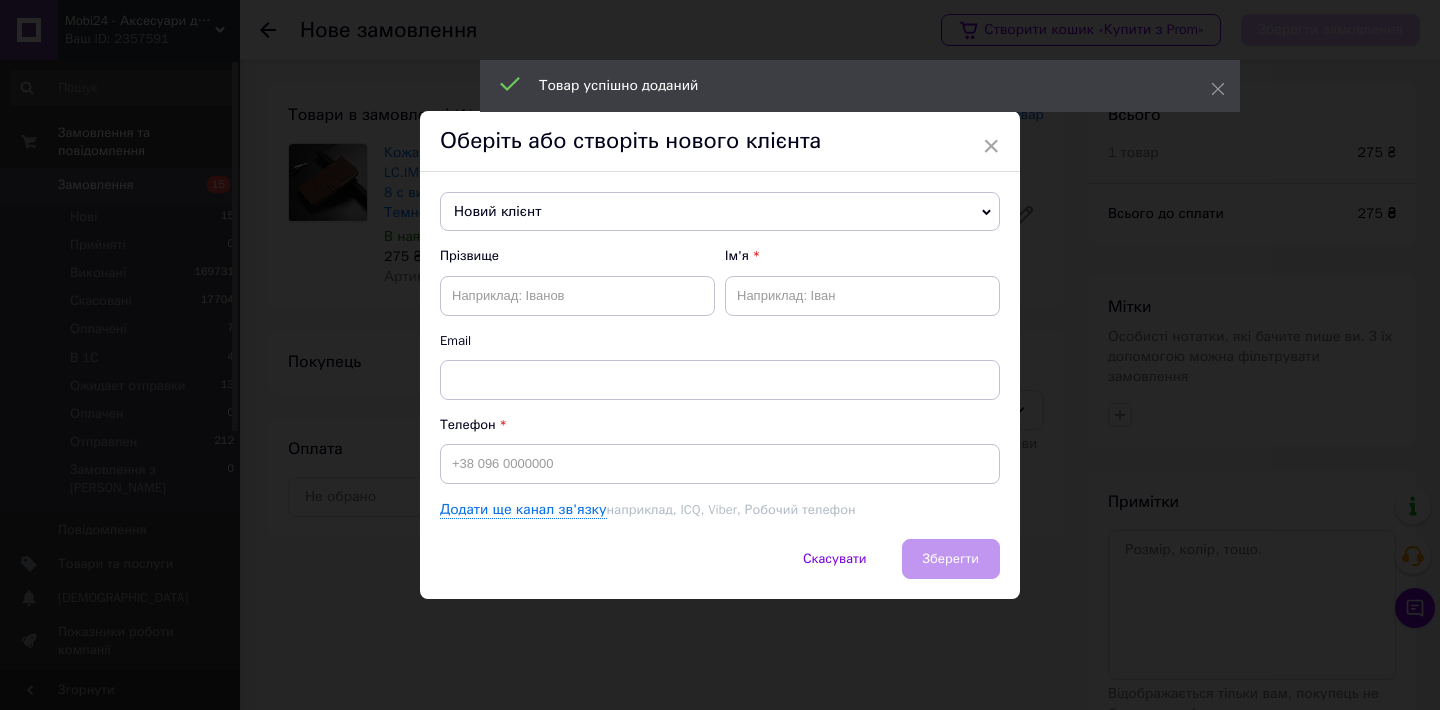 click on "Новий клієнт" at bounding box center (720, 212) 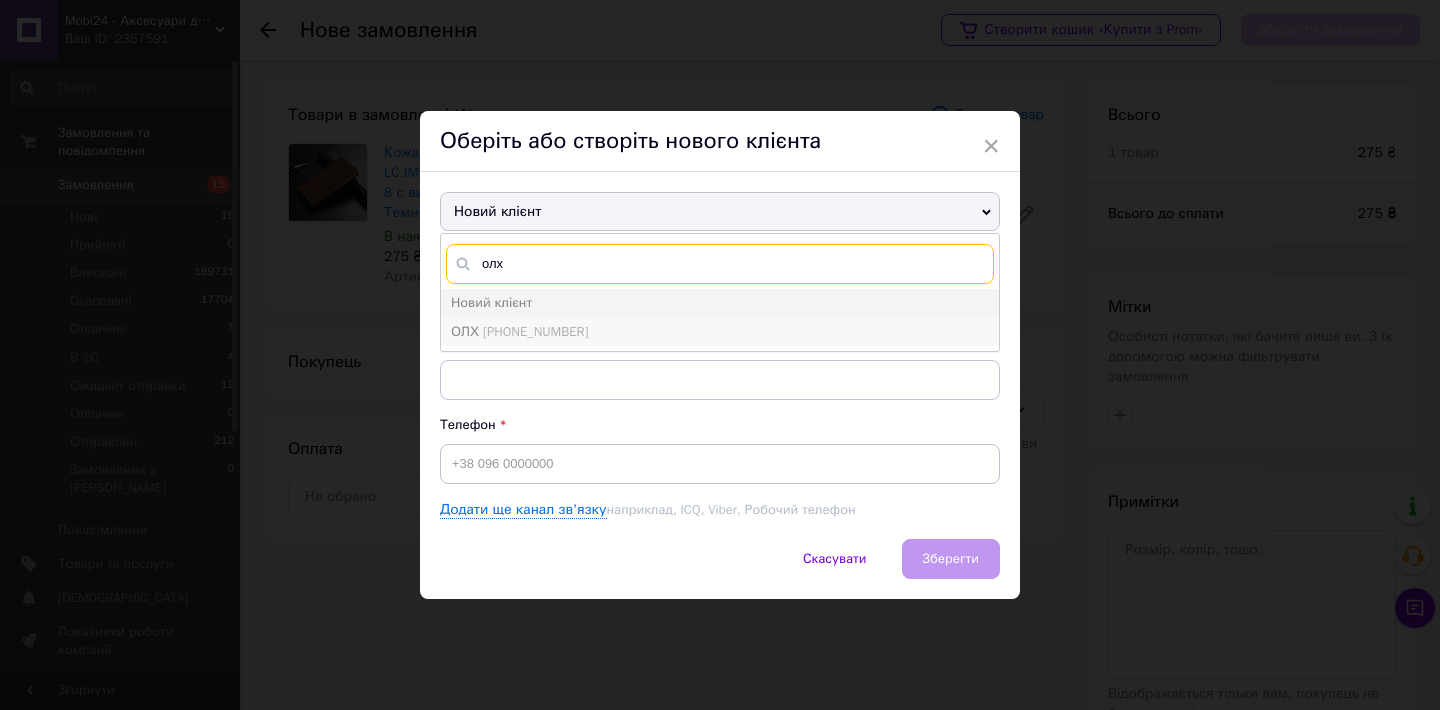 type on "олх" 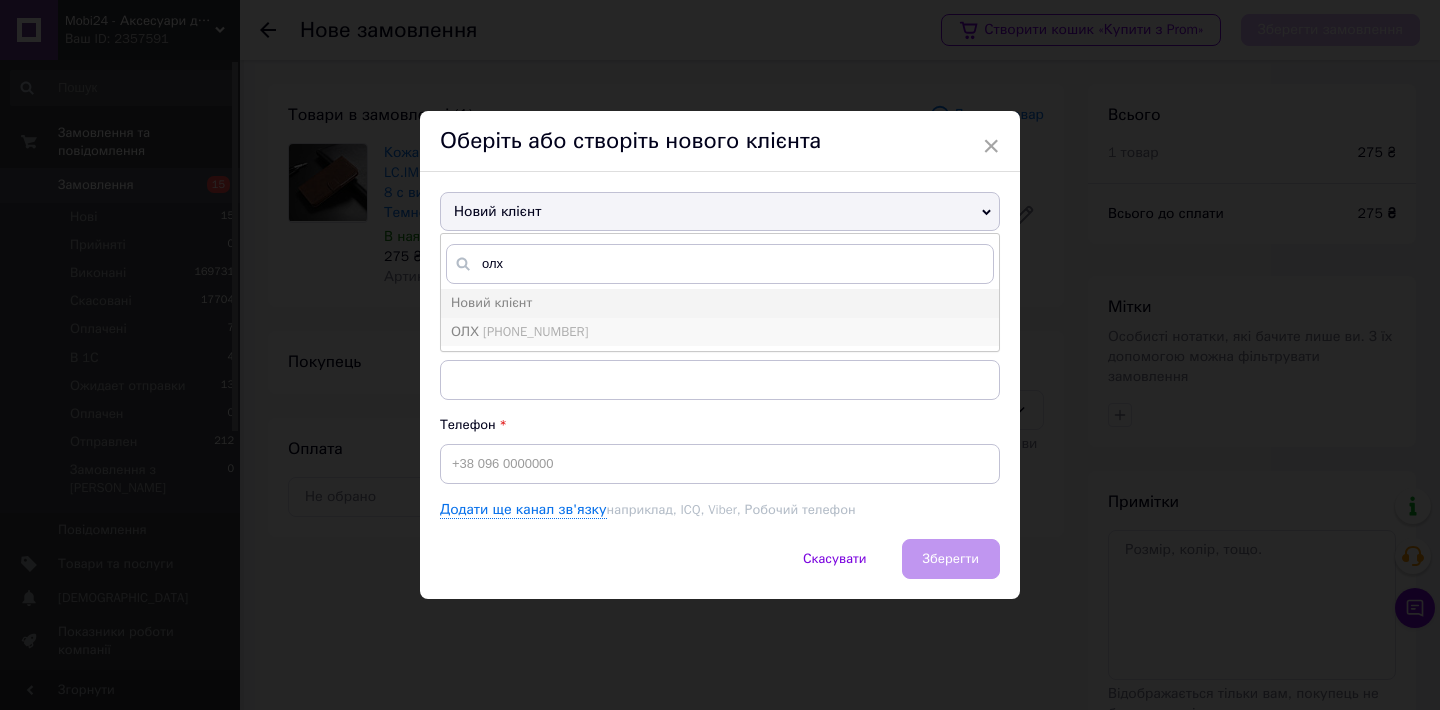 click on "ОЛХ   +380311111123" at bounding box center [519, 331] 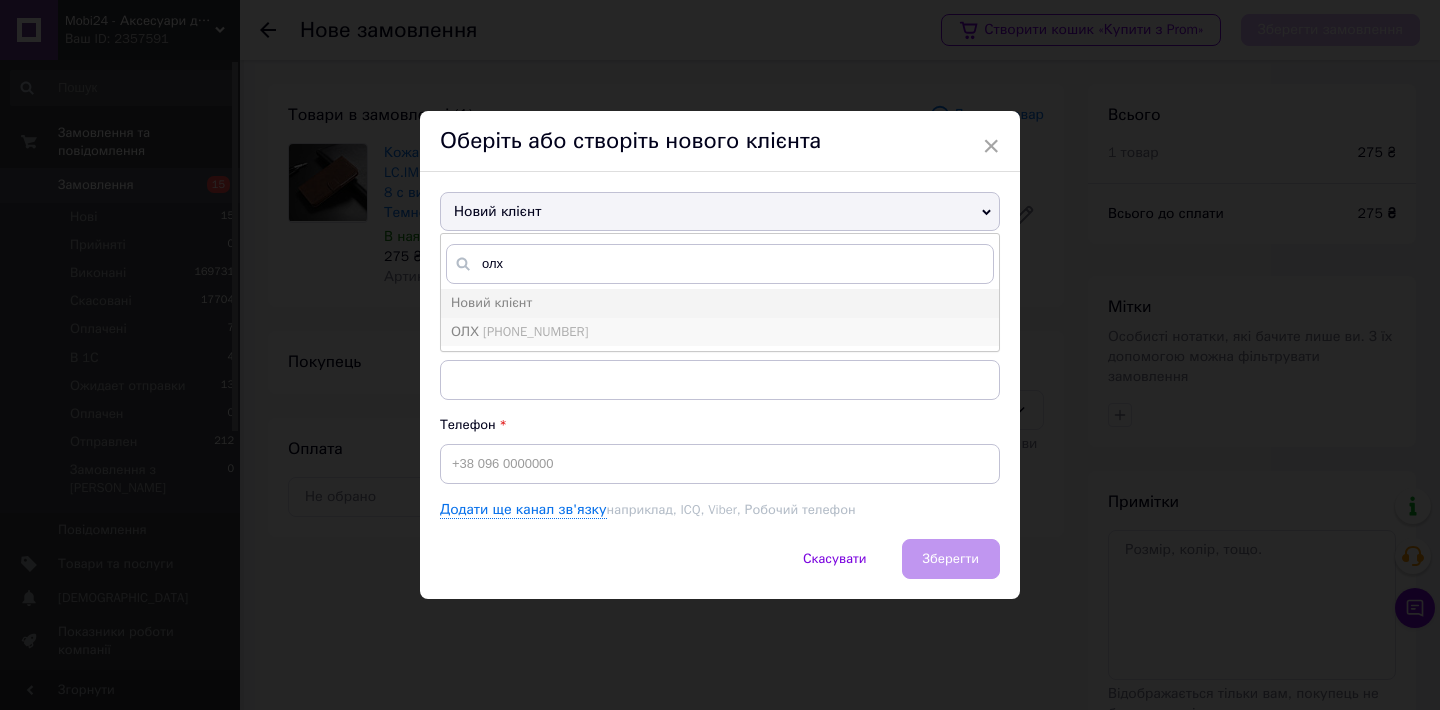 type on "ОЛХ" 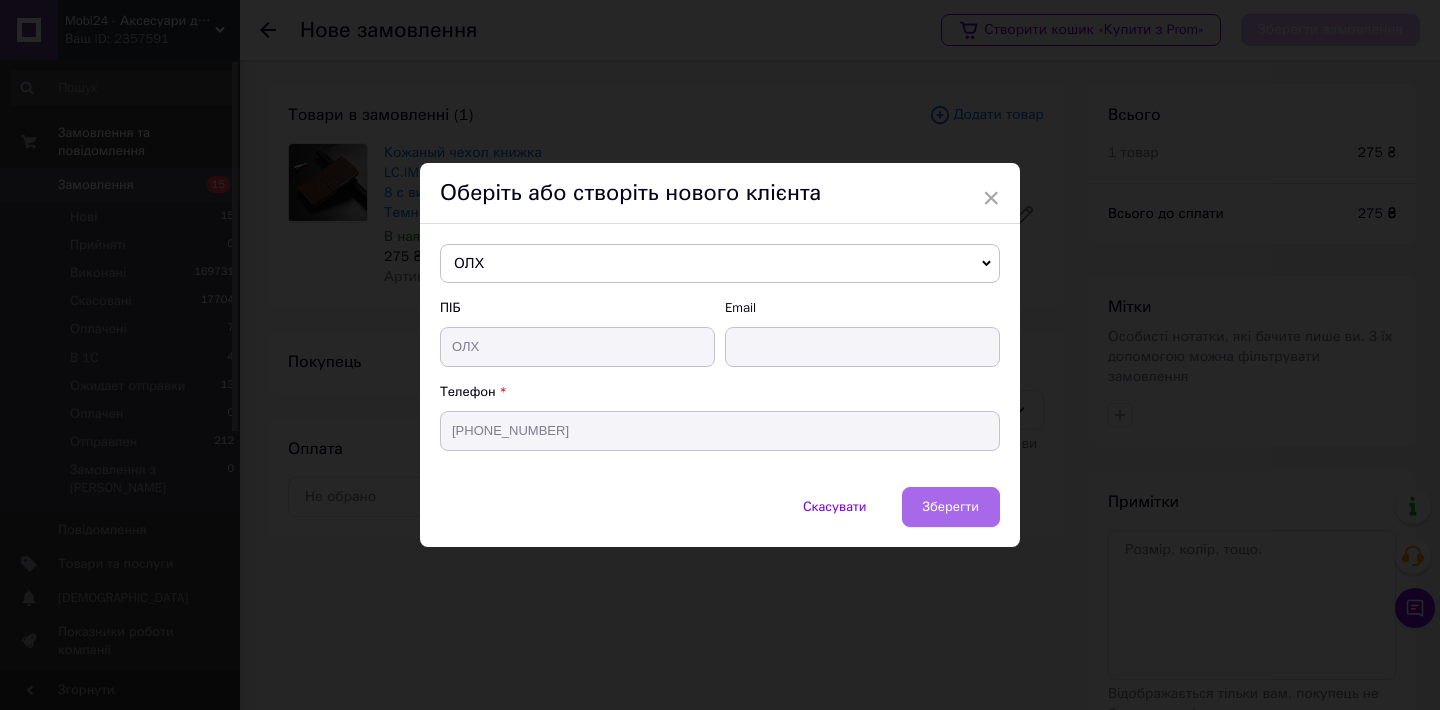 click on "Зберегти" at bounding box center [951, 506] 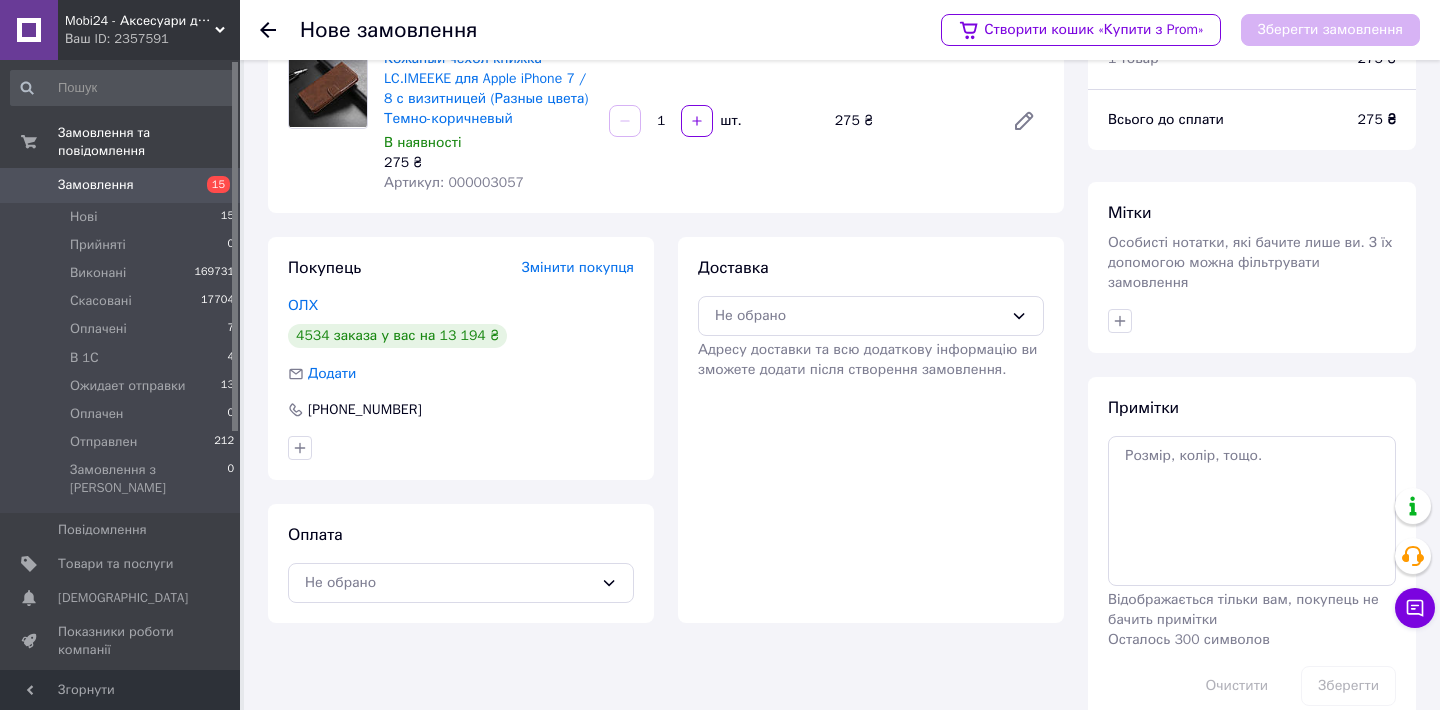 scroll, scrollTop: 133, scrollLeft: 0, axis: vertical 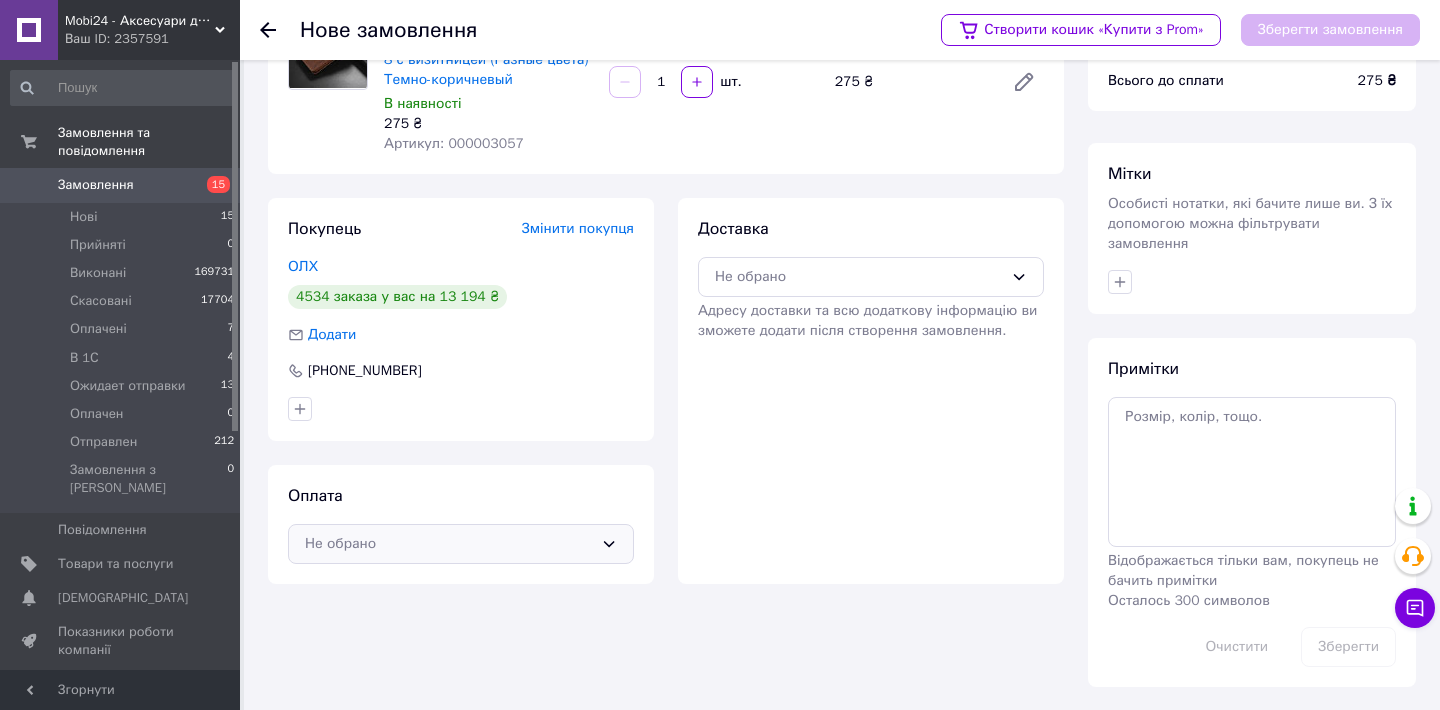 click on "Не обрано" at bounding box center (449, 544) 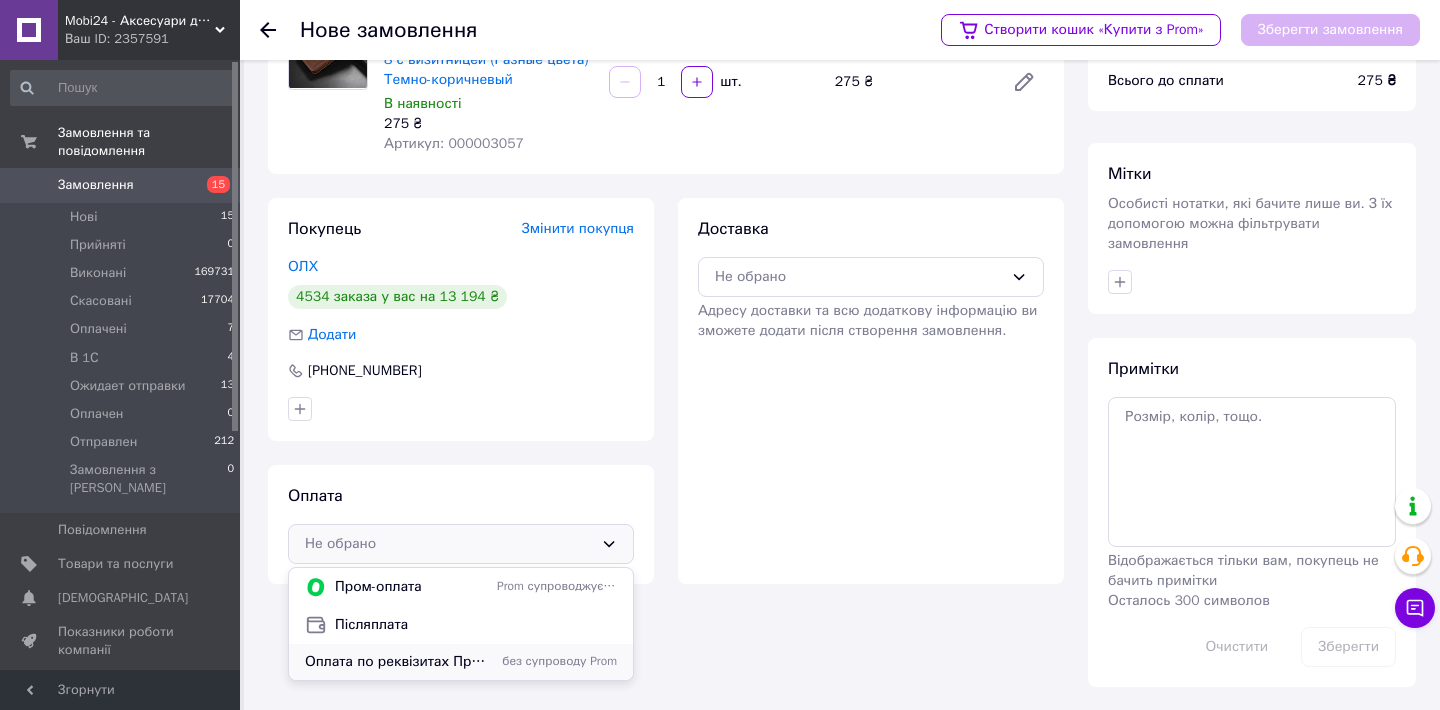 click on "Оплата по реквізитах Приват банку IBAN [FINANCIAL_ID]" at bounding box center [397, 662] 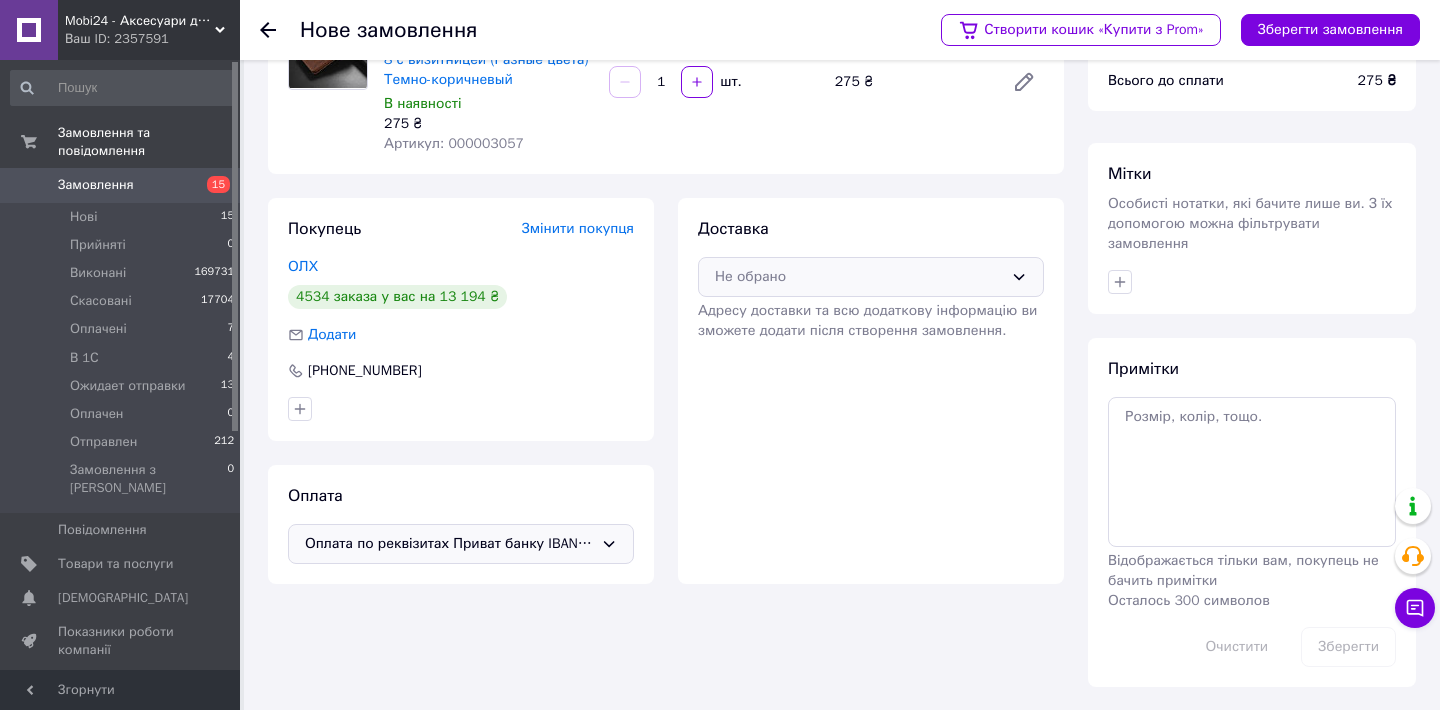 click on "Не обрано" at bounding box center (859, 277) 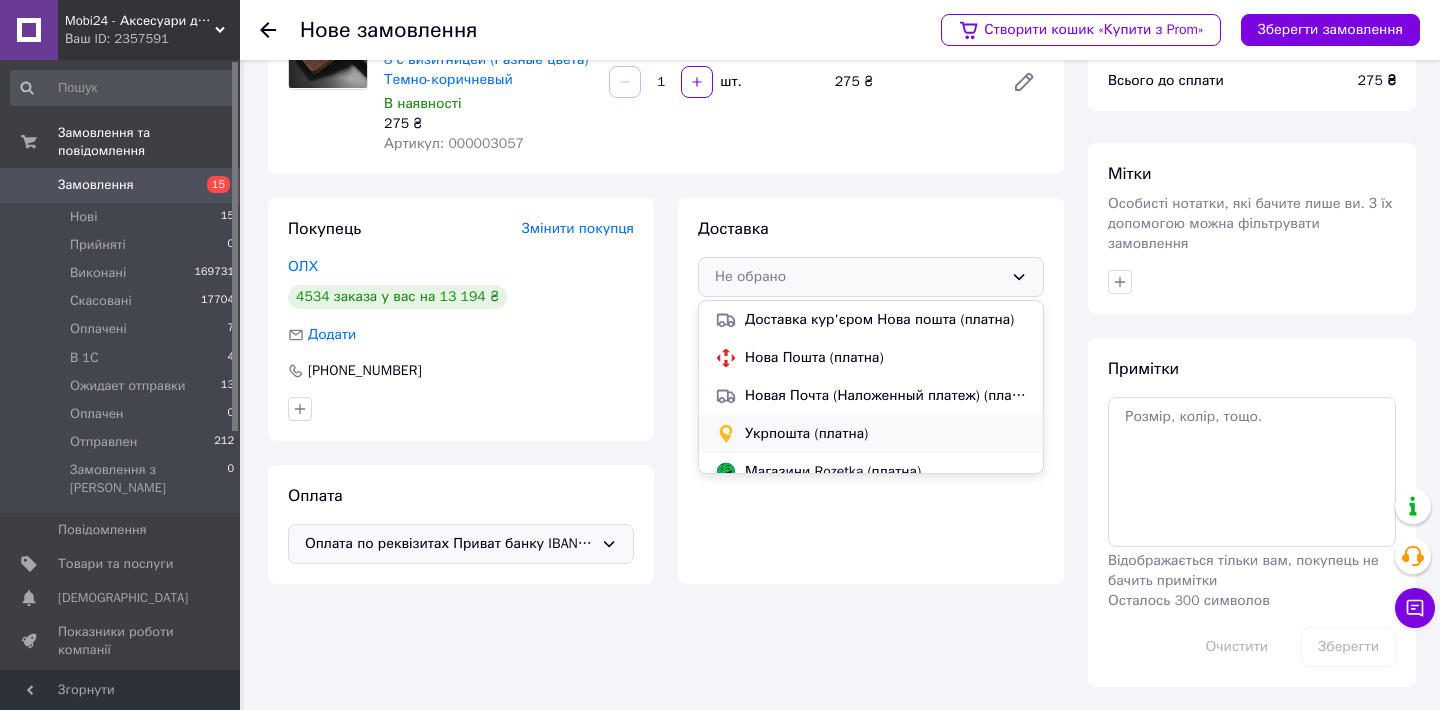 click at bounding box center [726, 434] 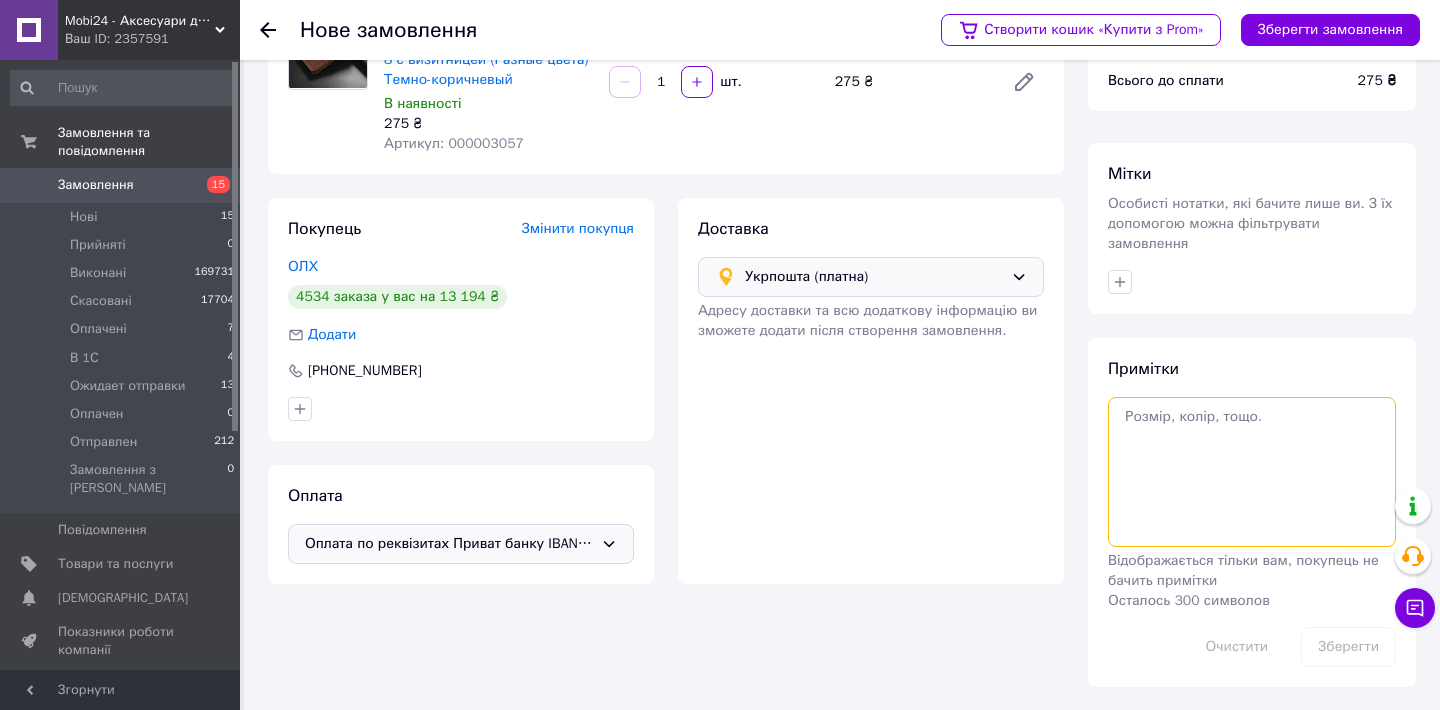 click at bounding box center (1252, 472) 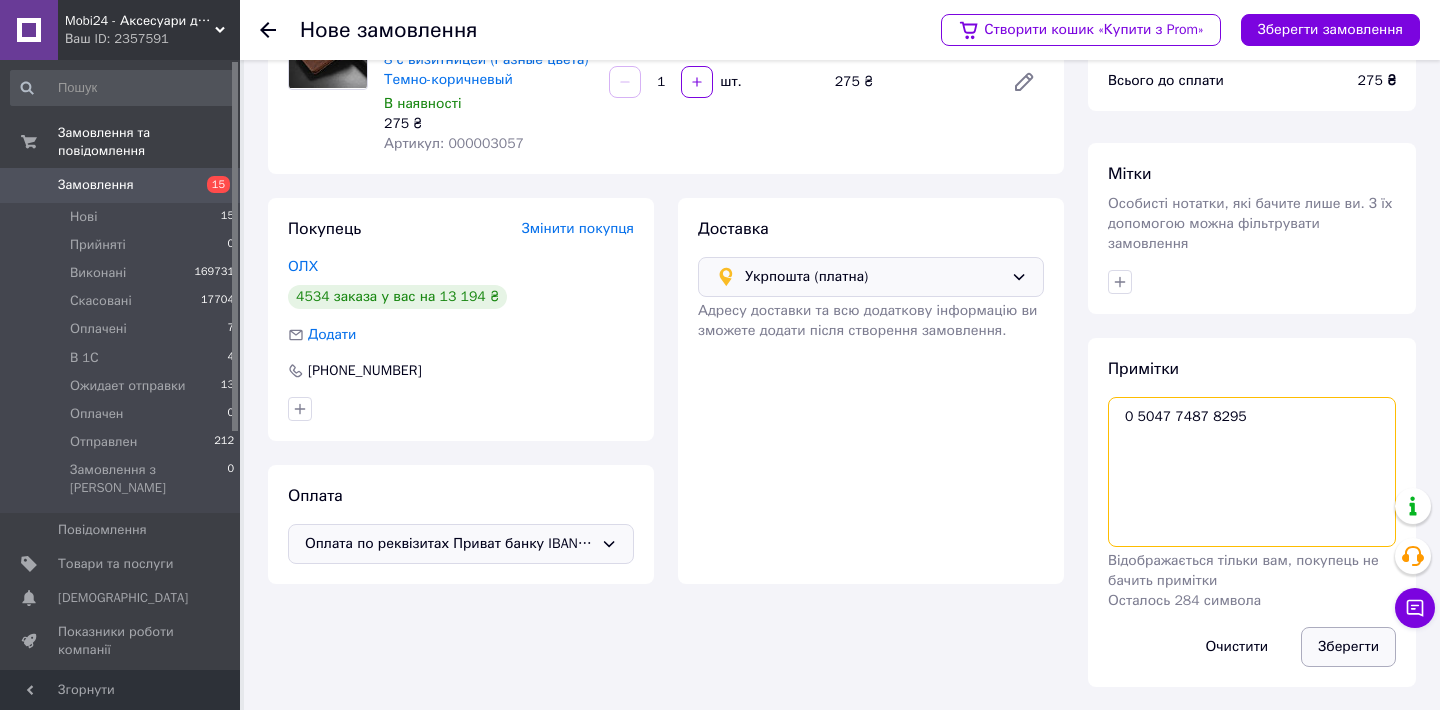 type on "0 5047 7487 8295" 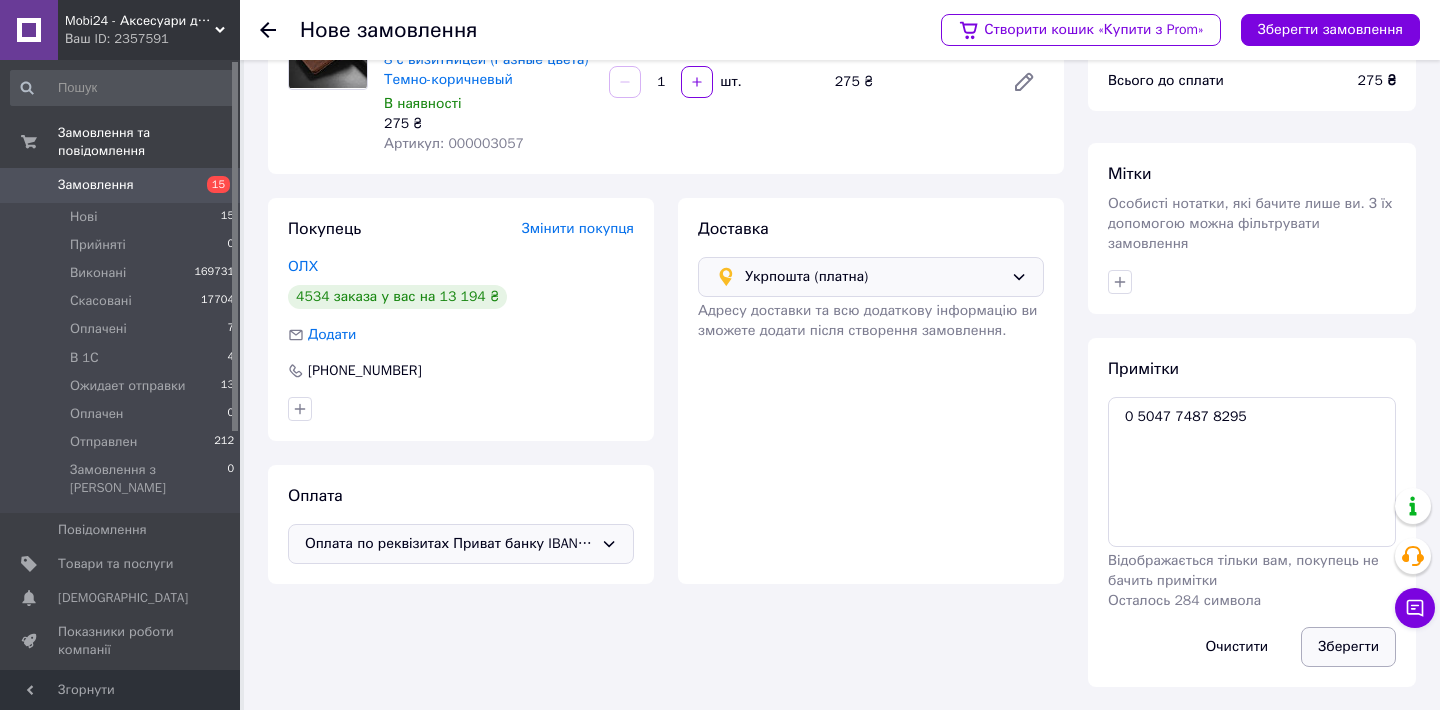 click on "Зберегти" at bounding box center (1348, 647) 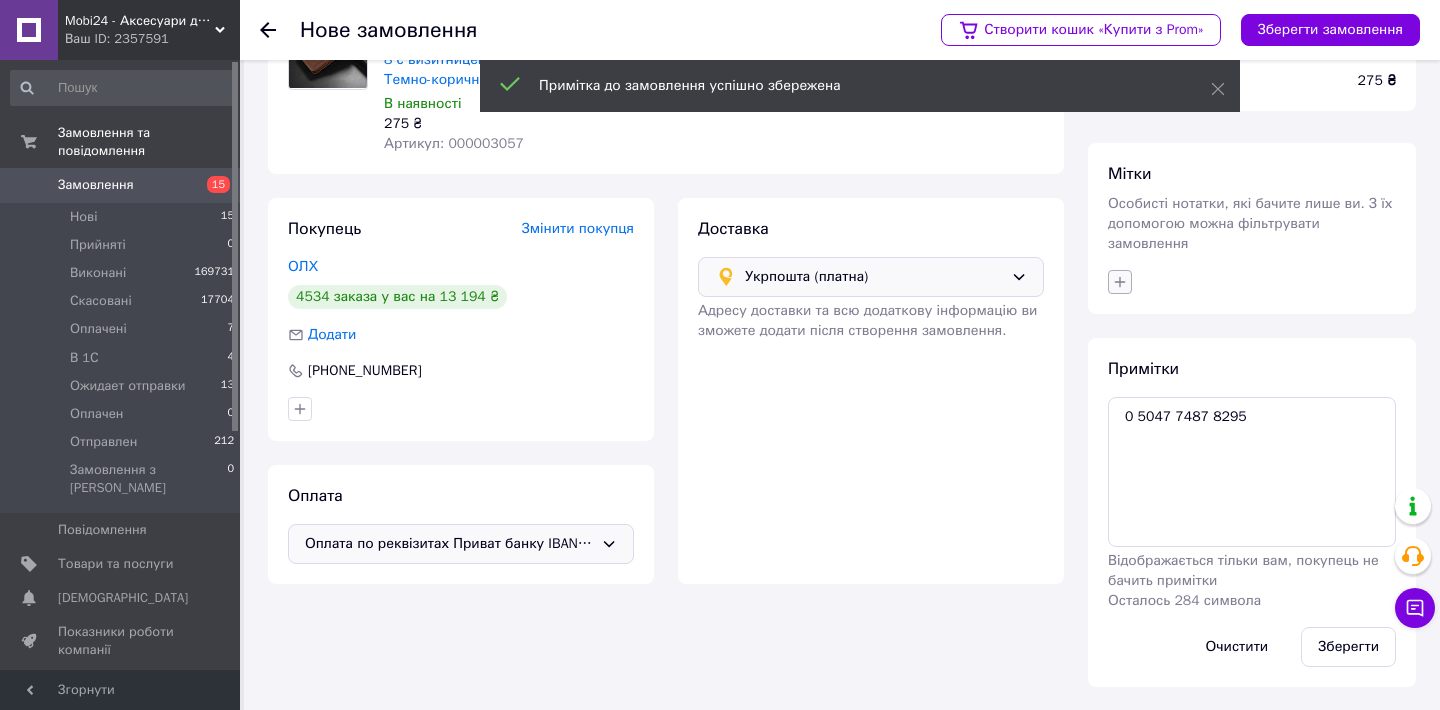 click 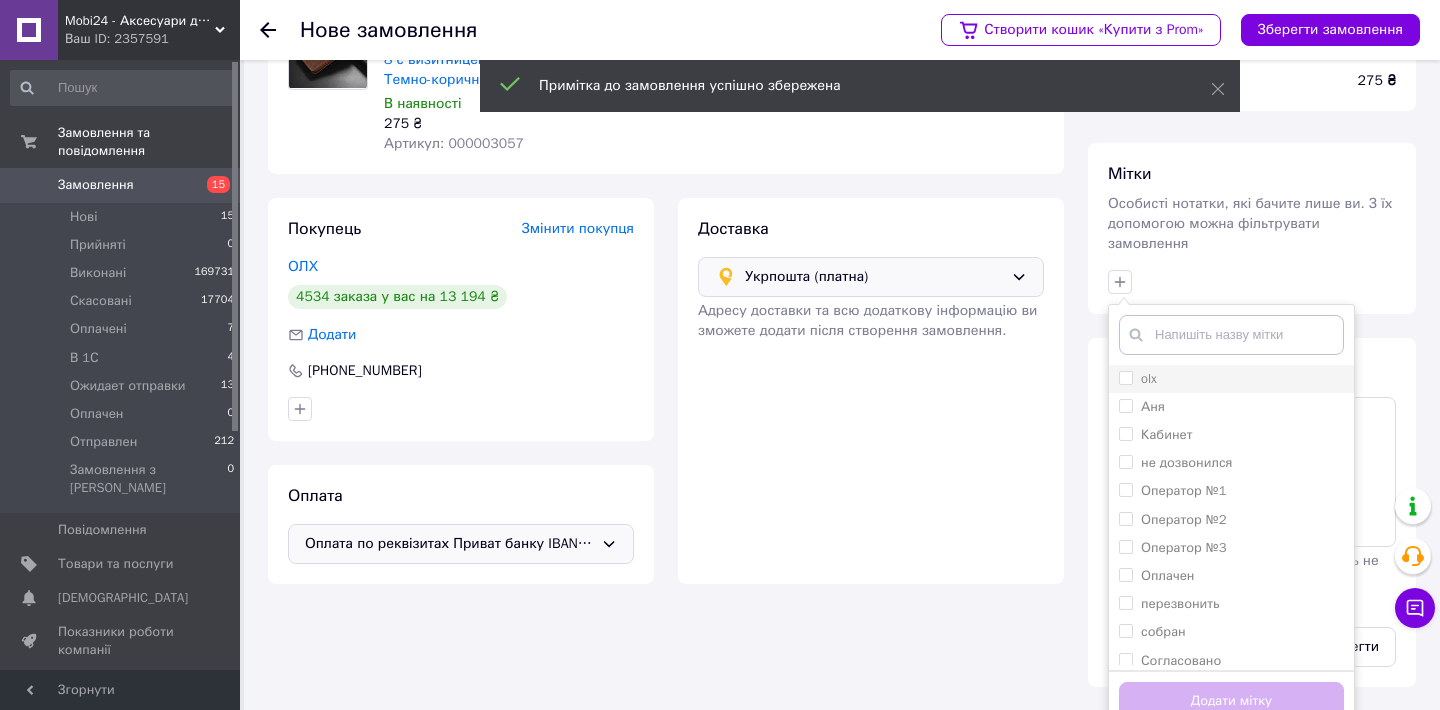 click on "olx" at bounding box center (1125, 377) 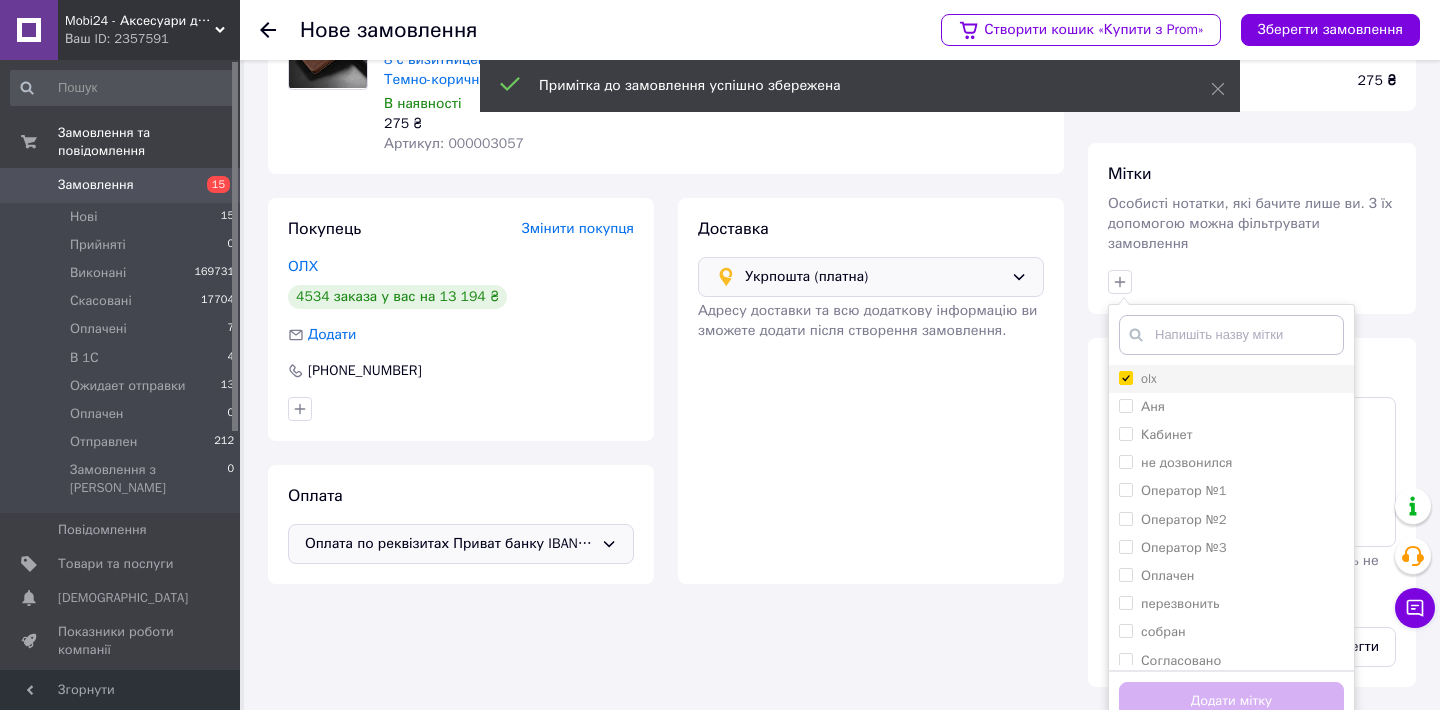 checkbox on "true" 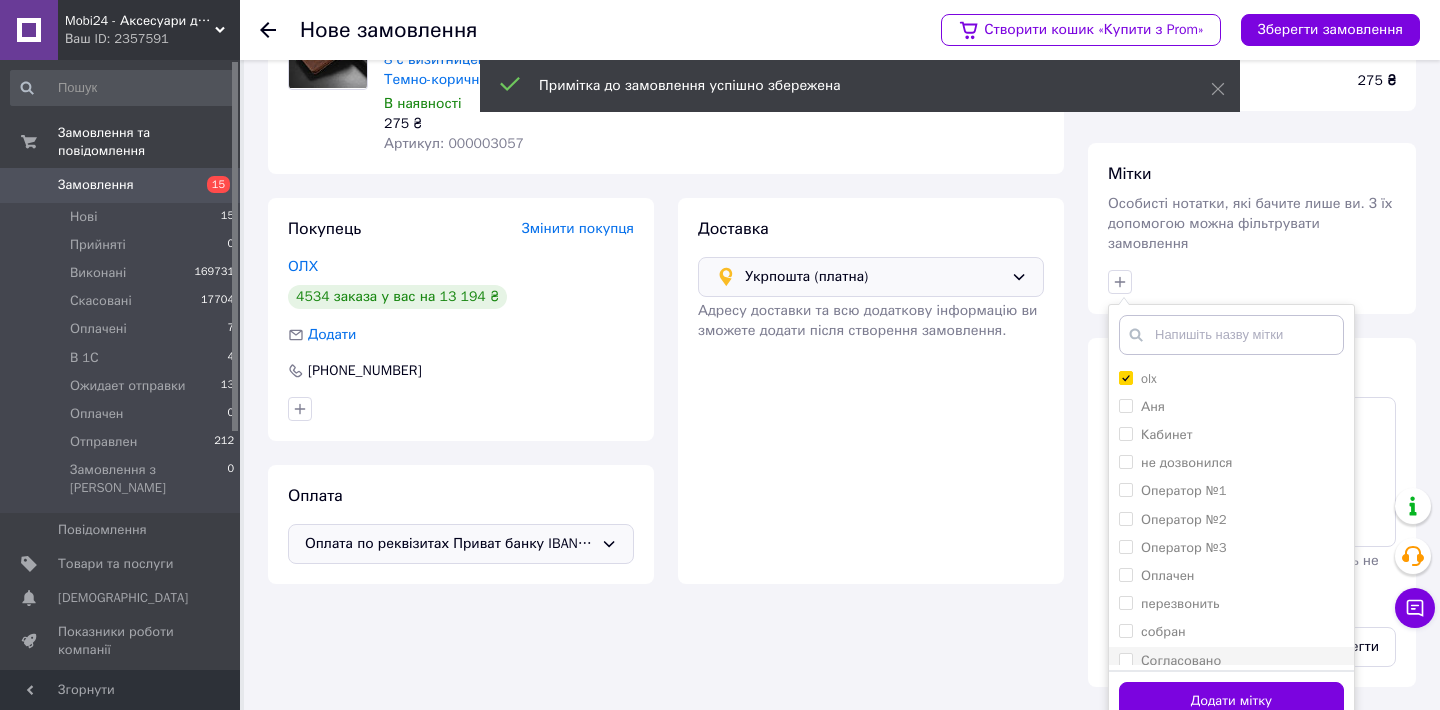 click on "Согласовано" at bounding box center (1125, 659) 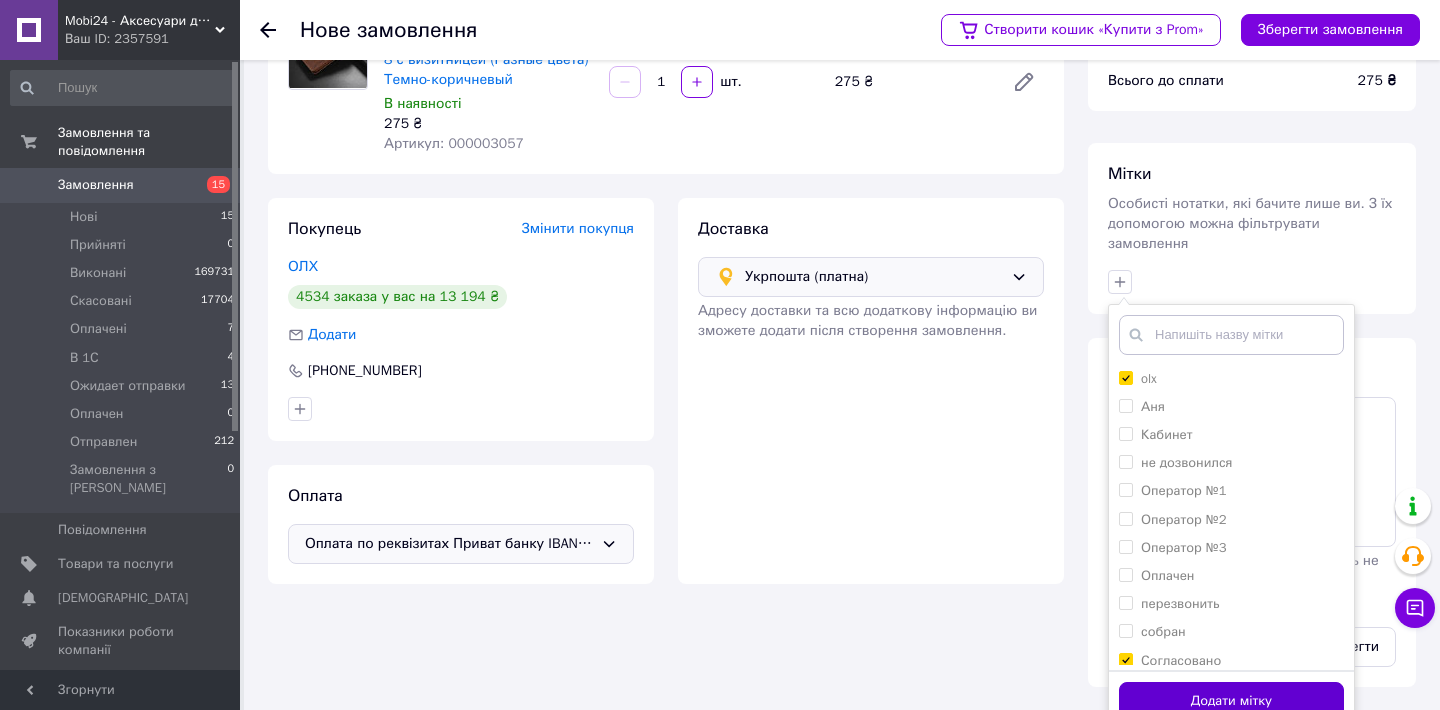 click on "Додати мітку" at bounding box center [1231, 701] 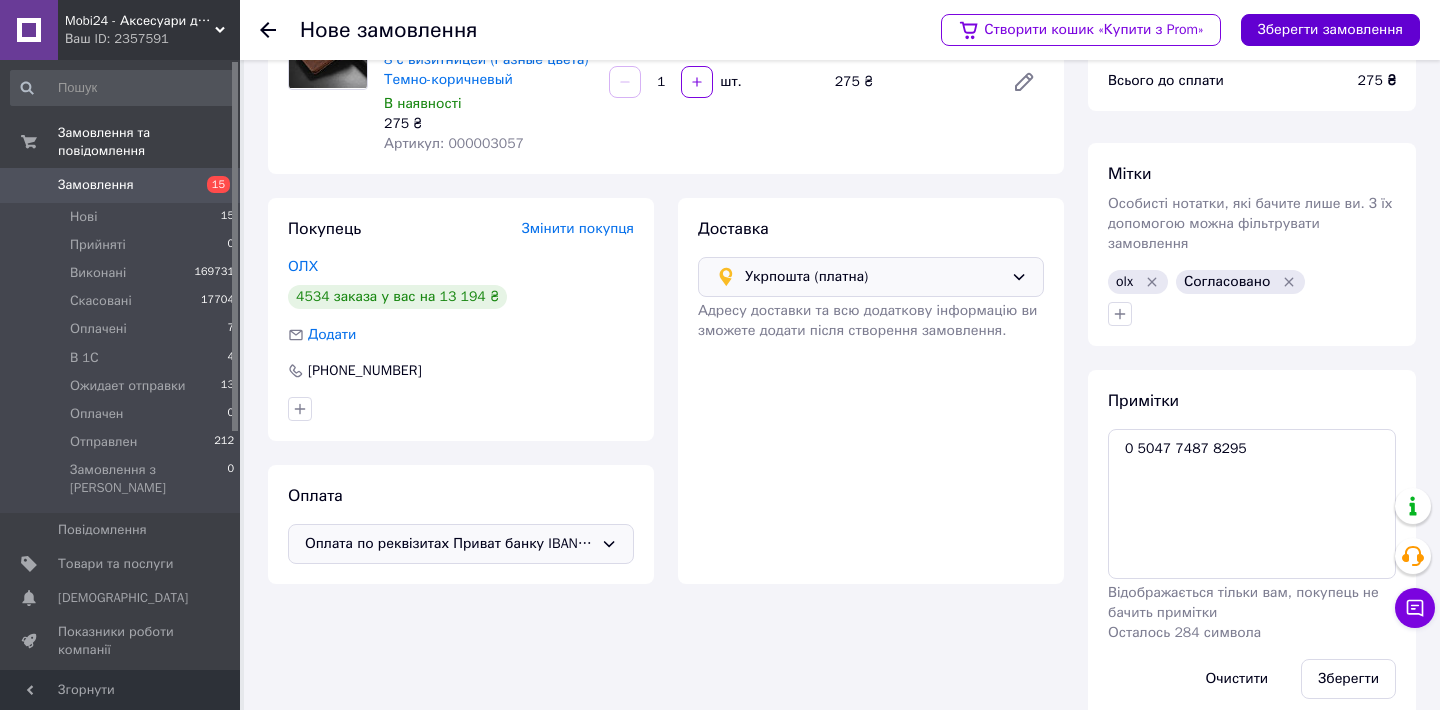 click on "Зберегти замовлення" at bounding box center [1330, 30] 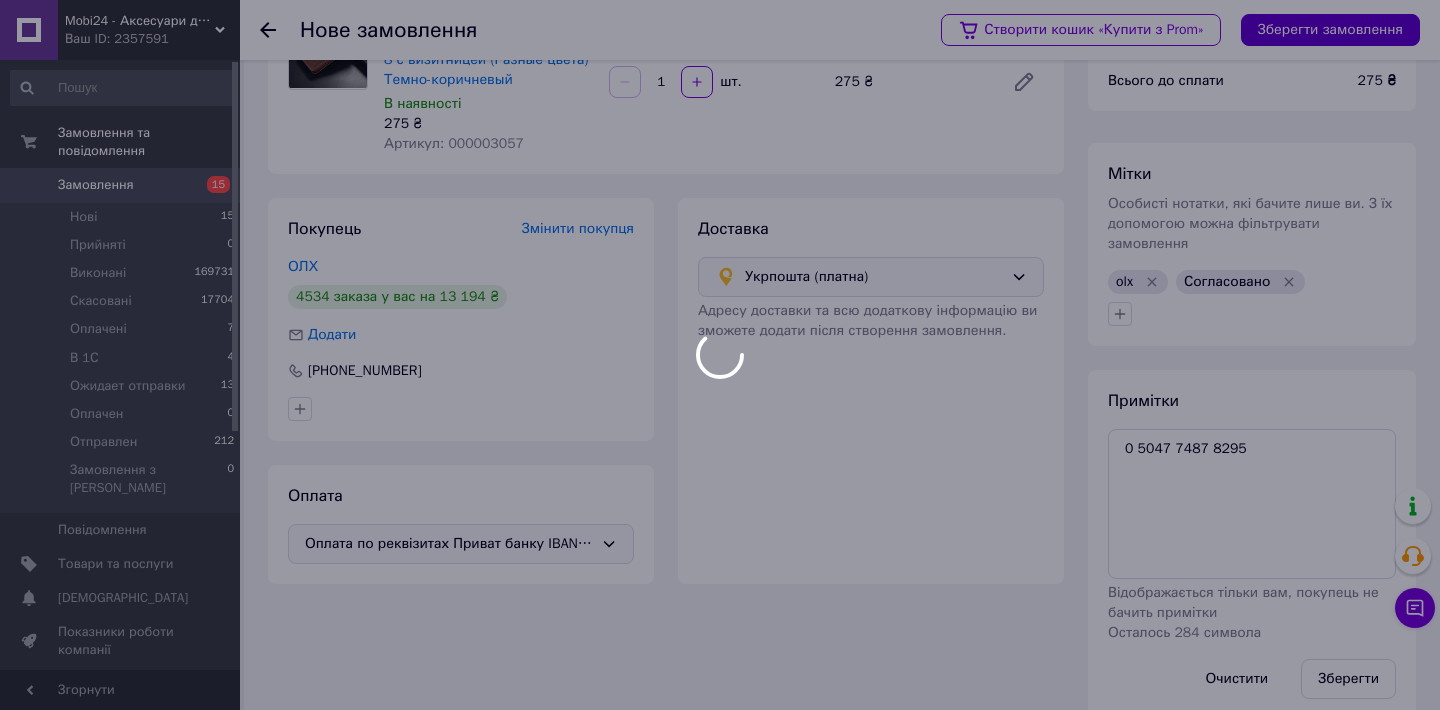 scroll, scrollTop: 0, scrollLeft: 0, axis: both 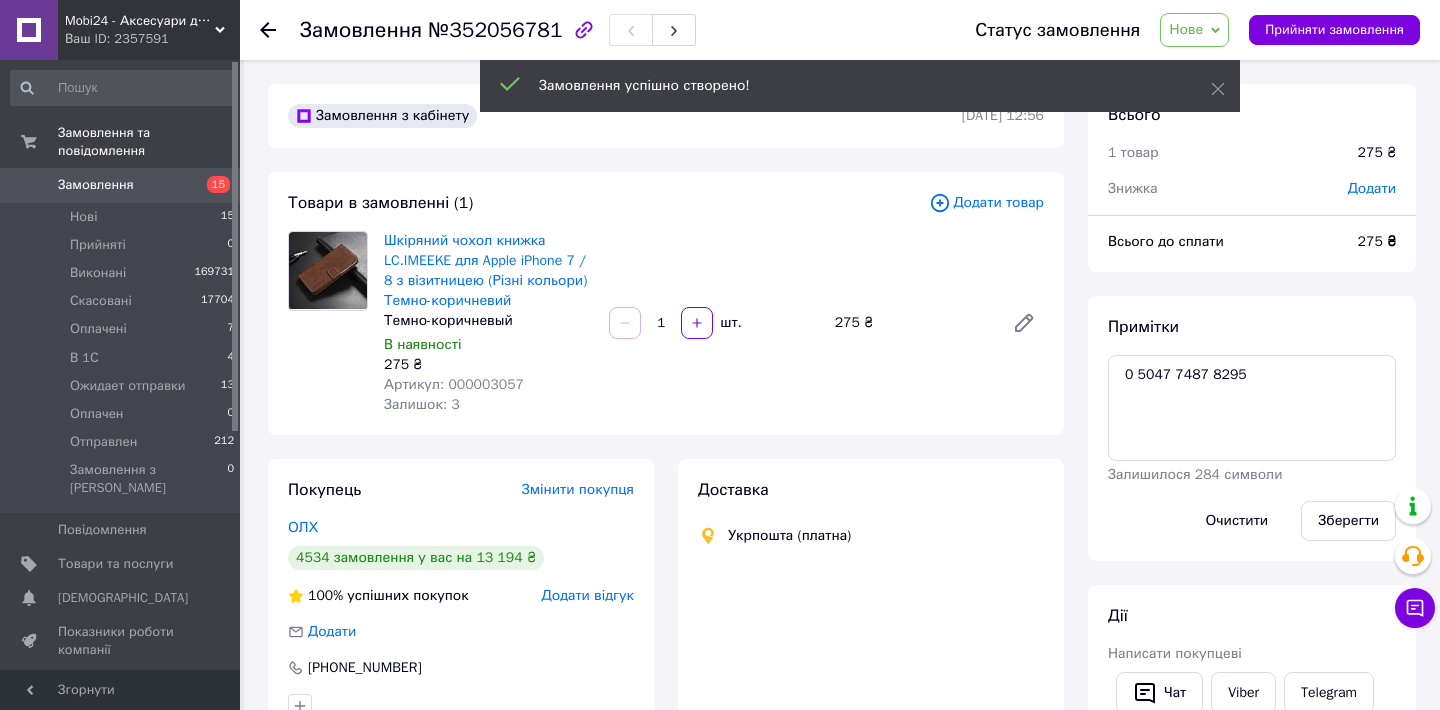 click on "Нове" at bounding box center (1194, 30) 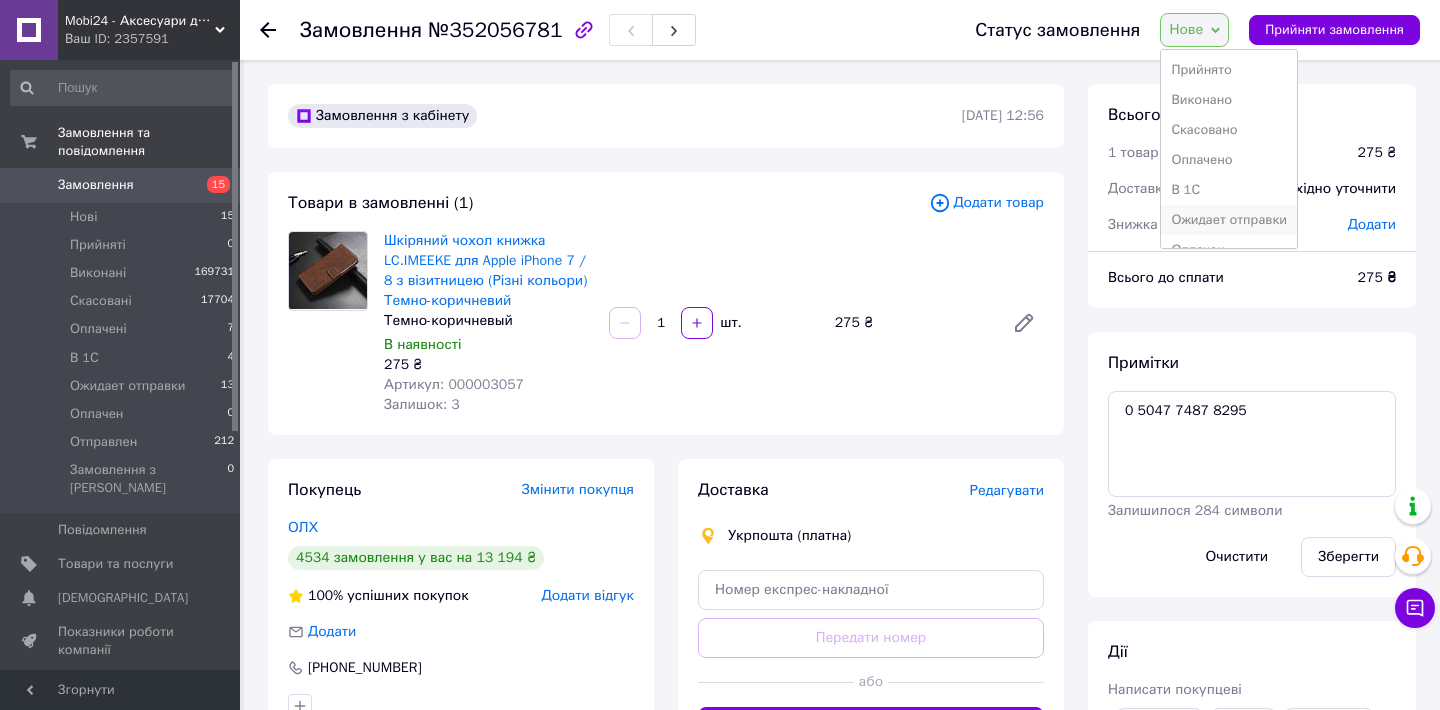click on "Ожидает отправки" at bounding box center [1229, 220] 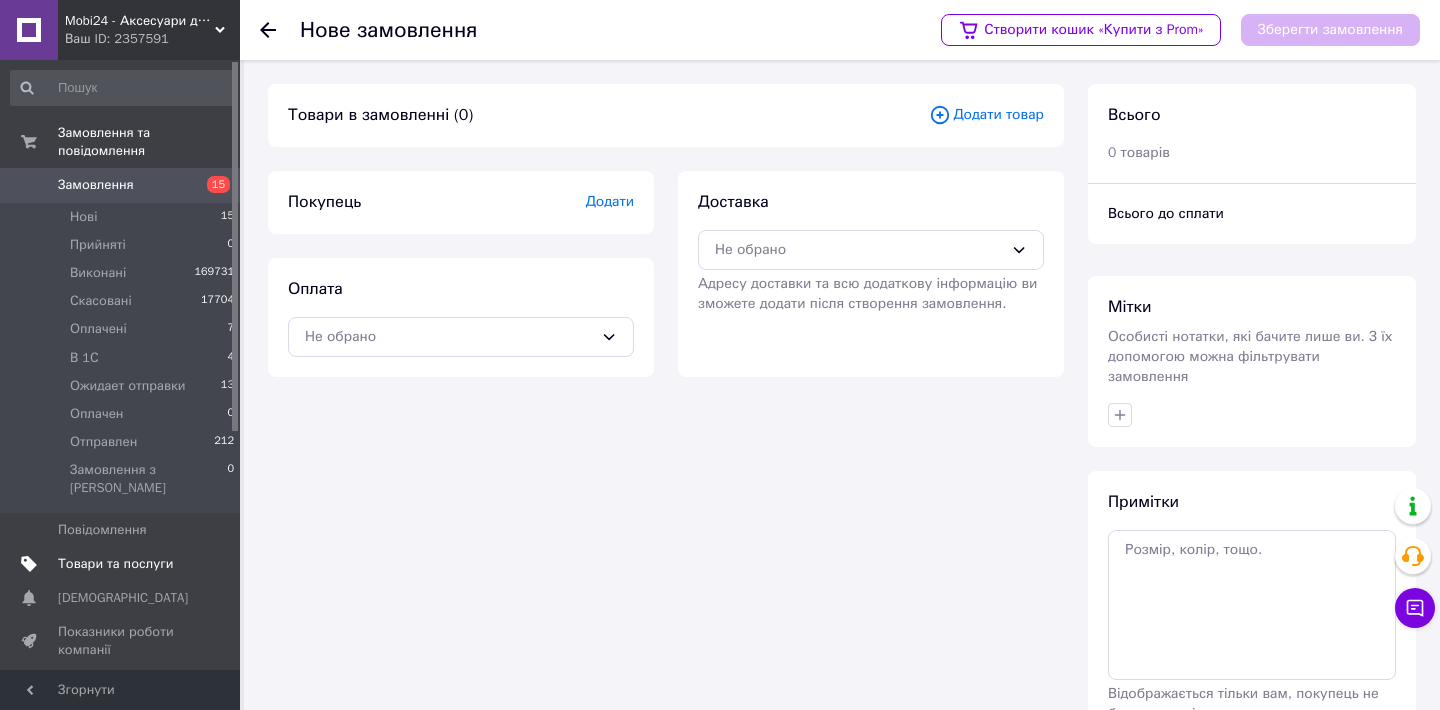 click on "Товари та послуги" at bounding box center [115, 564] 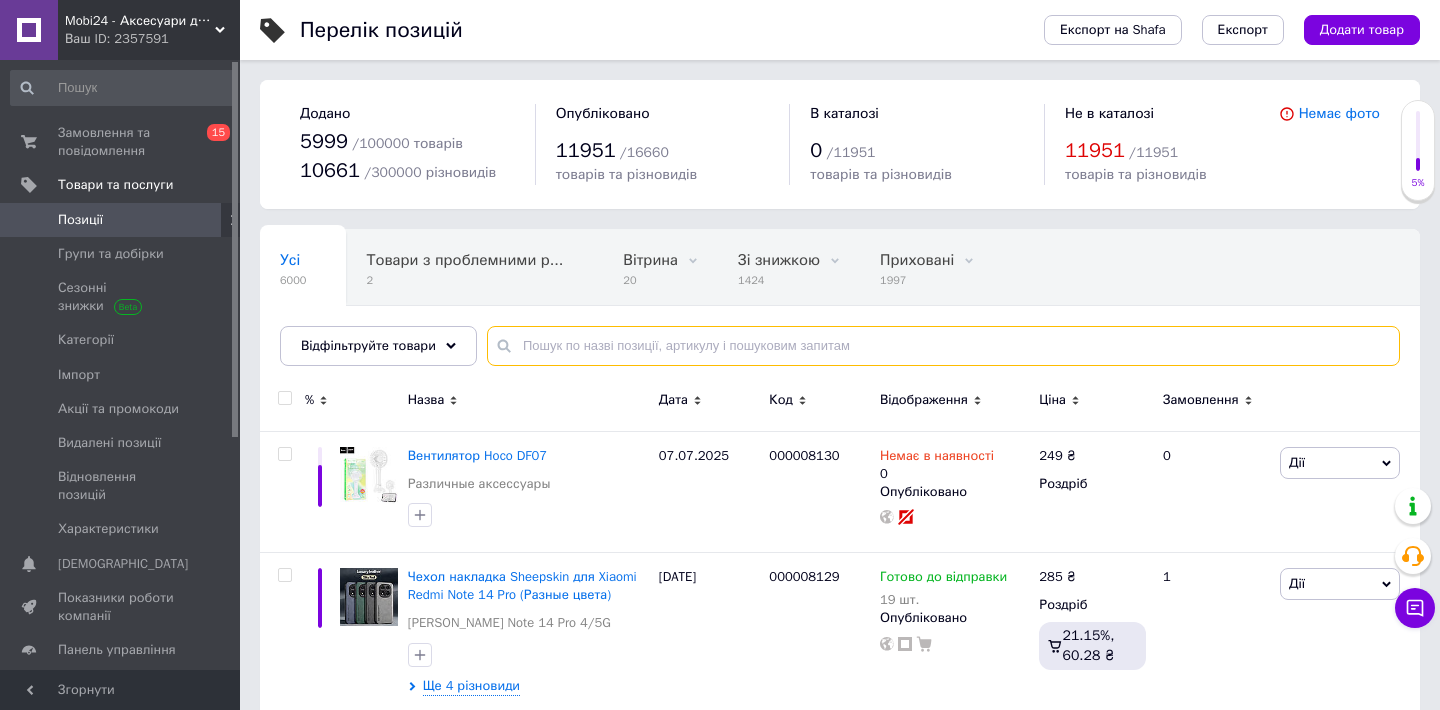 click at bounding box center [943, 346] 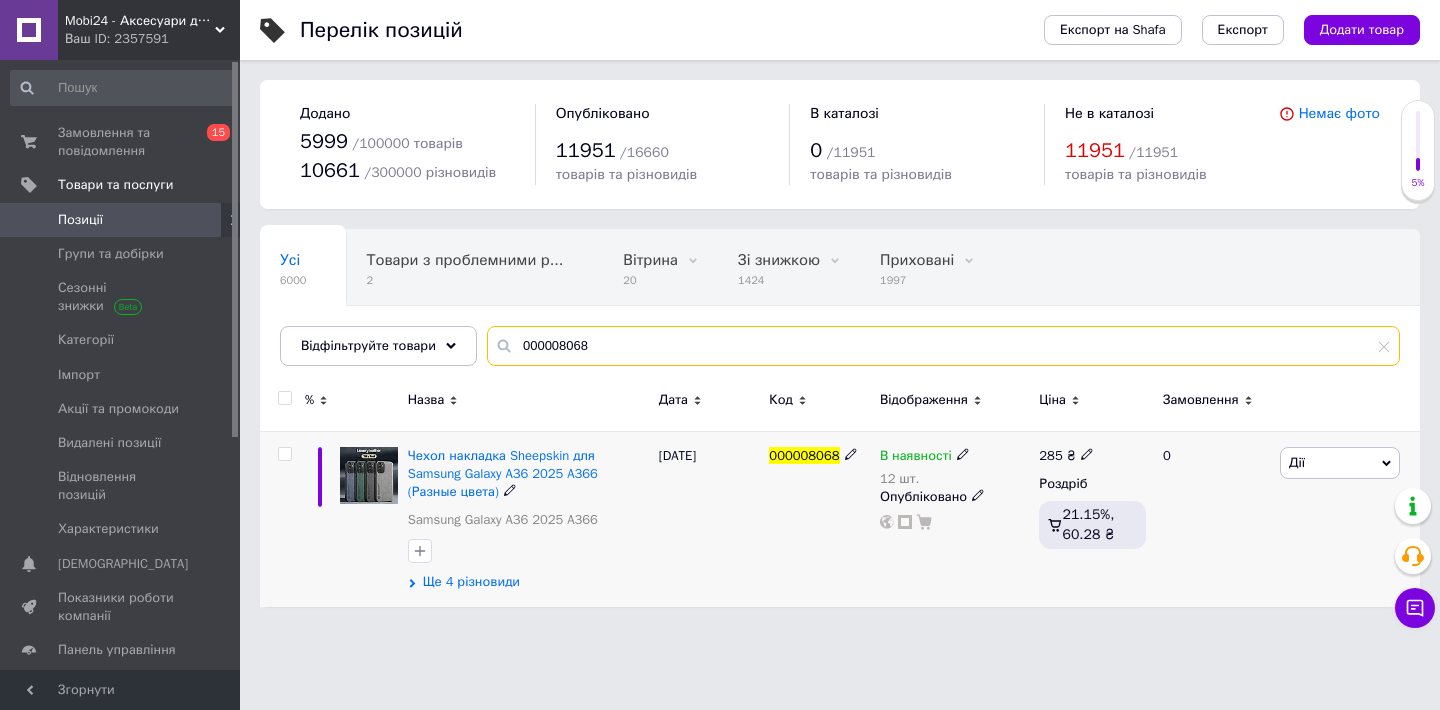 type on "000008068" 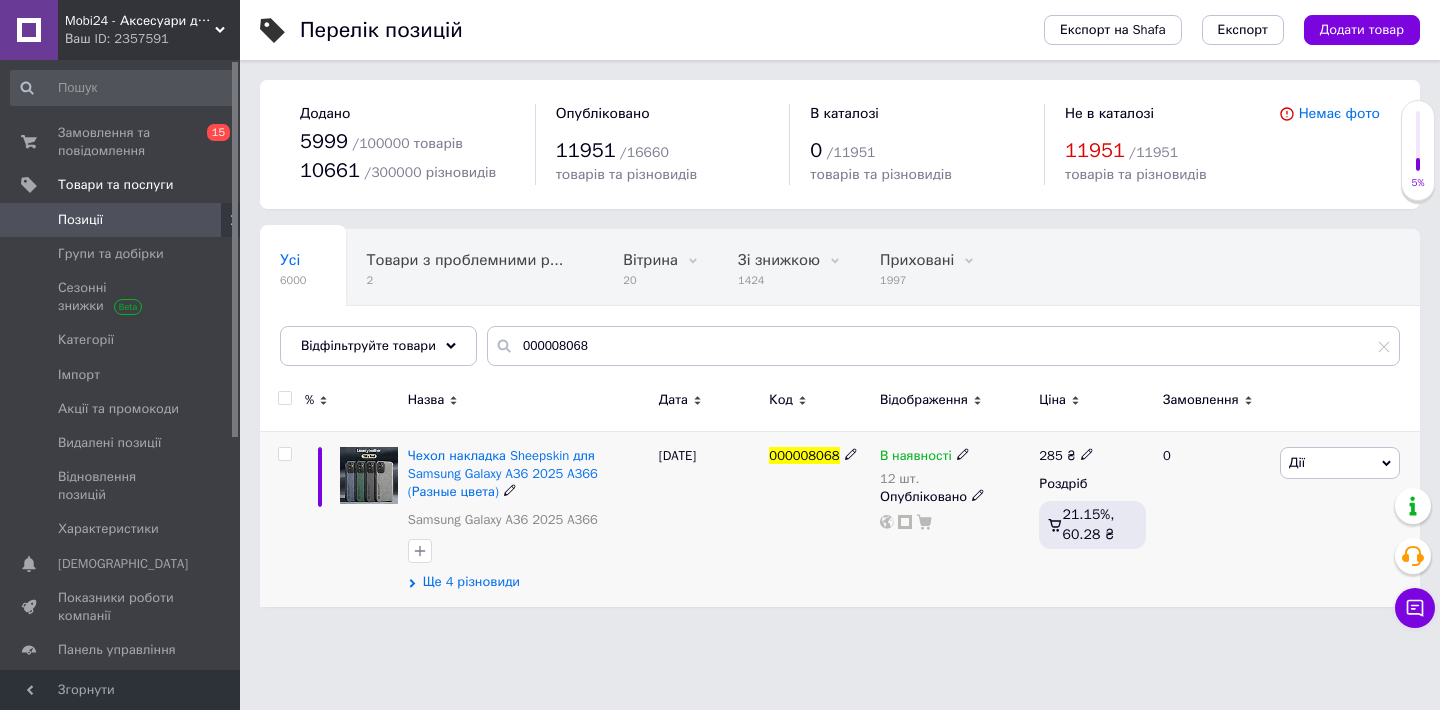 click on "Ще 4 різновиди" at bounding box center [471, 582] 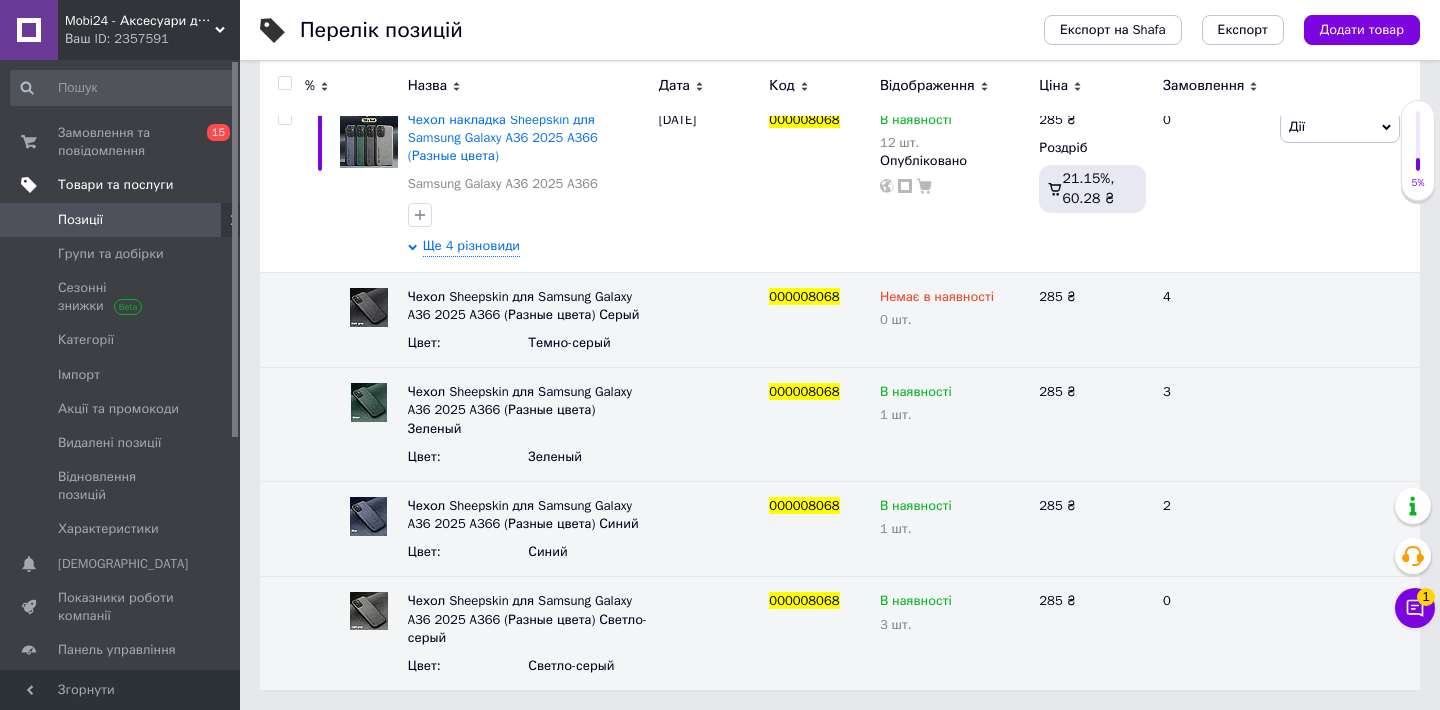 scroll, scrollTop: 0, scrollLeft: 0, axis: both 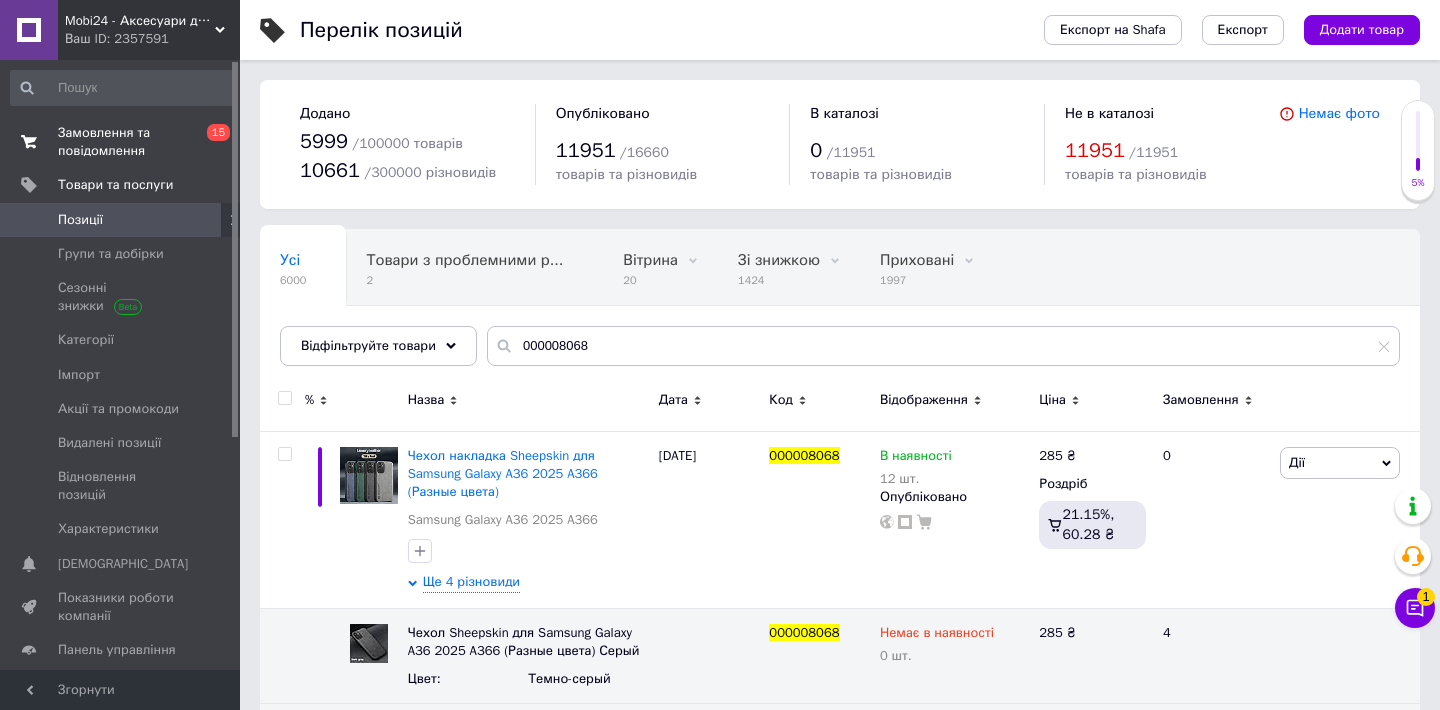click on "Замовлення та повідомлення" at bounding box center (121, 142) 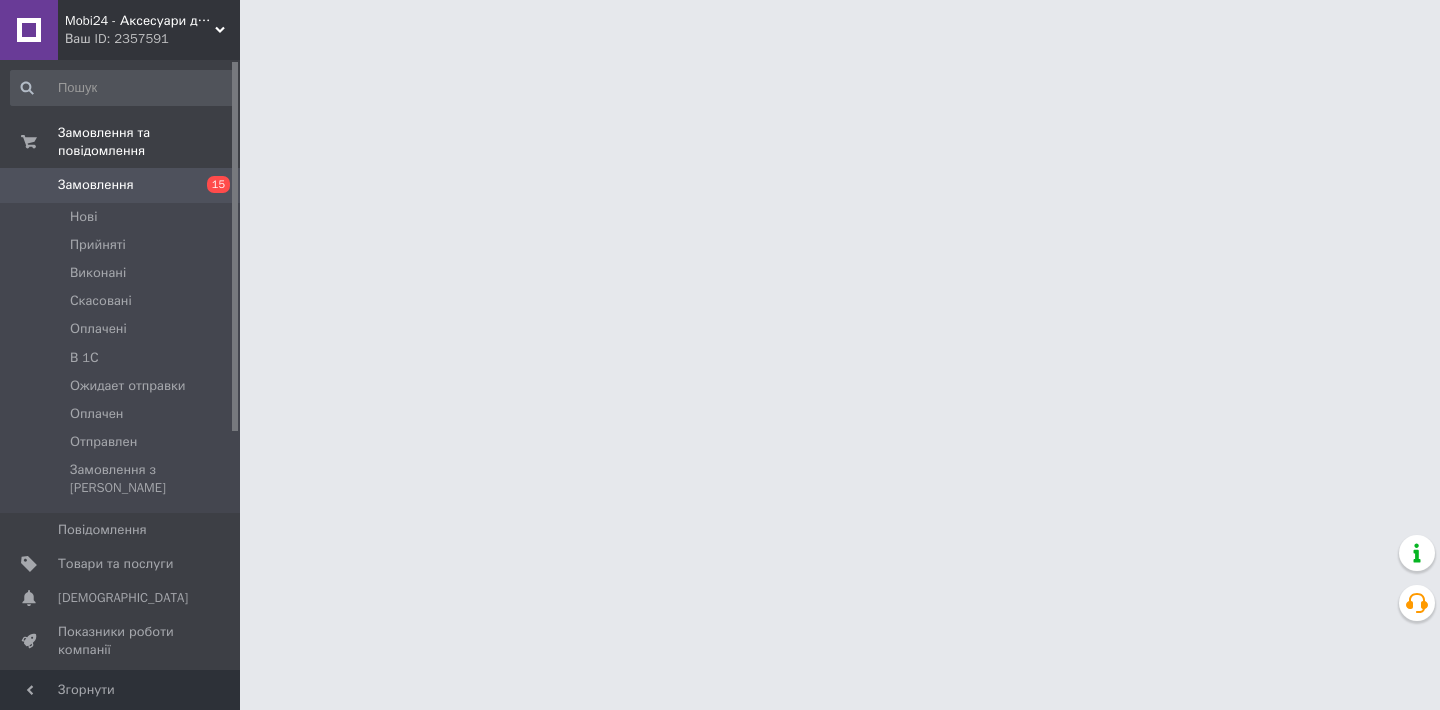 scroll, scrollTop: 0, scrollLeft: 0, axis: both 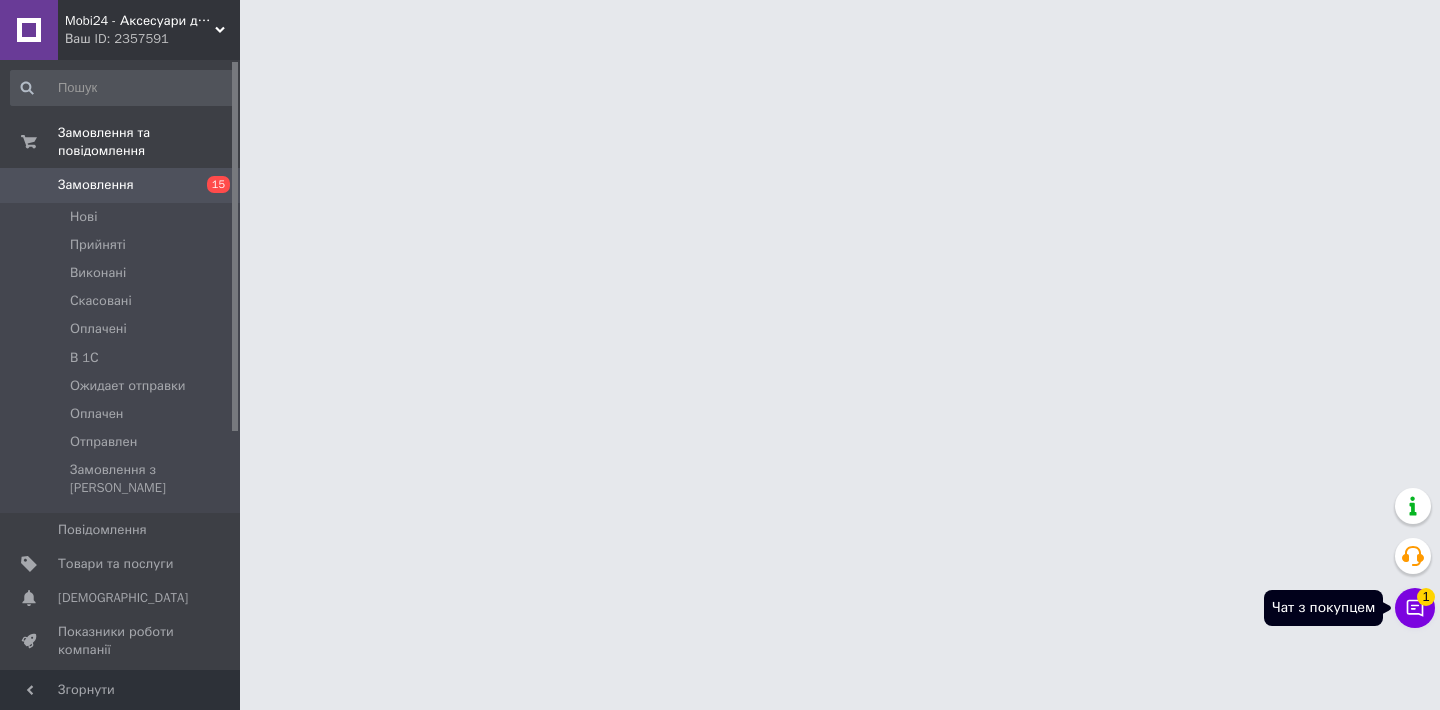 click 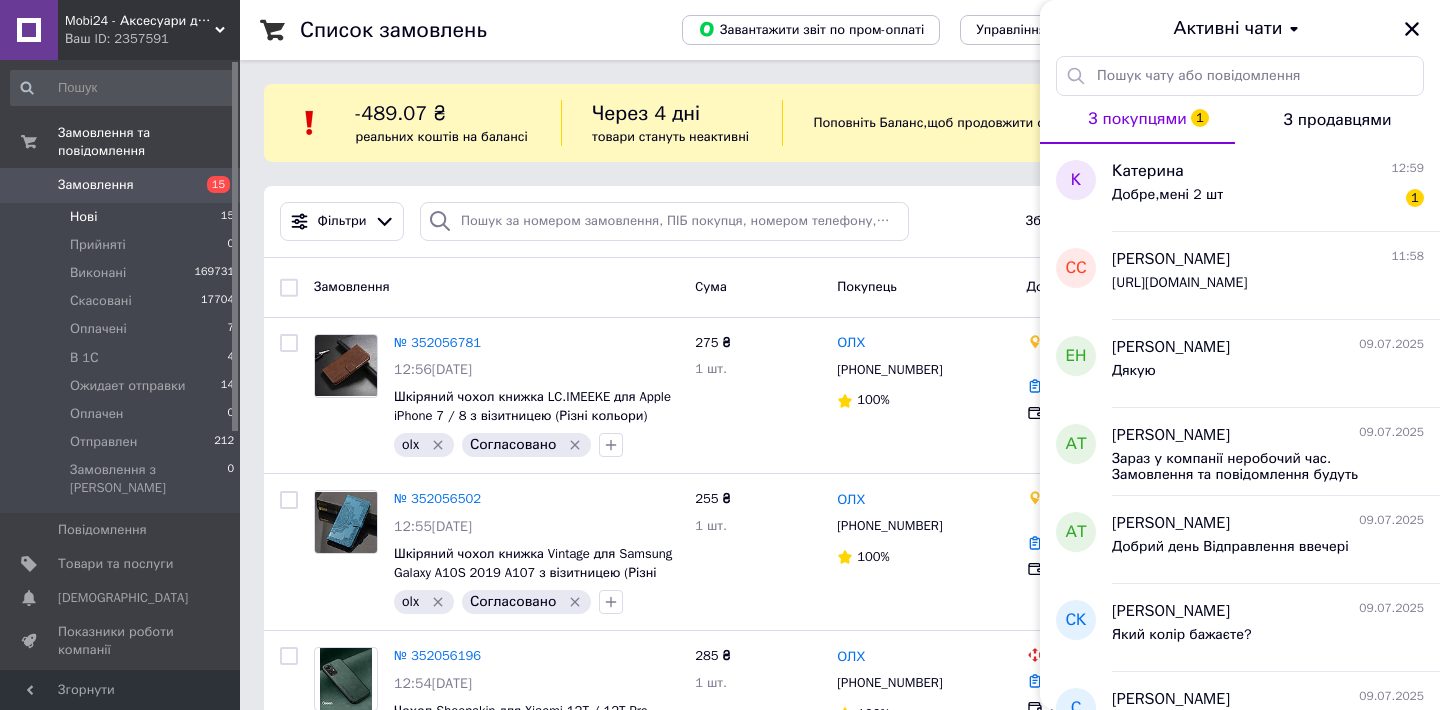 click on "Нові 15" at bounding box center [123, 217] 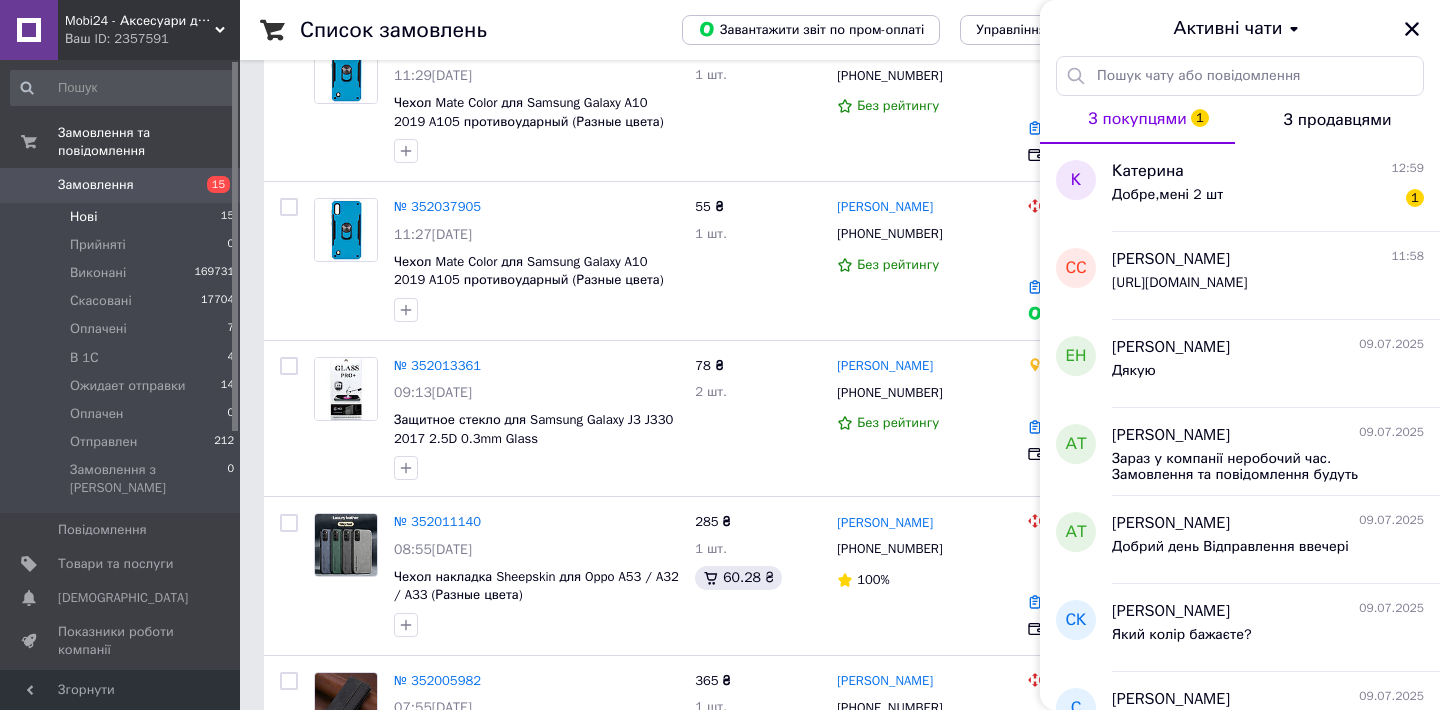 scroll, scrollTop: 703, scrollLeft: 0, axis: vertical 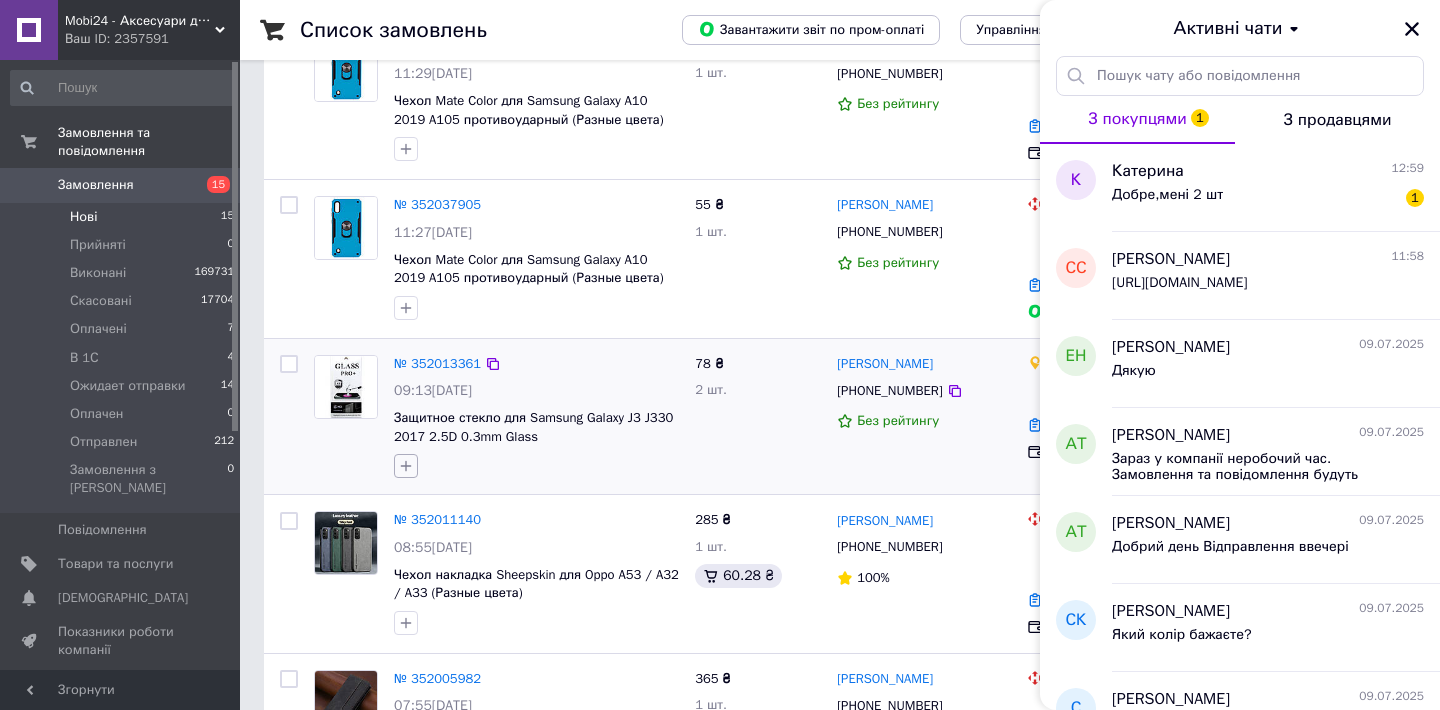 click 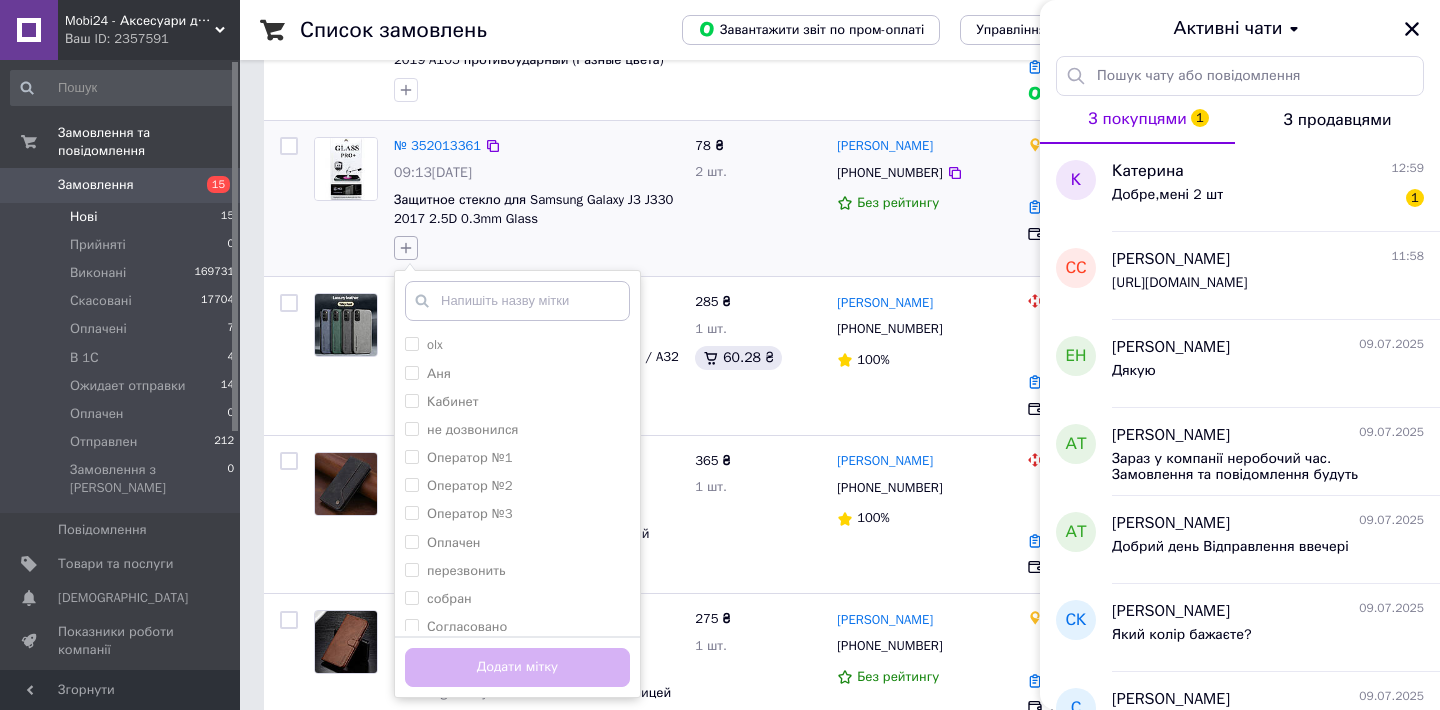 scroll, scrollTop: 979, scrollLeft: 0, axis: vertical 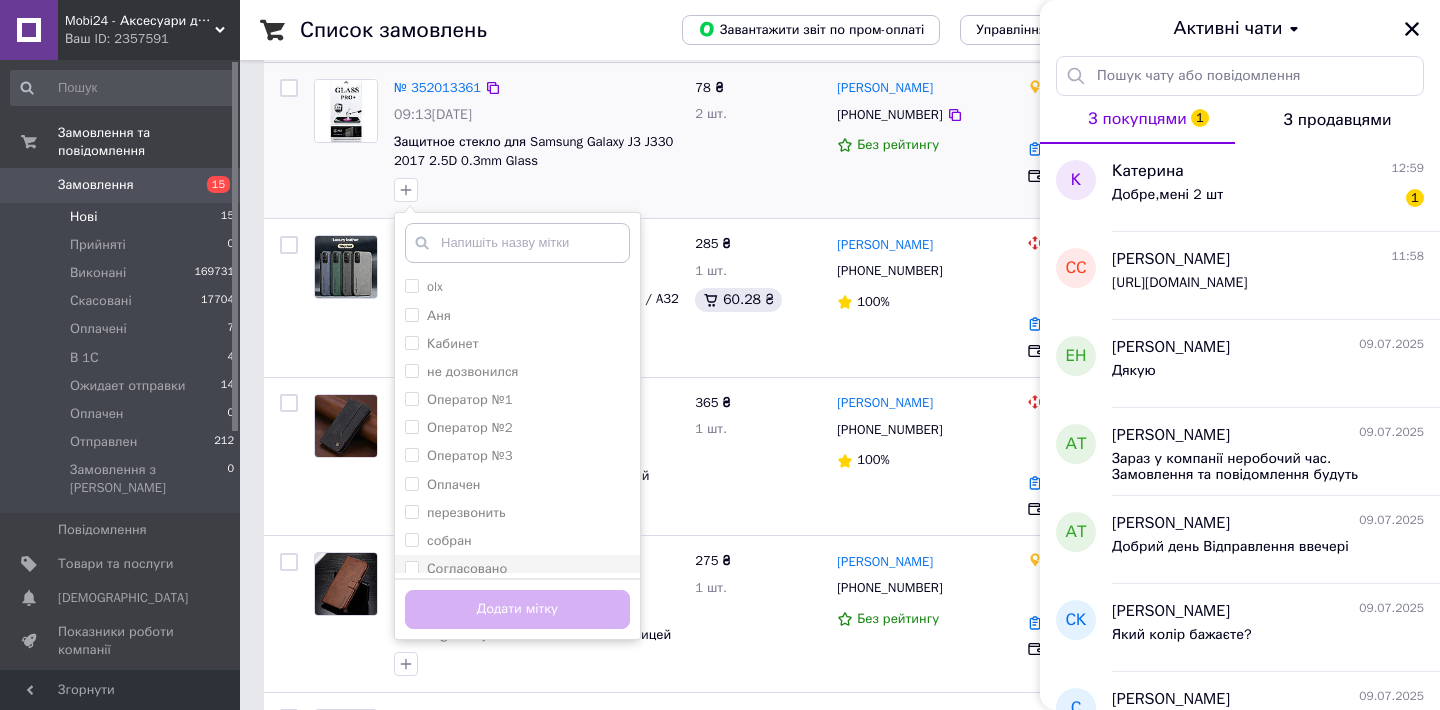 click on "Согласовано" at bounding box center (517, 569) 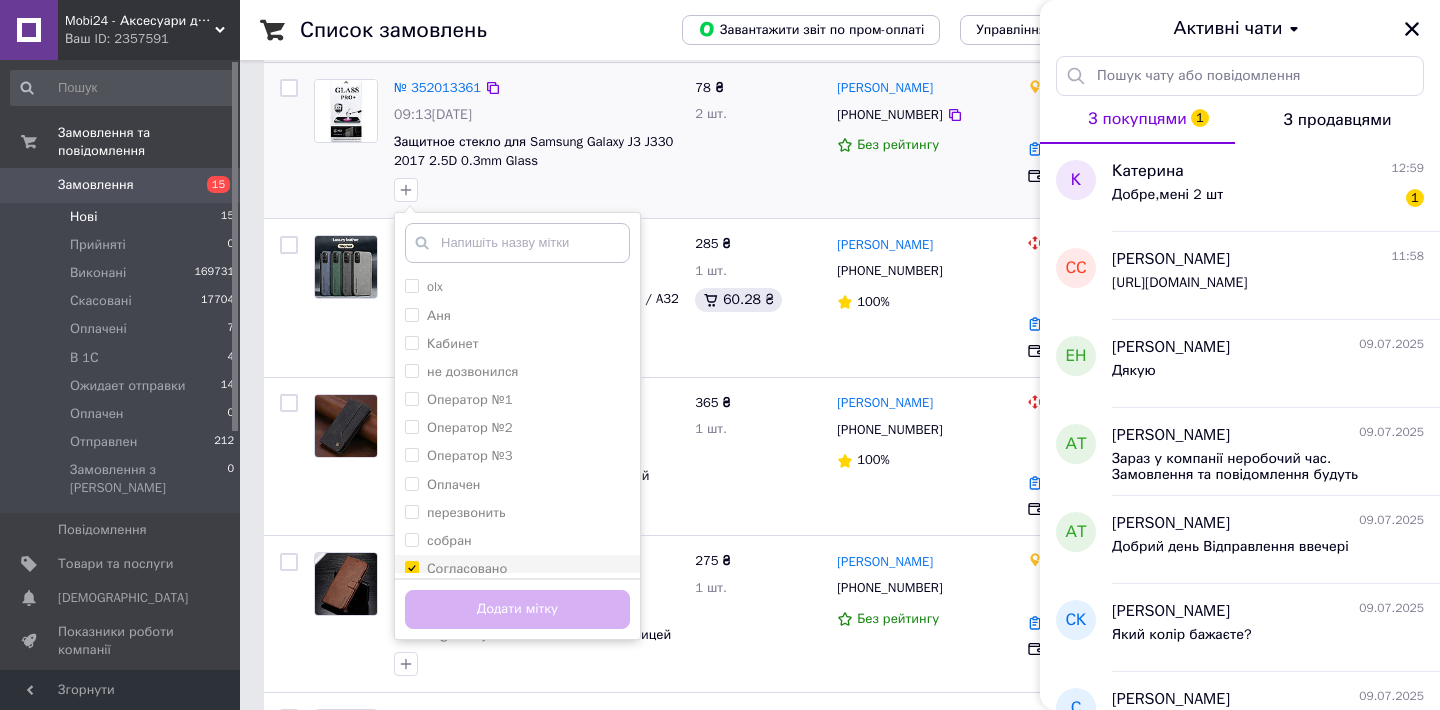 checkbox on "true" 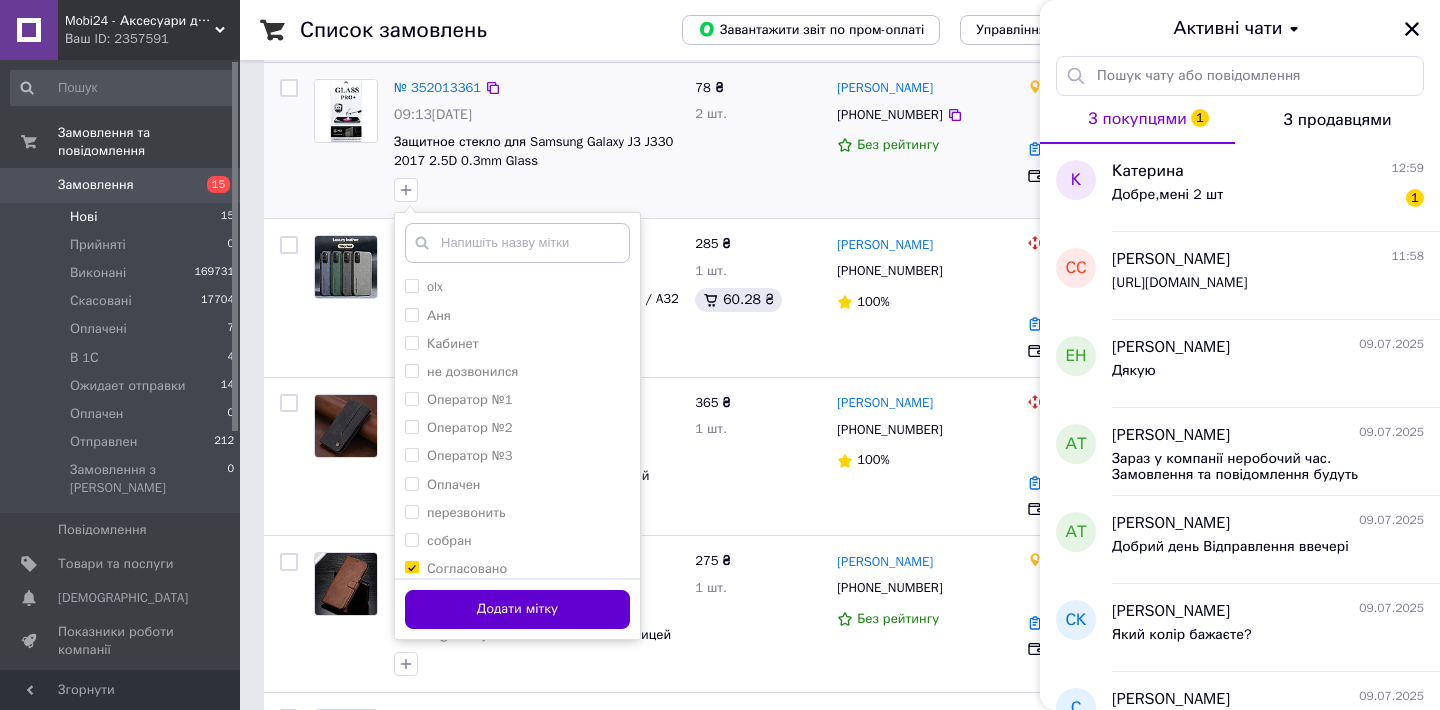 click on "Додати мітку" at bounding box center [517, 609] 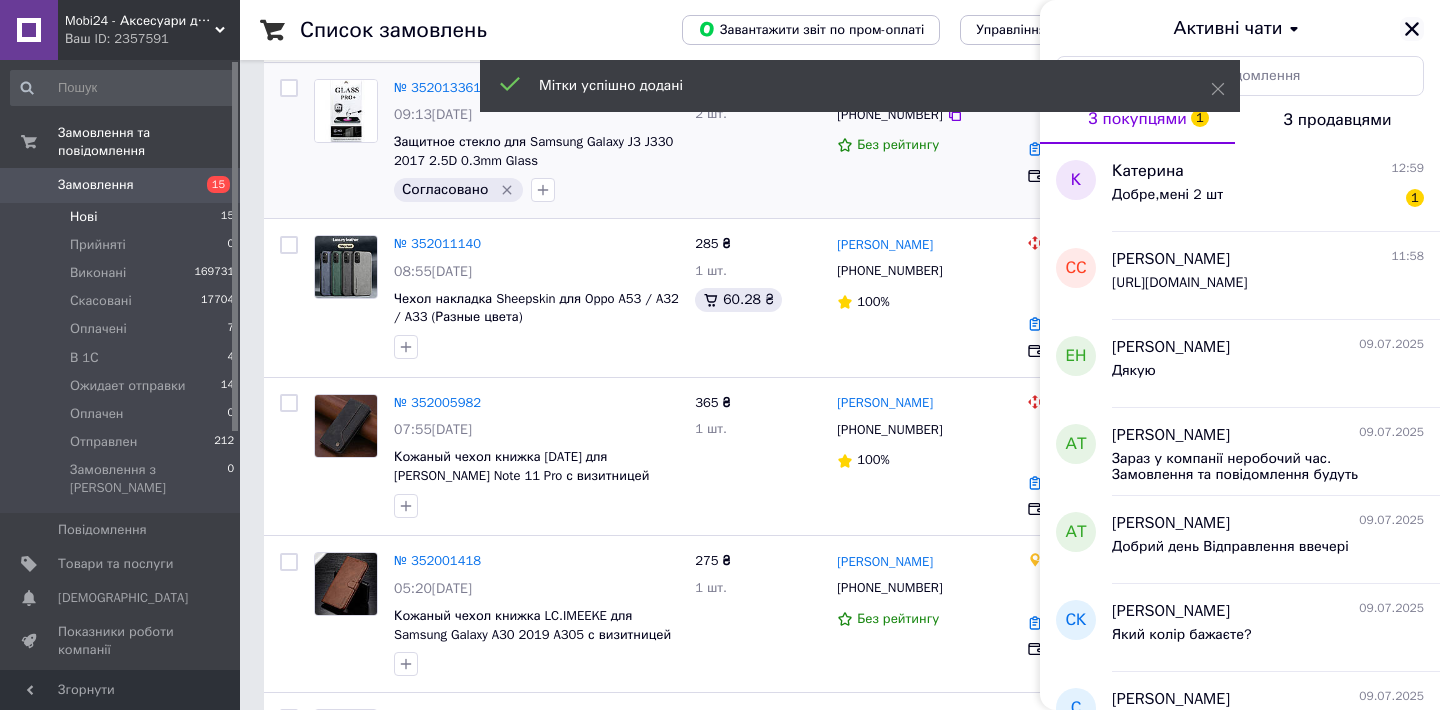 click 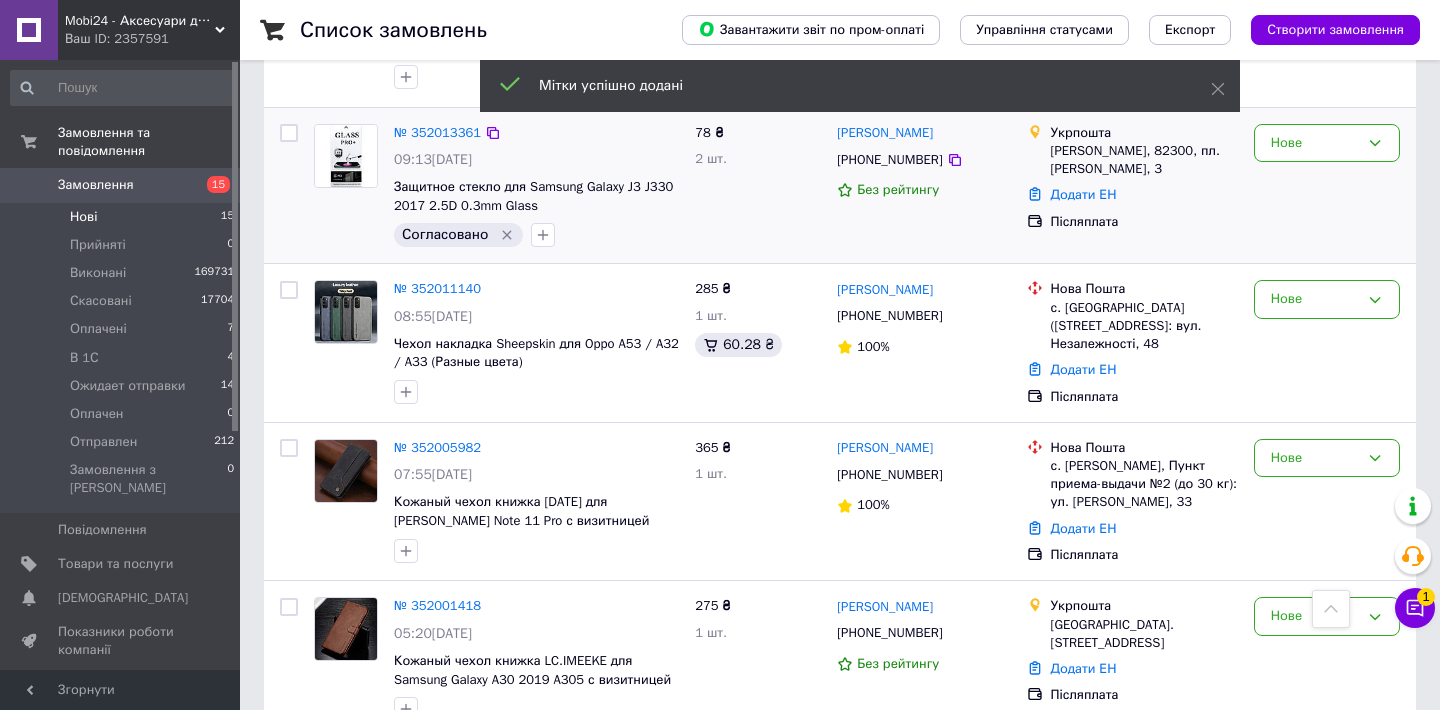 scroll, scrollTop: 920, scrollLeft: 0, axis: vertical 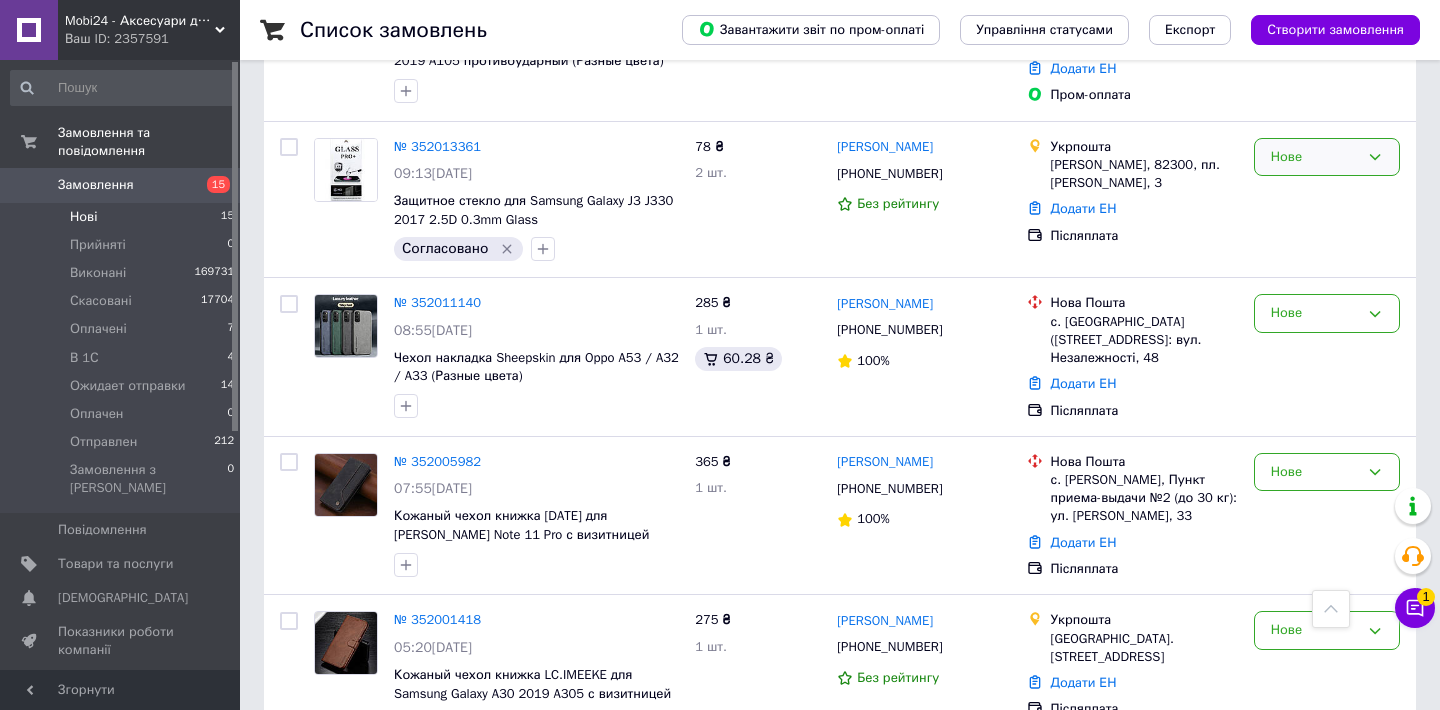 click on "Нове" at bounding box center (1327, 157) 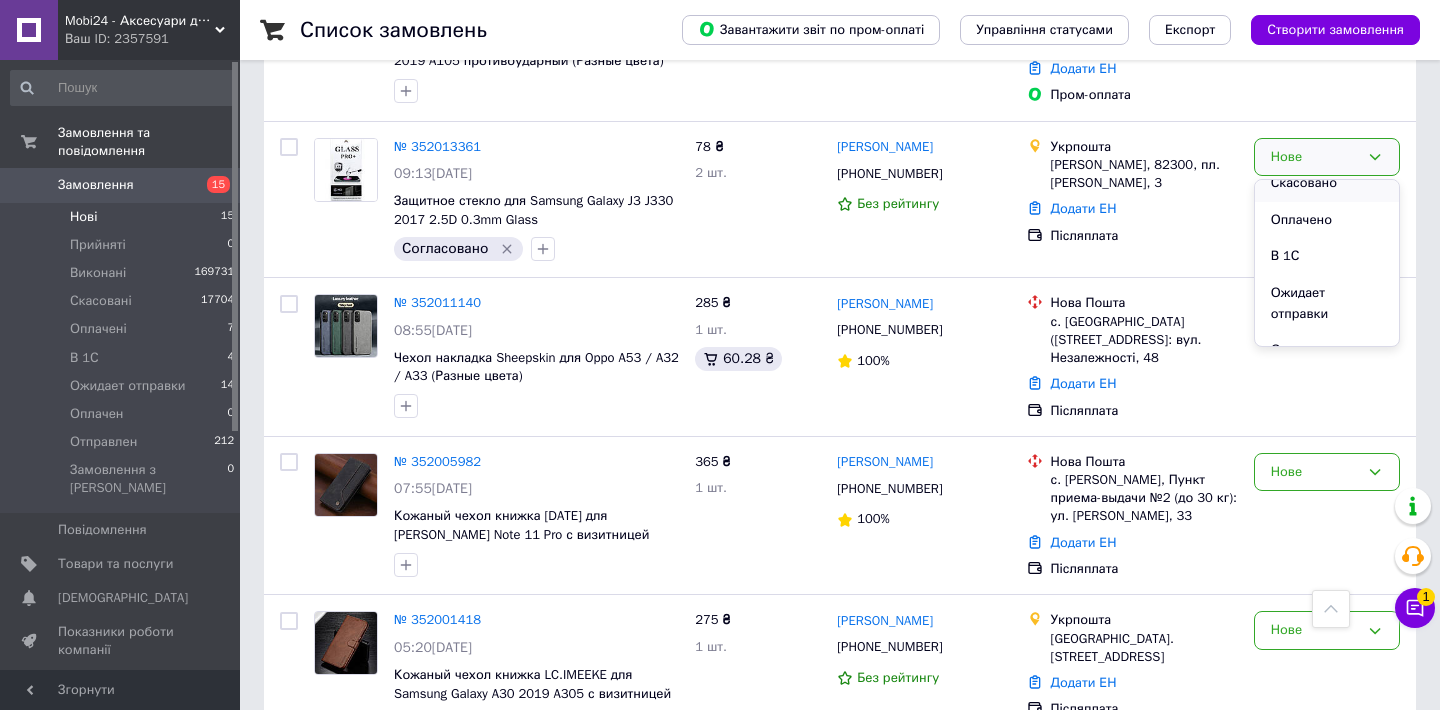scroll, scrollTop: 93, scrollLeft: 0, axis: vertical 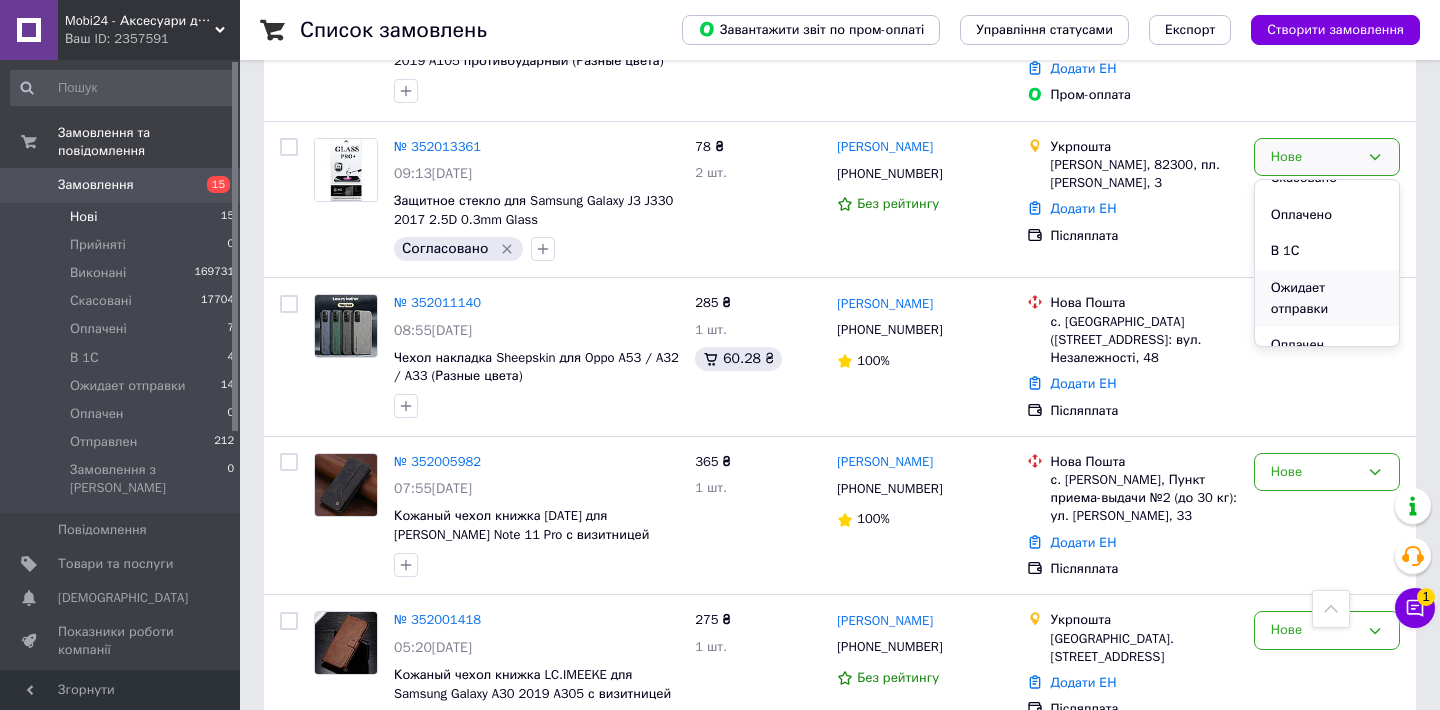 click on "Ожидает отправки" at bounding box center (1327, 298) 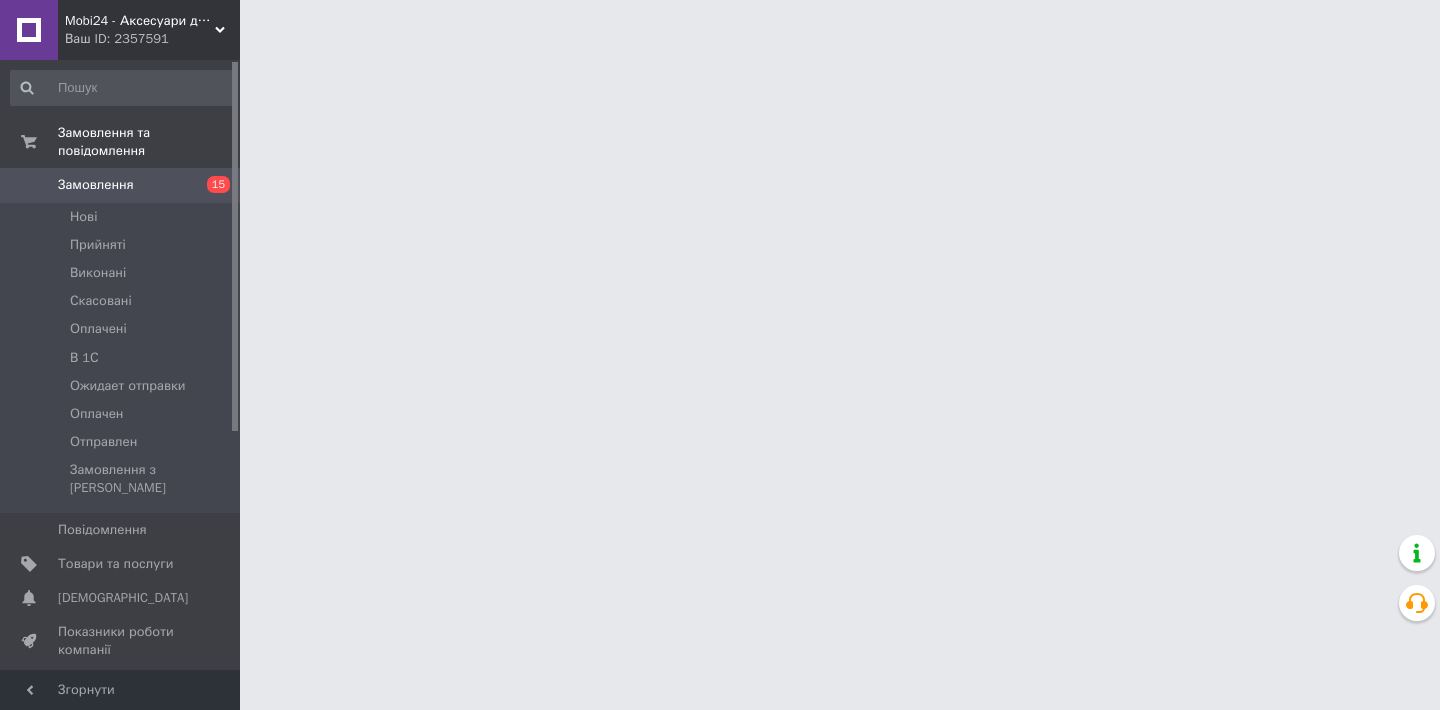 scroll, scrollTop: 0, scrollLeft: 0, axis: both 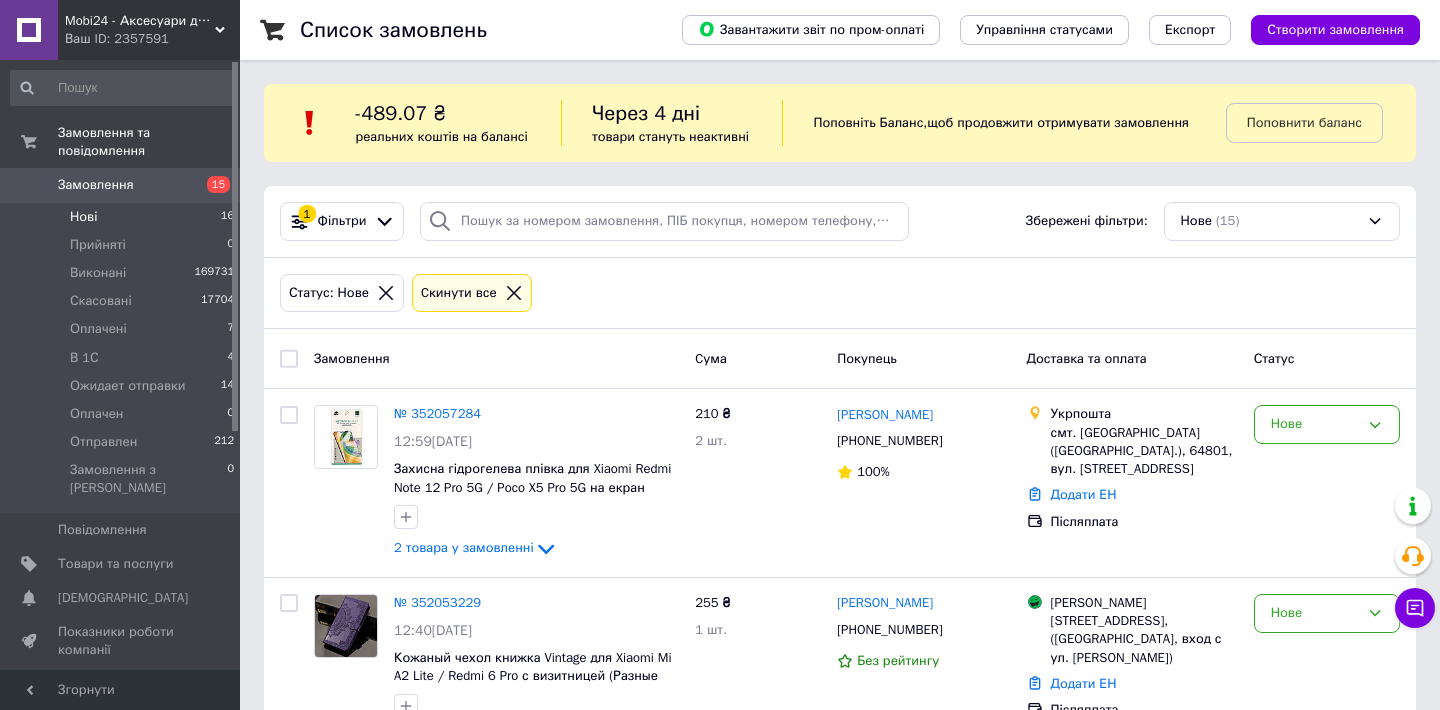click on "Нові 16" at bounding box center (123, 217) 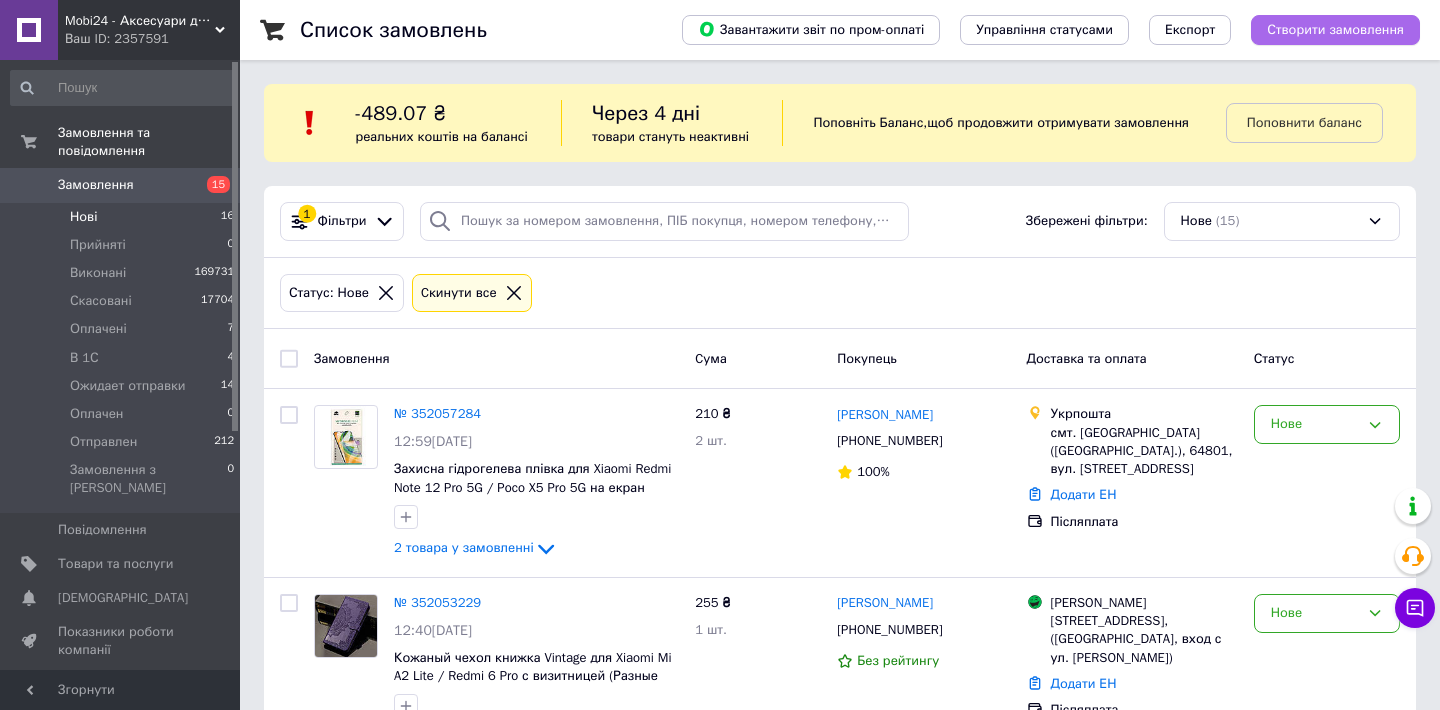 click on "Створити замовлення" at bounding box center [1335, 30] 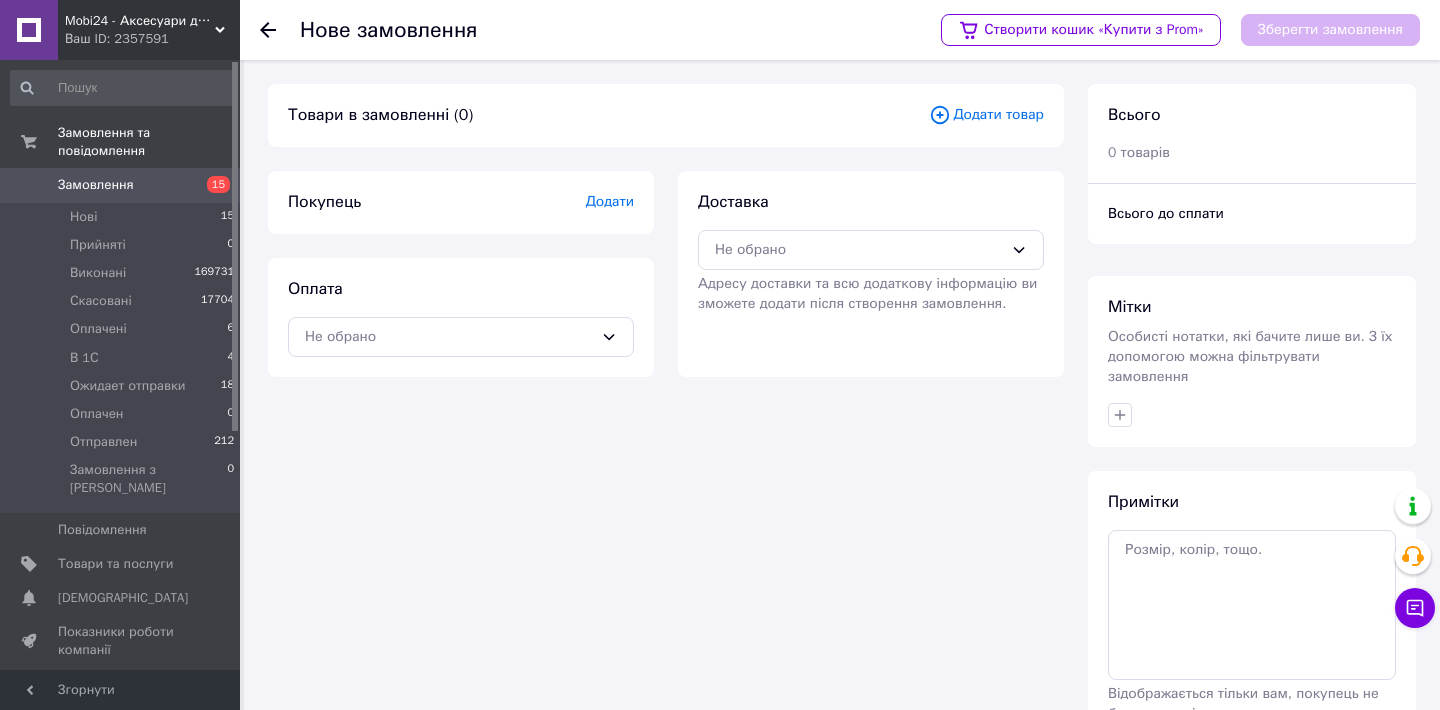 click on "Додати товар" at bounding box center (986, 115) 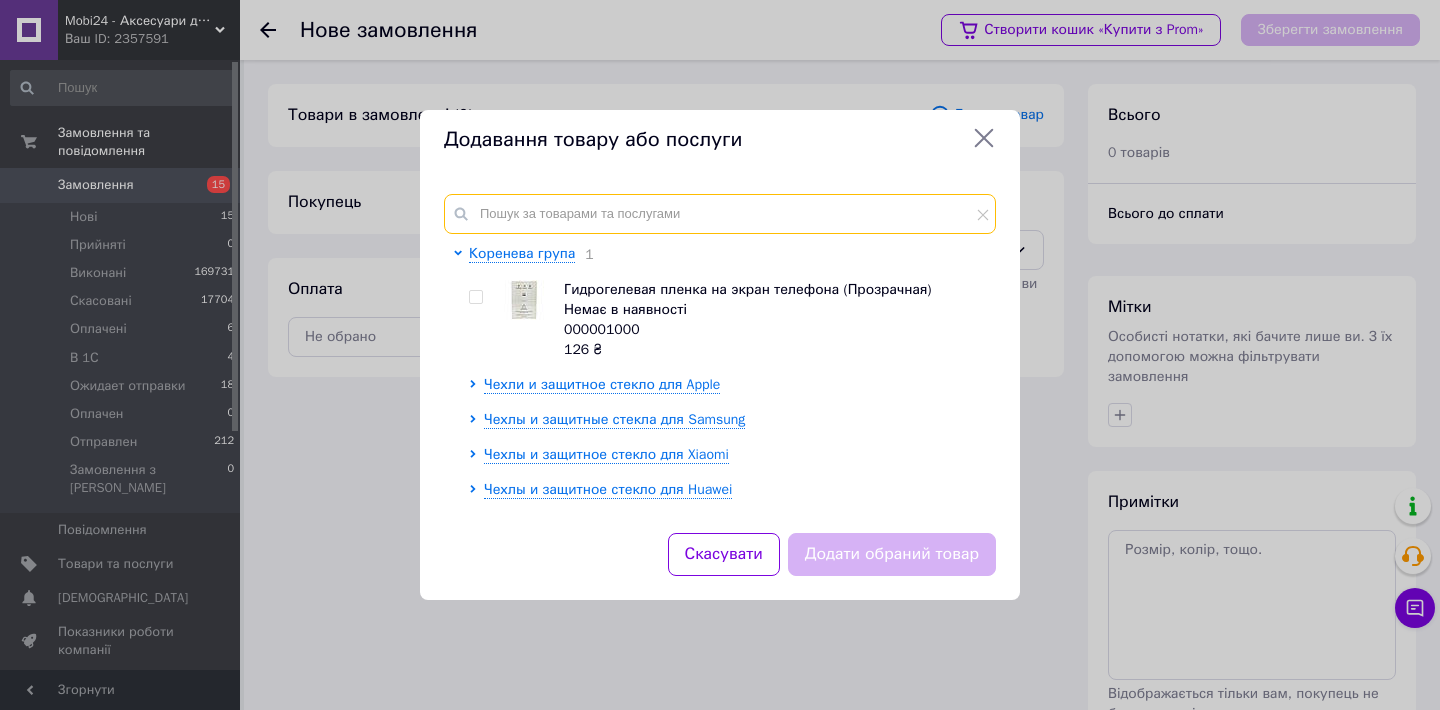 click at bounding box center (720, 214) 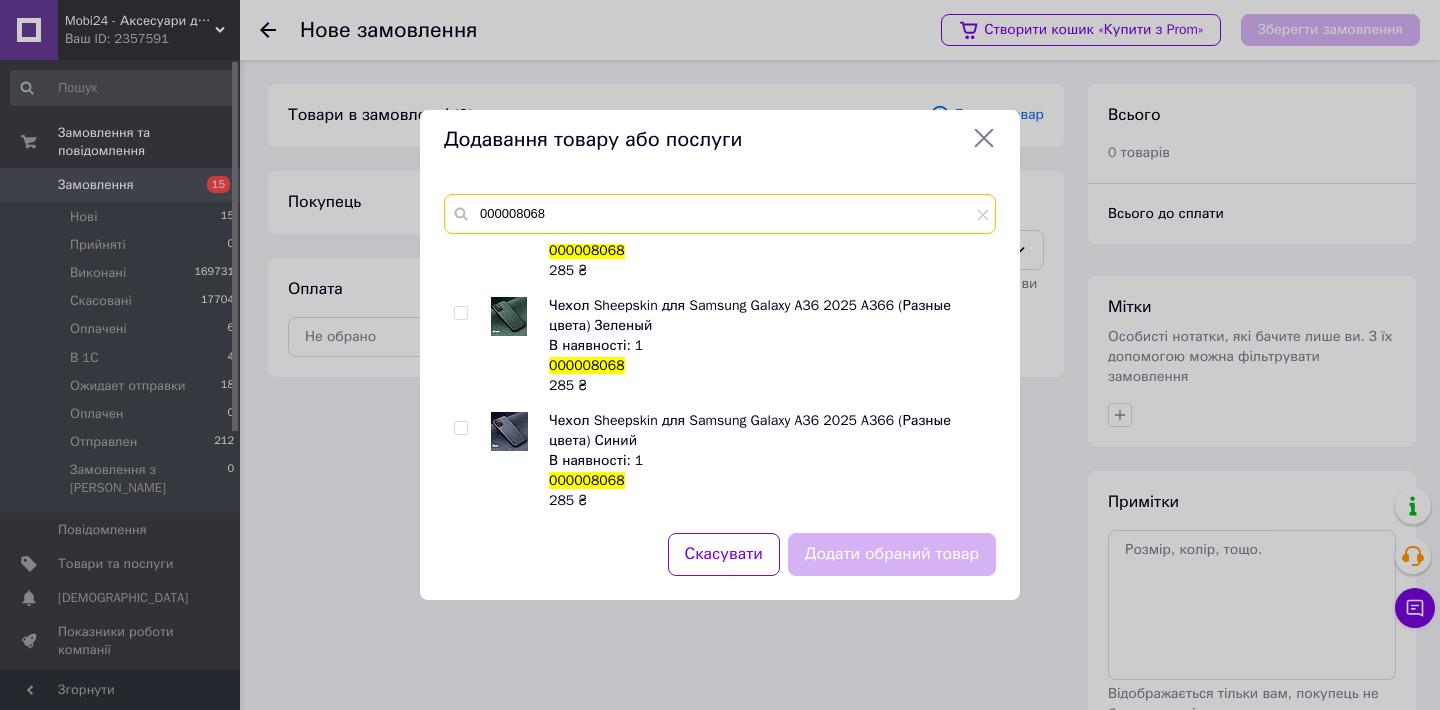 scroll, scrollTop: 293, scrollLeft: 0, axis: vertical 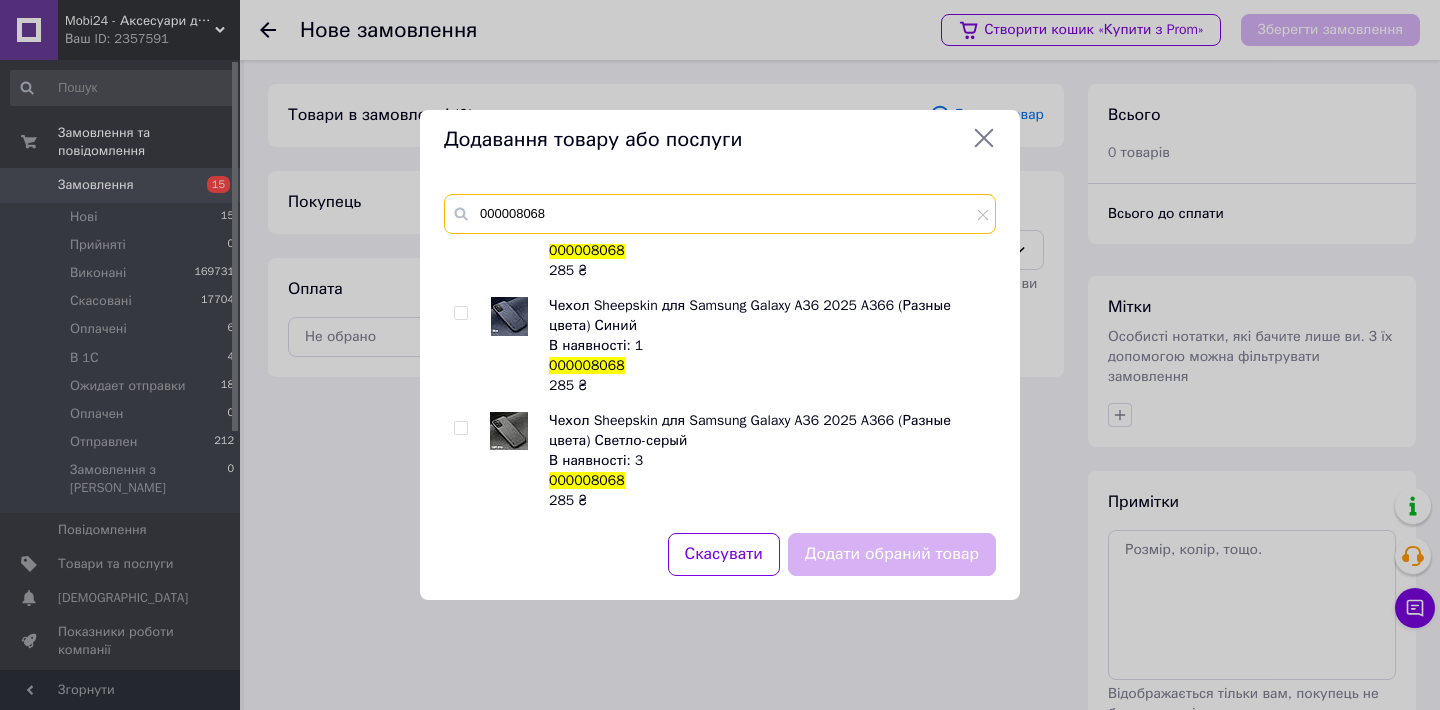 type on "000008068" 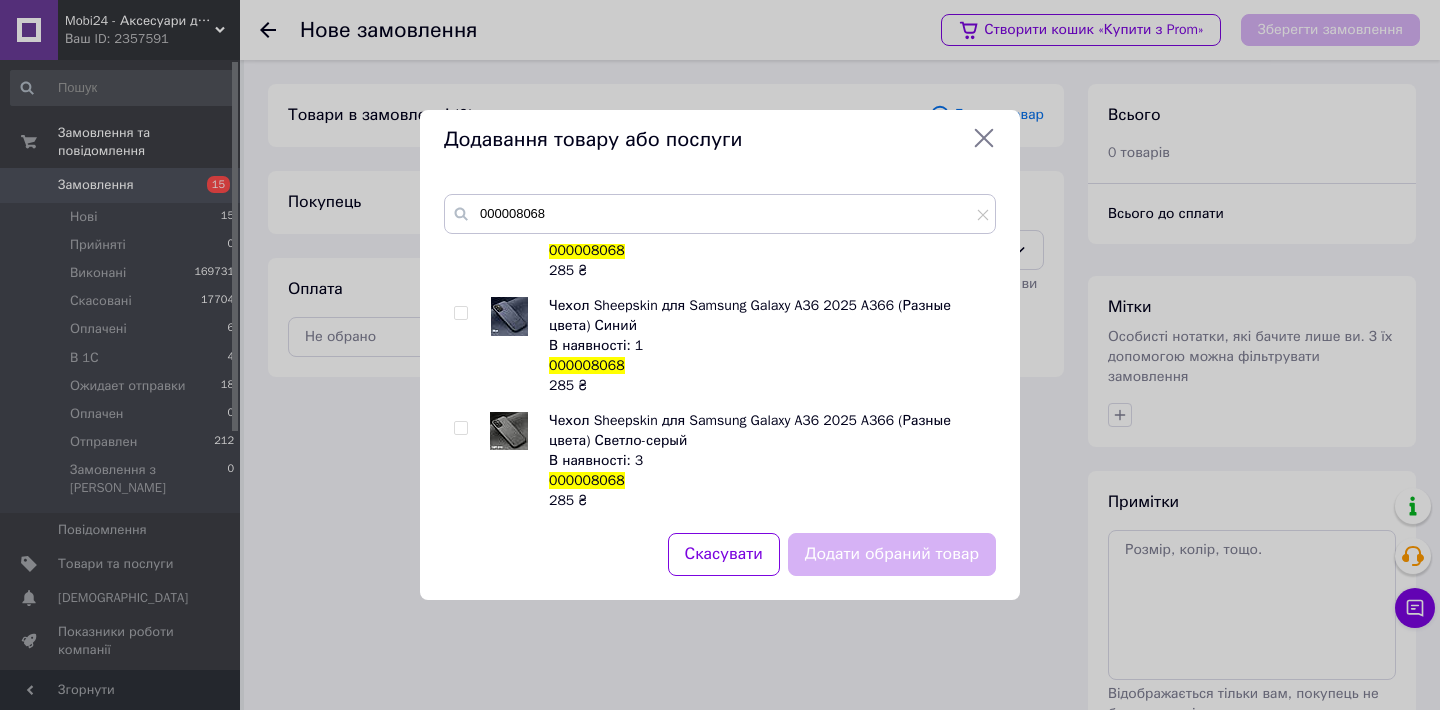 click at bounding box center (460, 428) 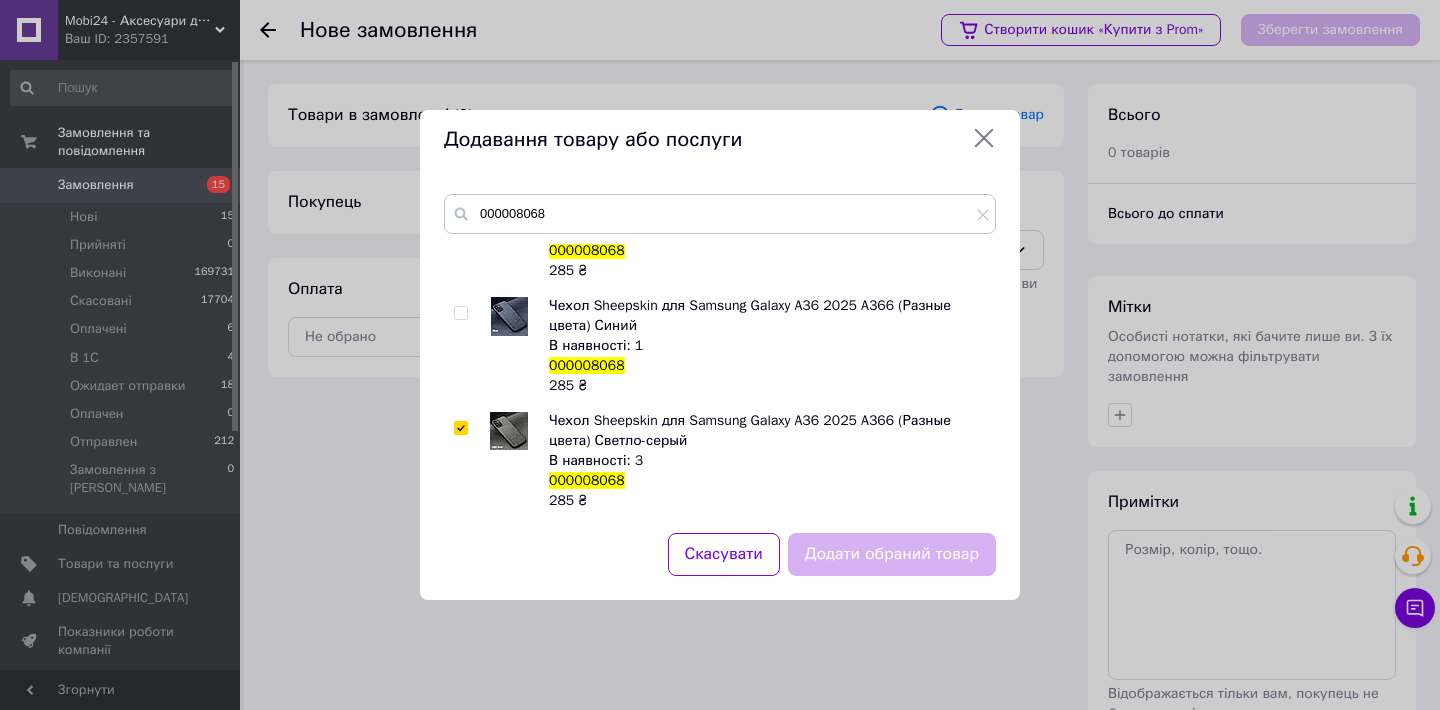 checkbox on "true" 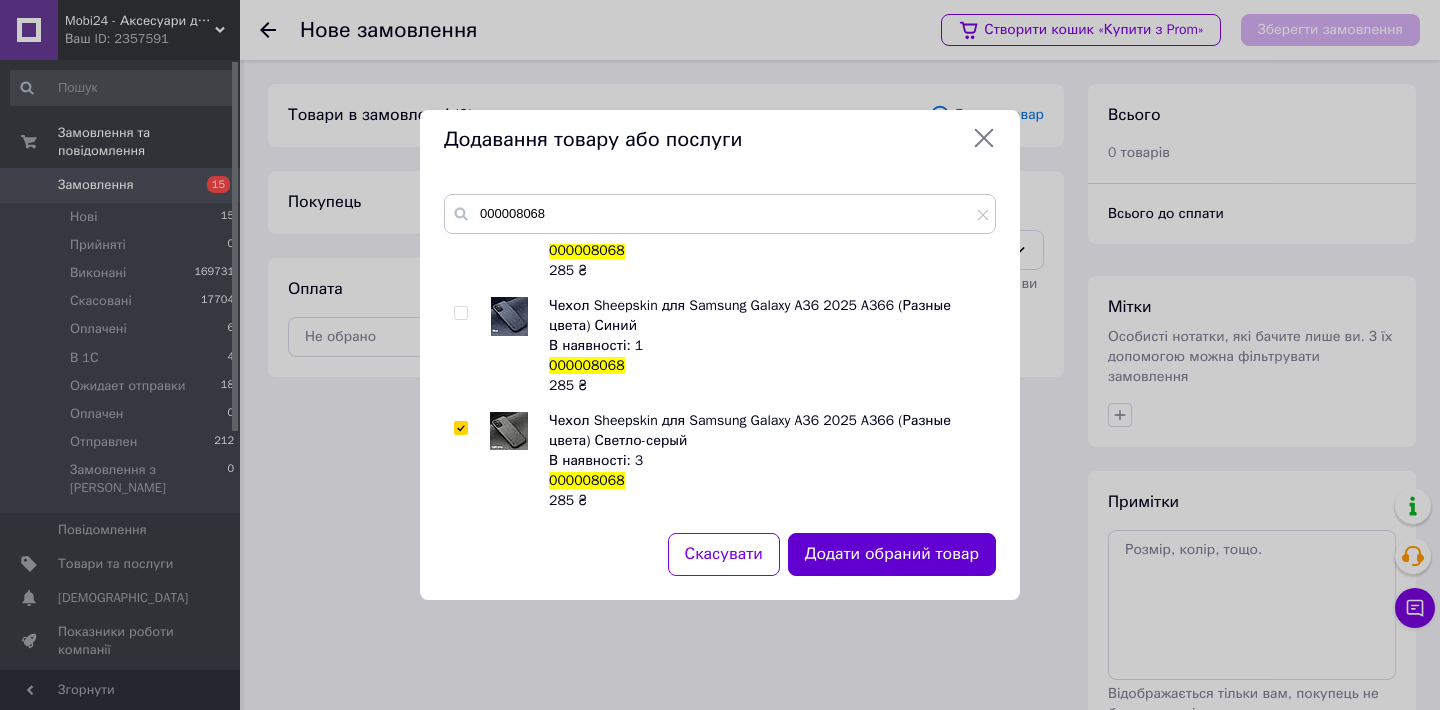 click on "Додати обраний товар" at bounding box center [892, 554] 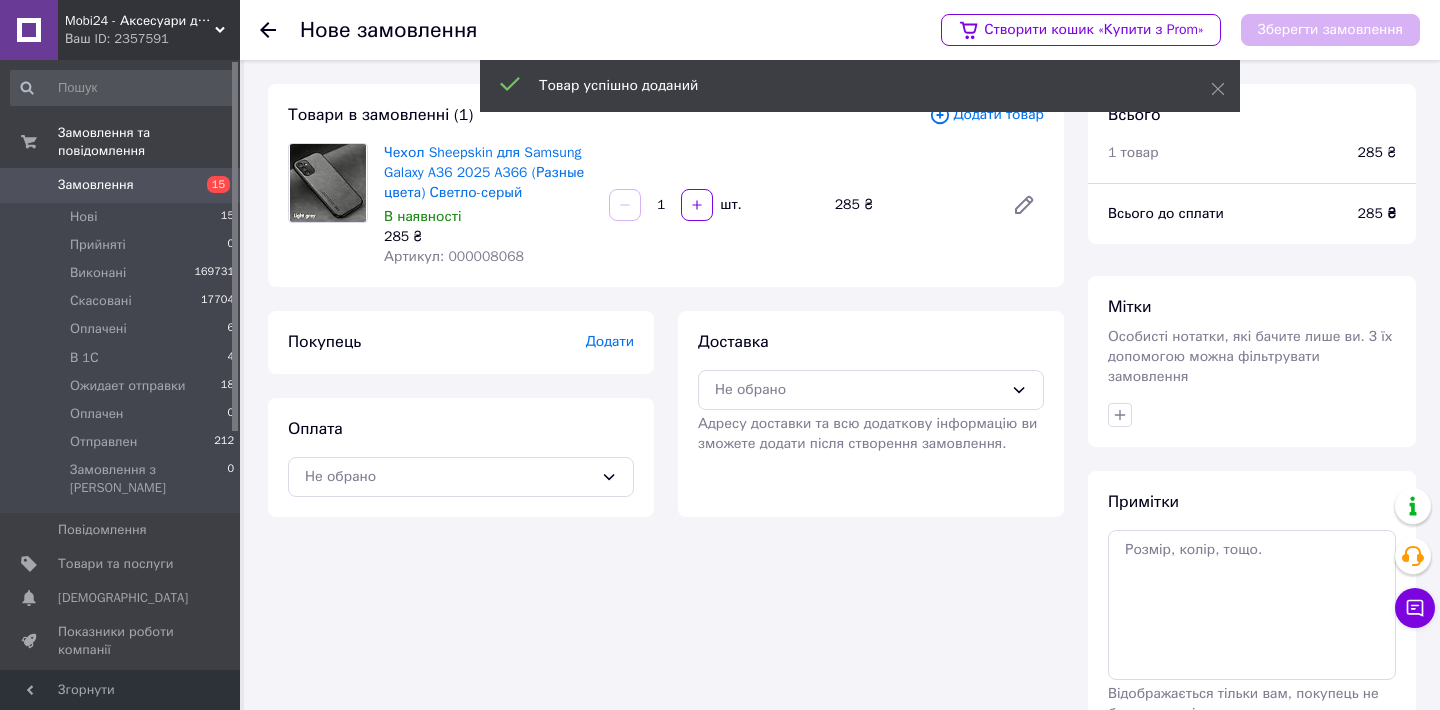 click on "Додати" at bounding box center (610, 341) 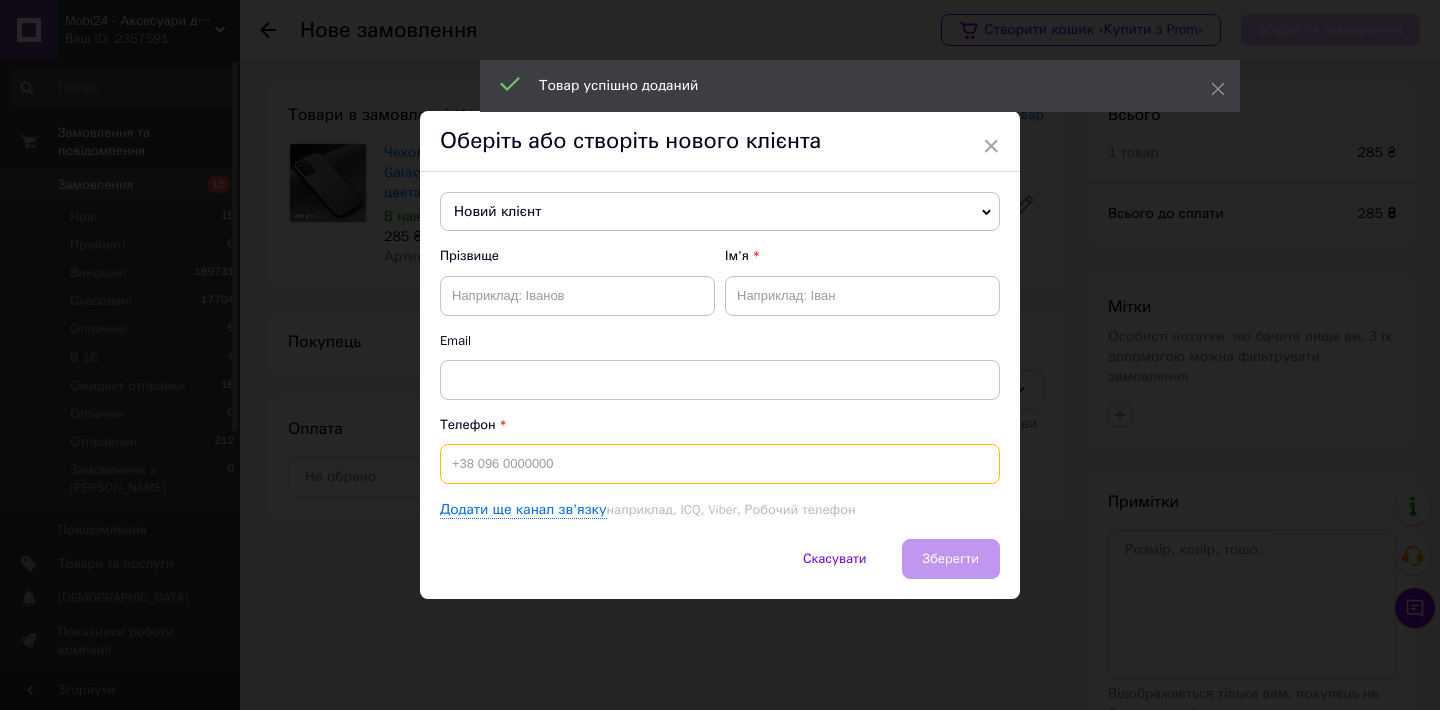 click at bounding box center (720, 464) 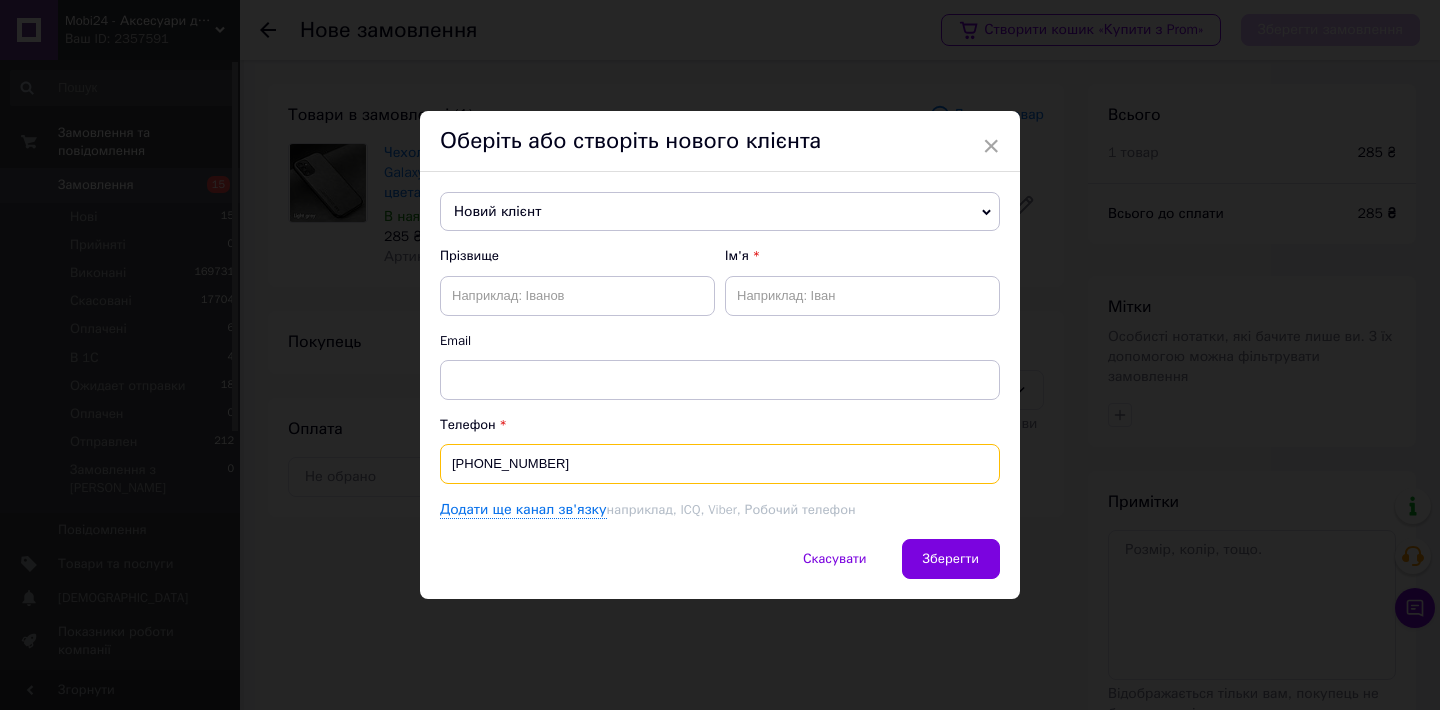 type on "[PHONE_NUMBER]" 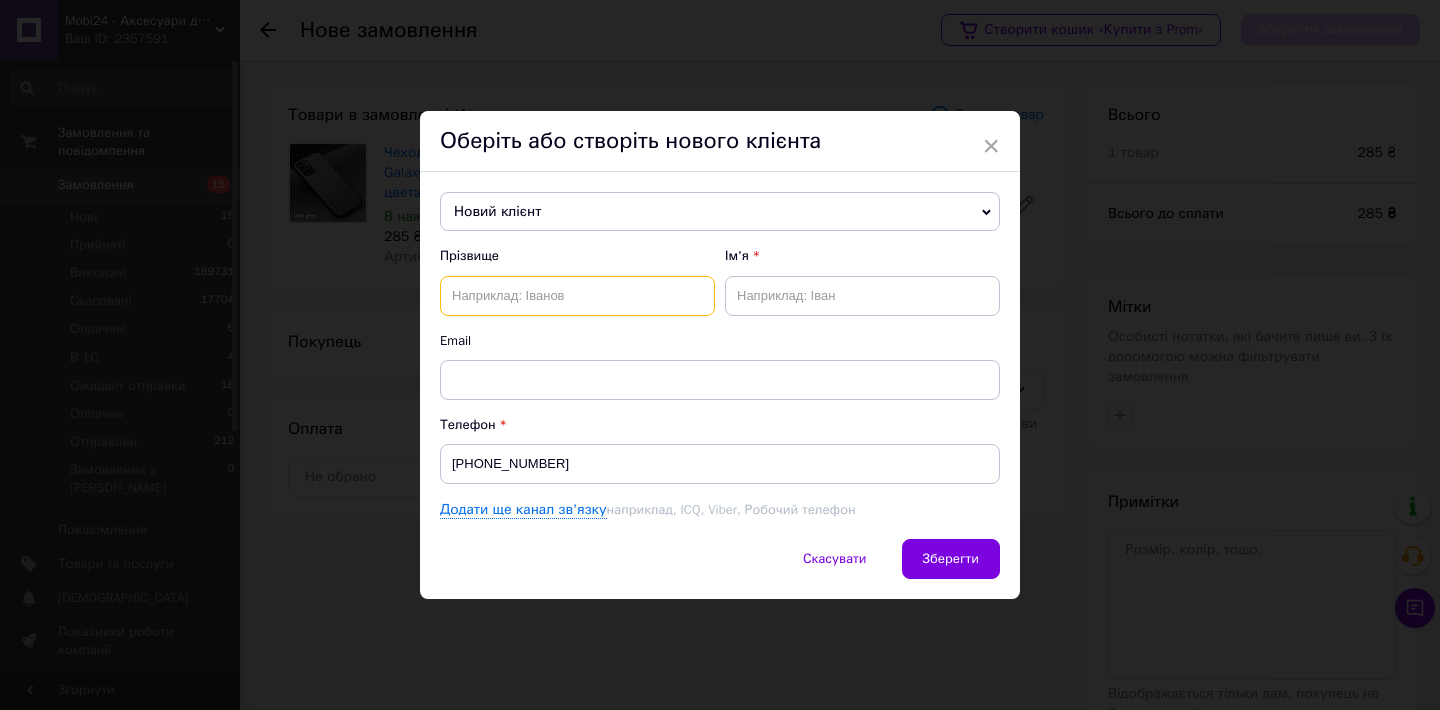 click at bounding box center (577, 296) 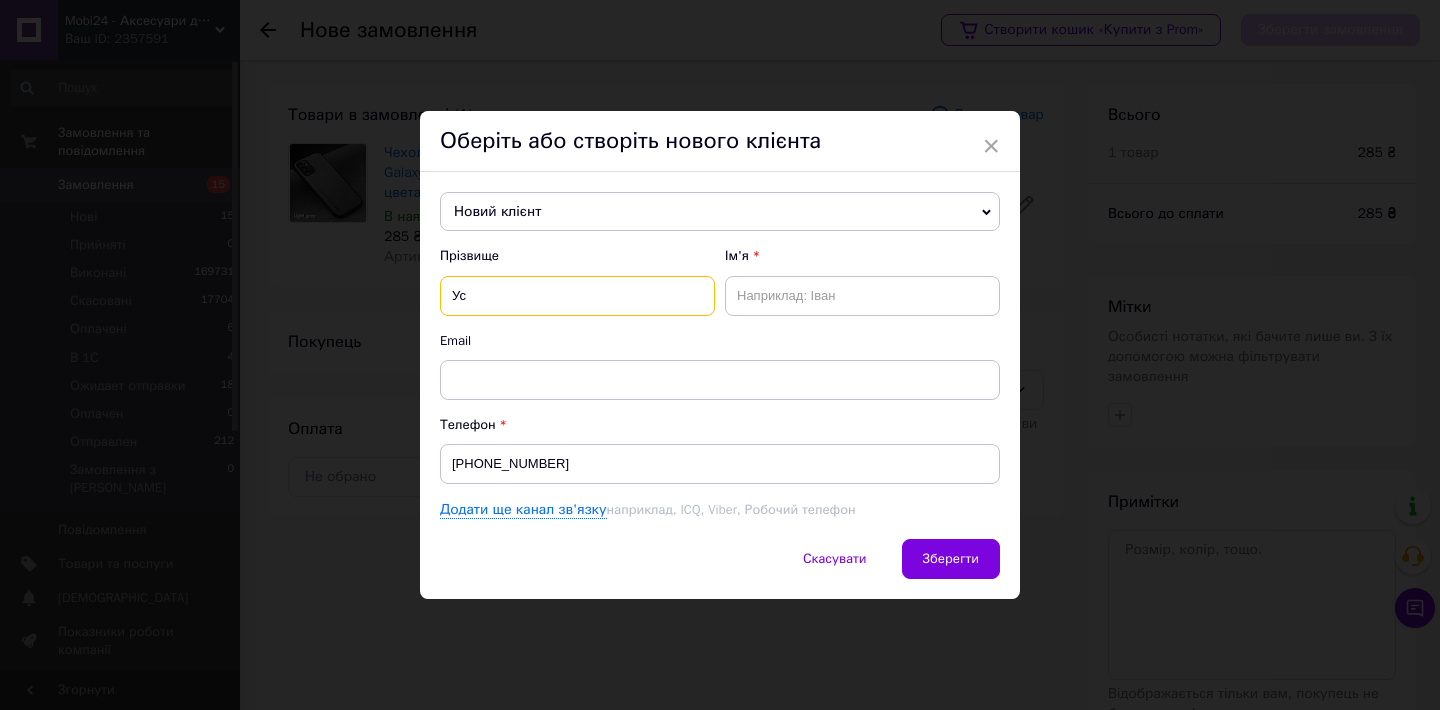 type on "Ус" 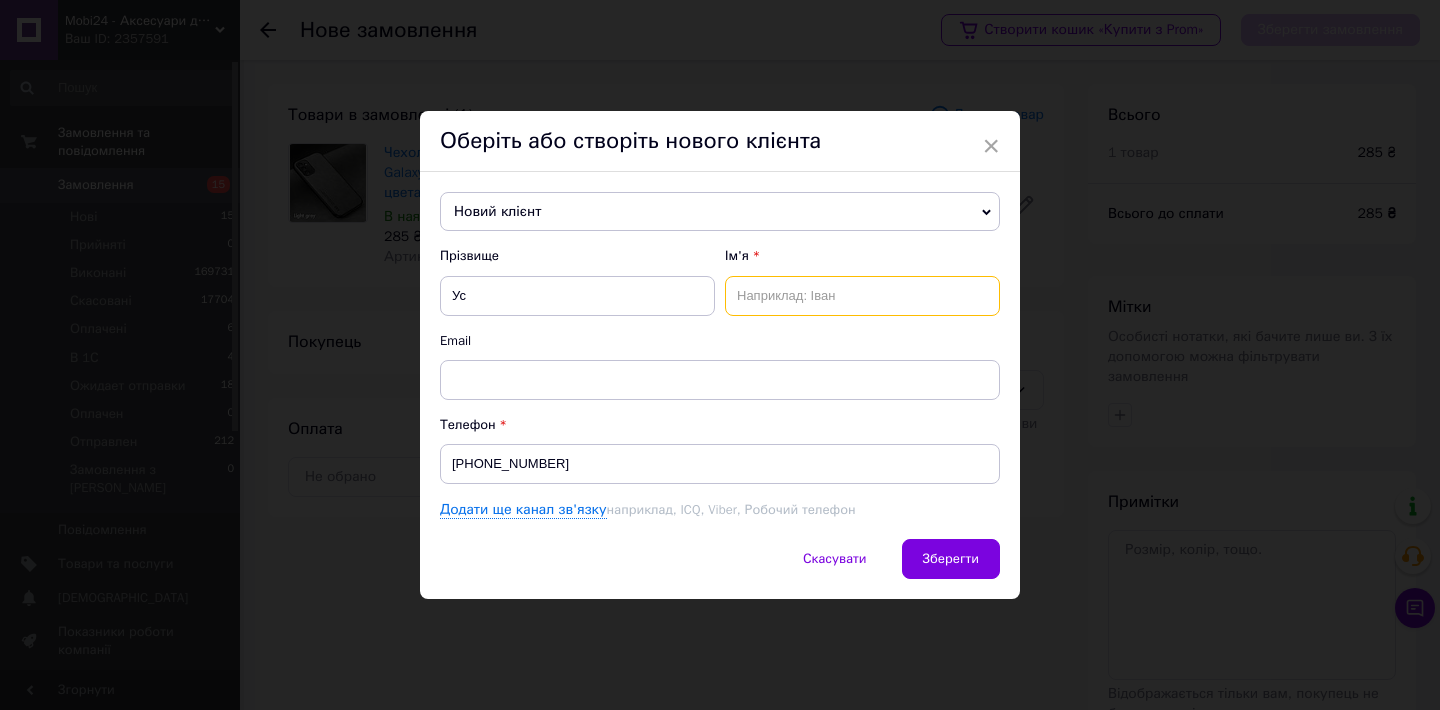 click at bounding box center (862, 296) 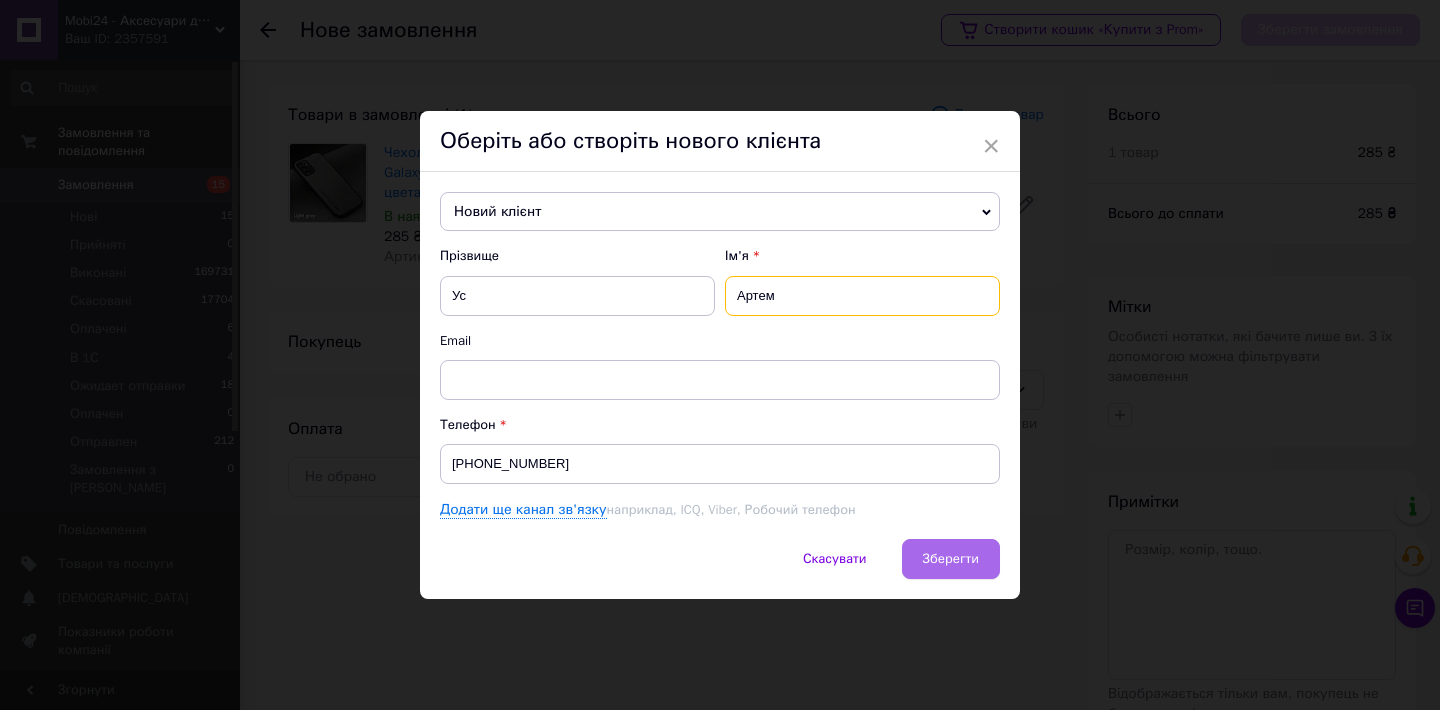 type on "Артем" 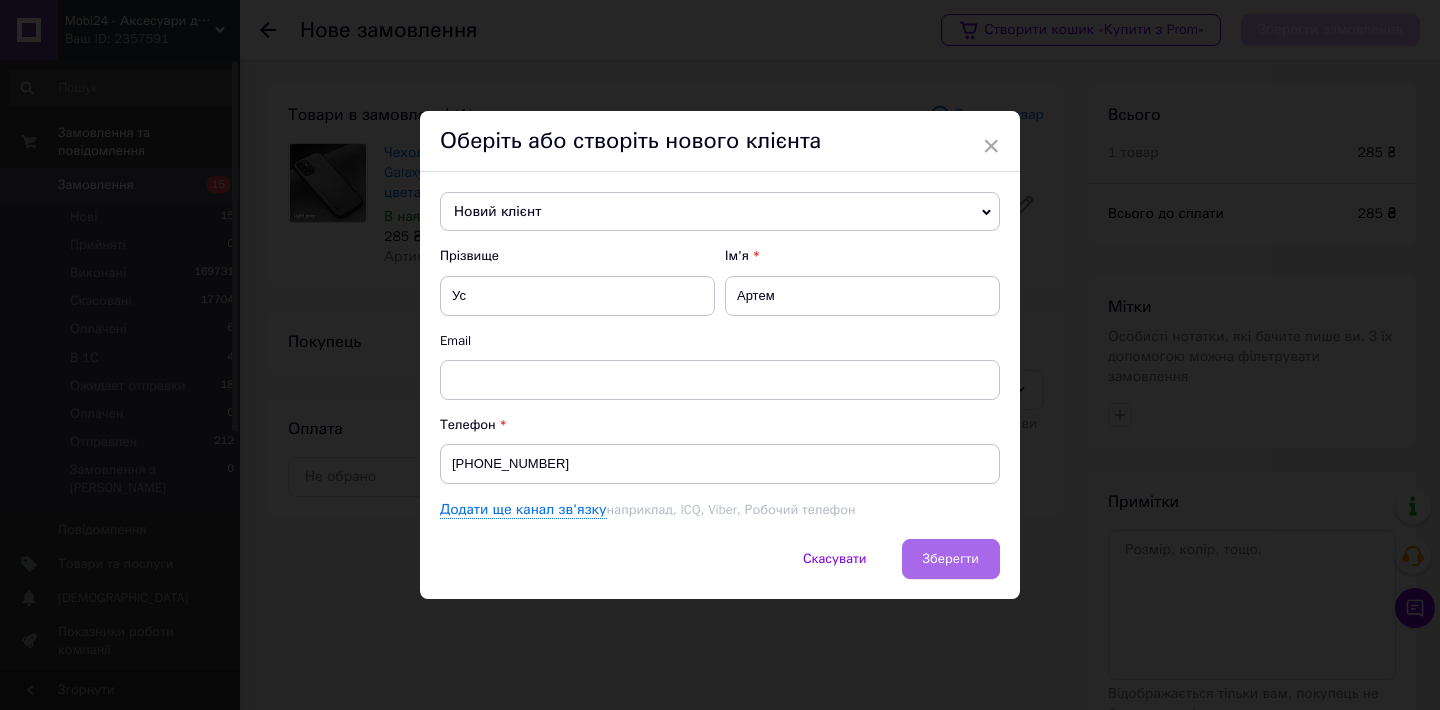 click on "Зберегти" at bounding box center (951, 558) 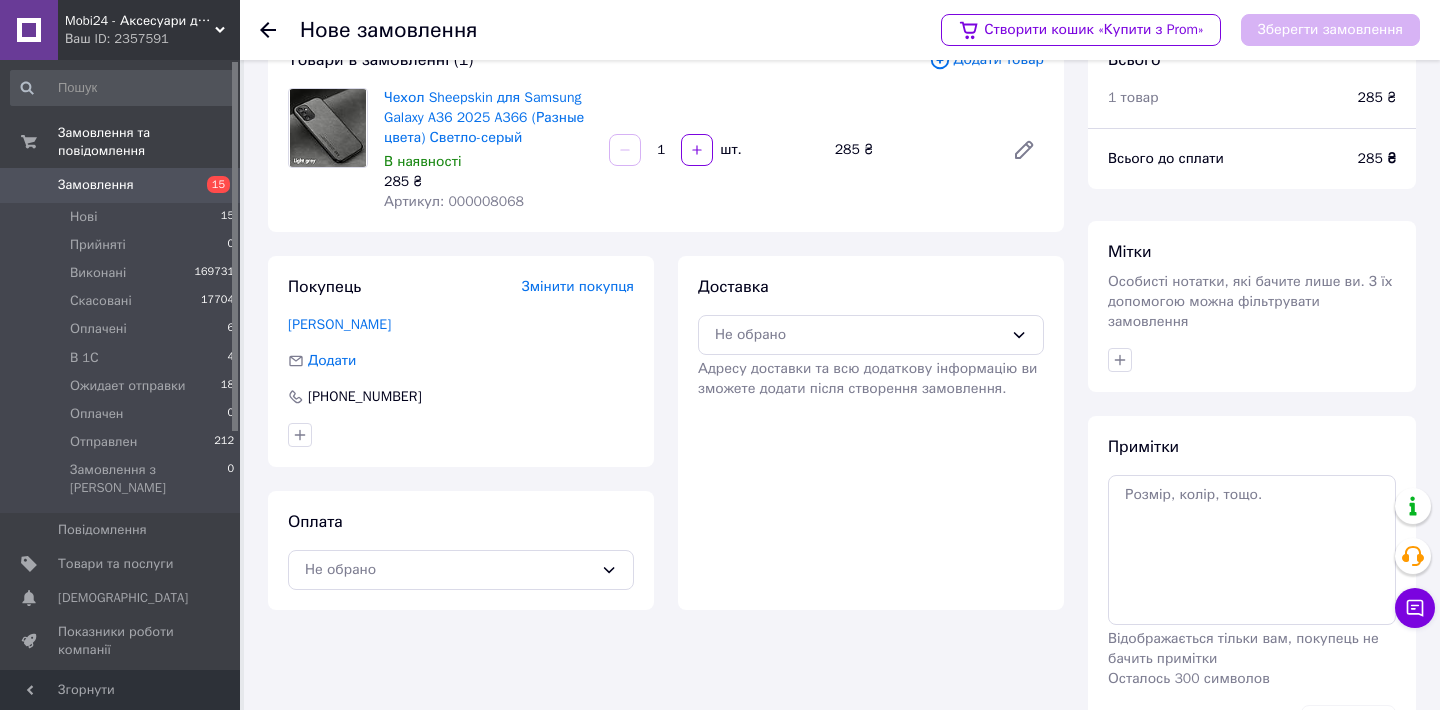 scroll, scrollTop: 133, scrollLeft: 0, axis: vertical 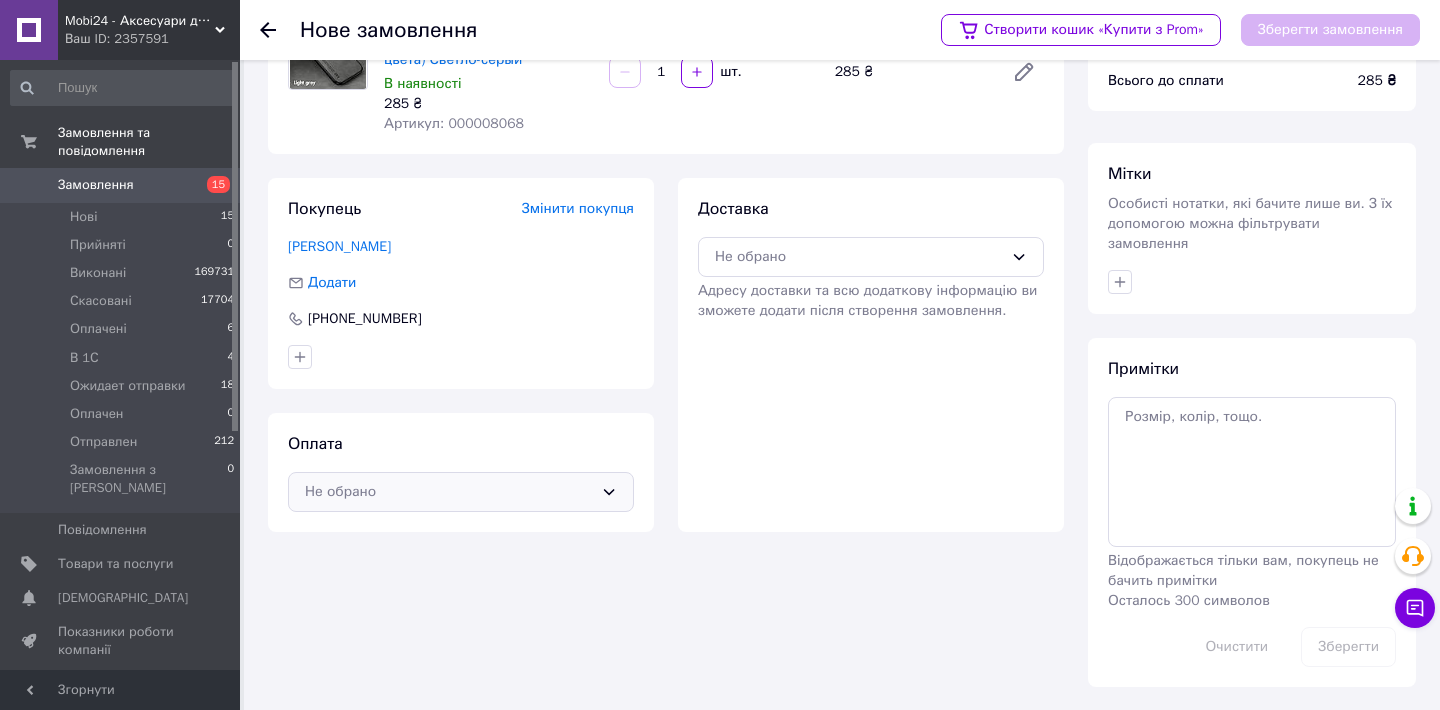 click on "Не обрано" at bounding box center [461, 492] 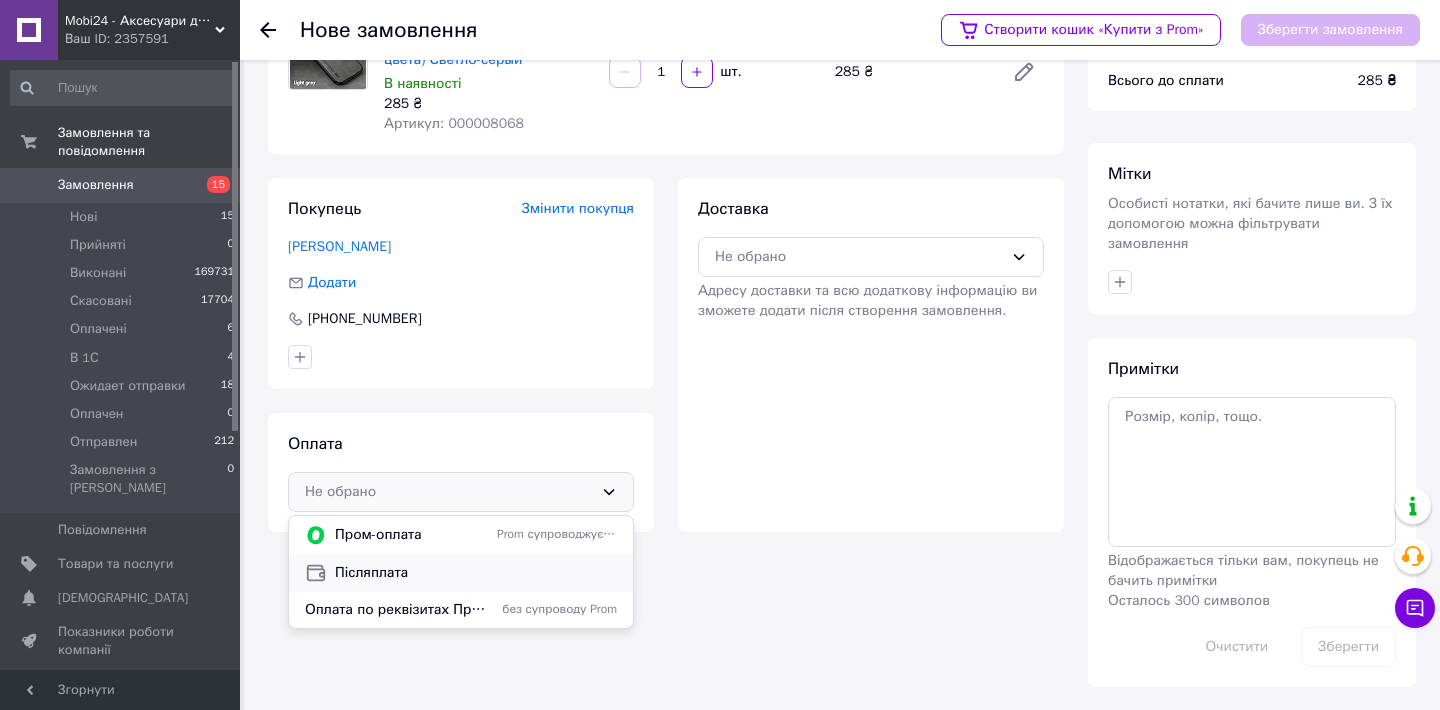 click on "Післяплата" at bounding box center (476, 573) 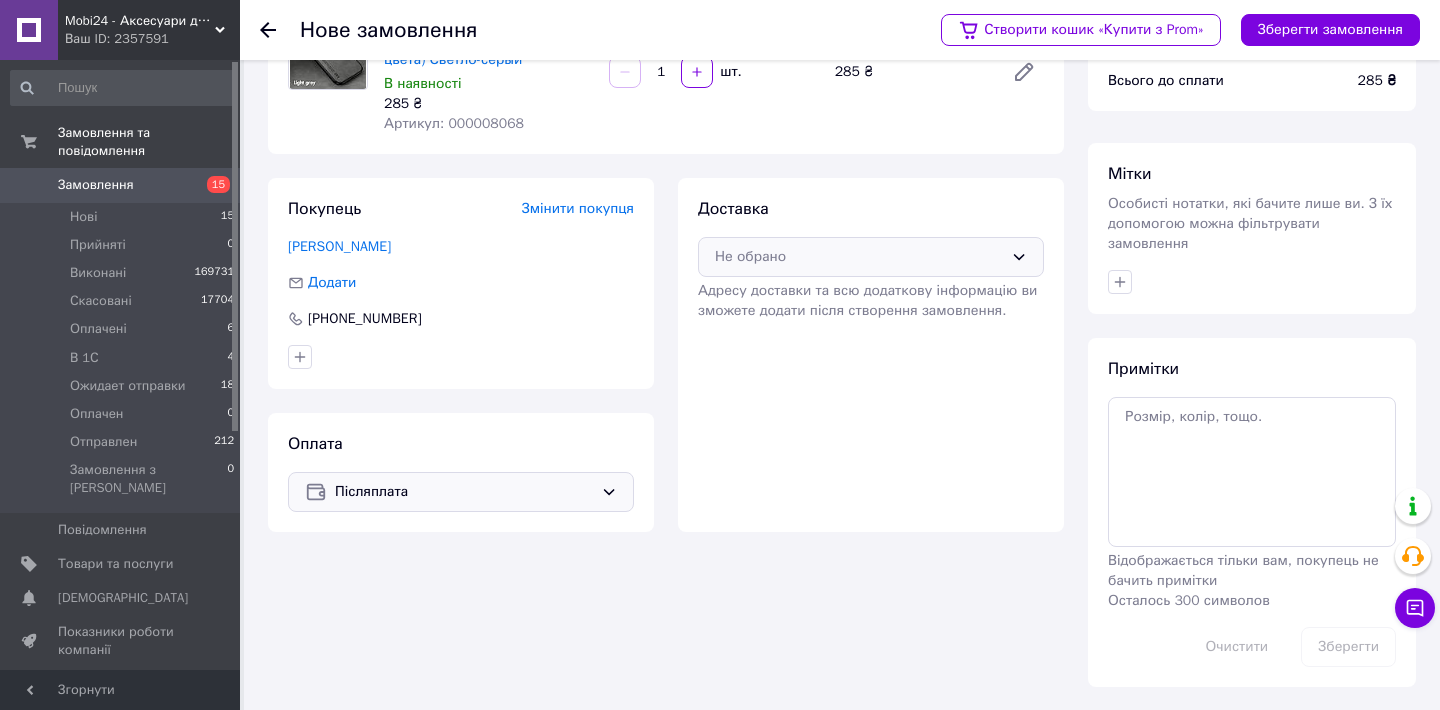 click on "Не обрано" at bounding box center (859, 257) 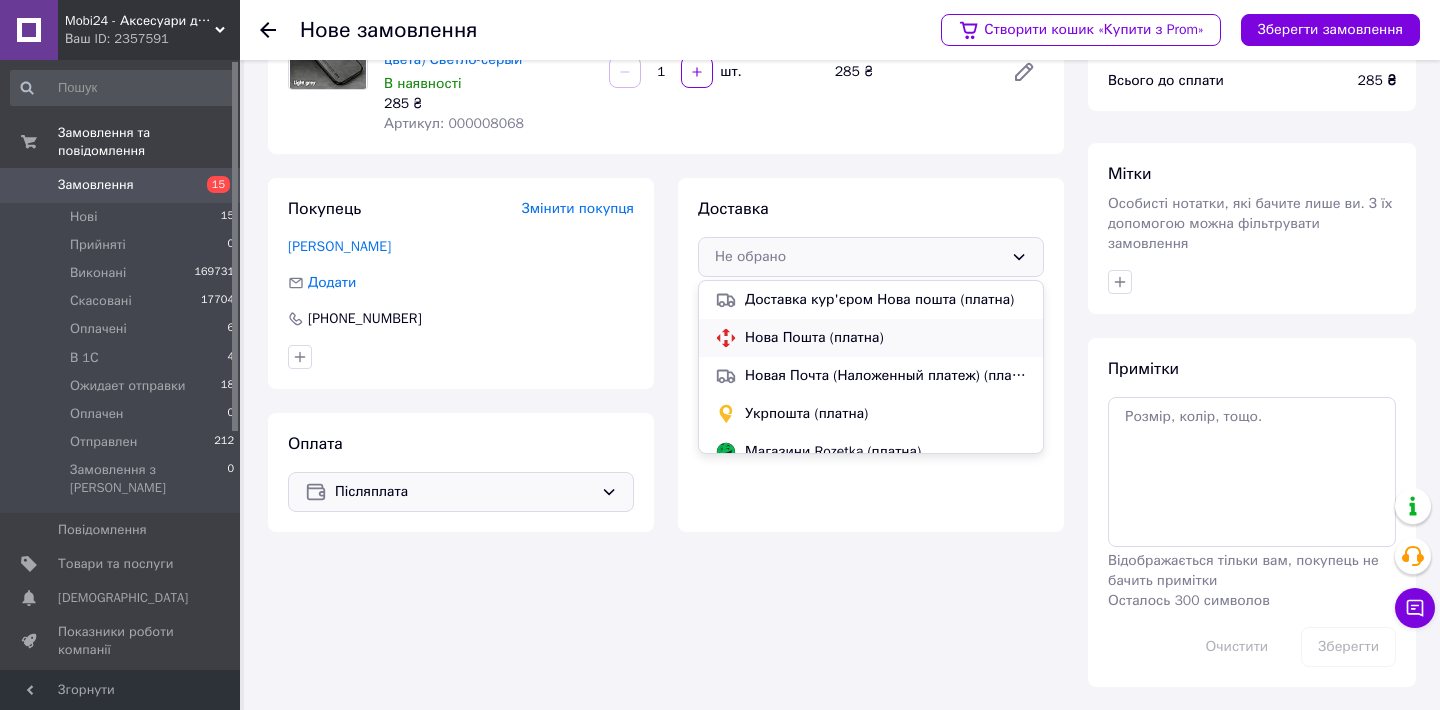 click on "Нова Пошта (платна)" at bounding box center [886, 338] 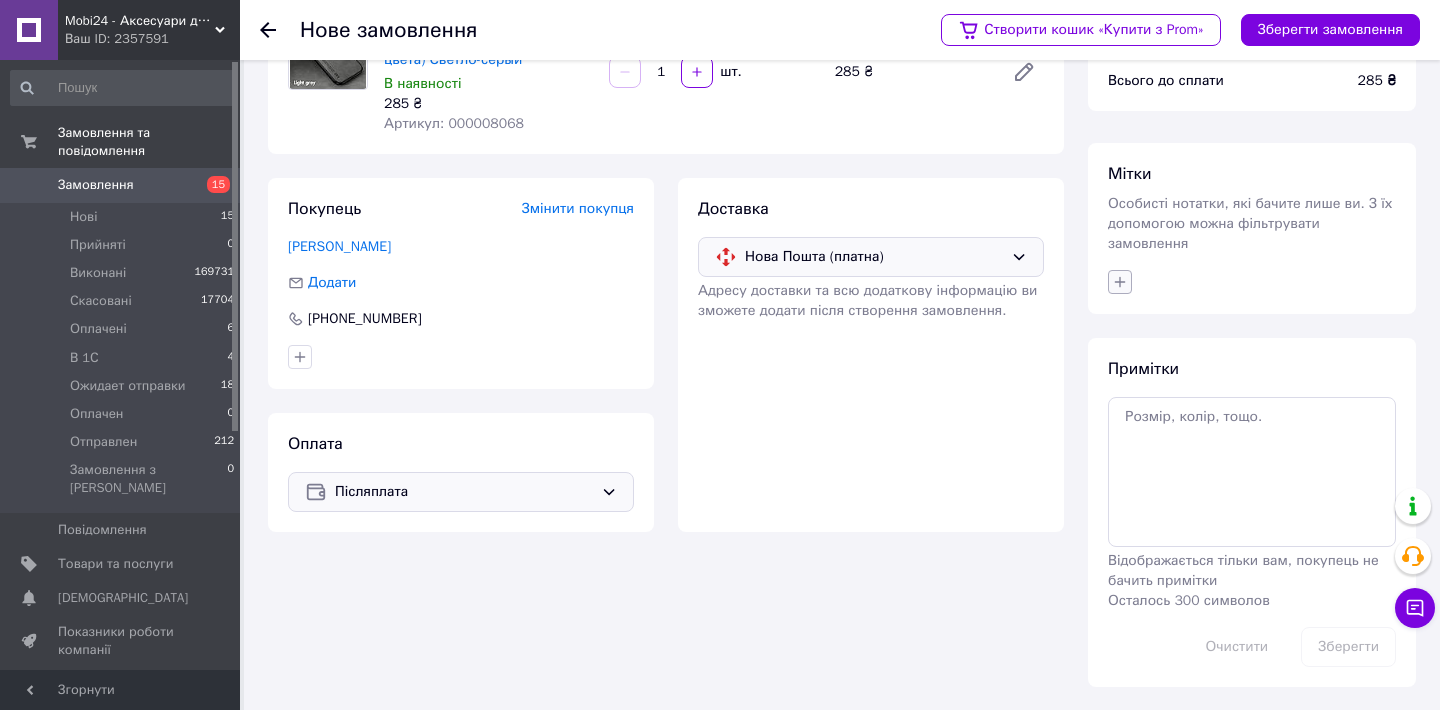 click 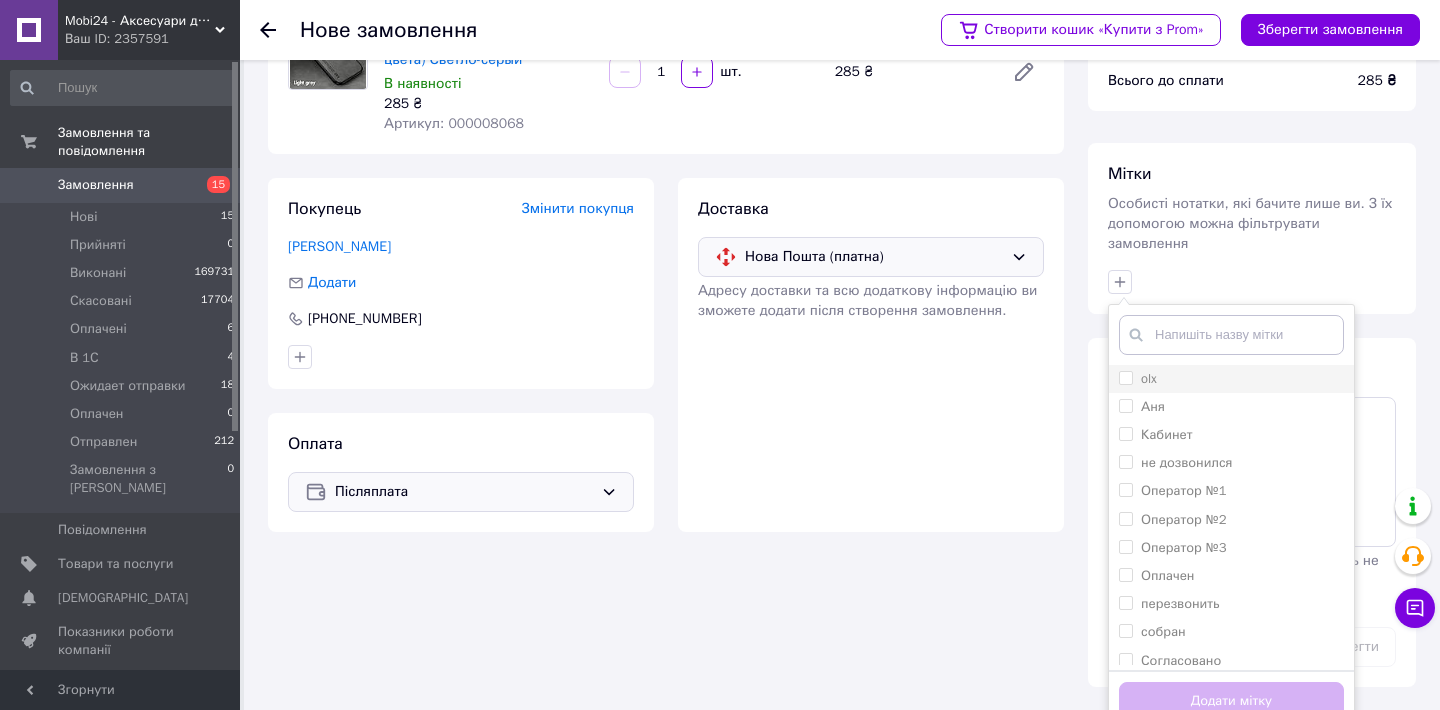 click on "olx" at bounding box center (1125, 377) 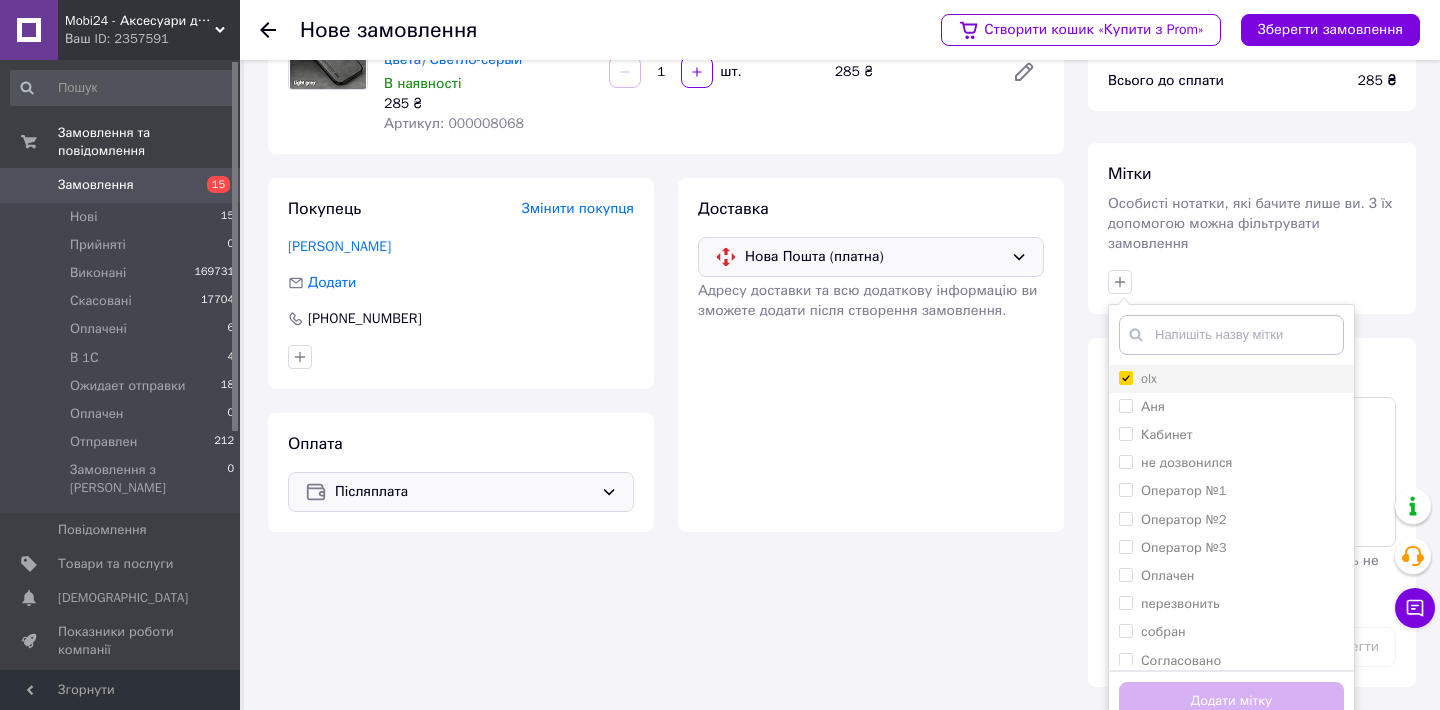 checkbox on "true" 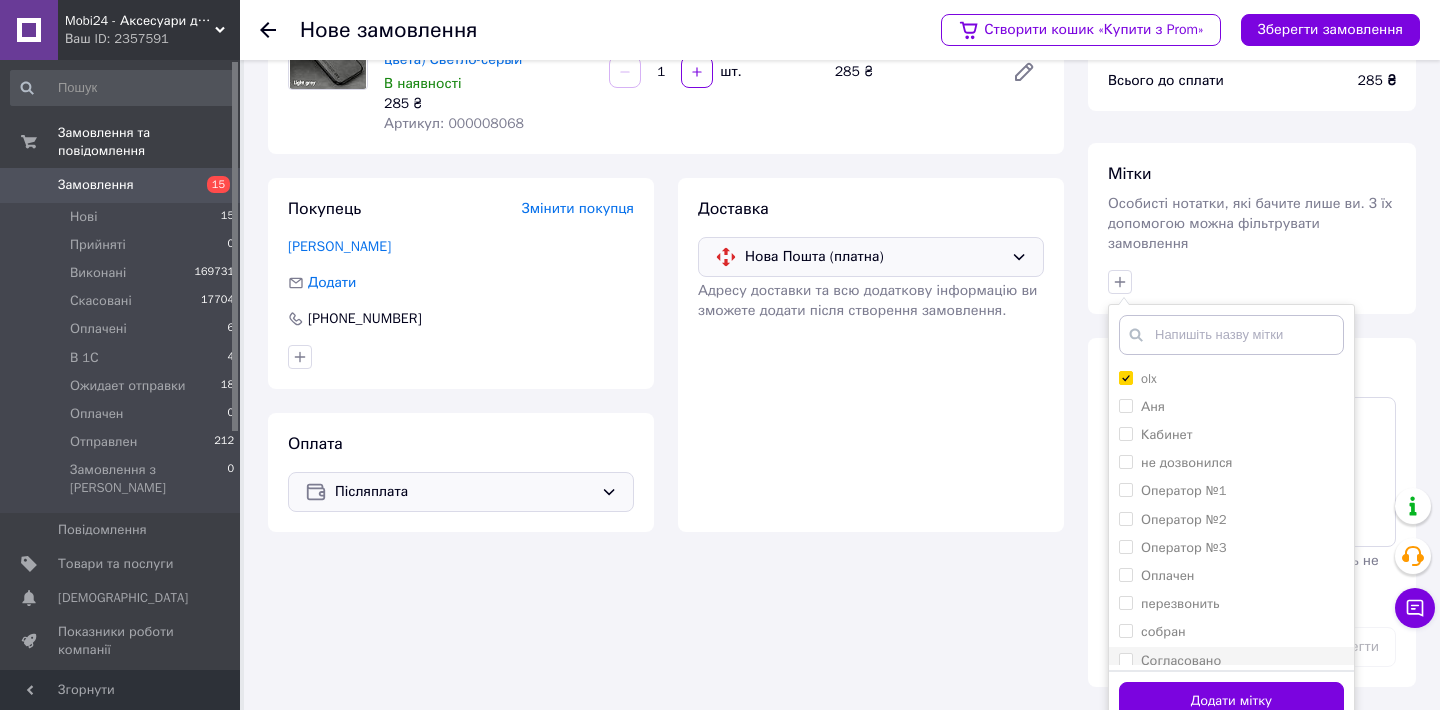 click on "Согласовано" at bounding box center (1125, 659) 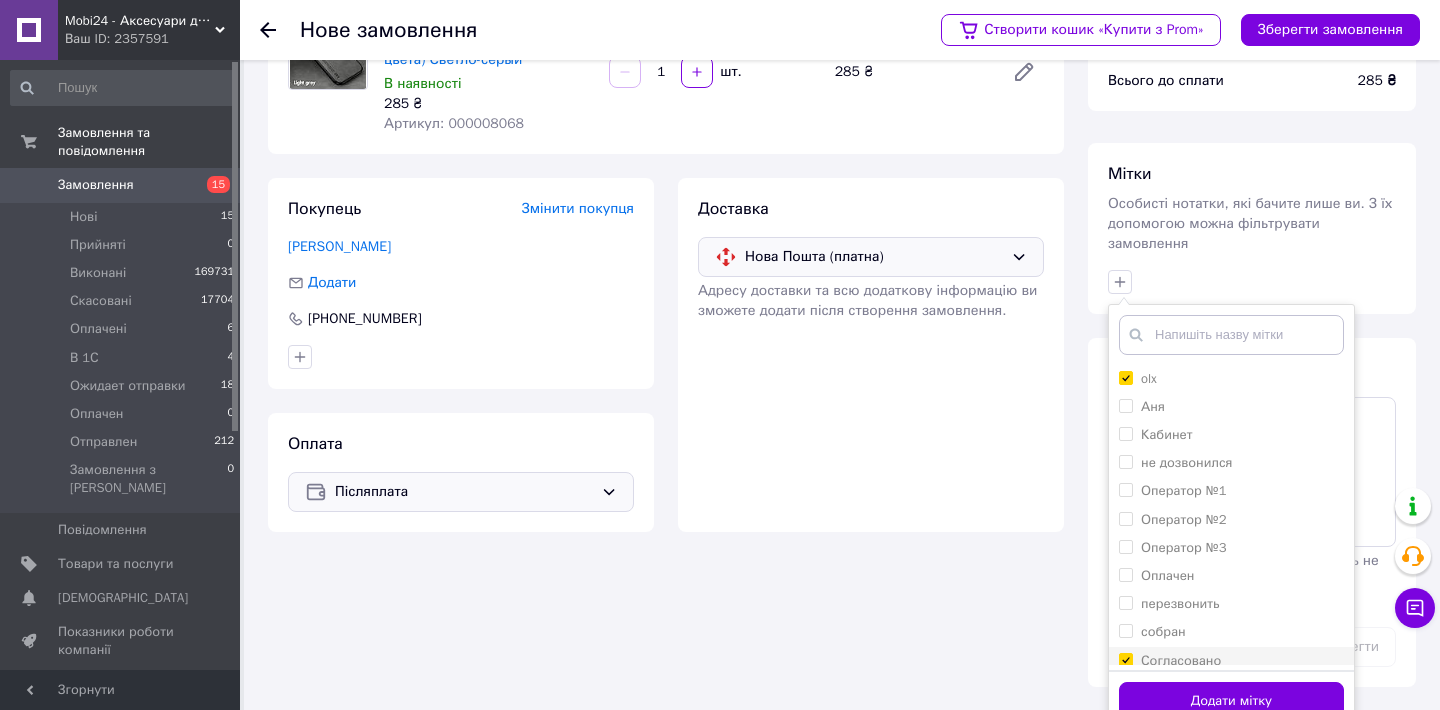 checkbox on "true" 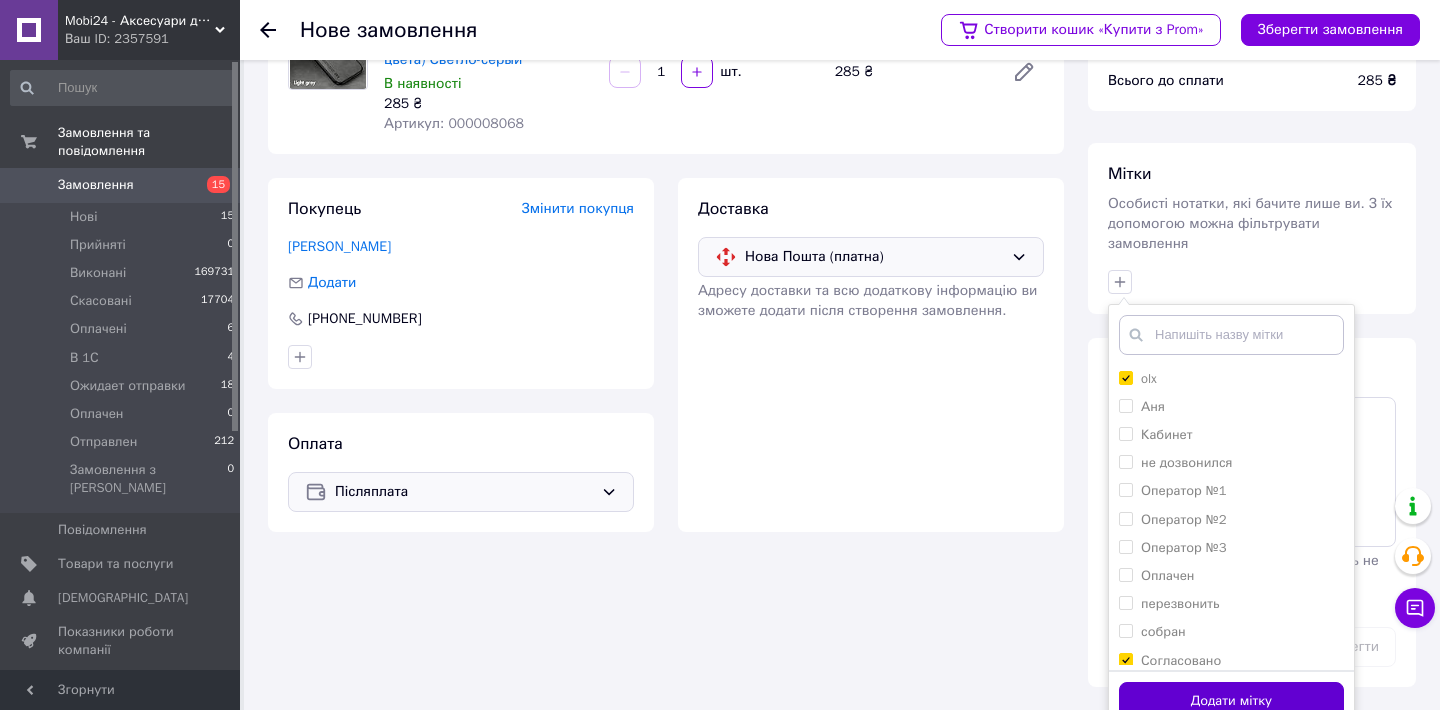 click on "Додати мітку" at bounding box center [1231, 701] 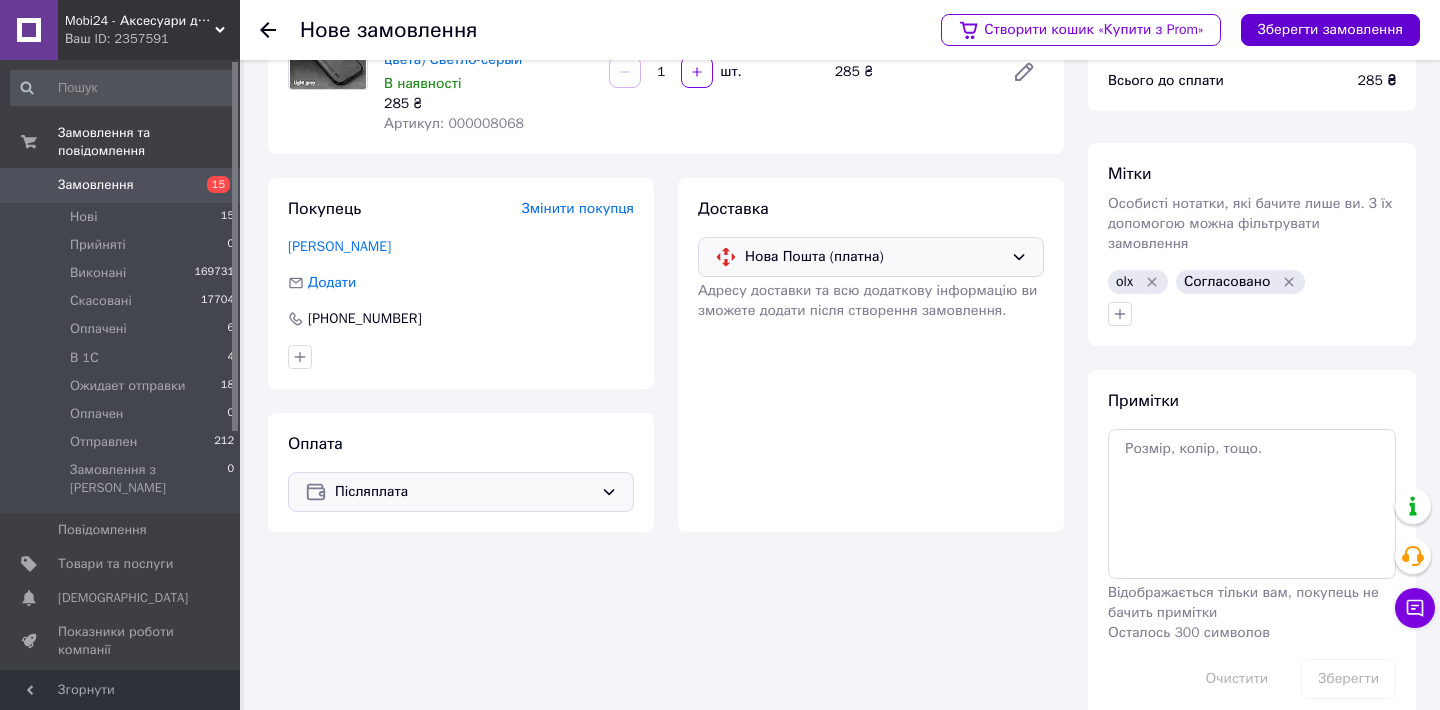 click on "Зберегти замовлення" at bounding box center (1330, 30) 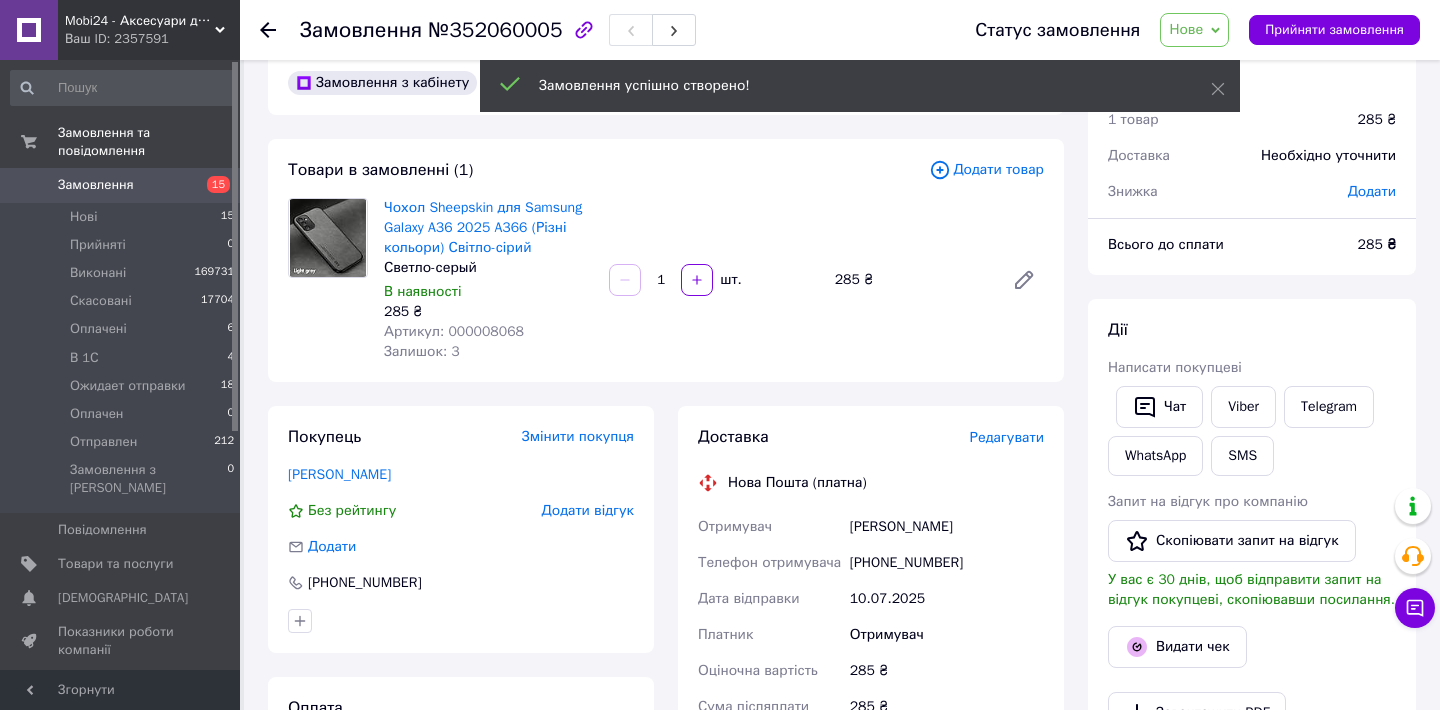 scroll, scrollTop: 0, scrollLeft: 0, axis: both 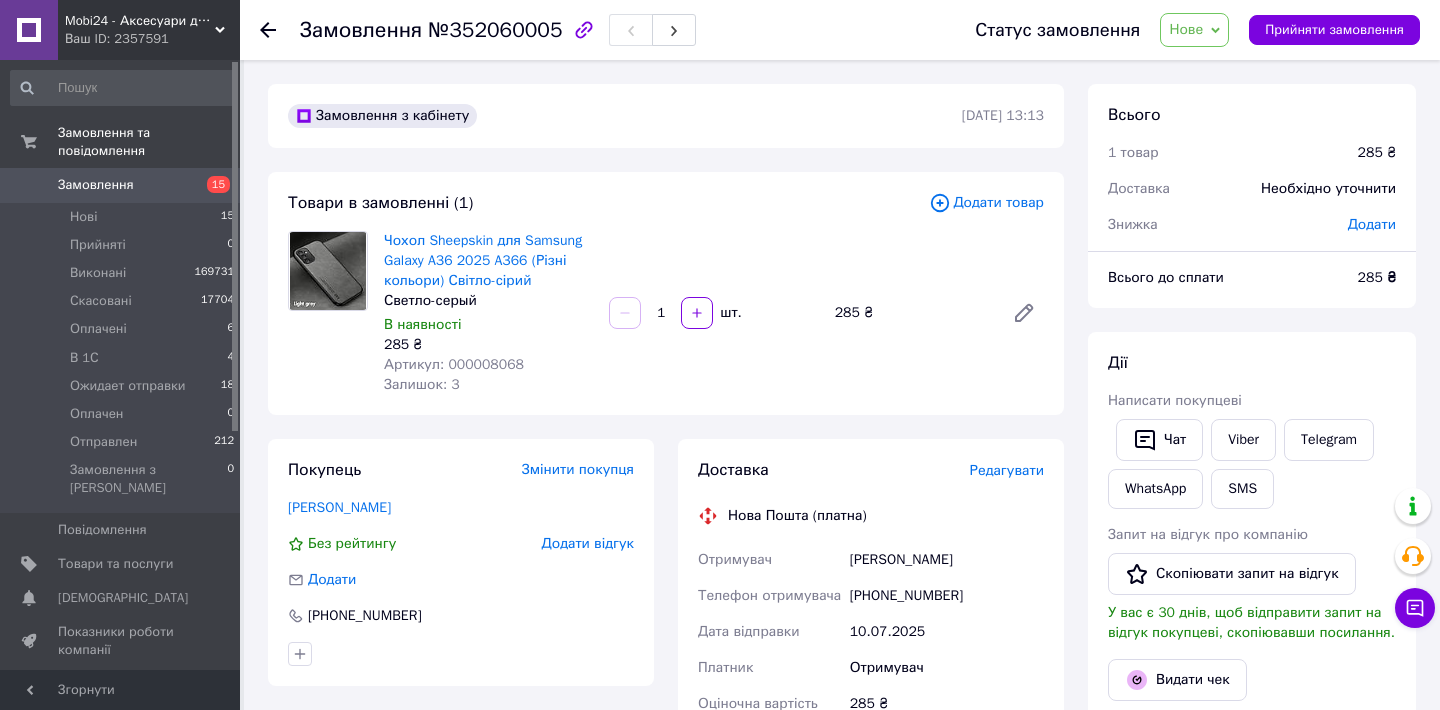 click on "Додати" at bounding box center [1372, 224] 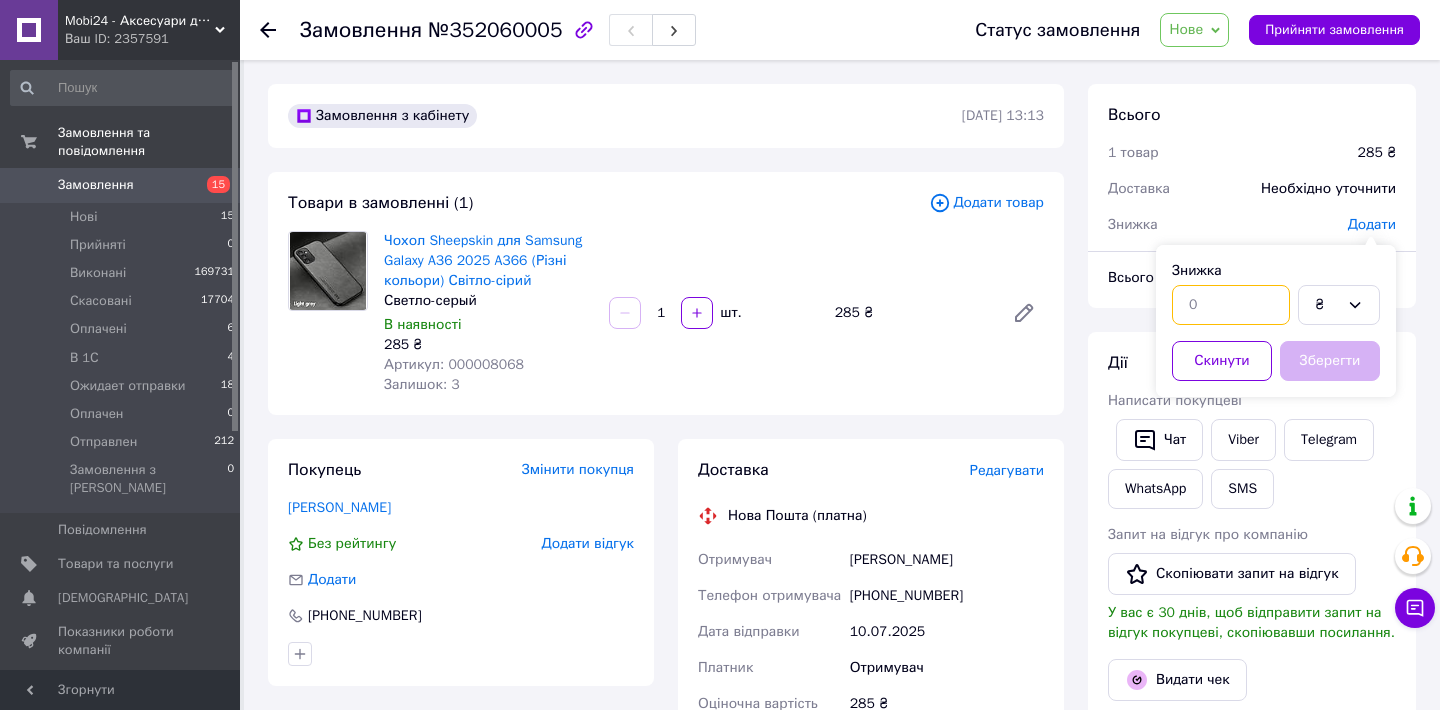 click at bounding box center [1231, 305] 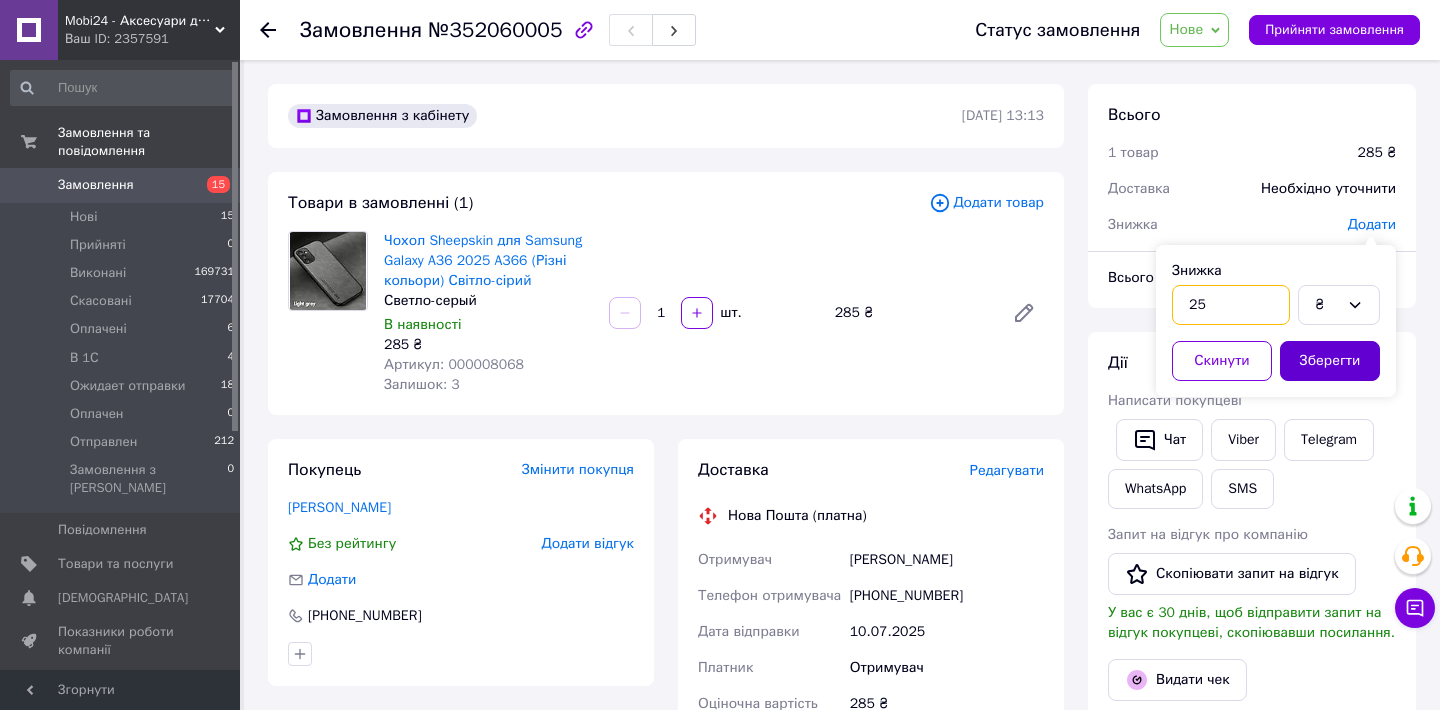 type on "25" 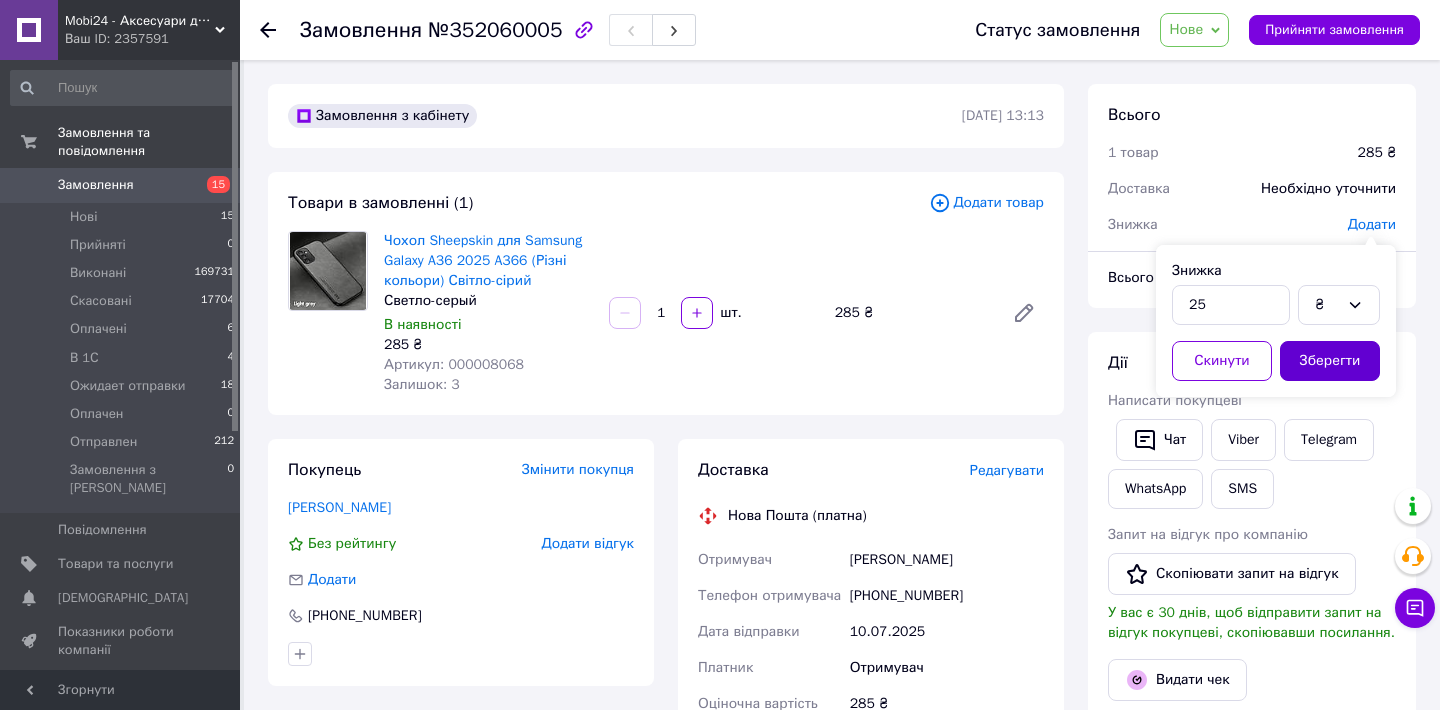 click on "Зберегти" at bounding box center [1330, 361] 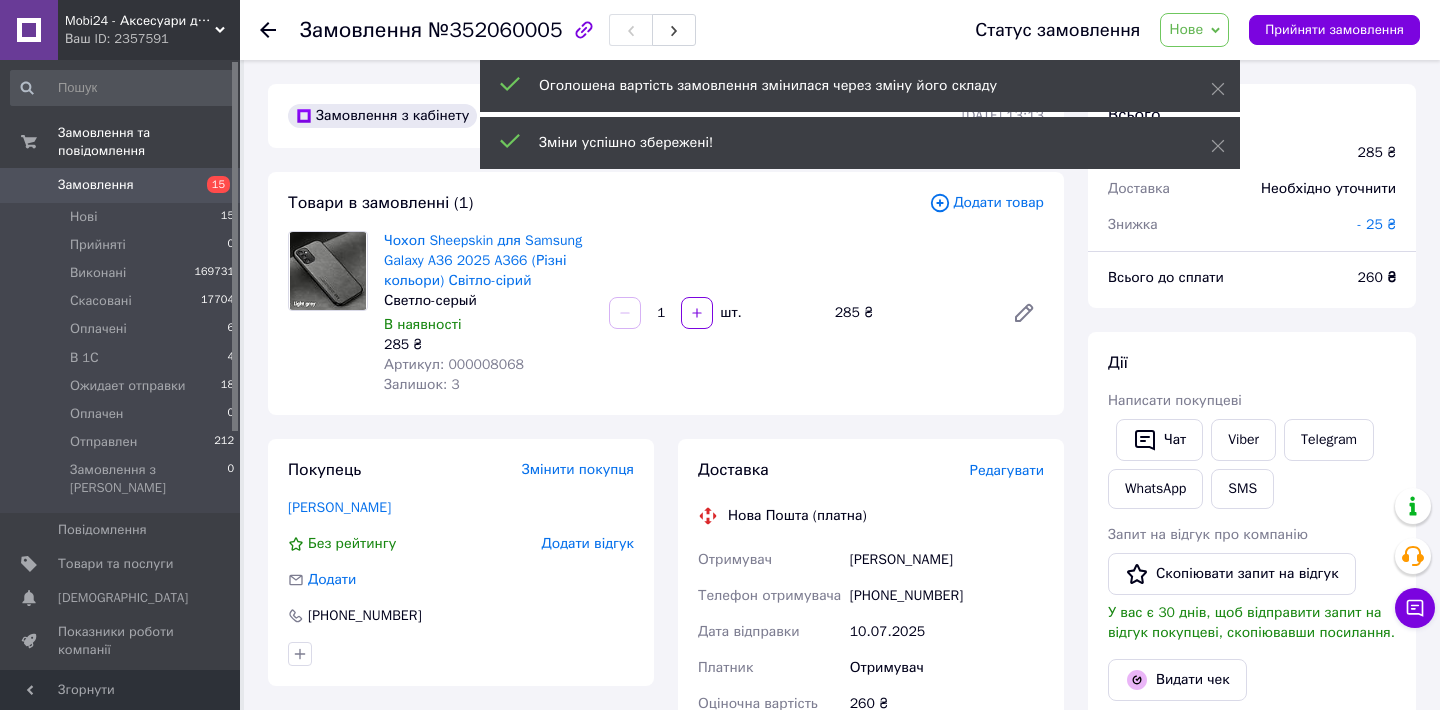 click on "Нове" at bounding box center (1194, 30) 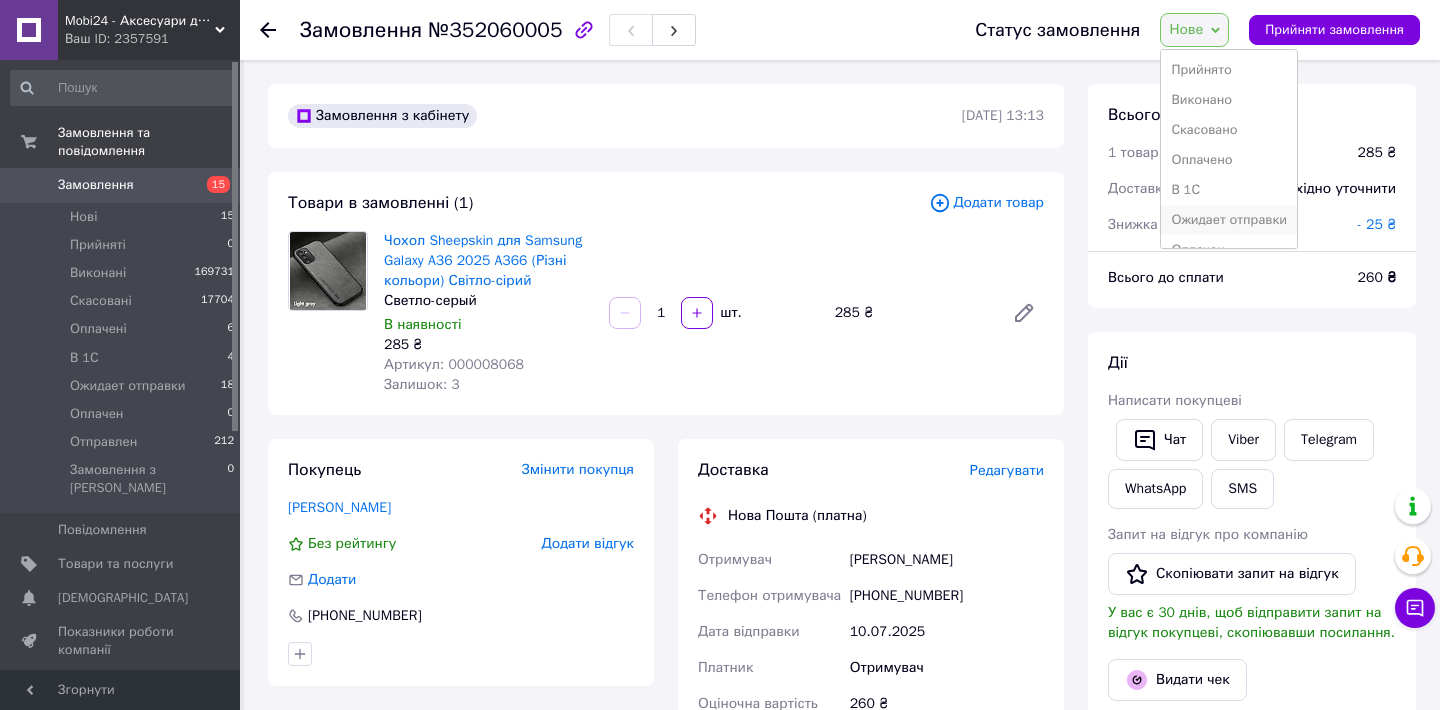 click on "Ожидает отправки" at bounding box center [1229, 220] 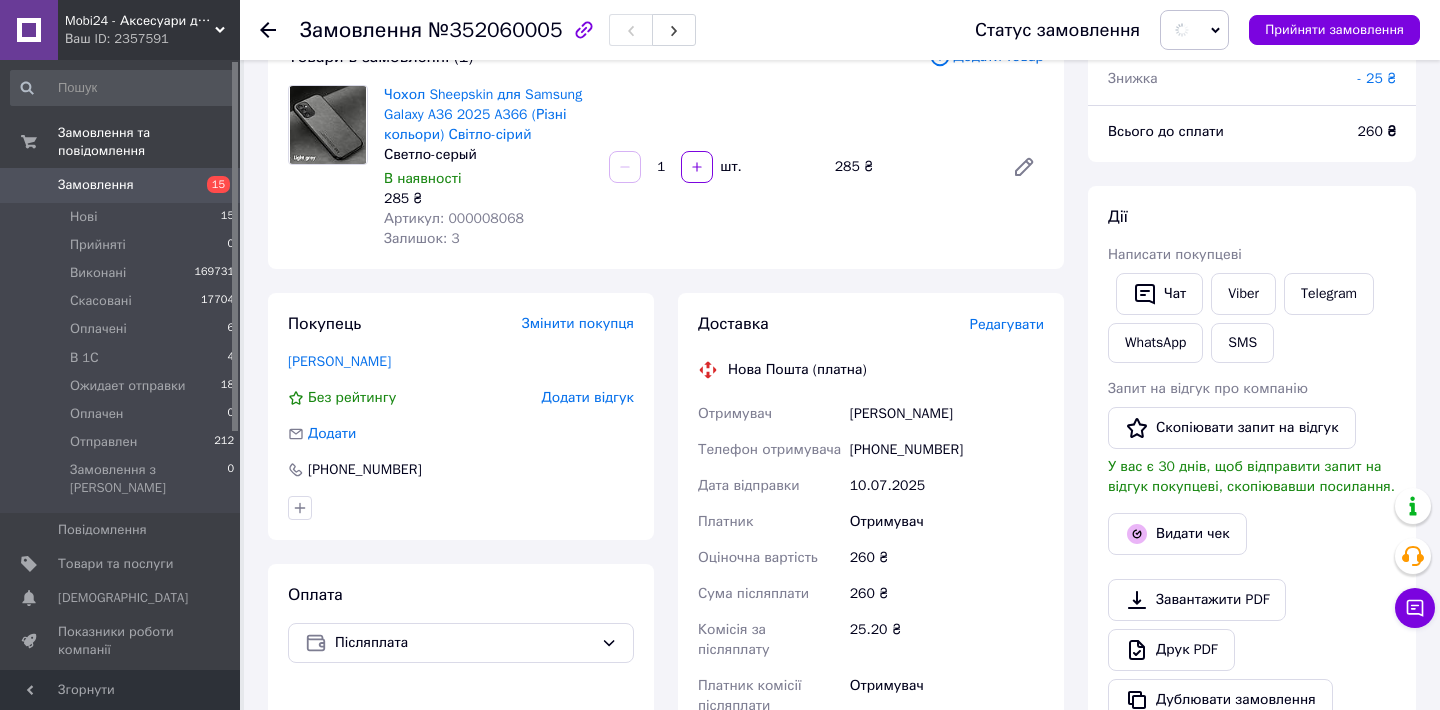 scroll, scrollTop: 221, scrollLeft: 0, axis: vertical 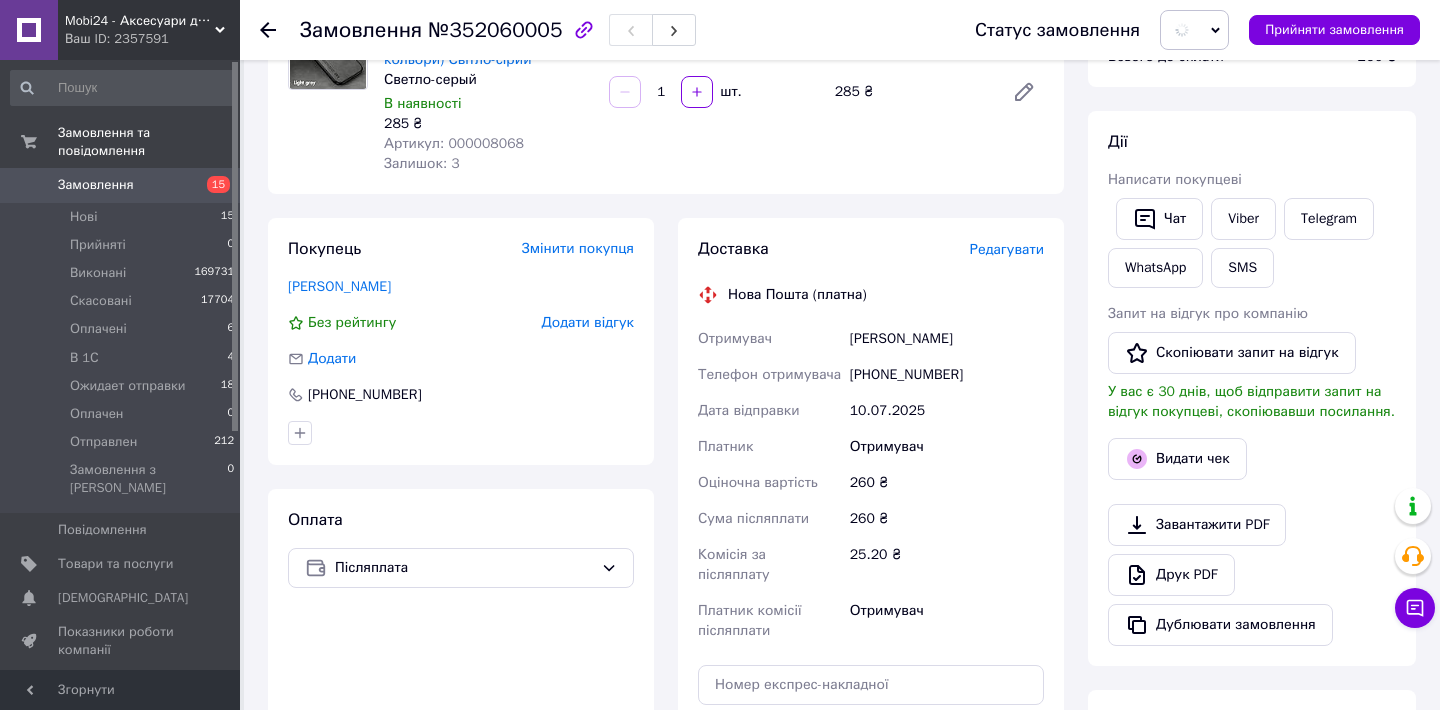 click on "Редагувати" at bounding box center [1007, 249] 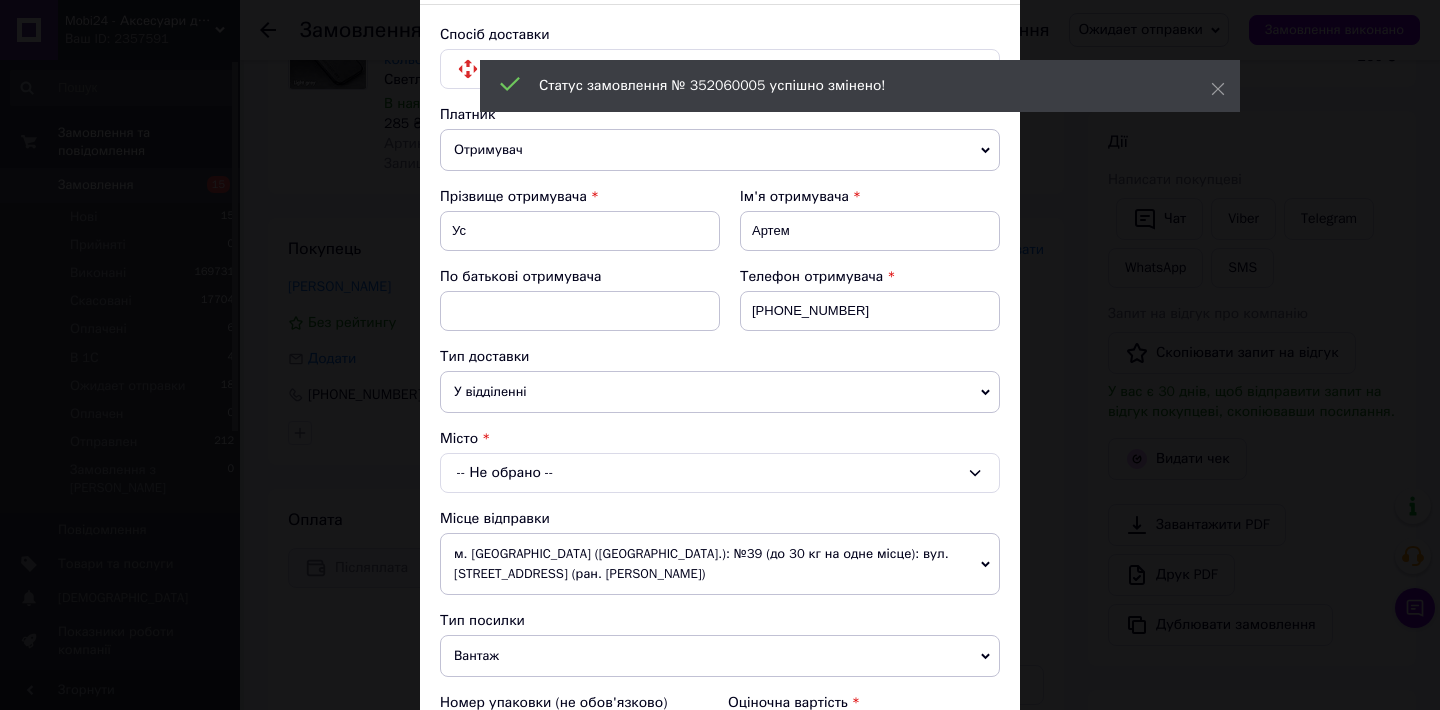 scroll, scrollTop: 127, scrollLeft: 0, axis: vertical 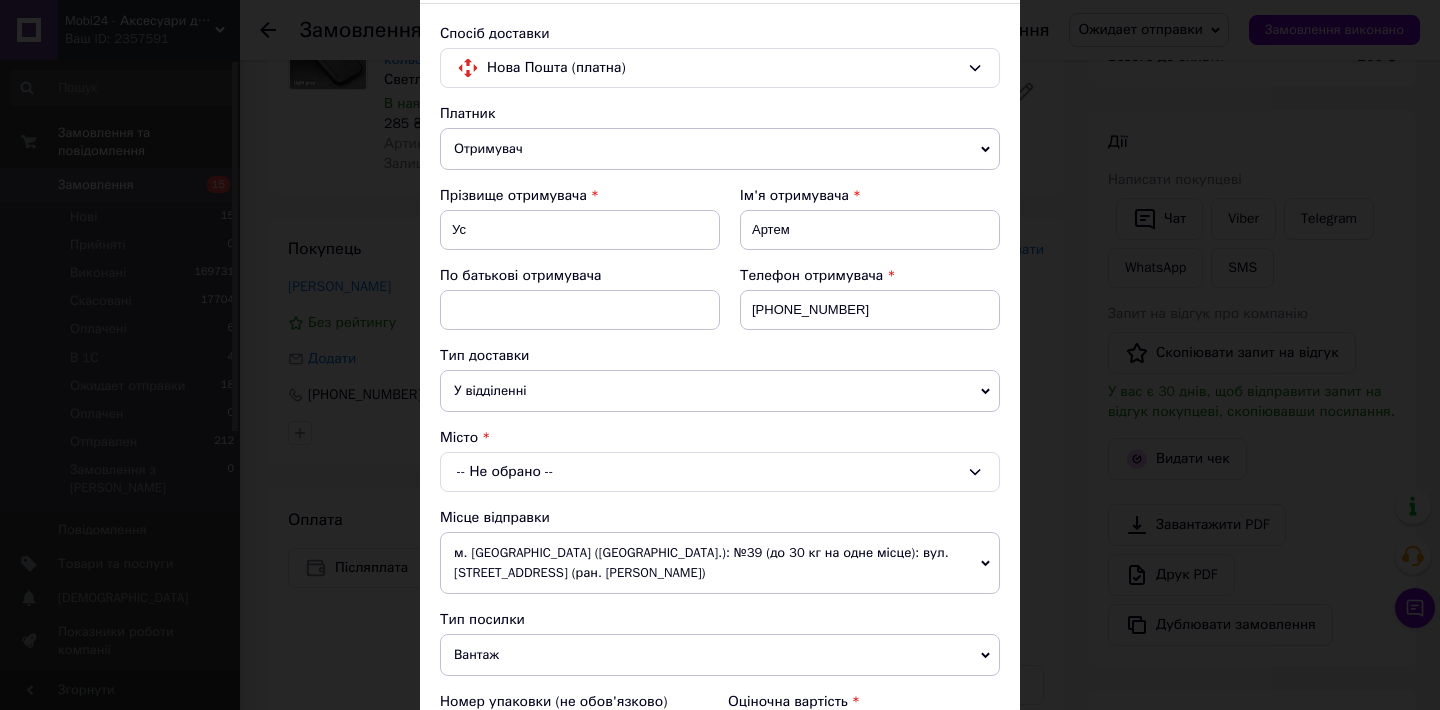 click on "-- Не обрано --" at bounding box center [720, 472] 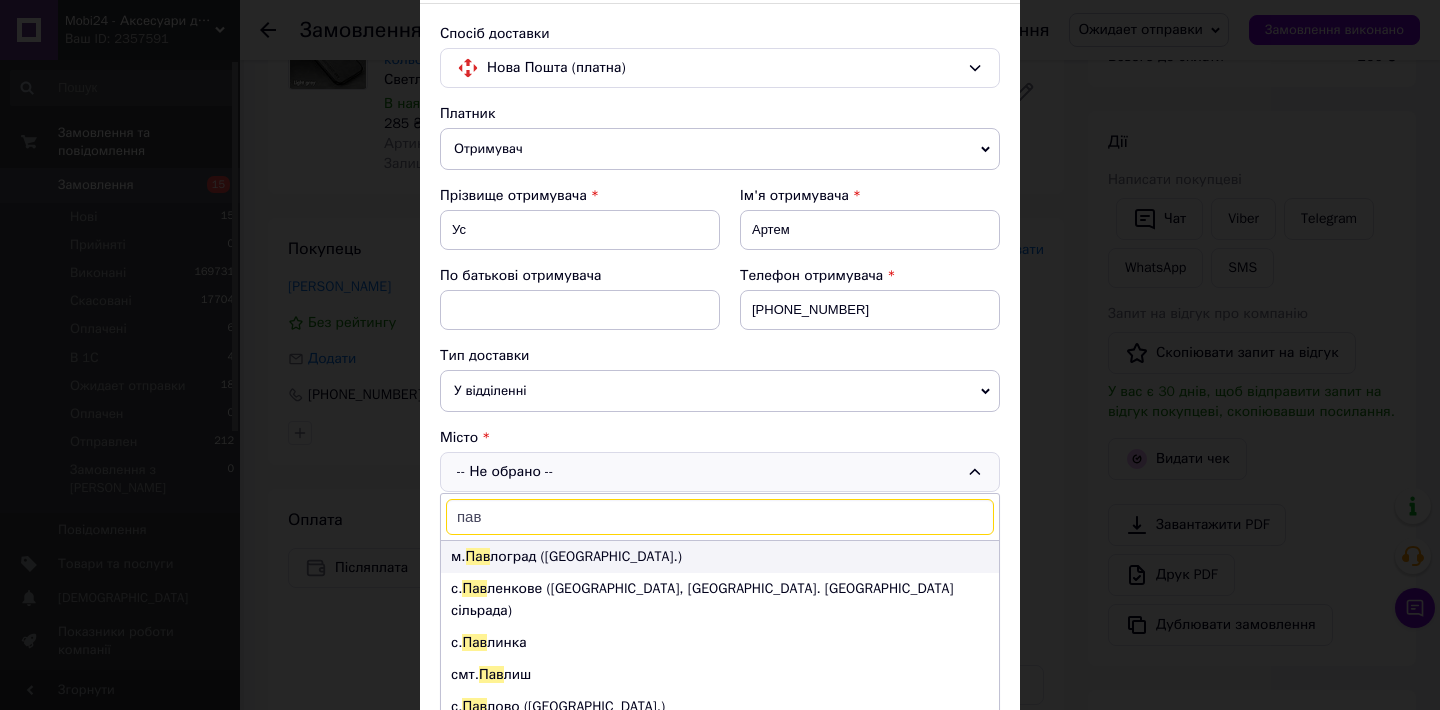 type on "пав" 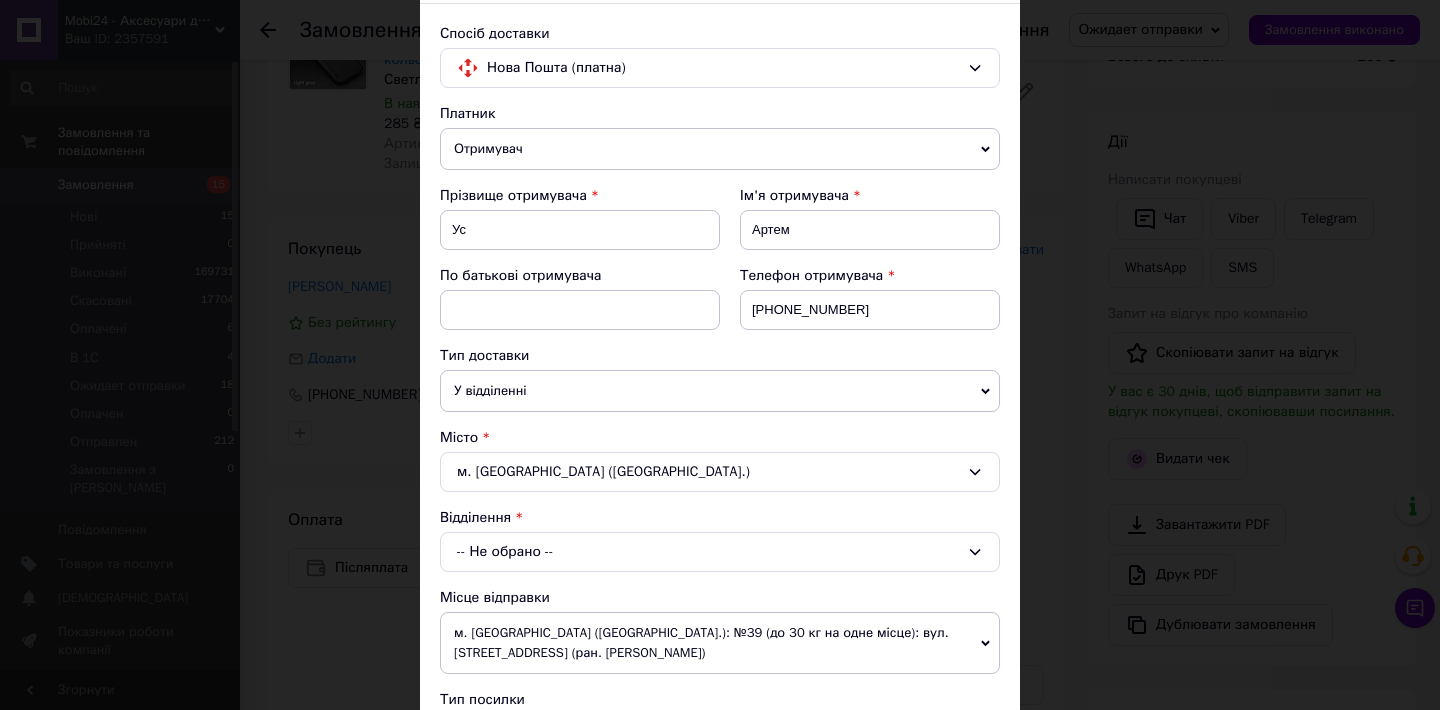 click on "-- Не обрано --" at bounding box center [720, 552] 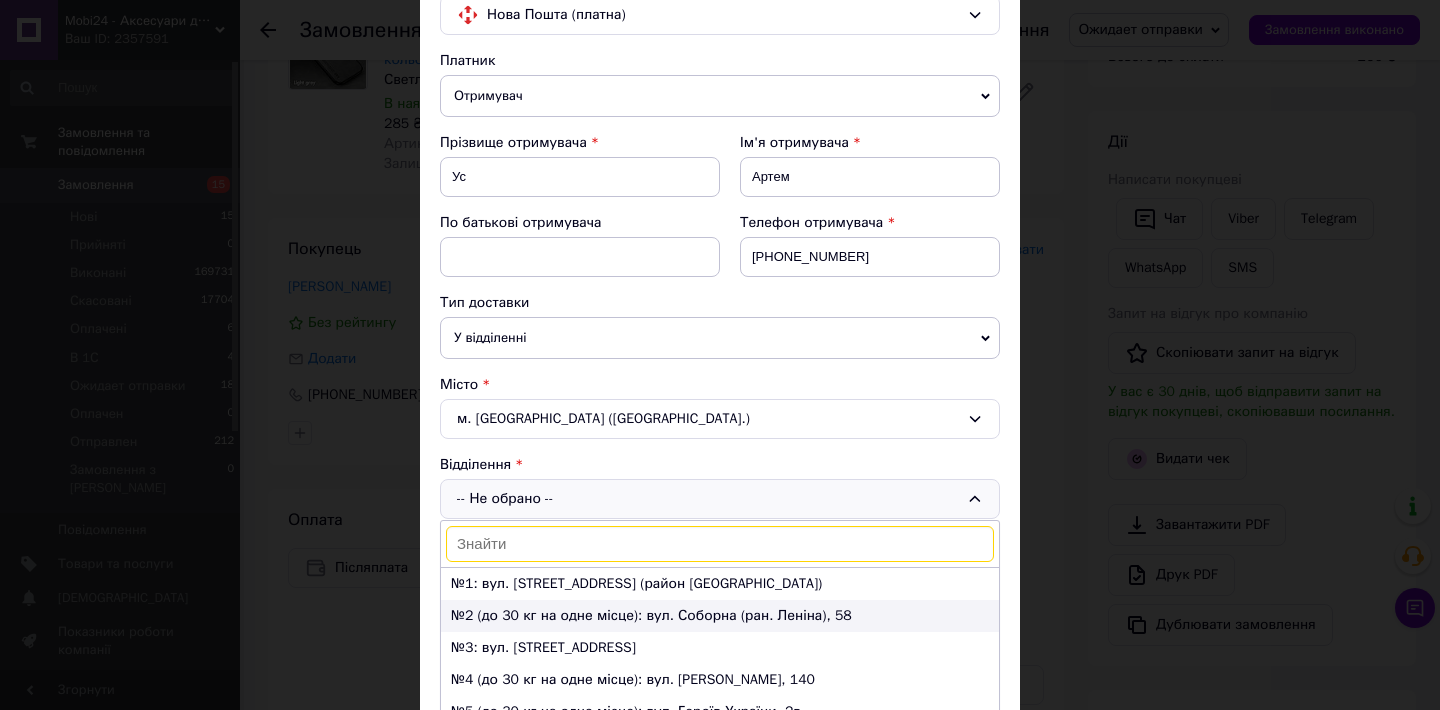 scroll, scrollTop: 184, scrollLeft: 0, axis: vertical 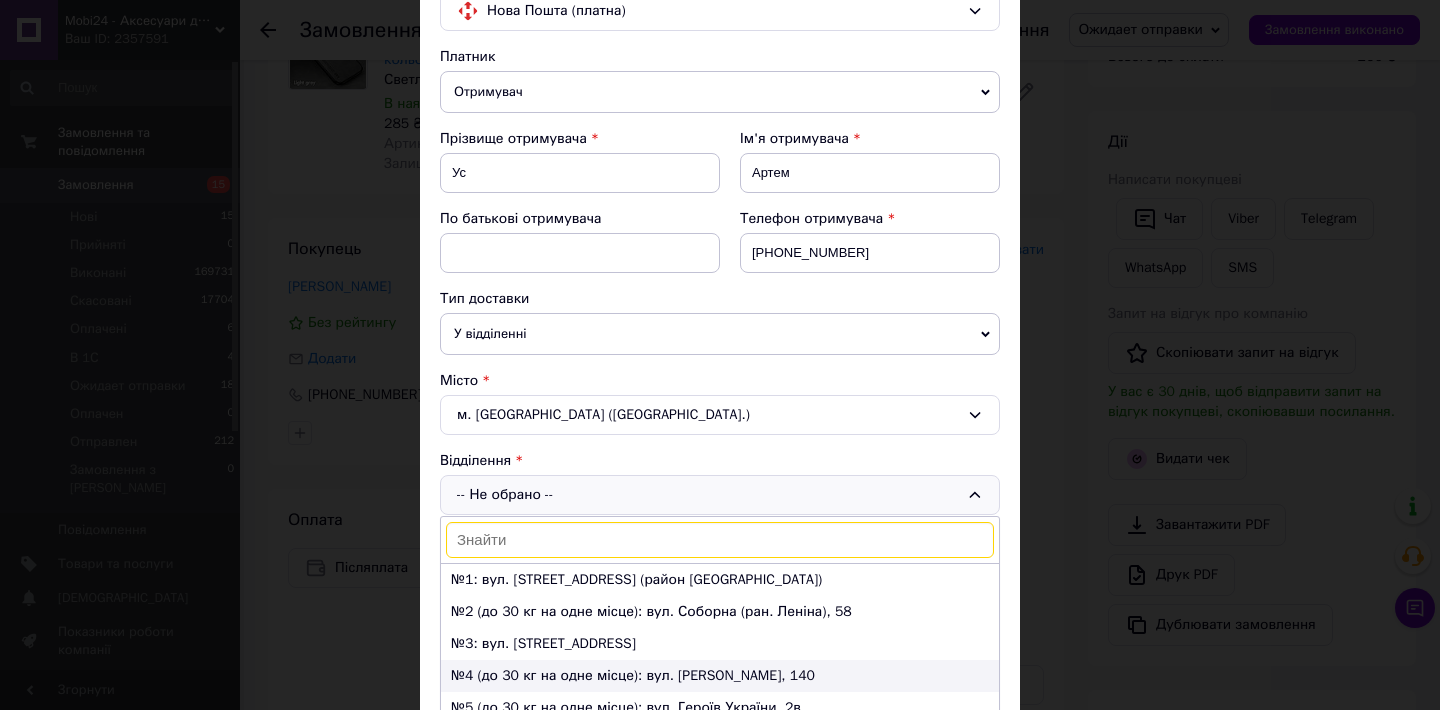 click on "№4 (до 30 кг на одне місце): вул. Шевченко, 140" at bounding box center [720, 676] 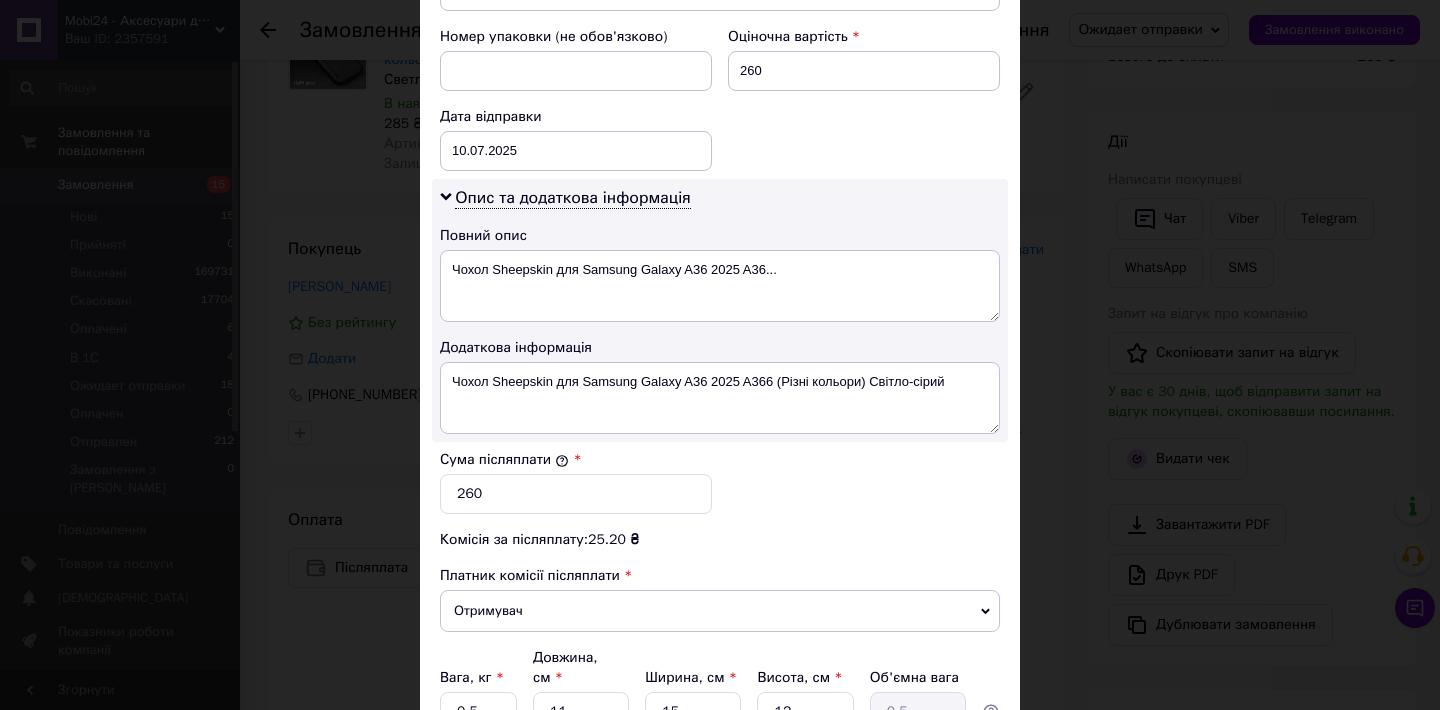scroll, scrollTop: 1080, scrollLeft: 0, axis: vertical 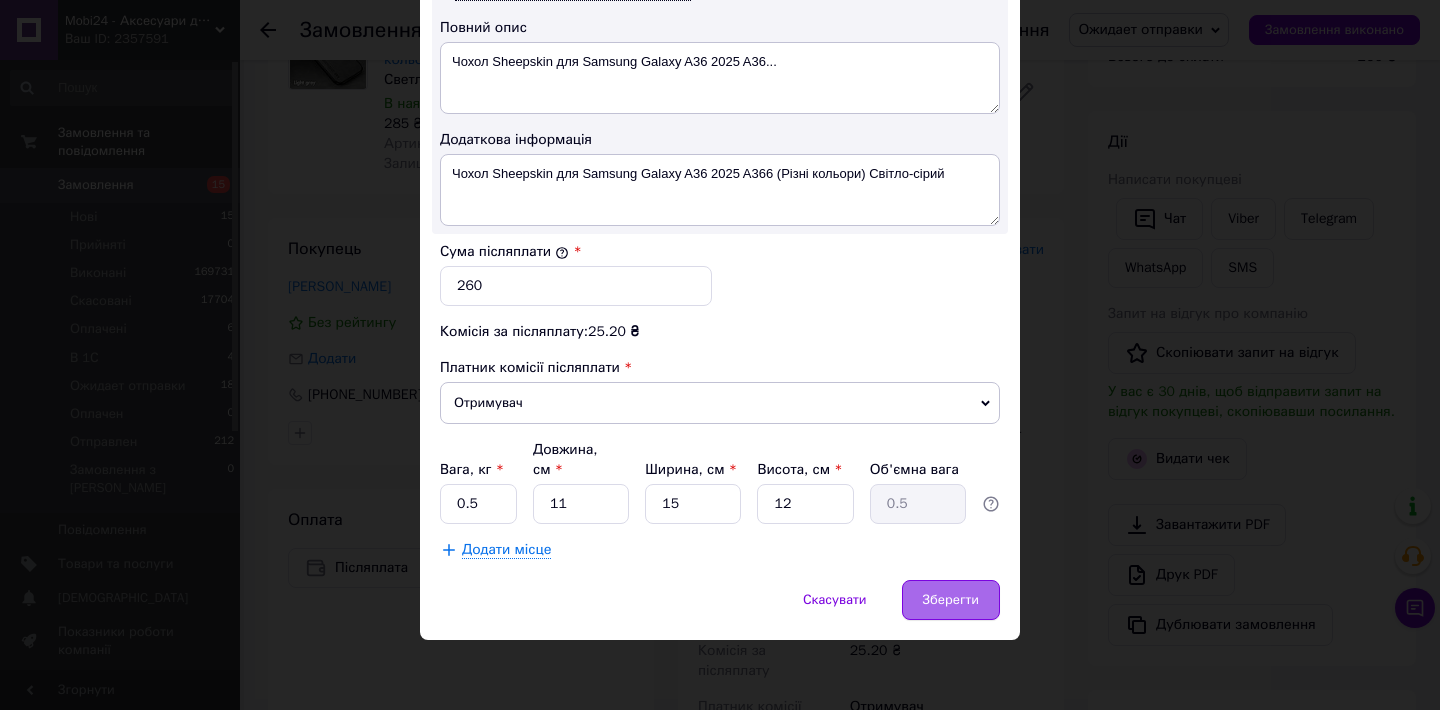 click on "Зберегти" at bounding box center (951, 600) 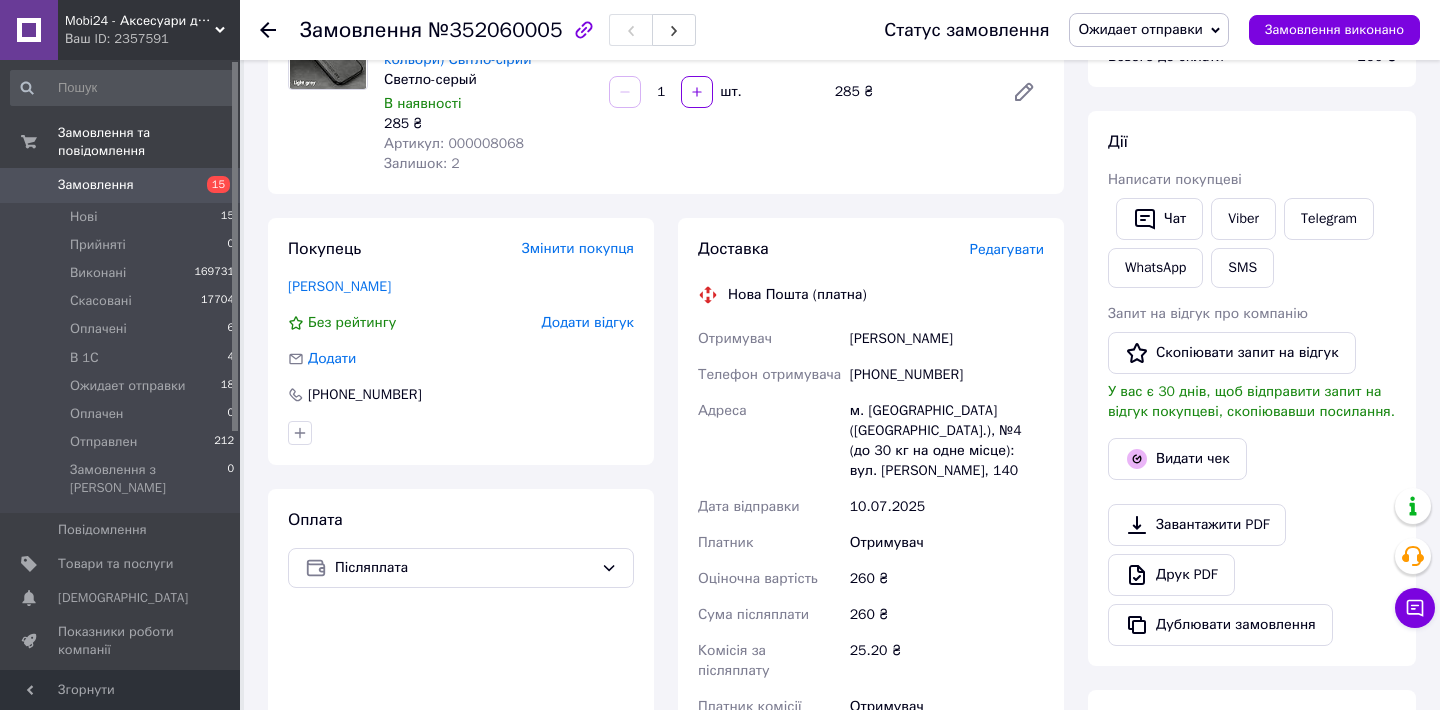 scroll, scrollTop: 0, scrollLeft: 0, axis: both 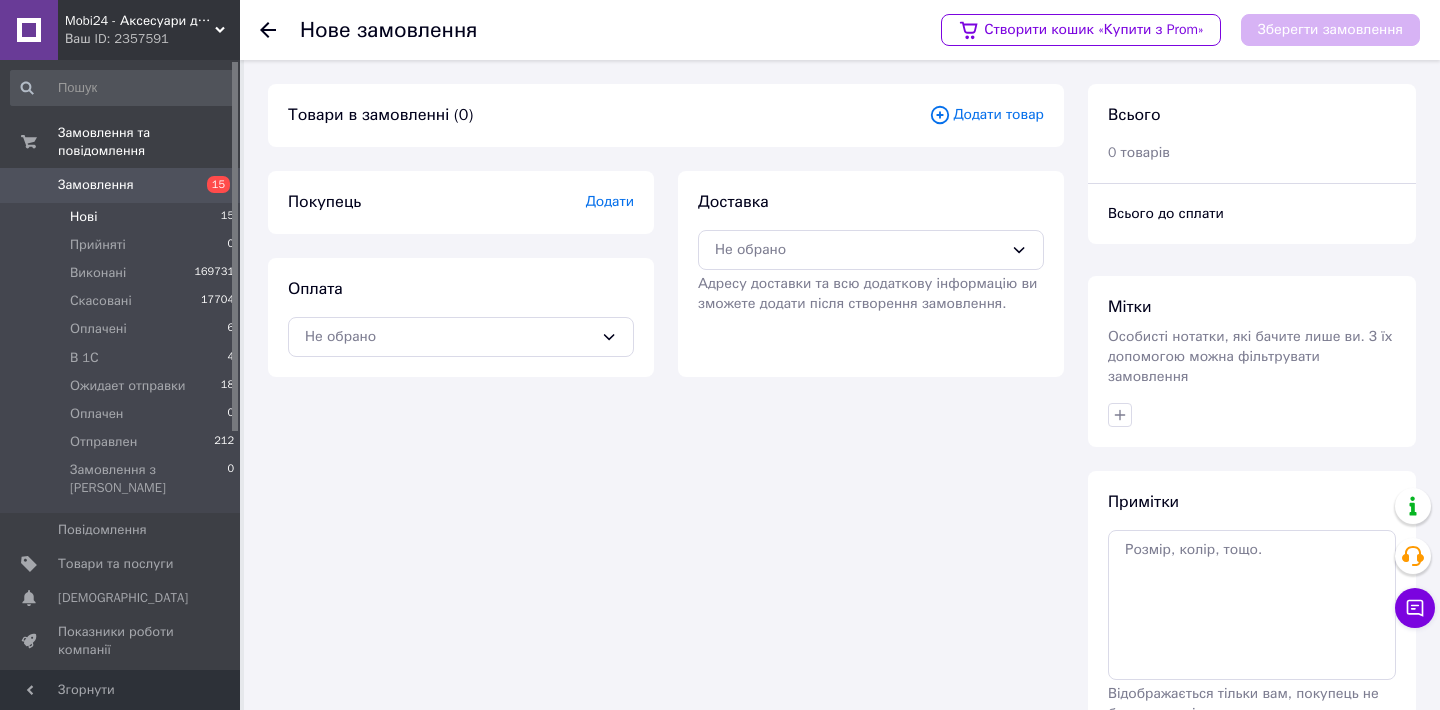 click on "Нові" at bounding box center [83, 217] 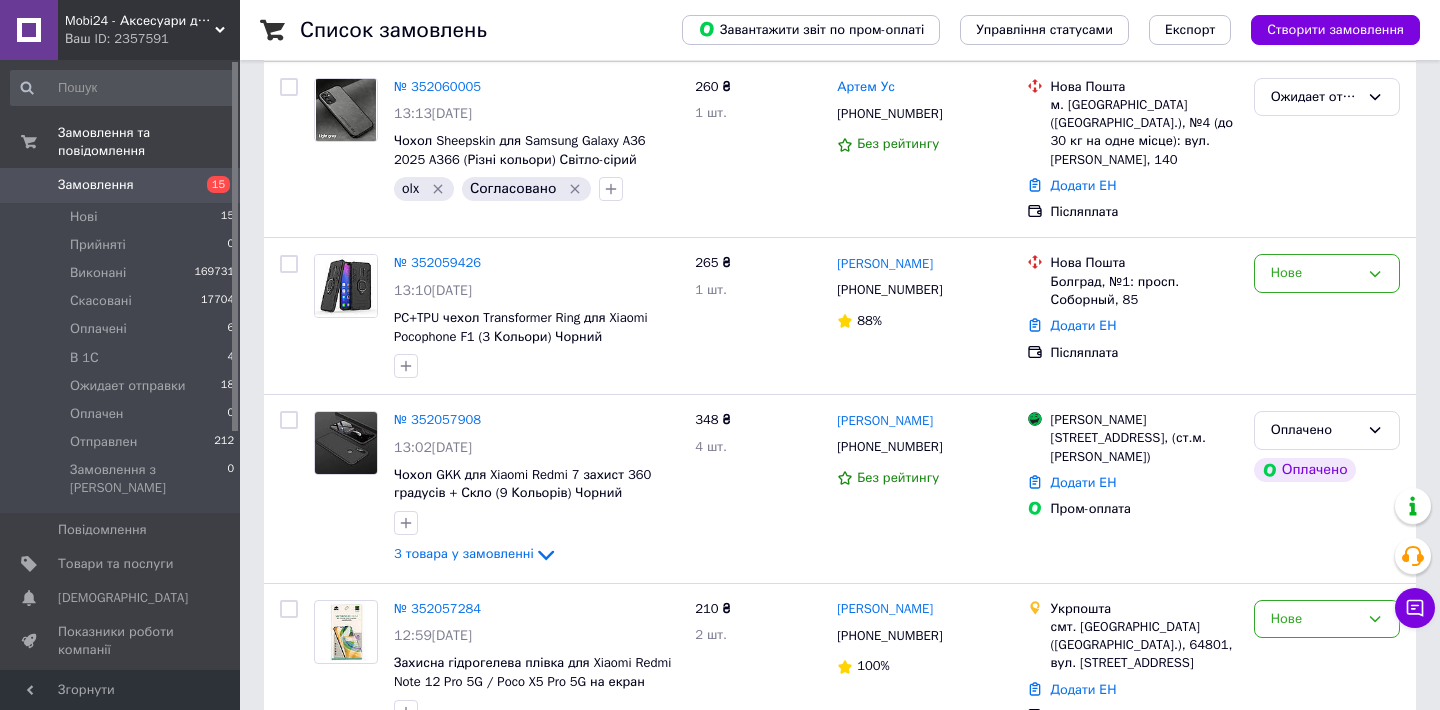 scroll, scrollTop: 258, scrollLeft: 0, axis: vertical 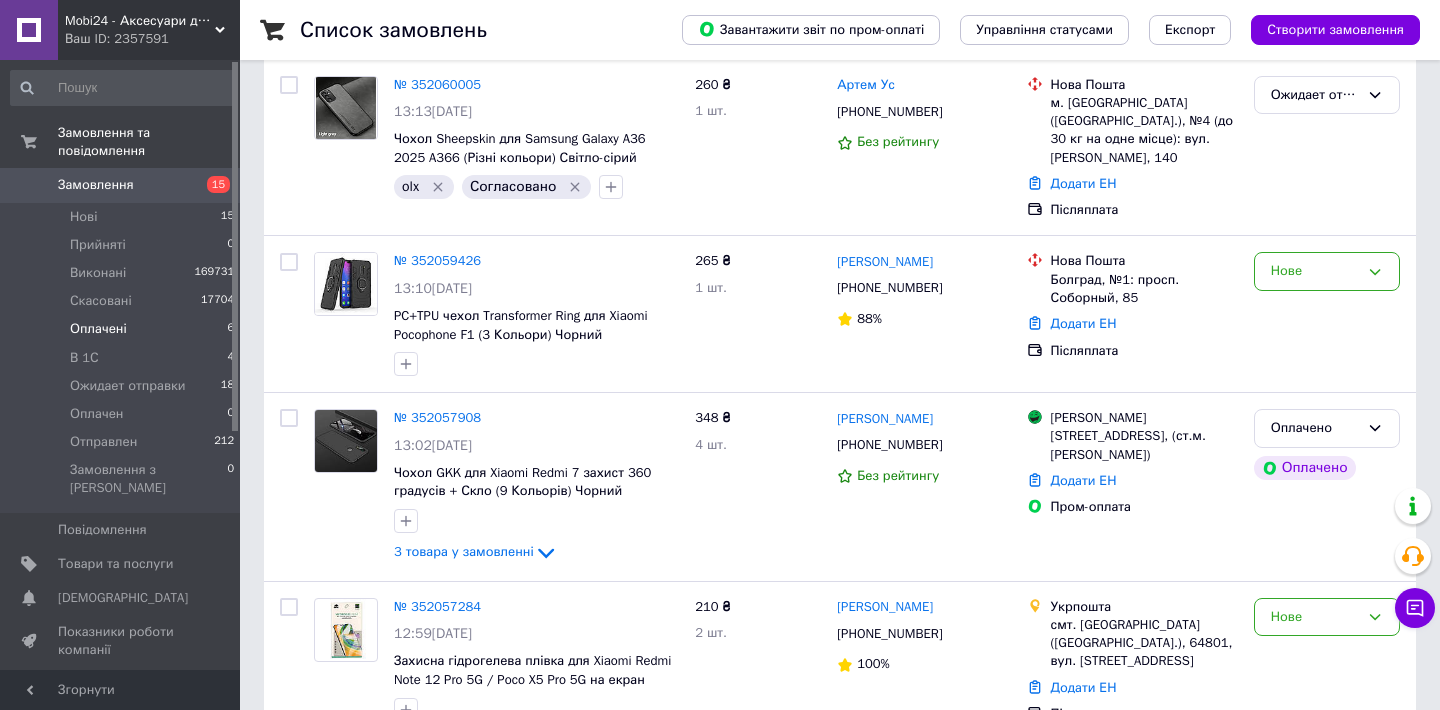 click on "Оплачені" at bounding box center (98, 329) 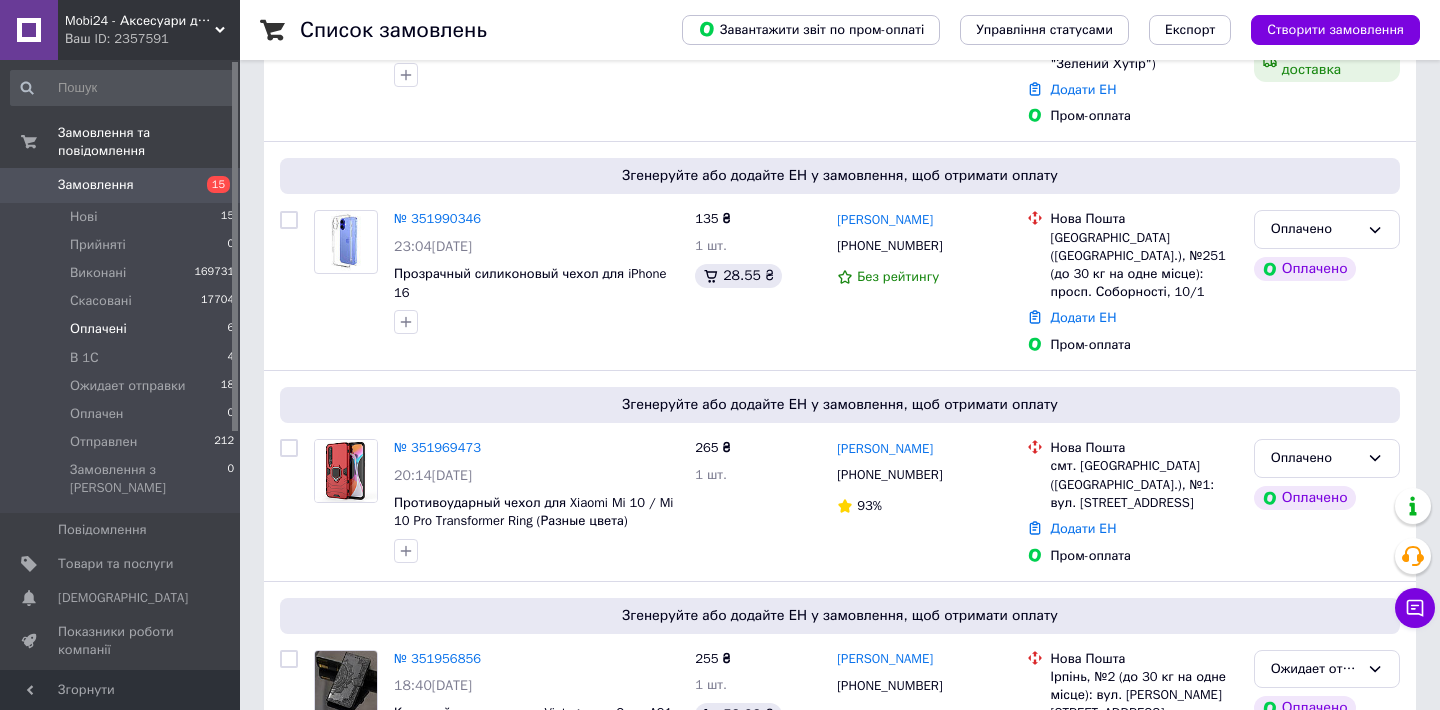 scroll, scrollTop: 980, scrollLeft: 0, axis: vertical 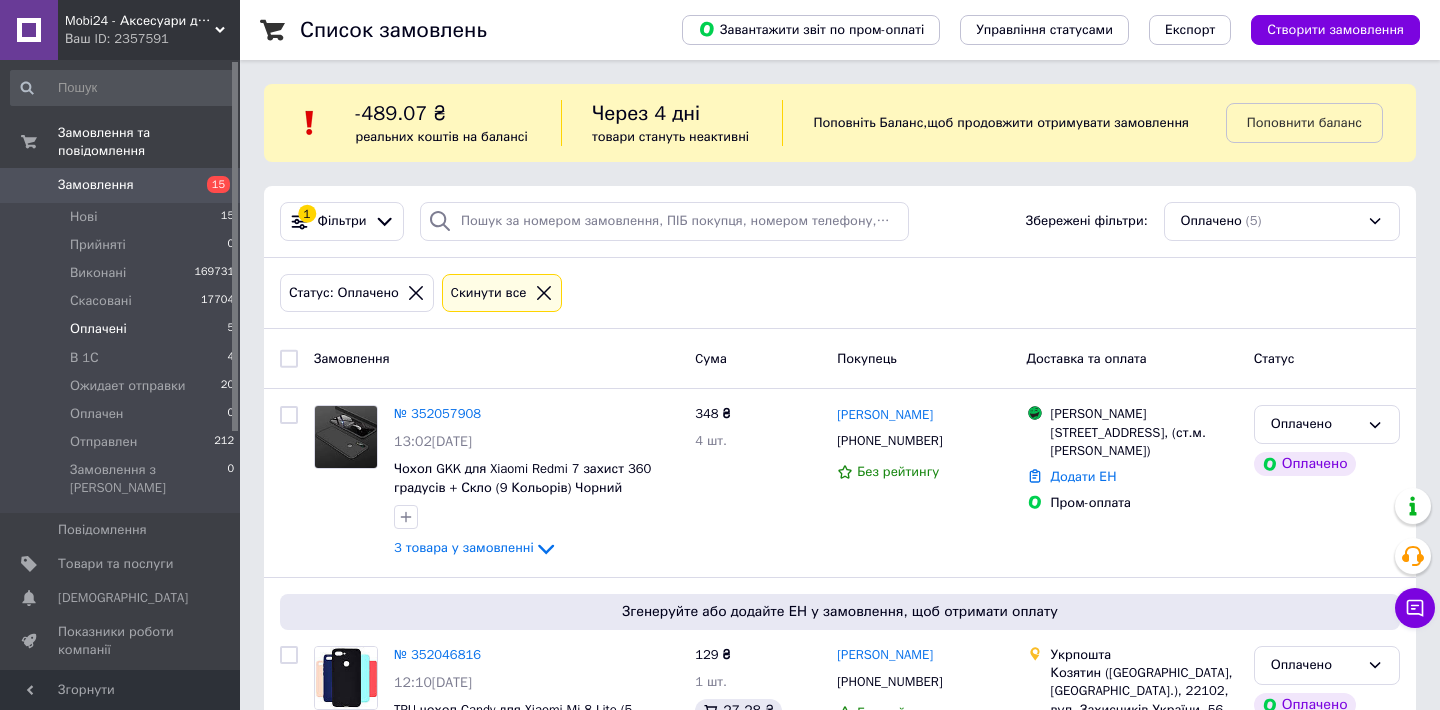 click on "Оплачені 5" at bounding box center [123, 329] 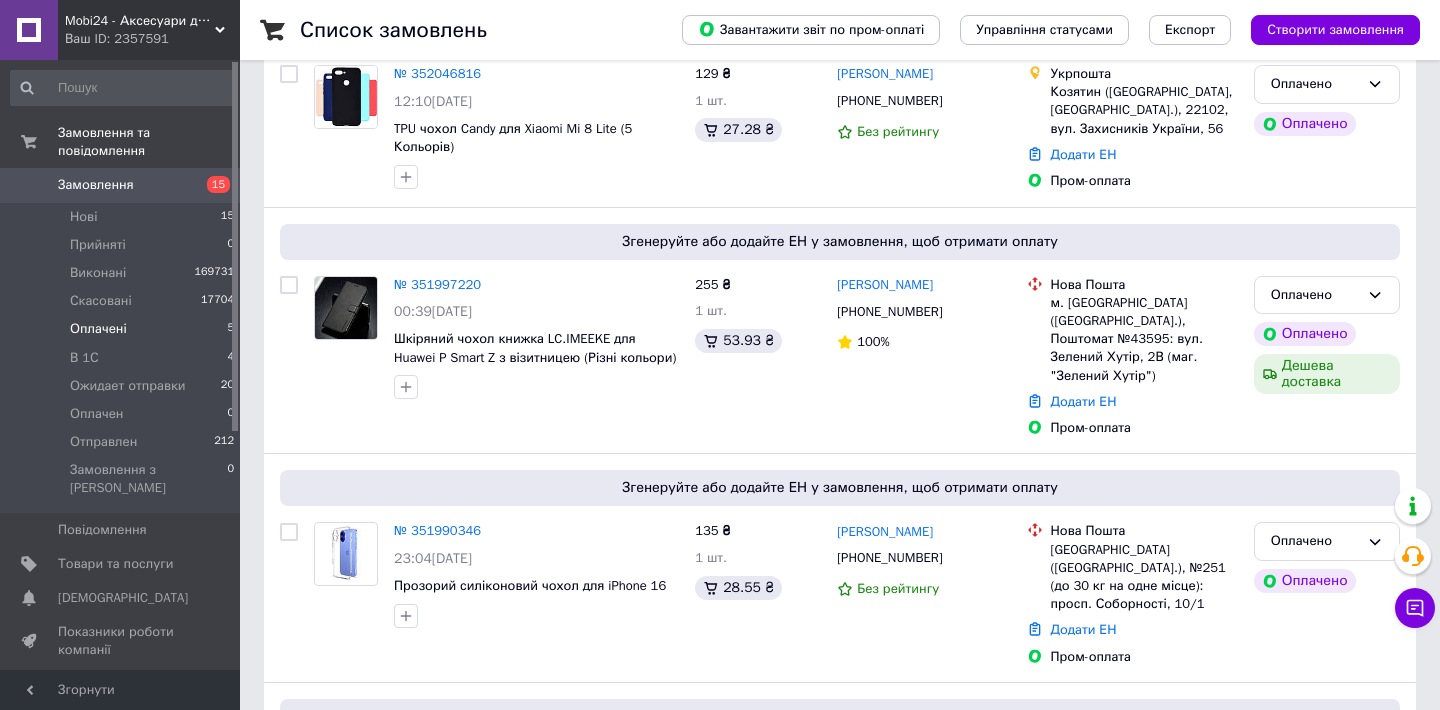scroll, scrollTop: 769, scrollLeft: 0, axis: vertical 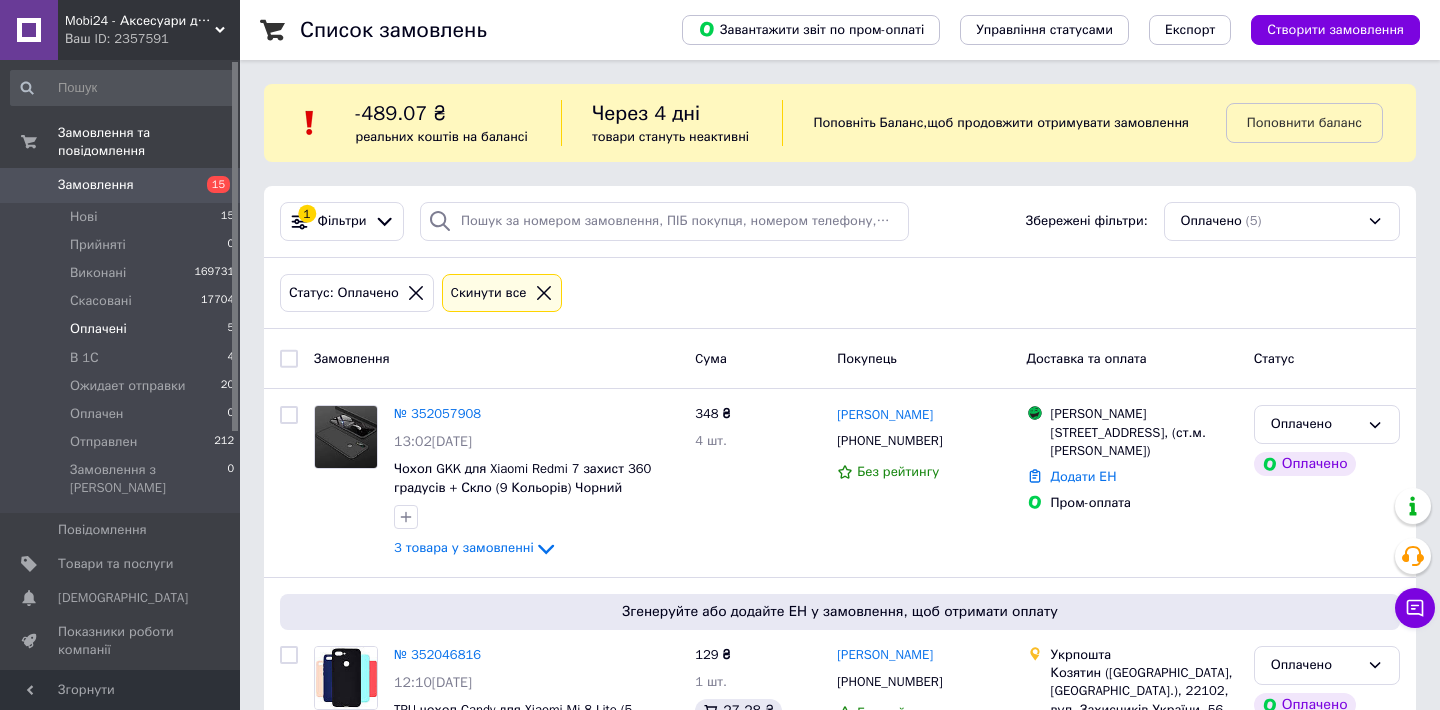 click on "Оплачені" at bounding box center [98, 329] 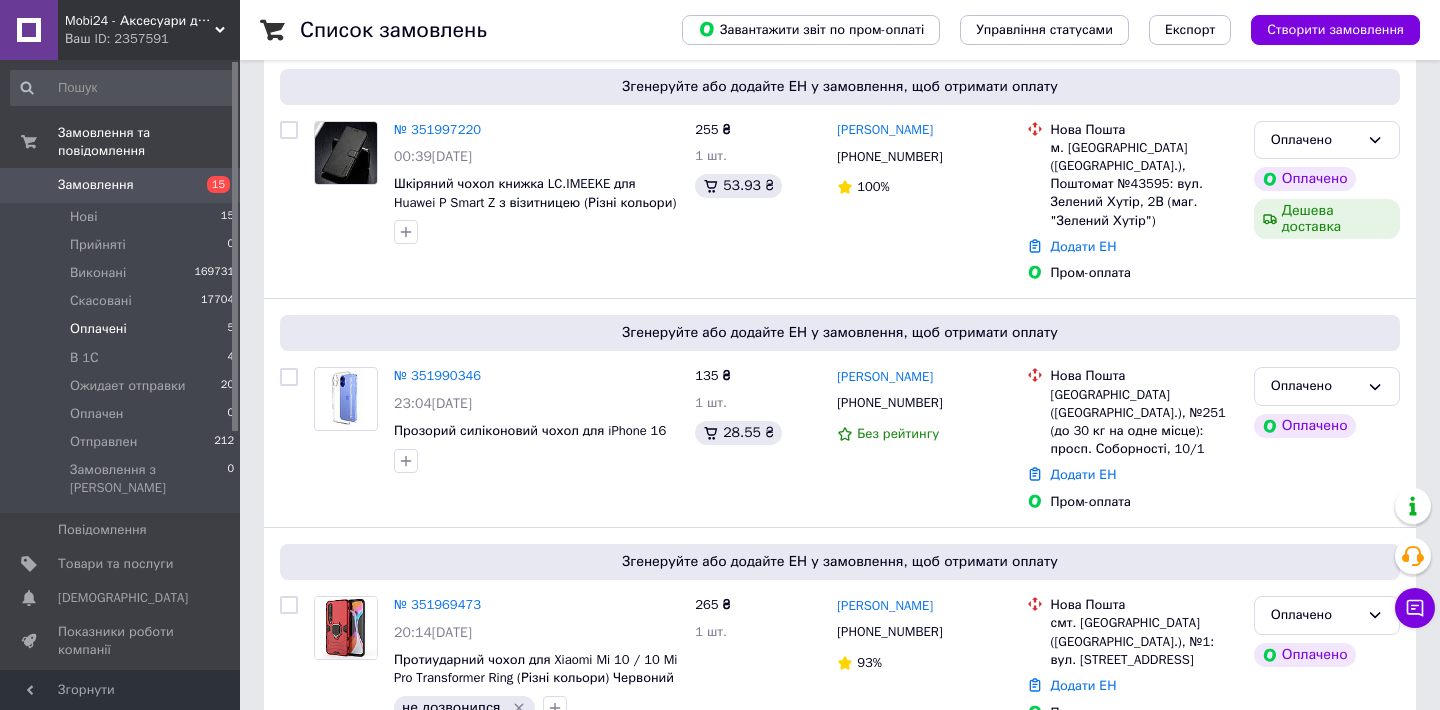 scroll, scrollTop: 769, scrollLeft: 0, axis: vertical 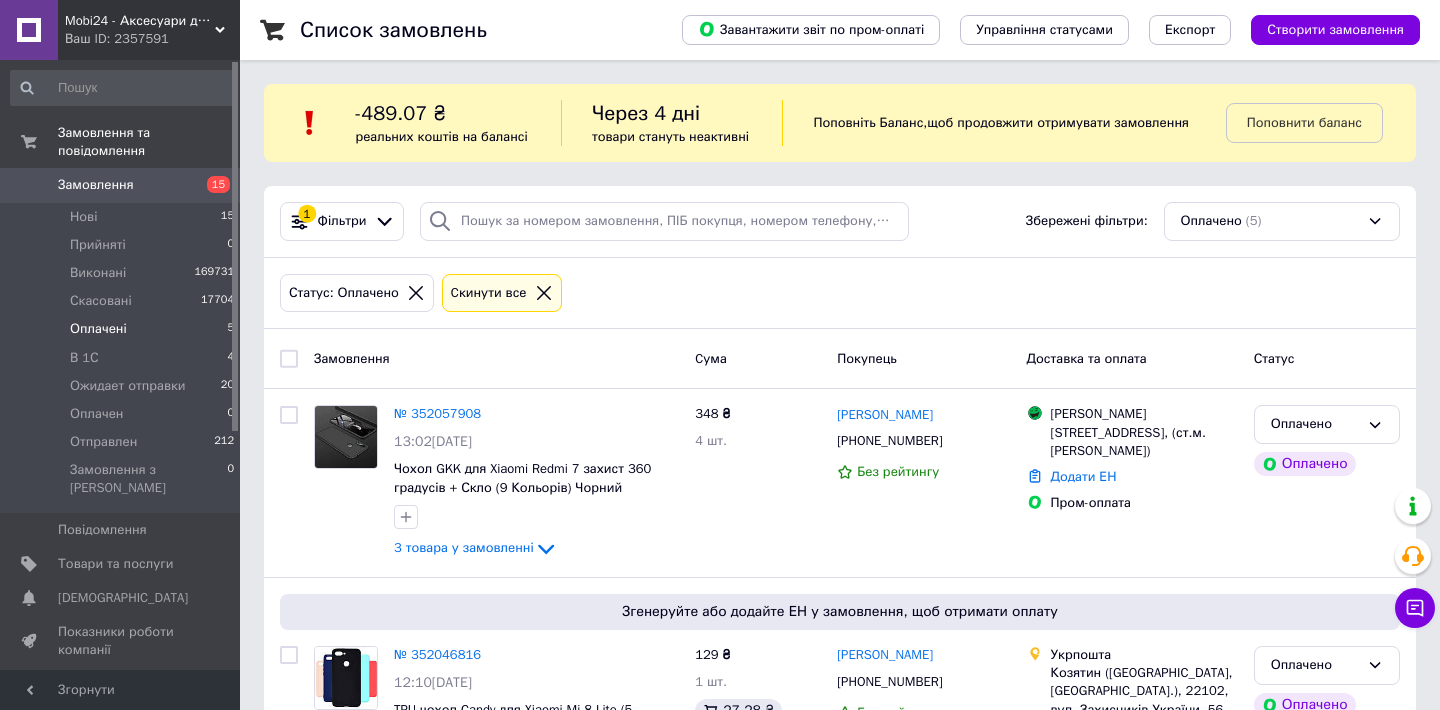 click on "Оплачені 5" at bounding box center (123, 329) 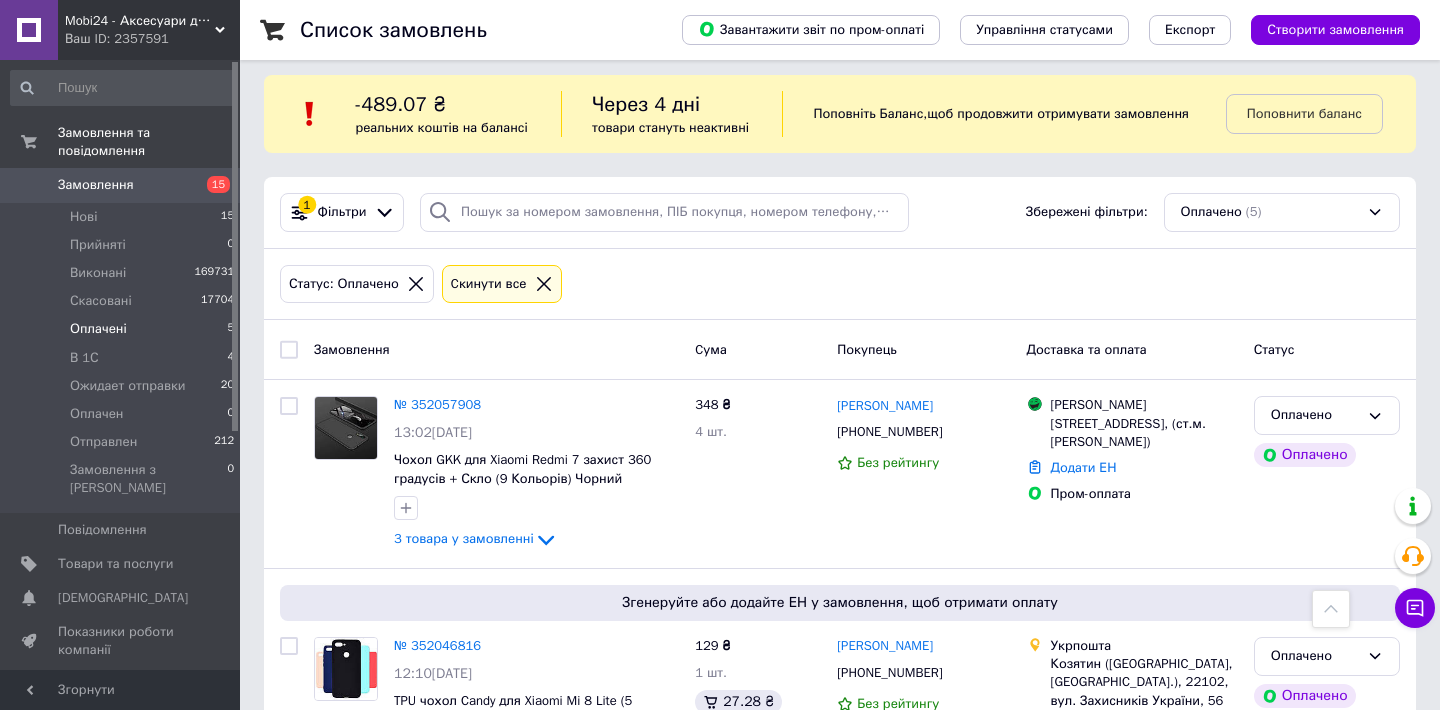 scroll, scrollTop: 0, scrollLeft: 0, axis: both 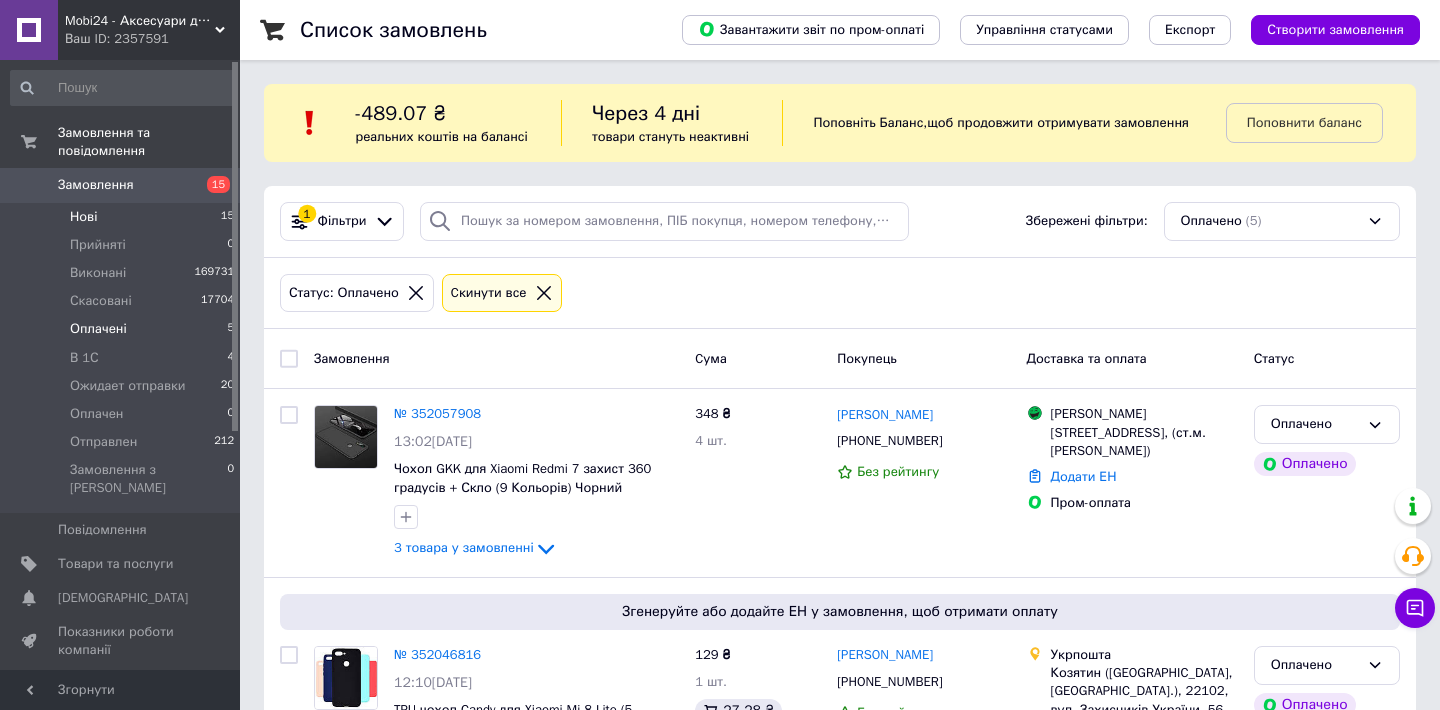 click on "Нові 15" at bounding box center (123, 217) 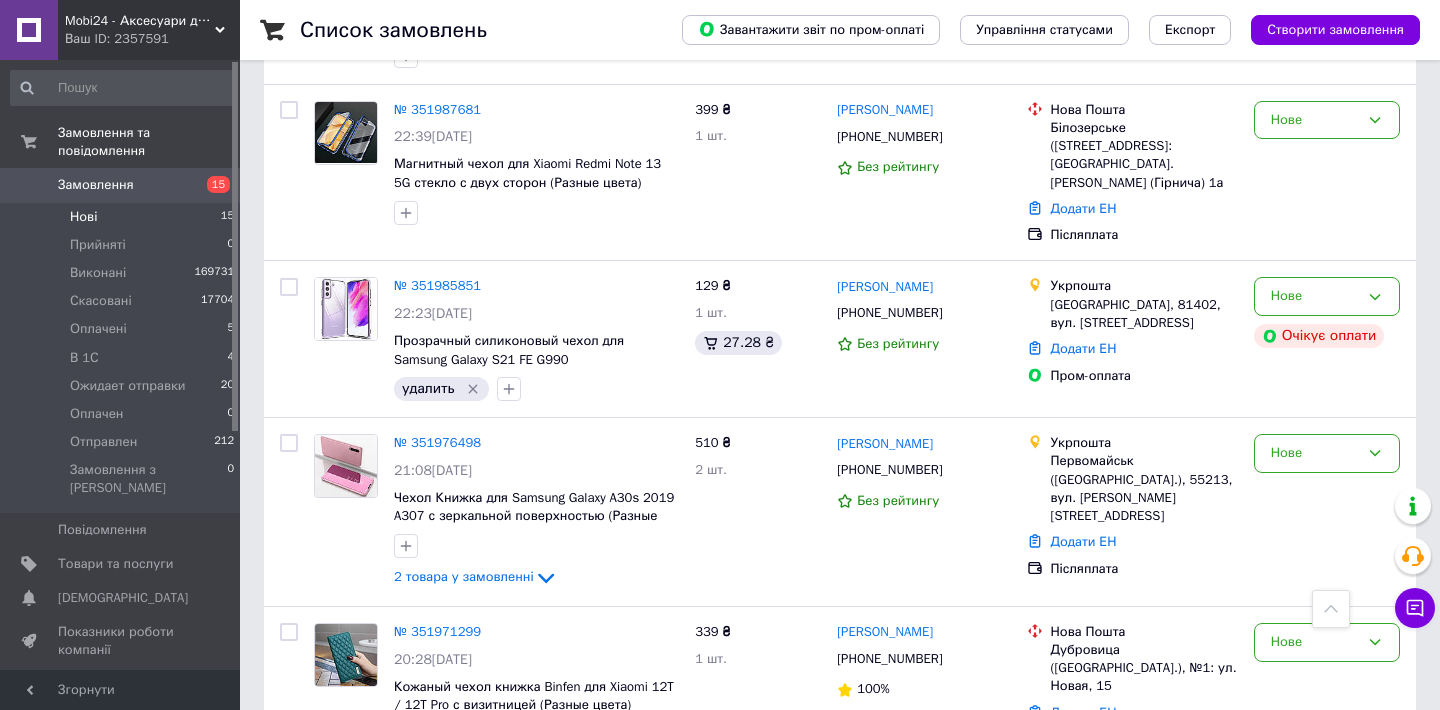 scroll, scrollTop: 1771, scrollLeft: 0, axis: vertical 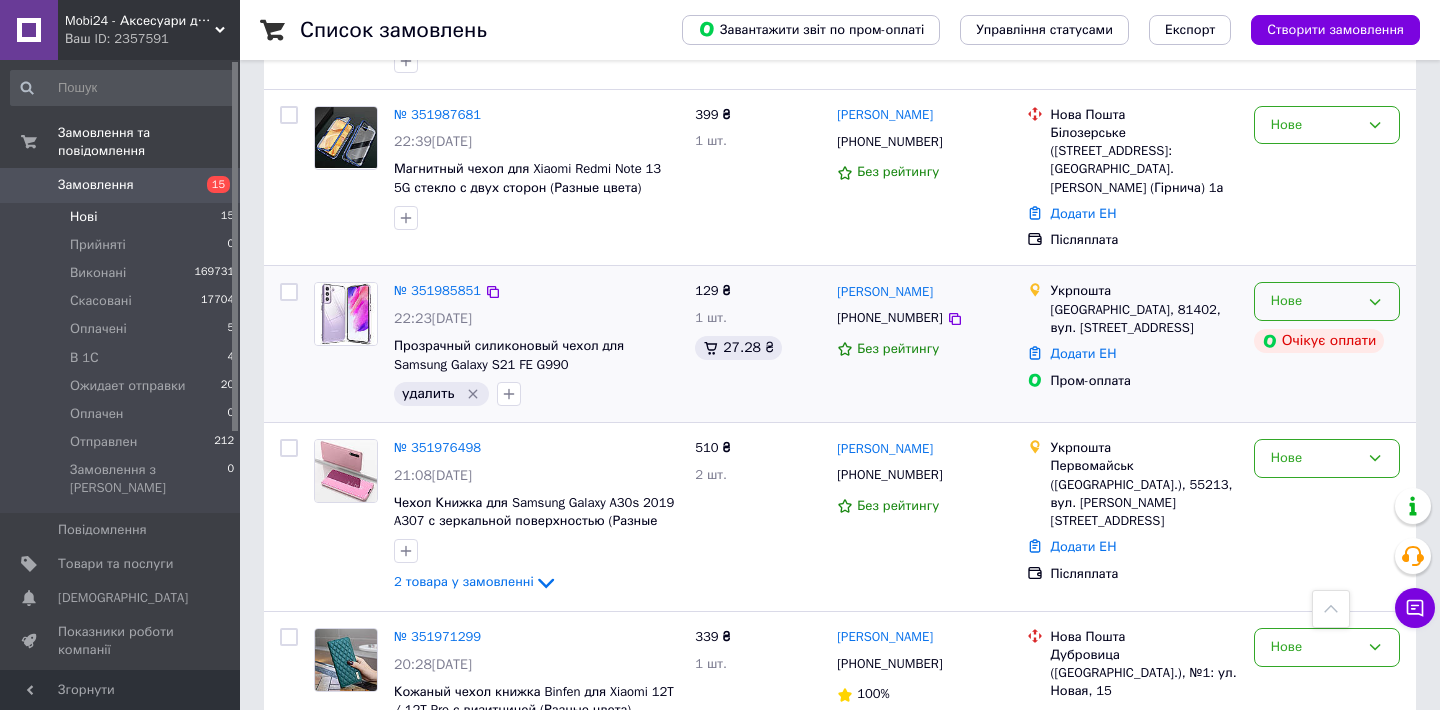 click on "Нове" at bounding box center (1315, 301) 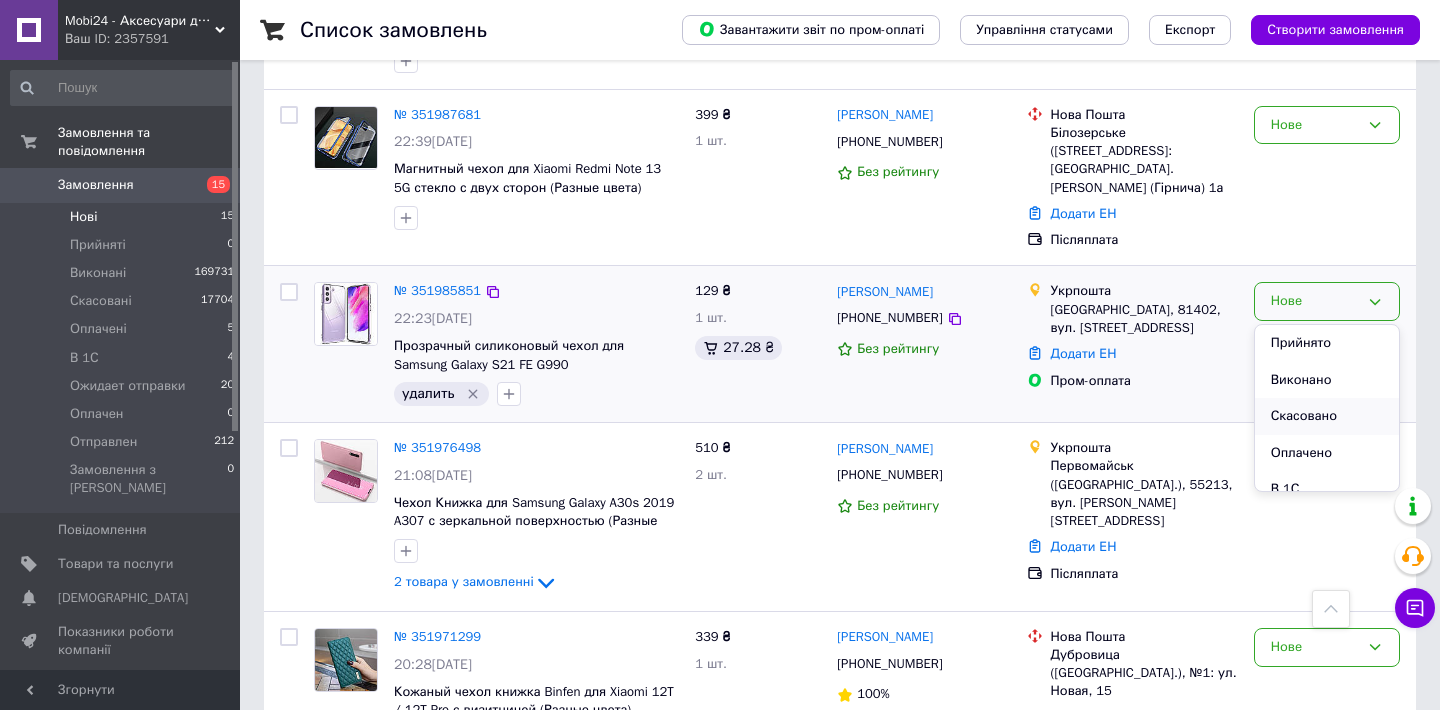 click on "Скасовано" at bounding box center [1327, 416] 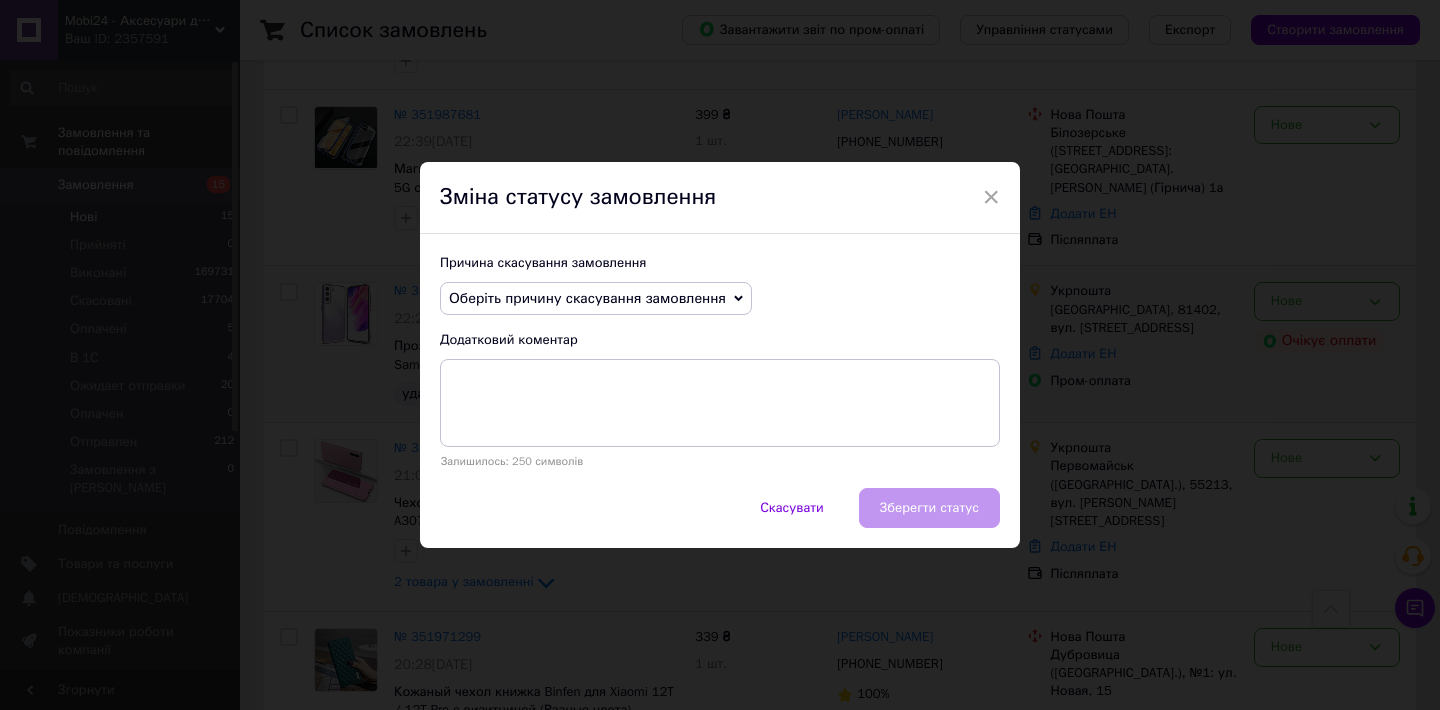 click on "Оберіть причину скасування замовлення" at bounding box center [587, 298] 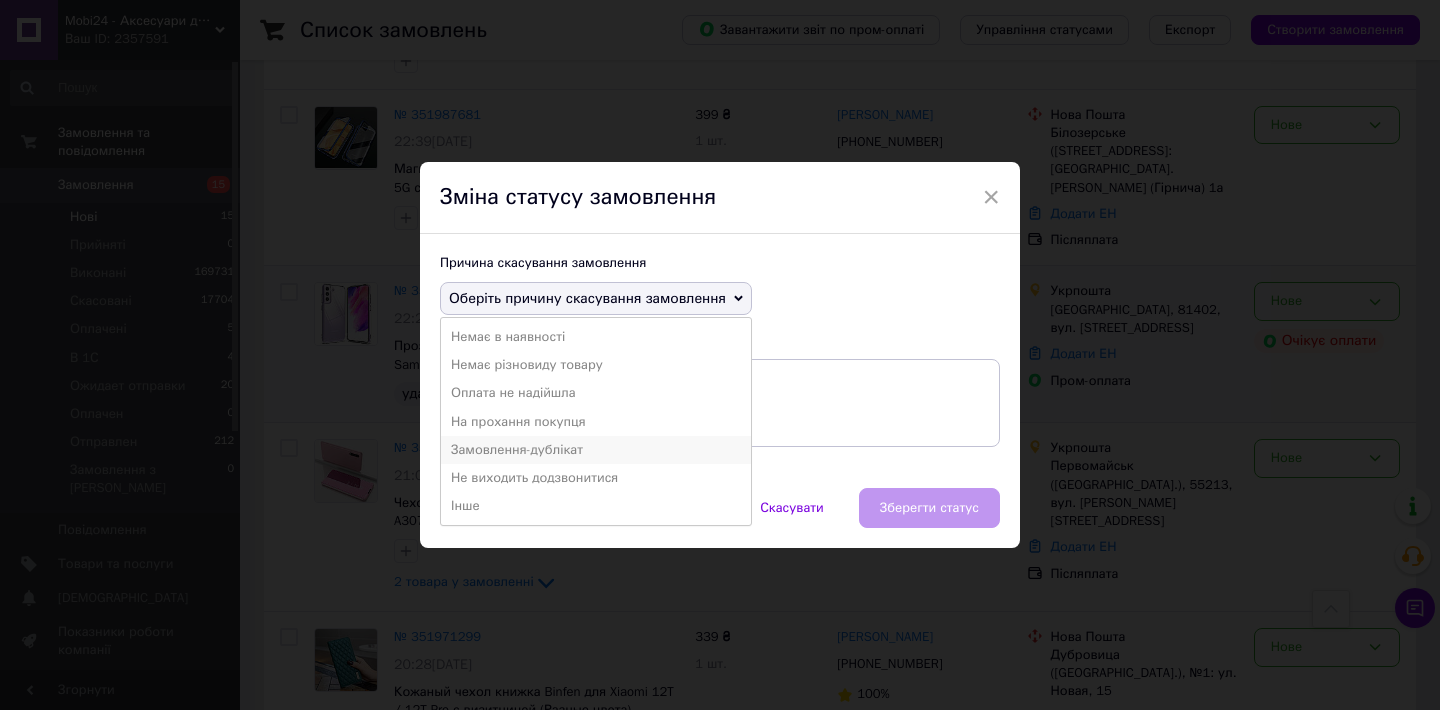 click on "Замовлення-дублікат" at bounding box center [596, 450] 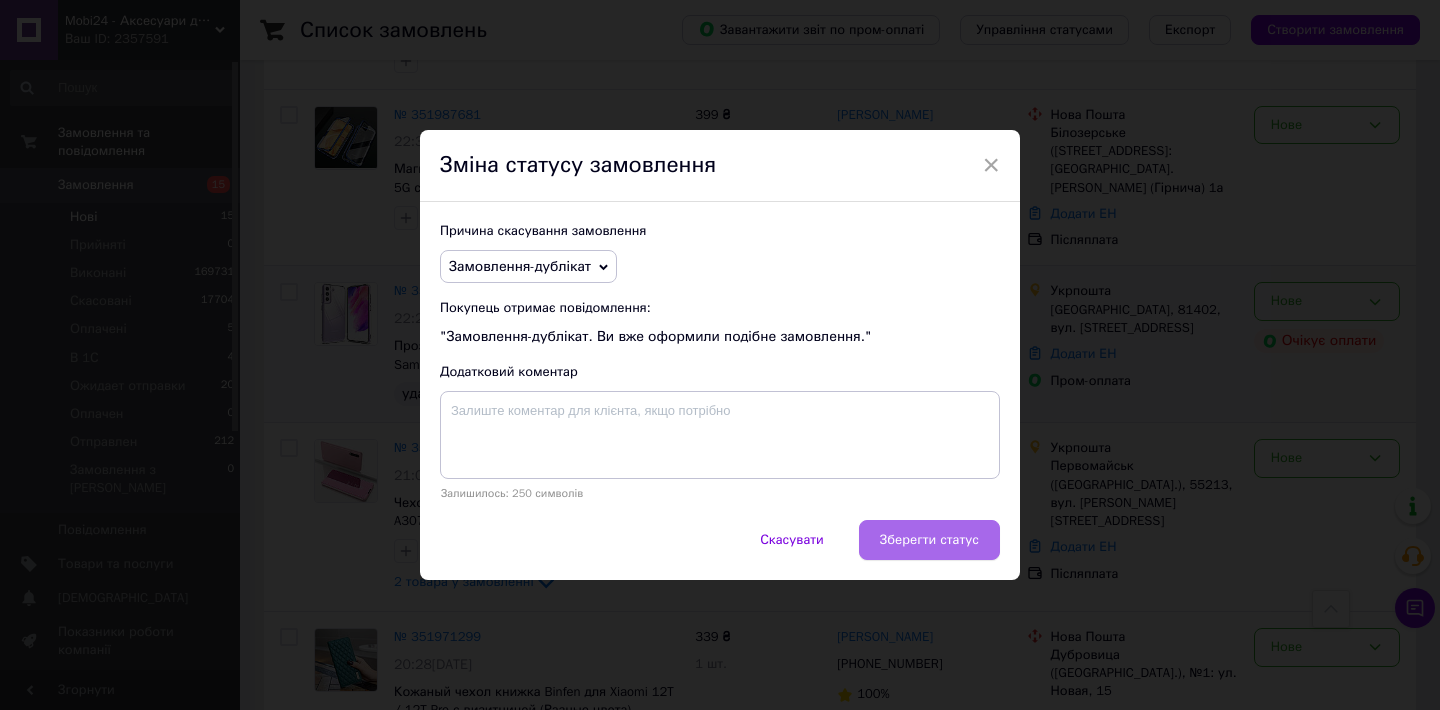 click on "Зберегти статус" at bounding box center (929, 540) 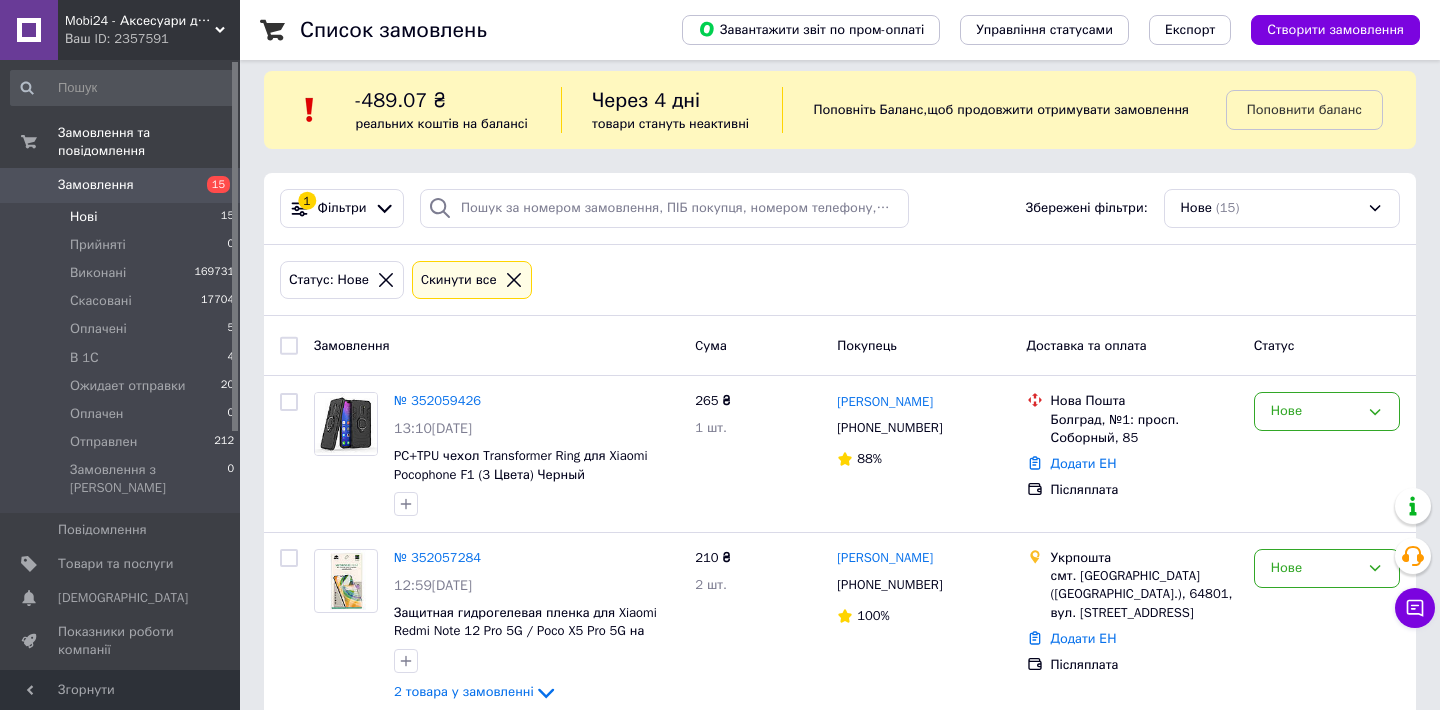 scroll, scrollTop: 0, scrollLeft: 0, axis: both 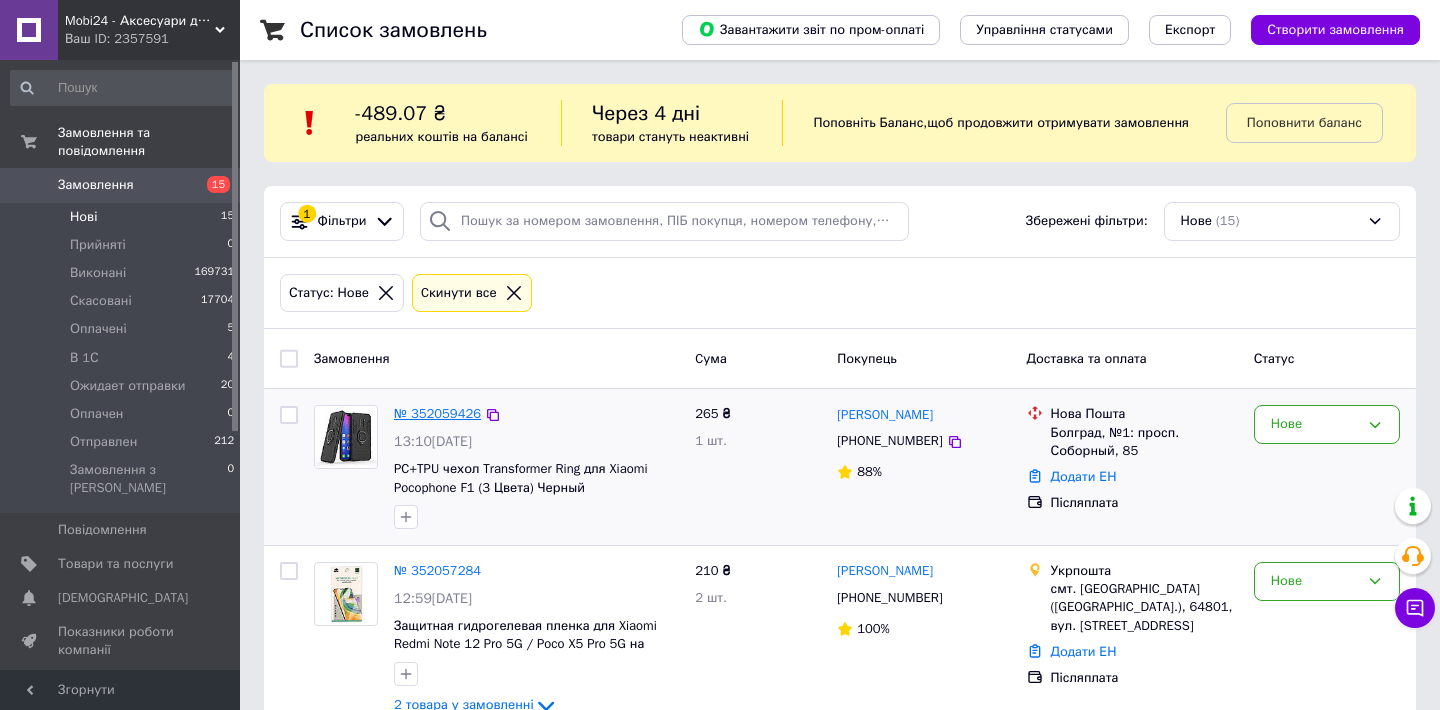 click on "№ 352059426" at bounding box center [437, 413] 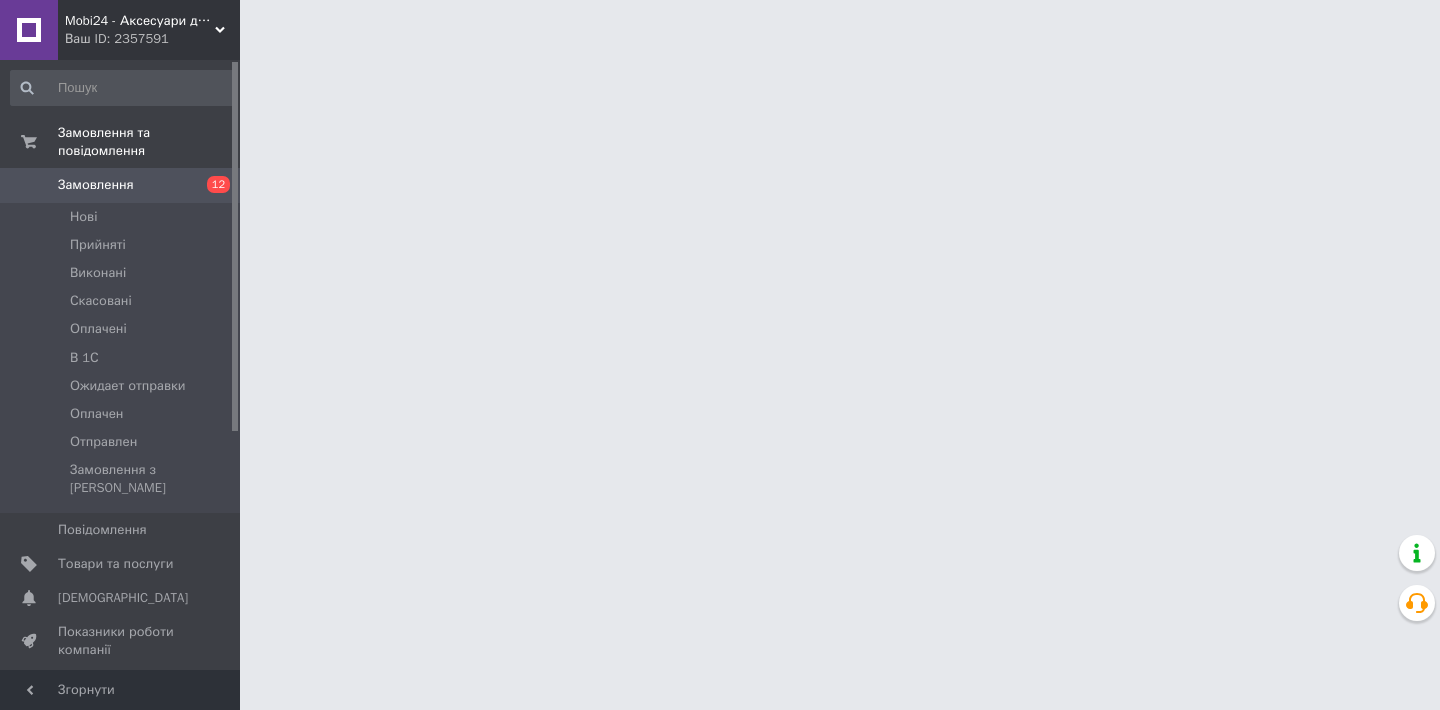 scroll, scrollTop: 0, scrollLeft: 0, axis: both 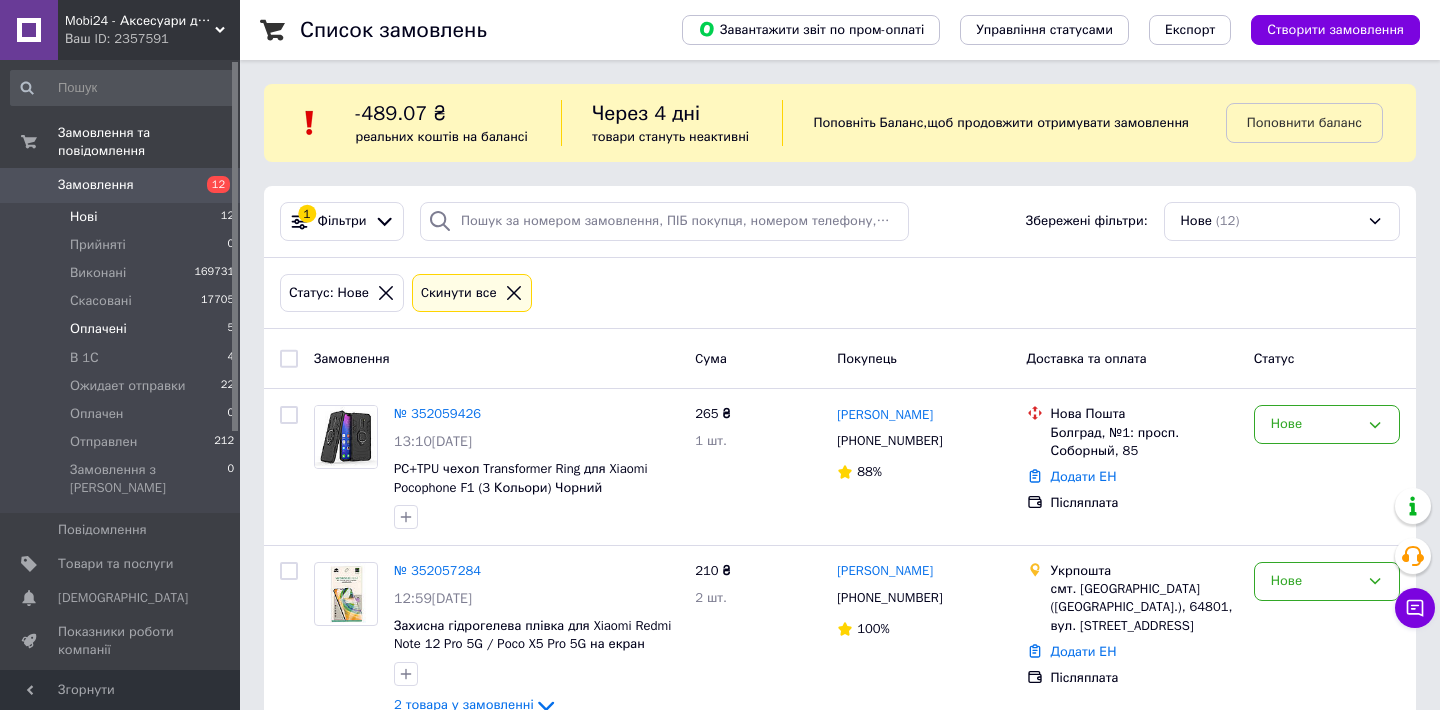 click on "Оплачені 5" at bounding box center [123, 329] 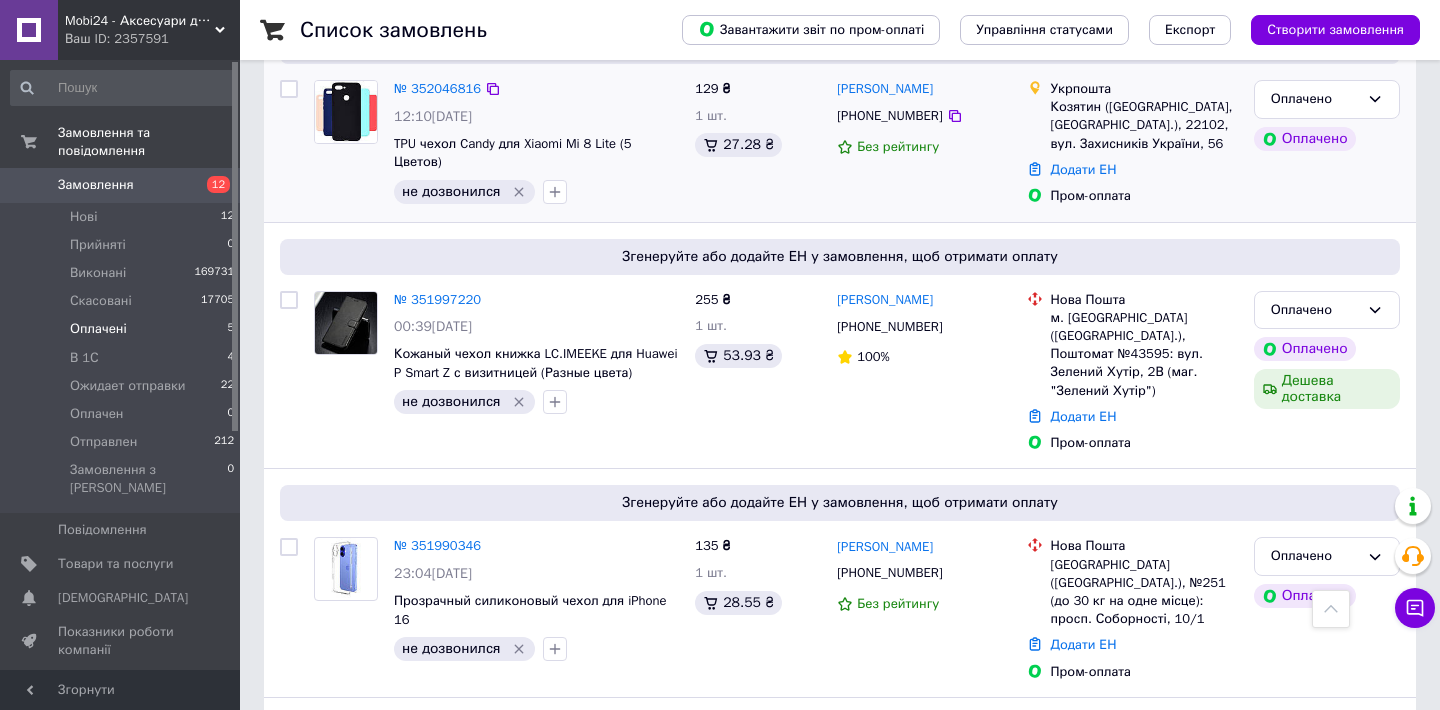 scroll, scrollTop: 574, scrollLeft: 0, axis: vertical 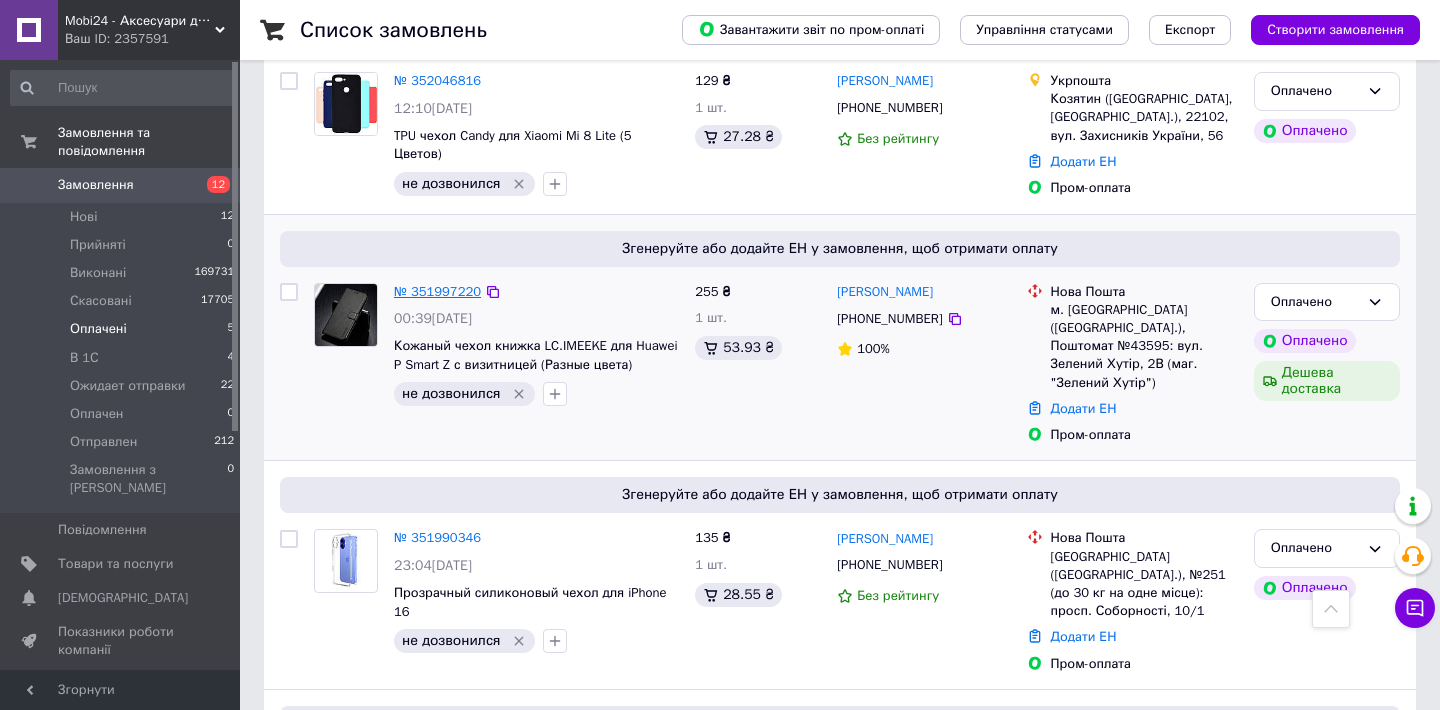 click on "№ 351997220" at bounding box center [437, 291] 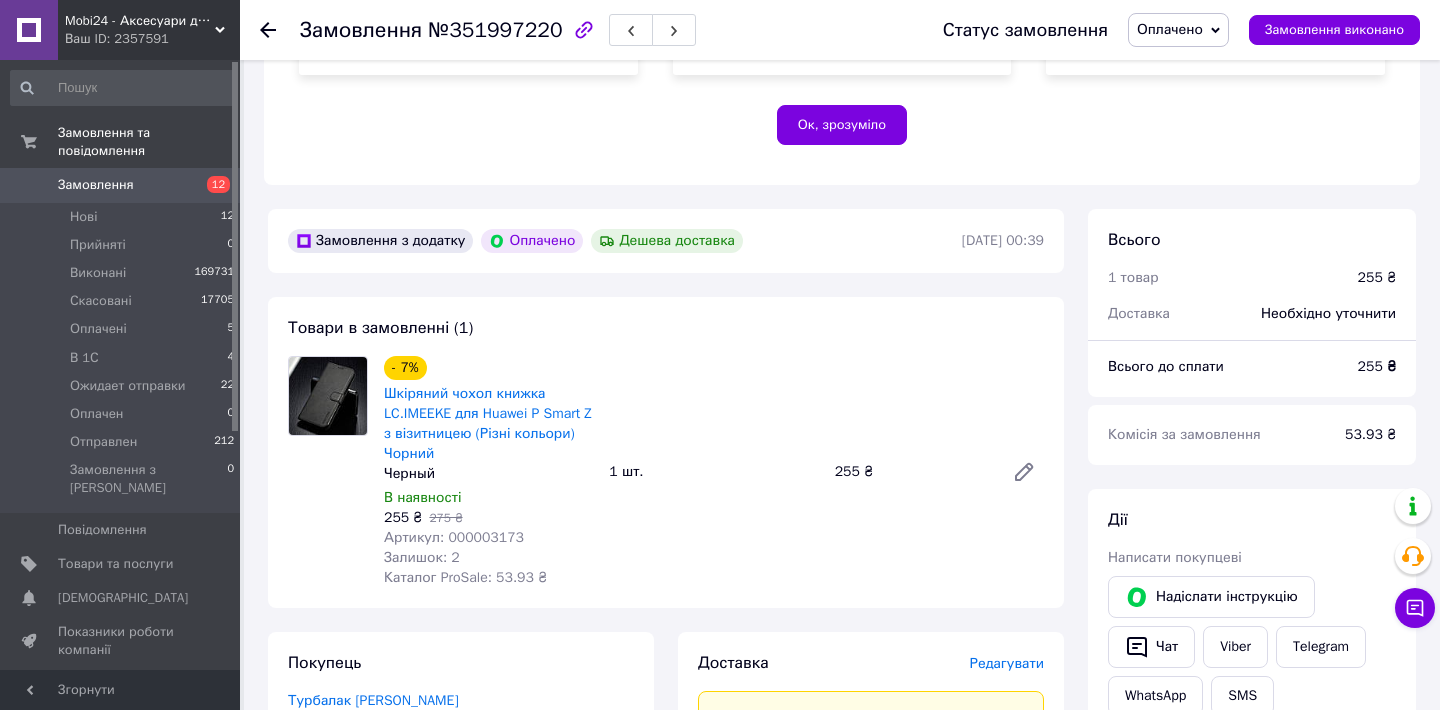 scroll, scrollTop: 430, scrollLeft: 0, axis: vertical 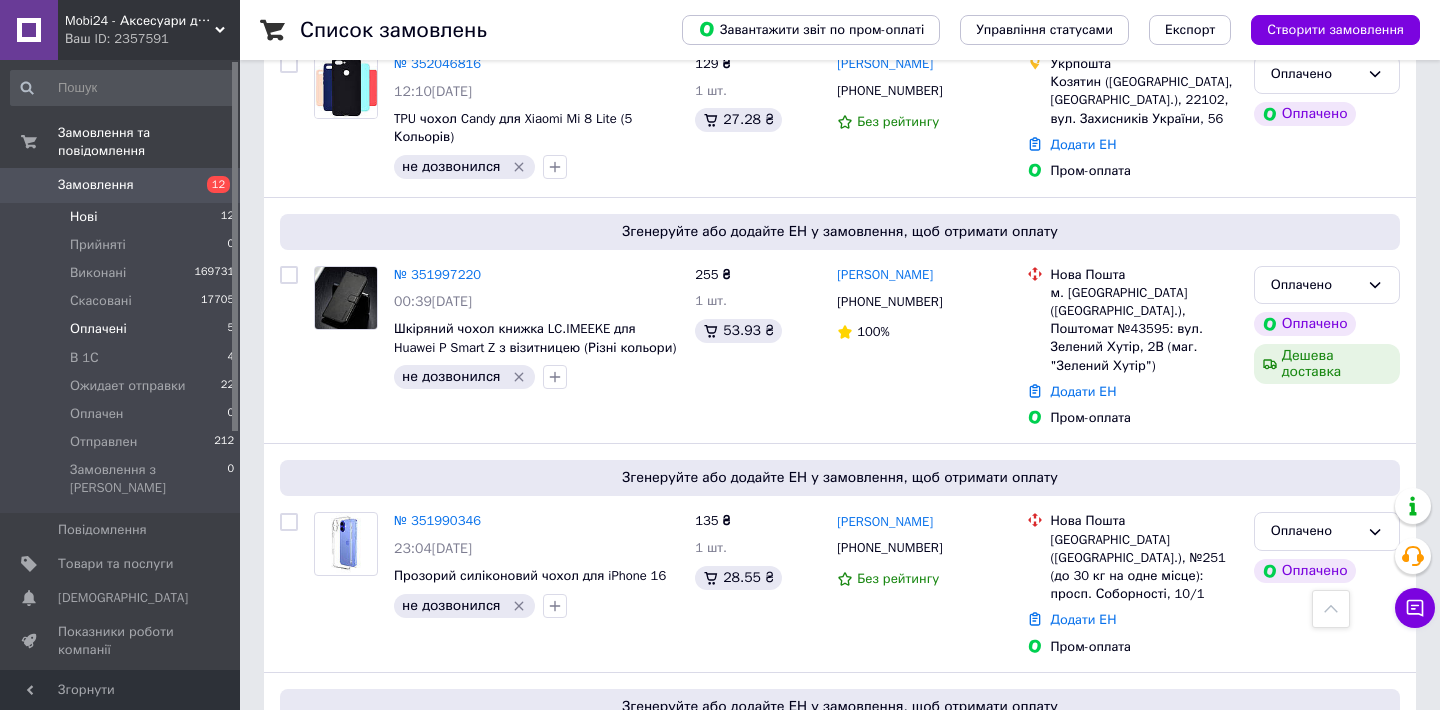 click on "Нові 12" at bounding box center [123, 217] 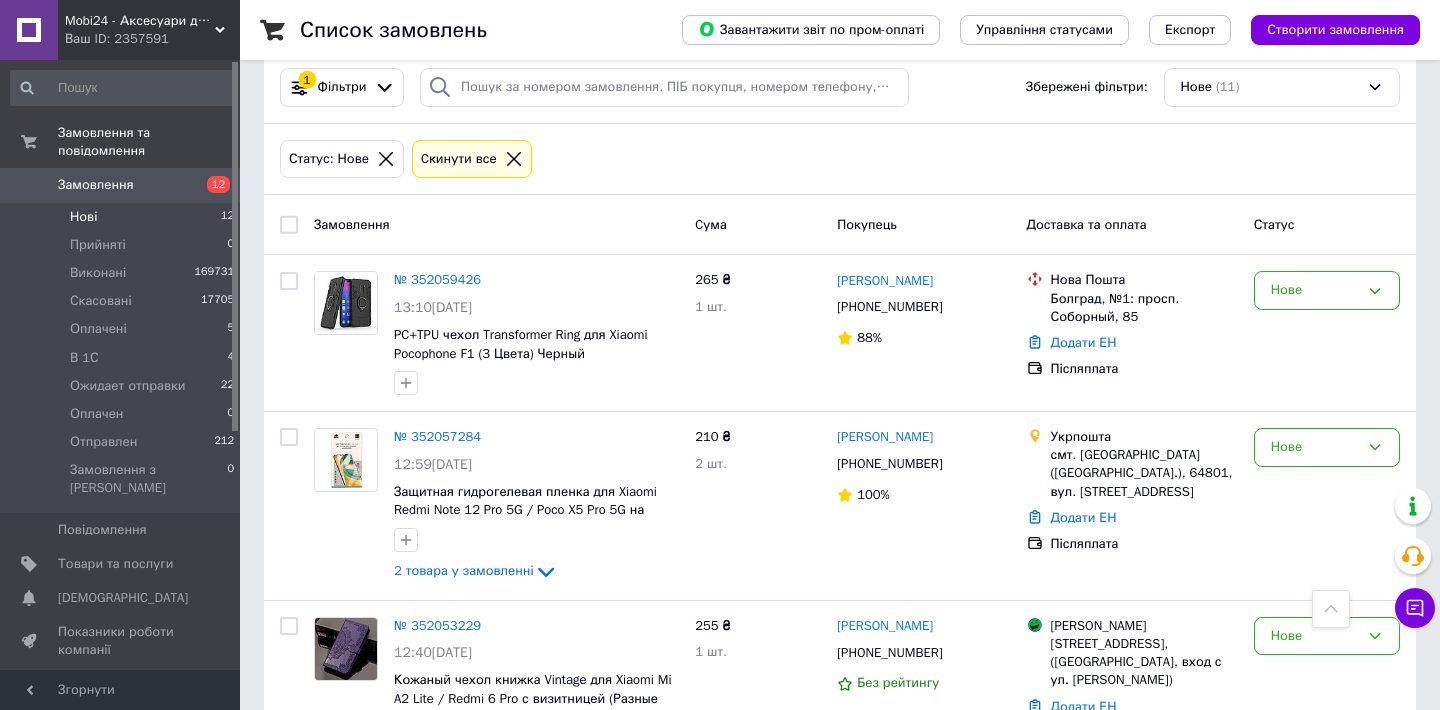 scroll, scrollTop: 0, scrollLeft: 0, axis: both 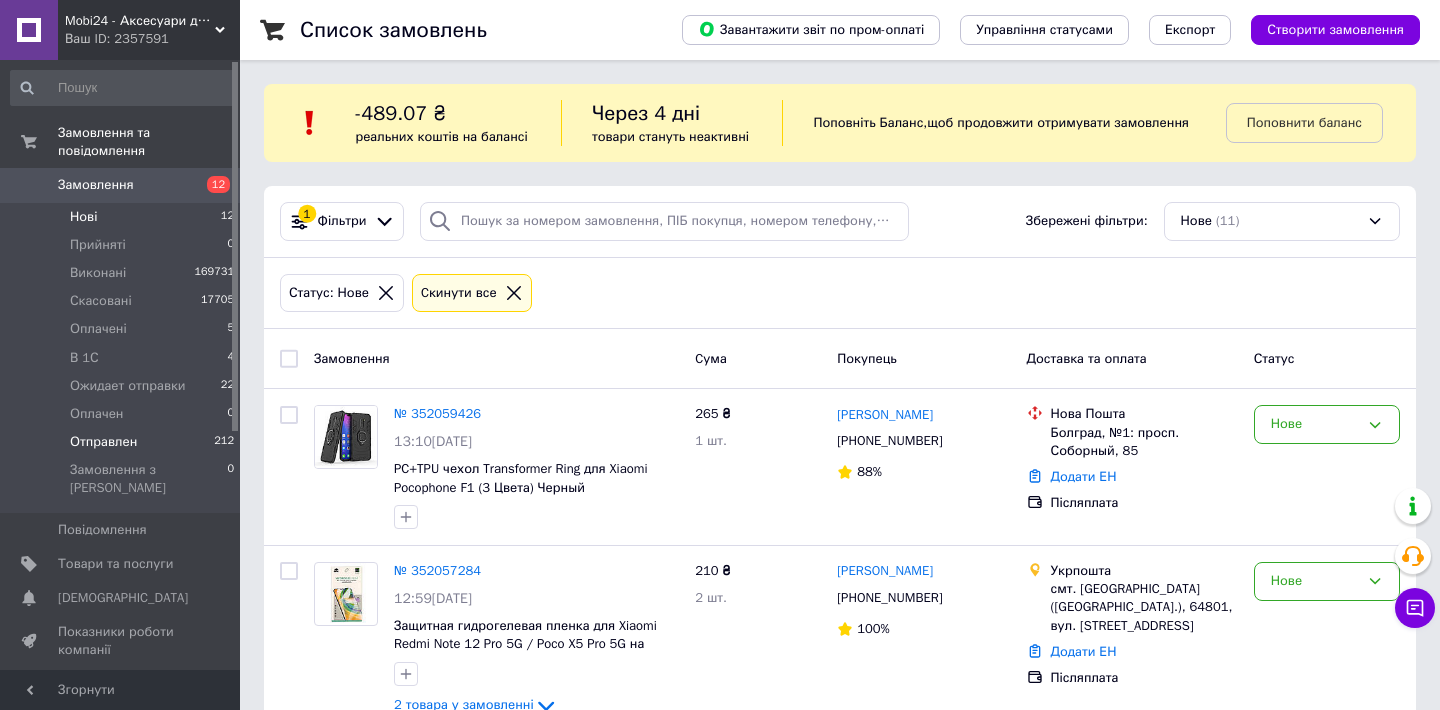 click on "Отправлен" at bounding box center [103, 442] 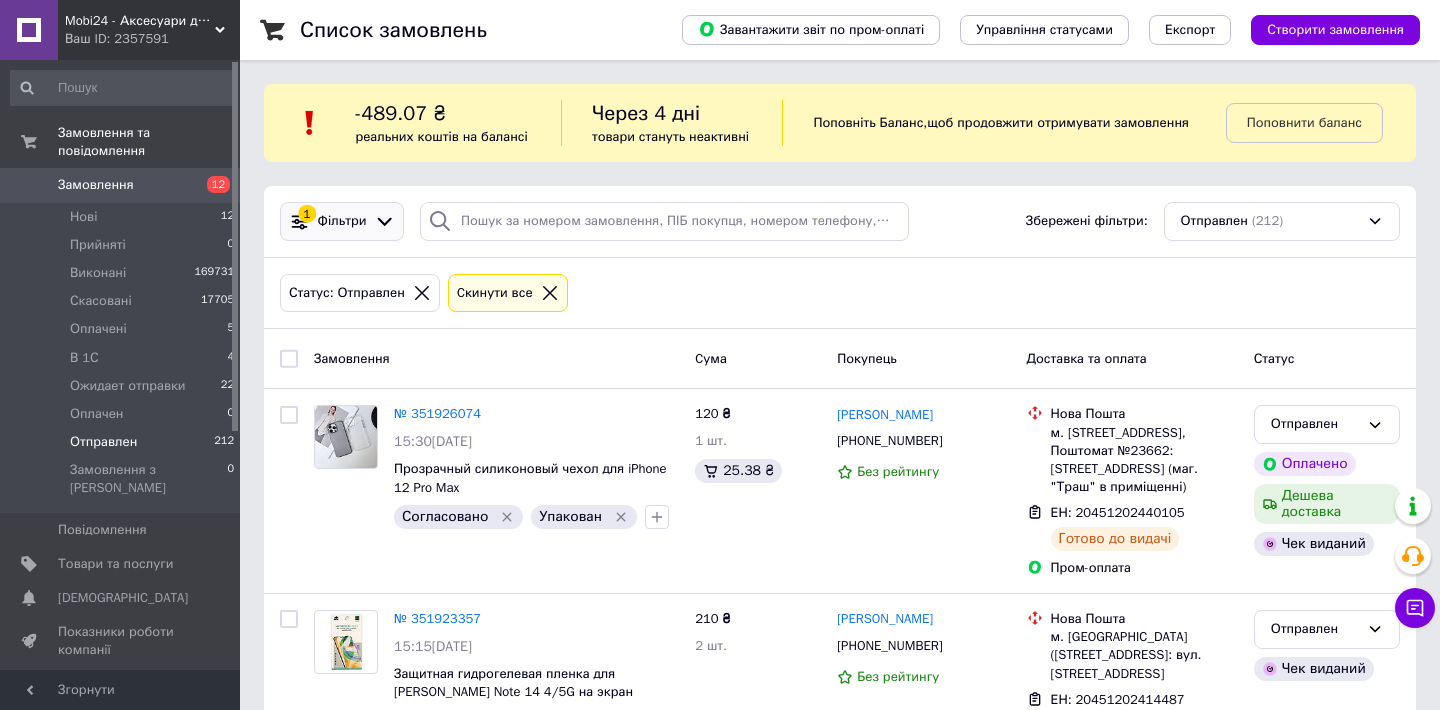 click 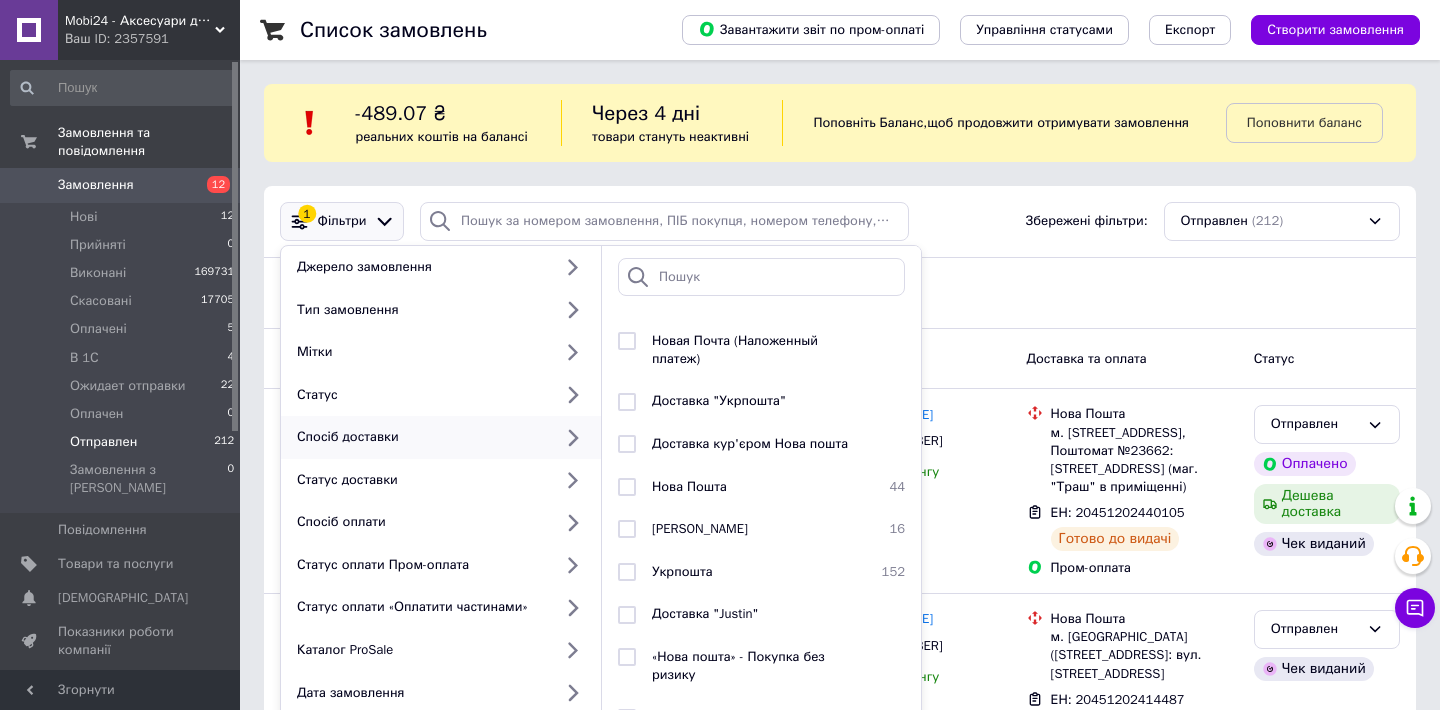 scroll, scrollTop: 128, scrollLeft: 0, axis: vertical 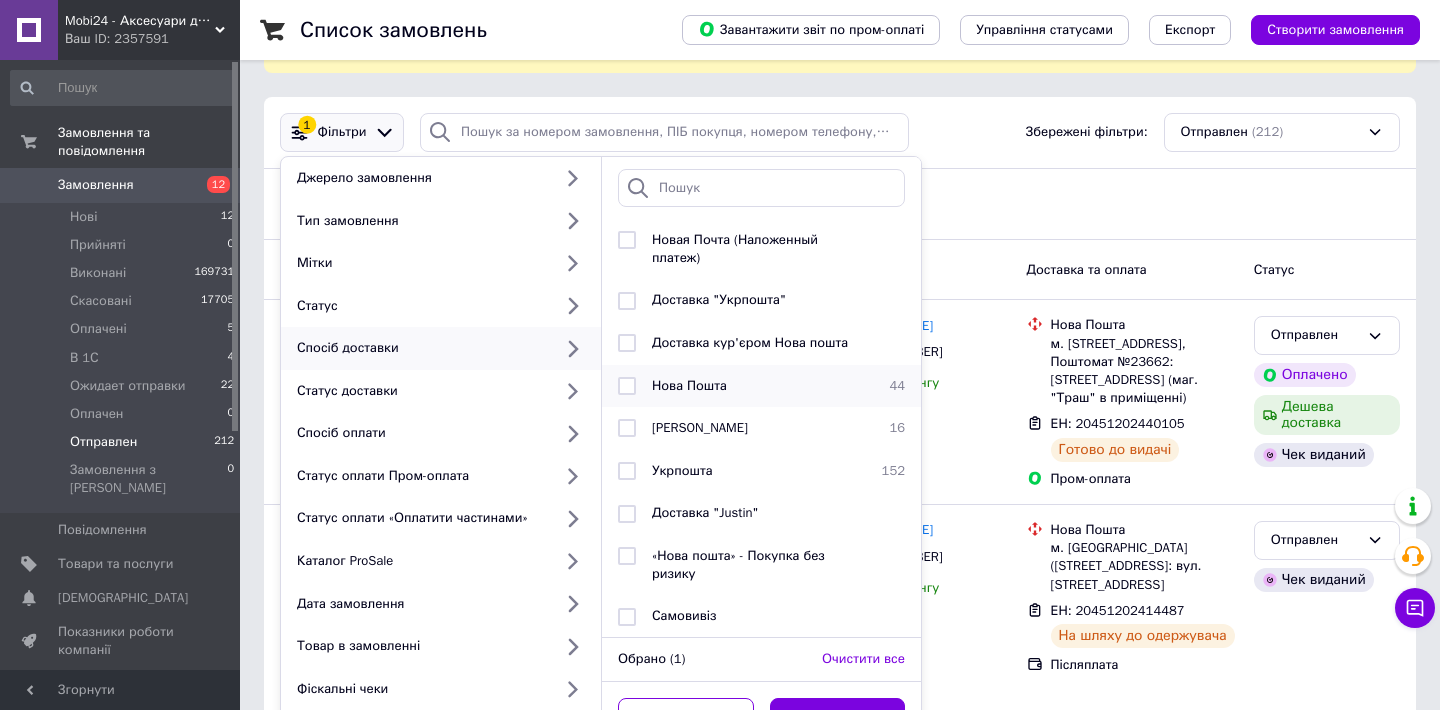 click at bounding box center [627, 386] 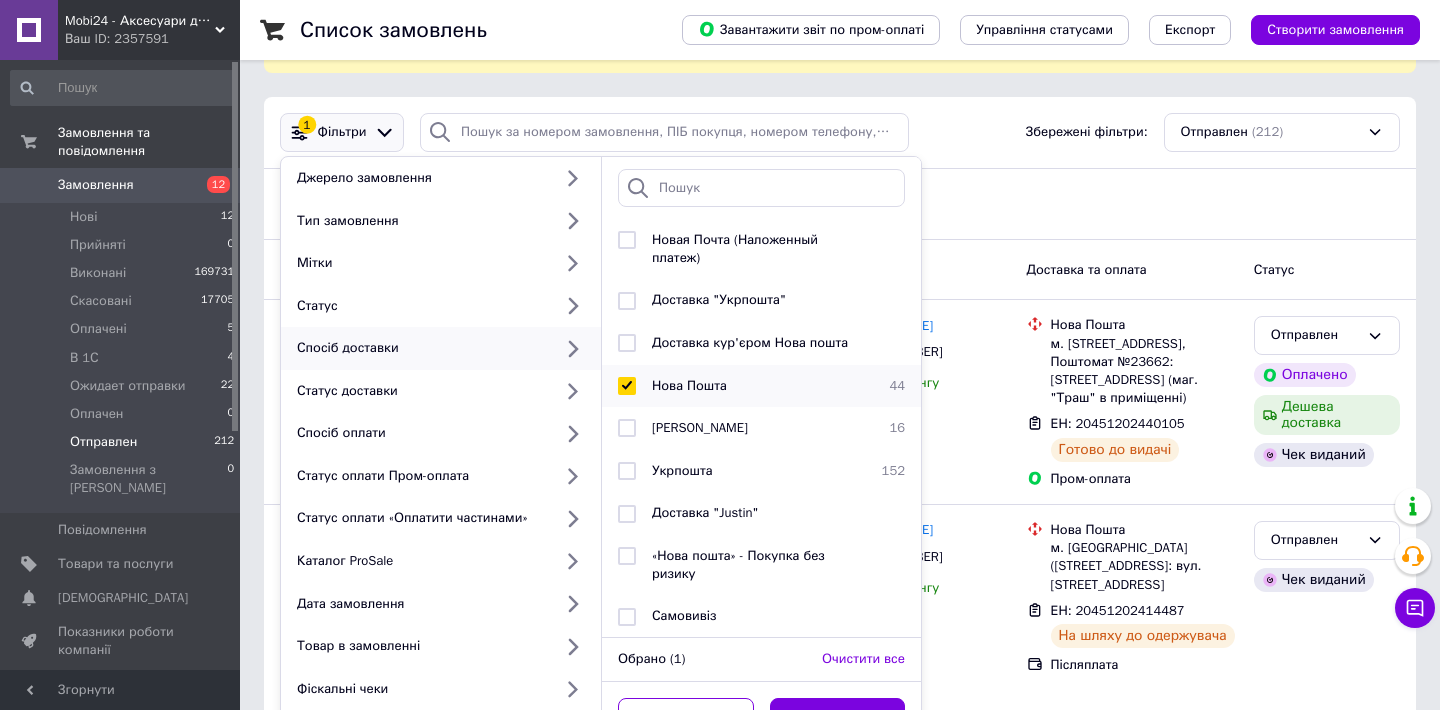 checkbox on "true" 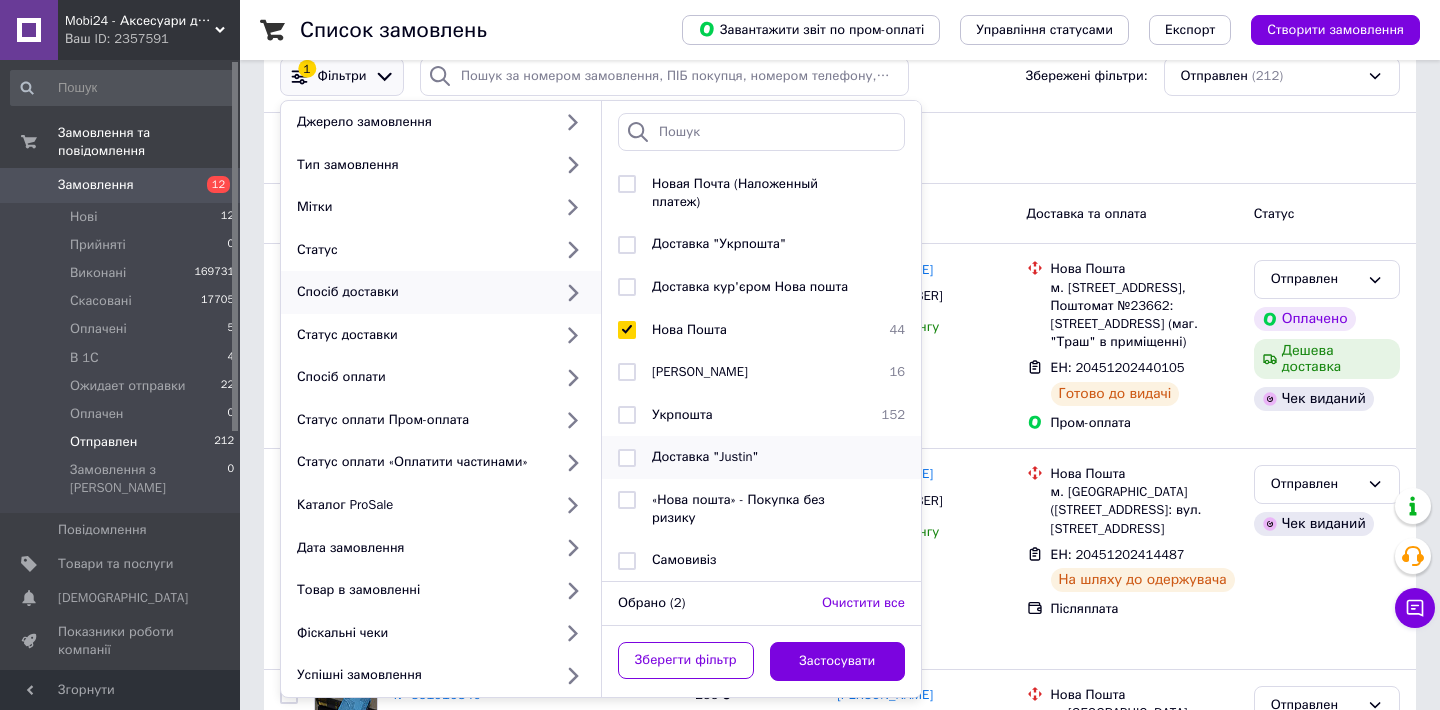 scroll, scrollTop: 179, scrollLeft: 0, axis: vertical 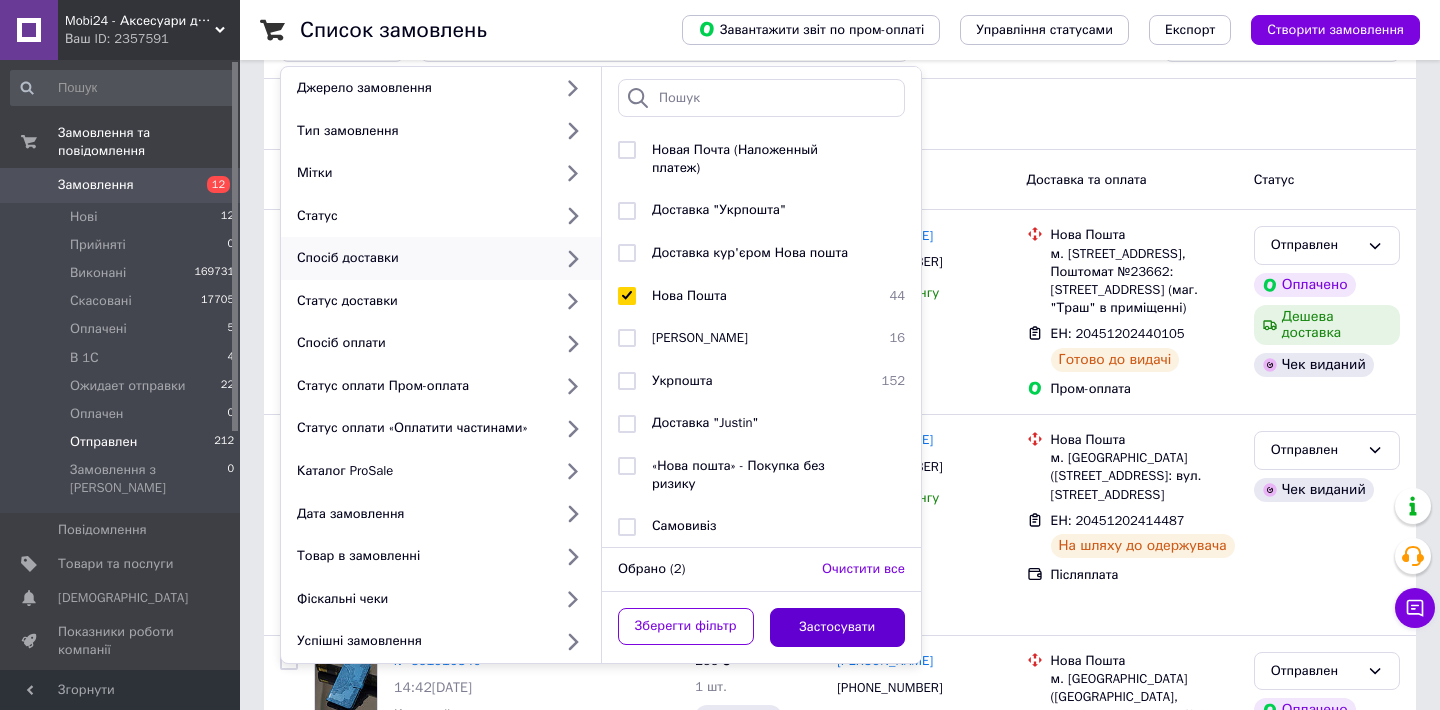 click on "Застосувати" at bounding box center [838, 627] 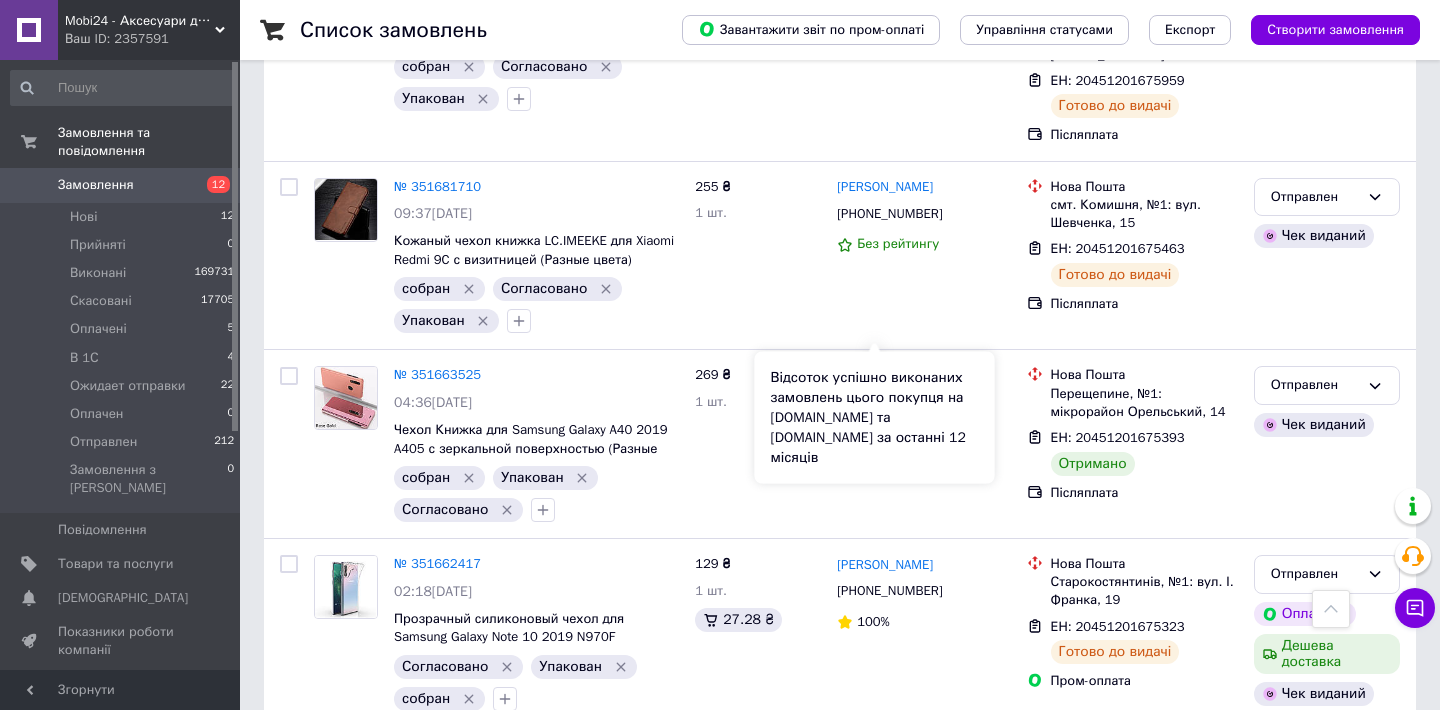 scroll, scrollTop: 5368, scrollLeft: 0, axis: vertical 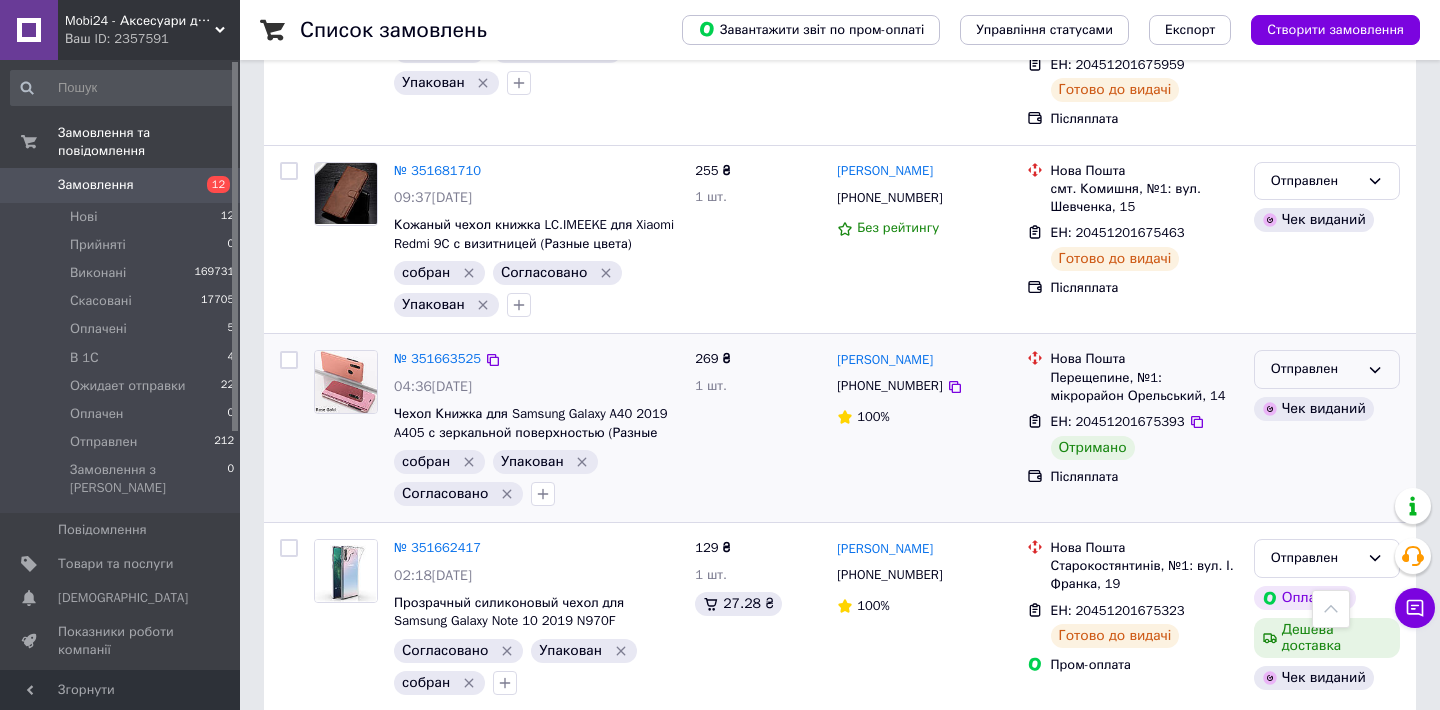 click on "Отправлен" at bounding box center (1315, 369) 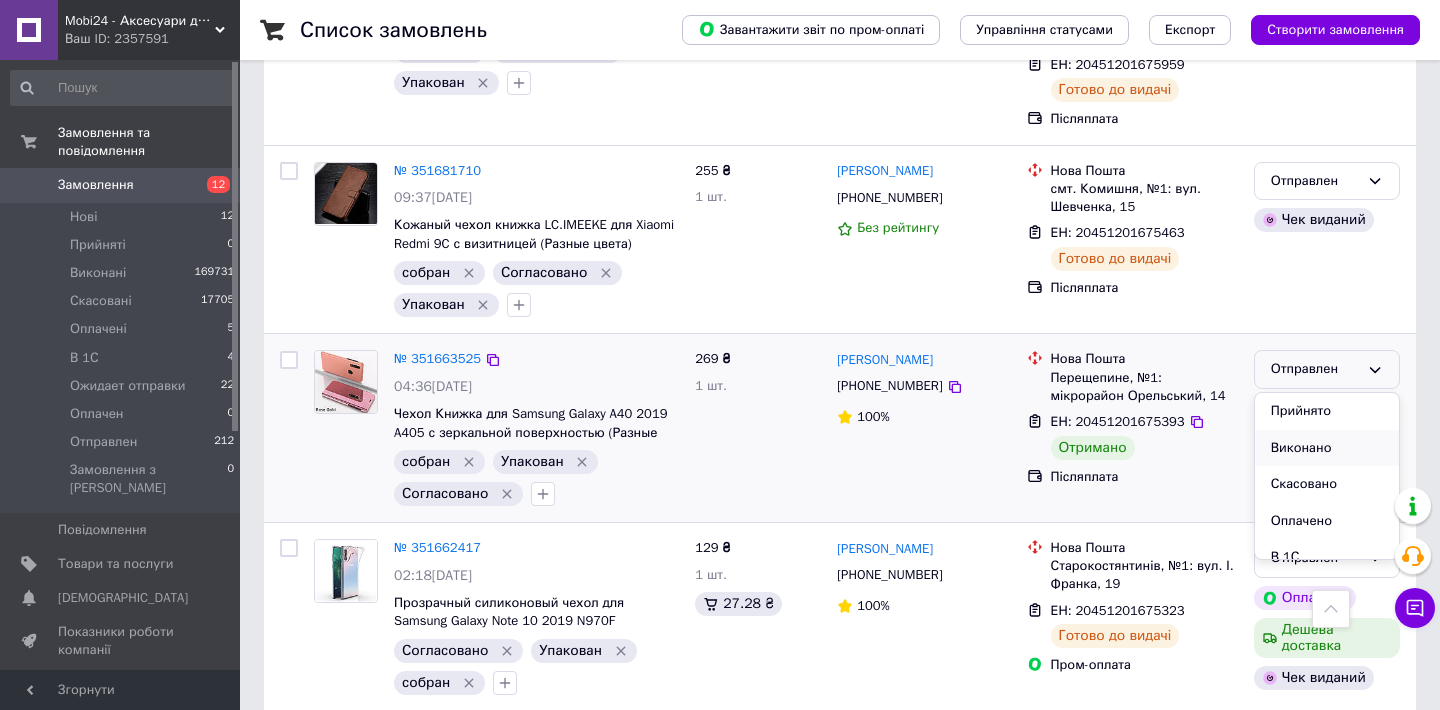 click on "Виконано" at bounding box center [1327, 448] 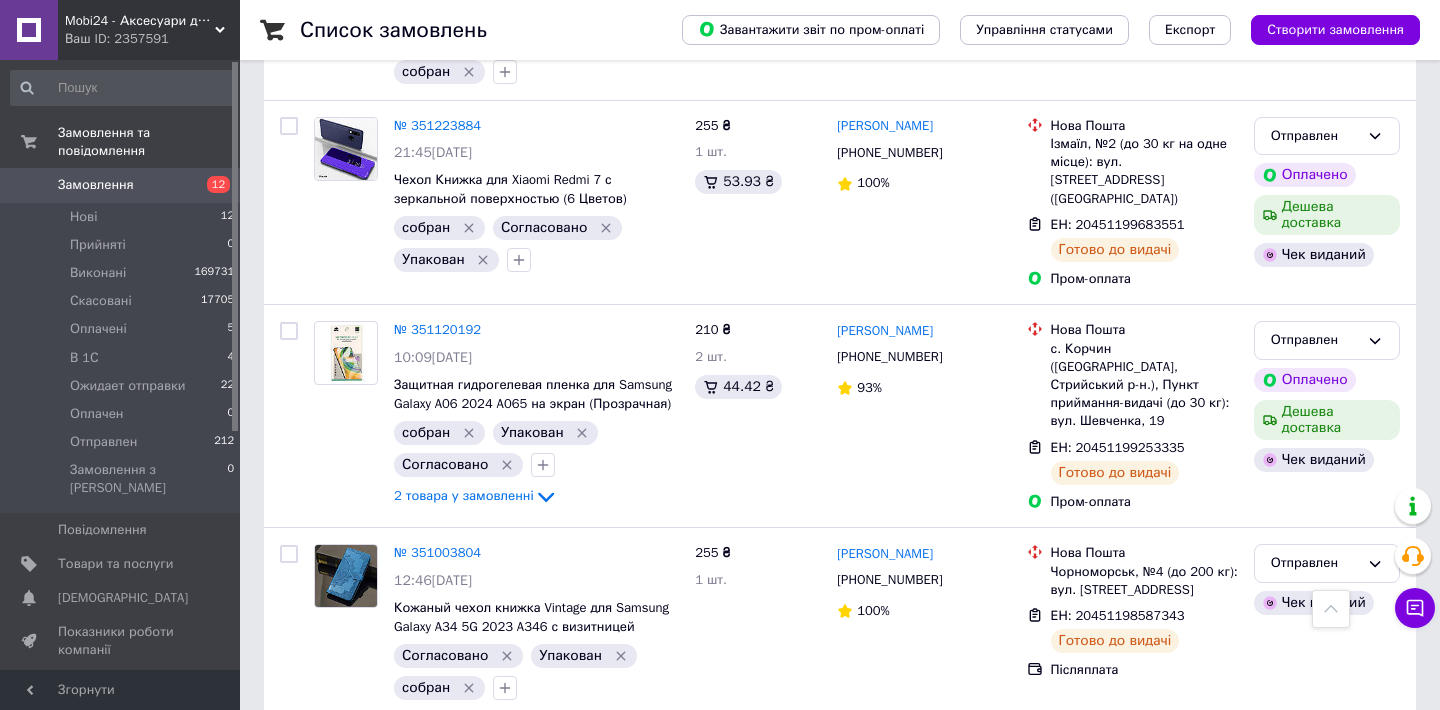 scroll, scrollTop: 8549, scrollLeft: 0, axis: vertical 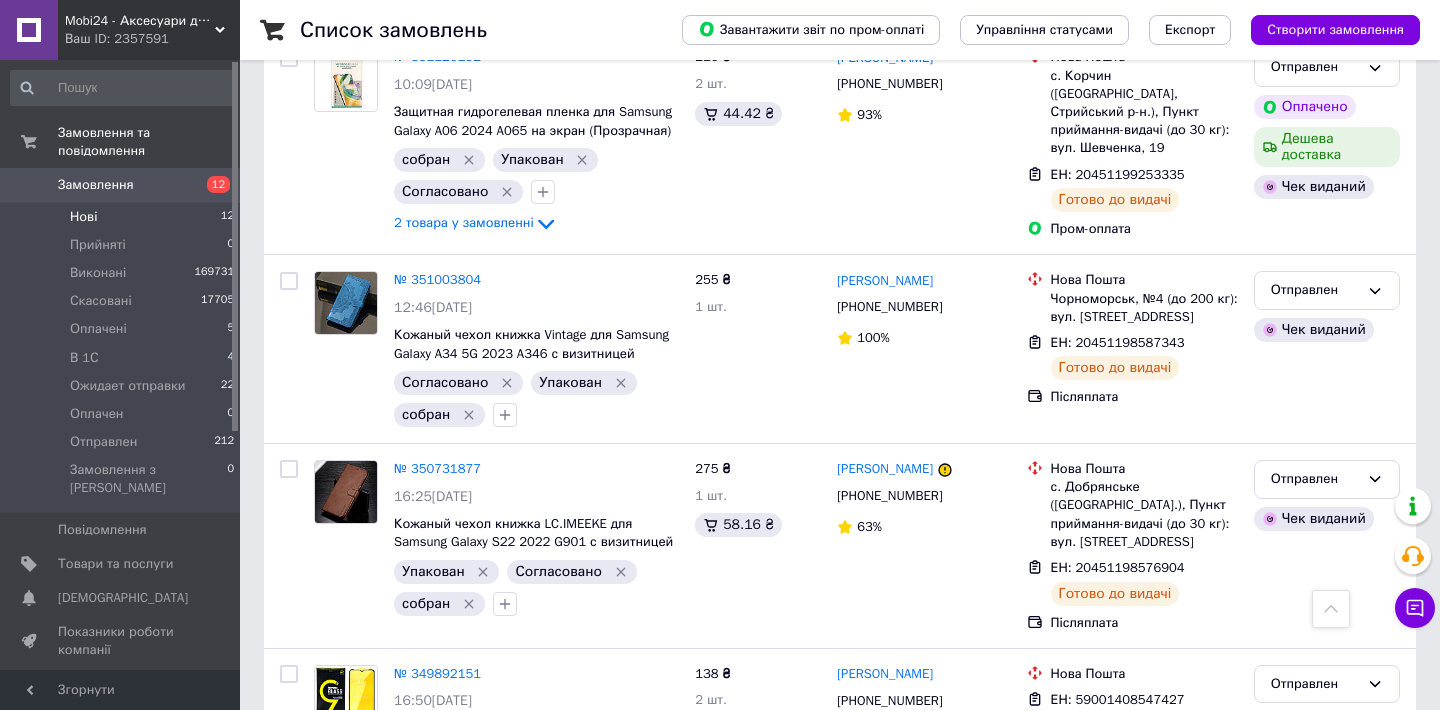 click on "Нові 12" at bounding box center (123, 217) 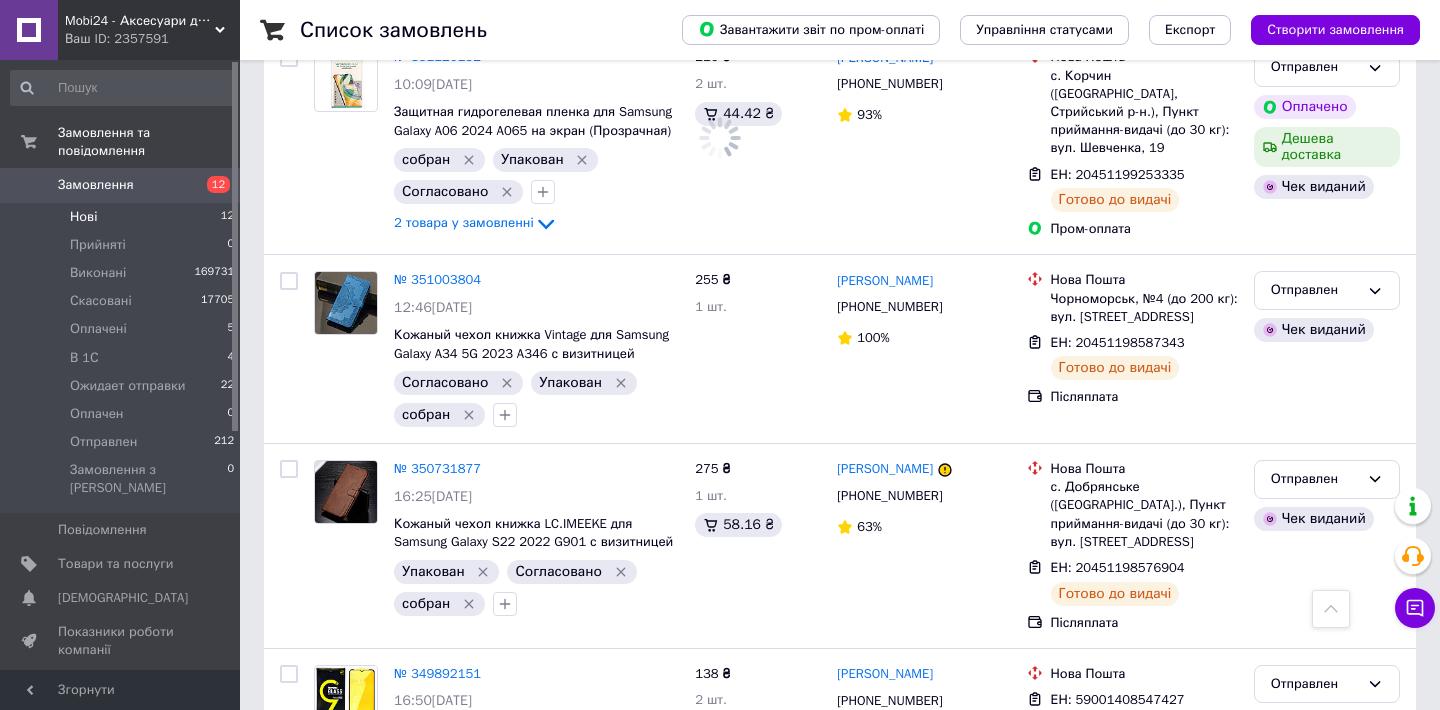 click on "Нові 12" at bounding box center [123, 217] 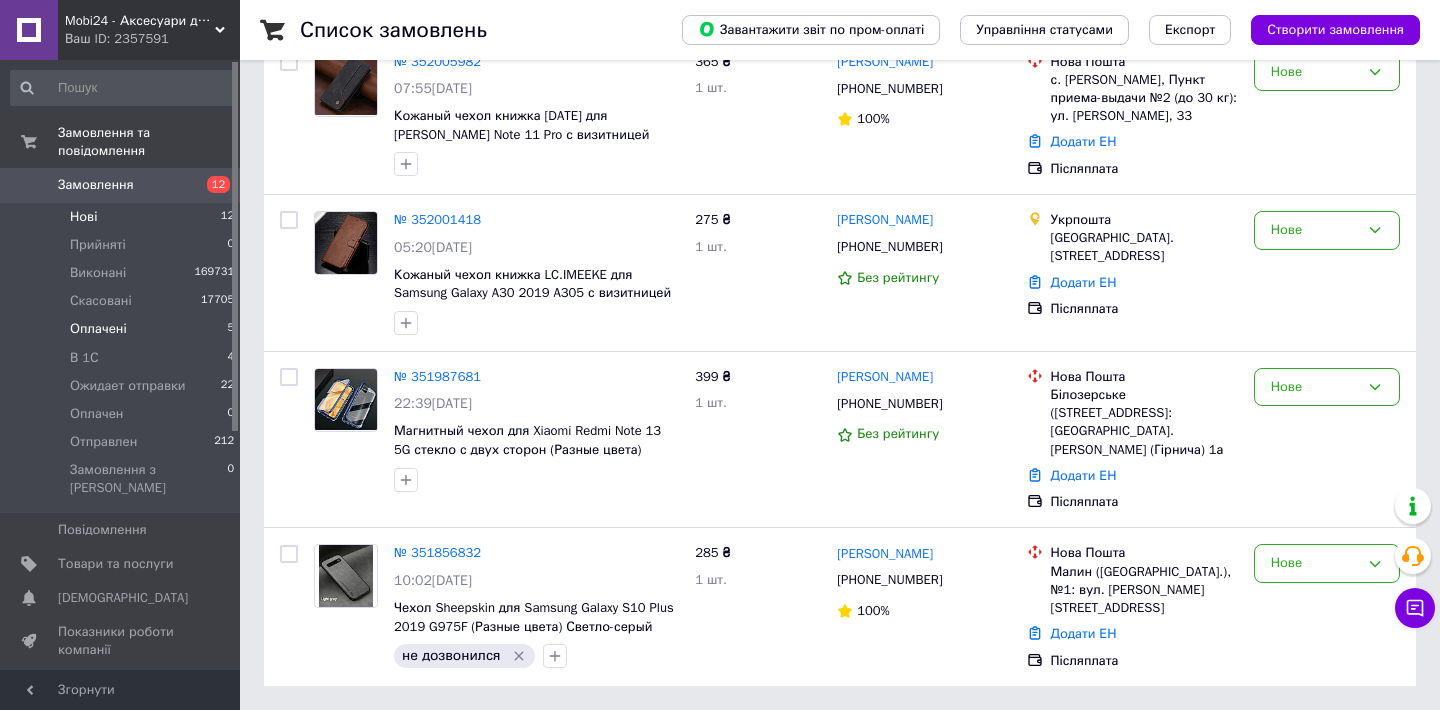 scroll, scrollTop: 0, scrollLeft: 0, axis: both 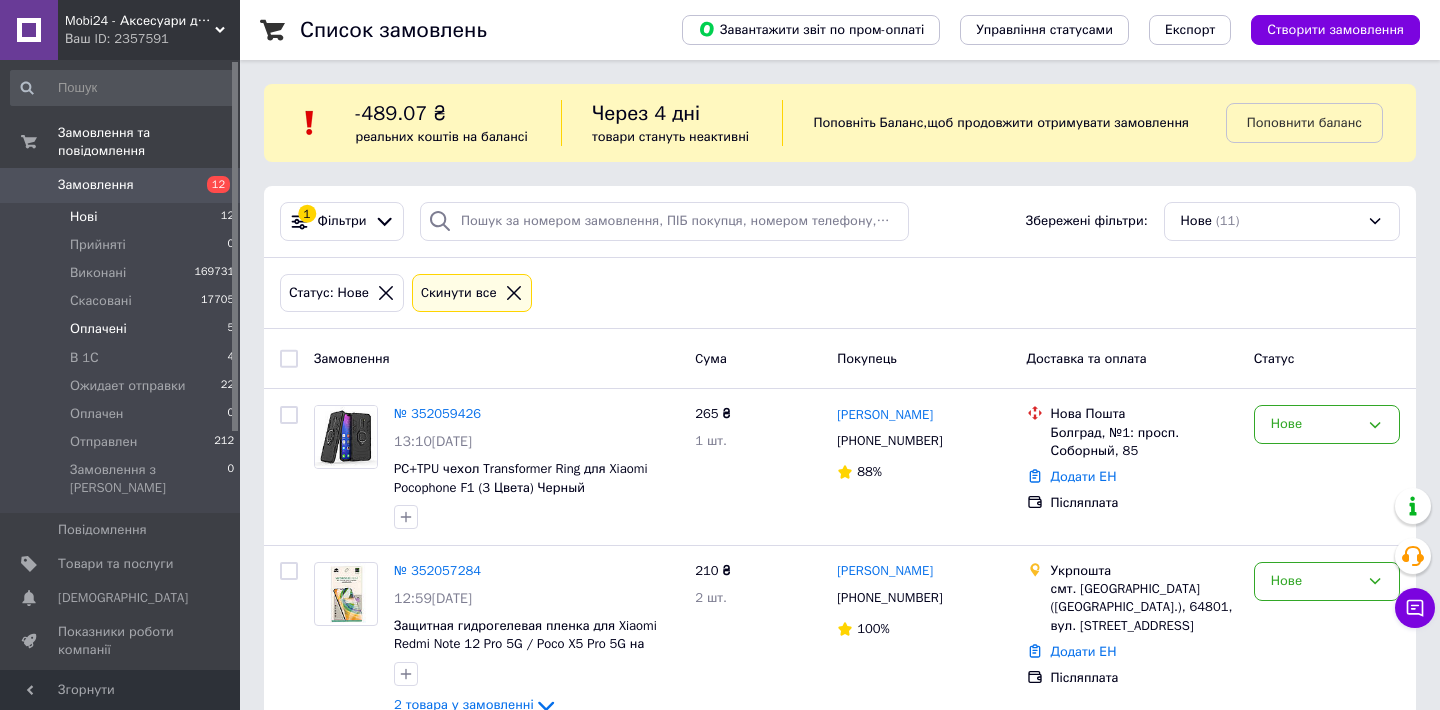 click on "Оплачені" at bounding box center (98, 329) 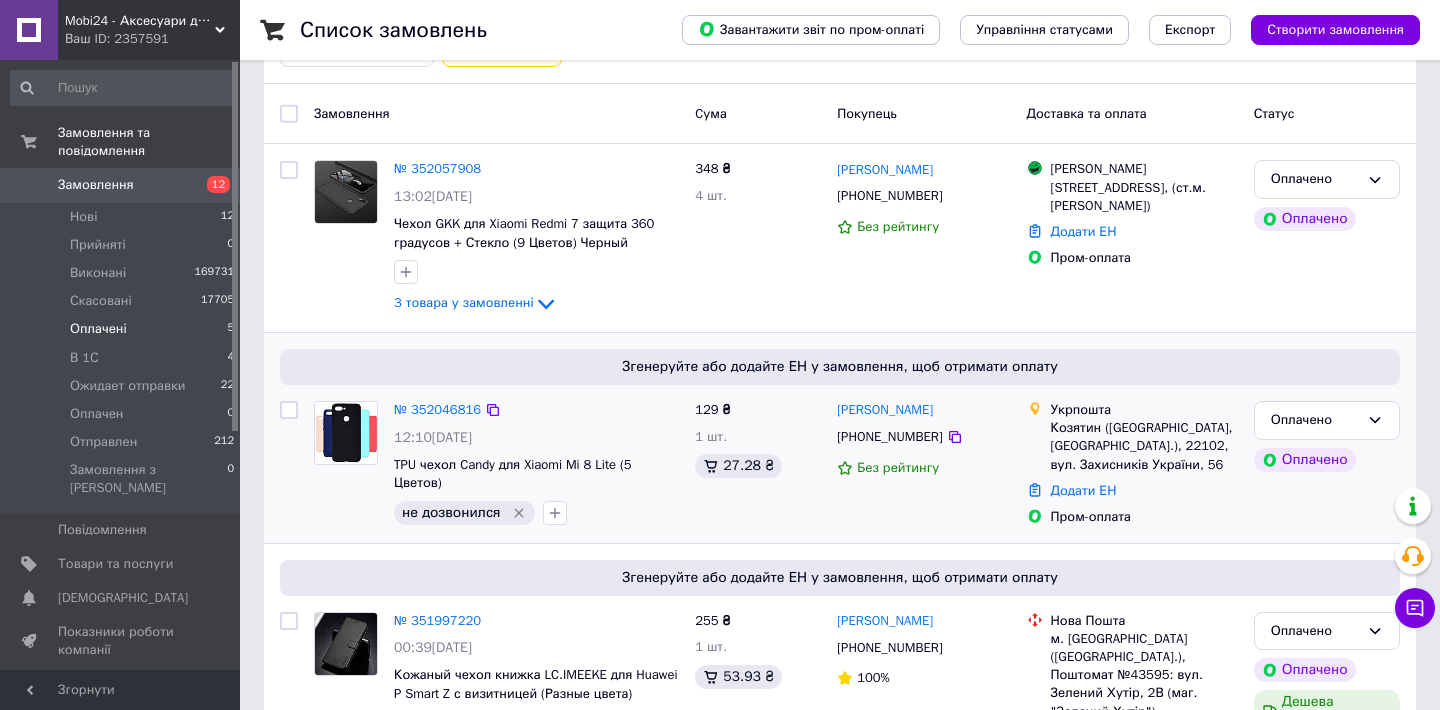 scroll, scrollTop: 252, scrollLeft: 0, axis: vertical 